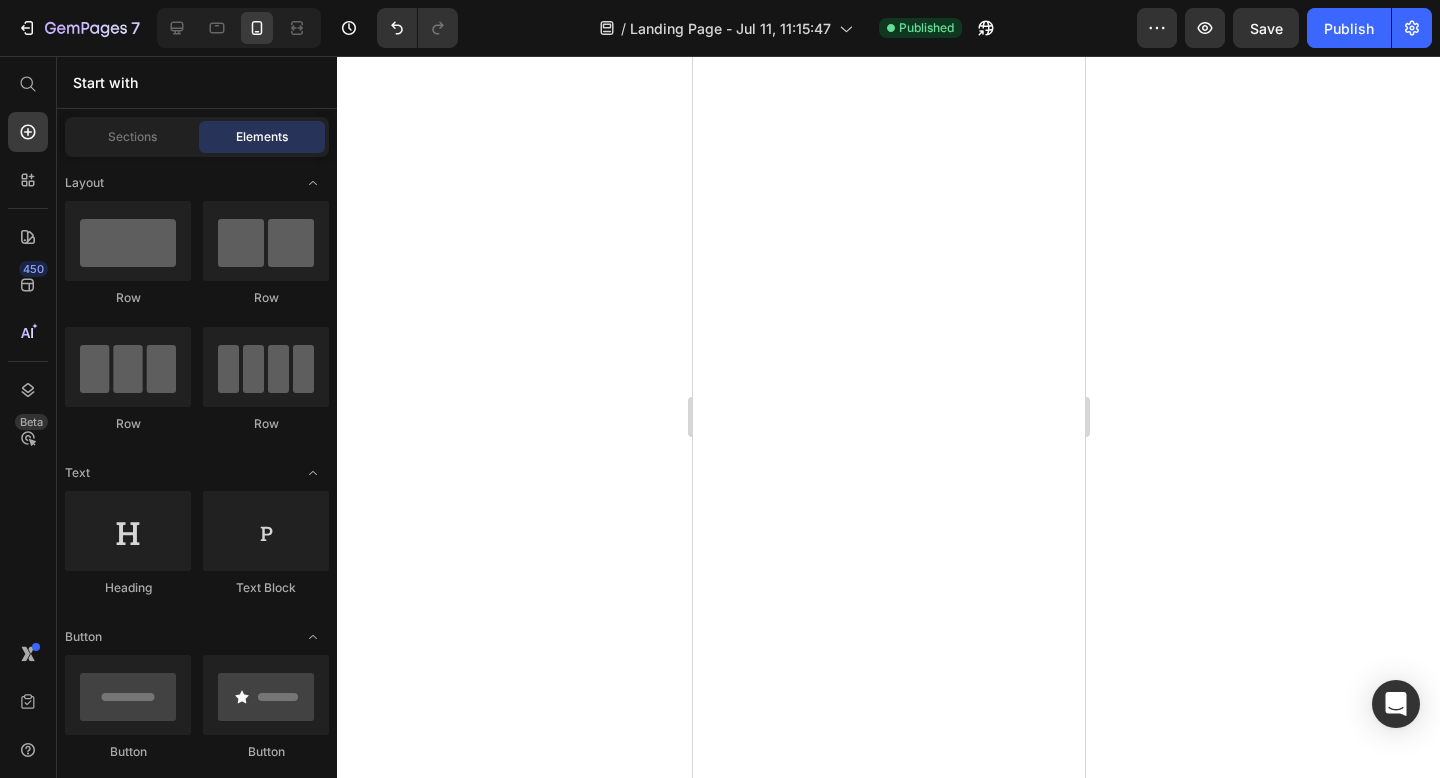 scroll, scrollTop: 0, scrollLeft: 0, axis: both 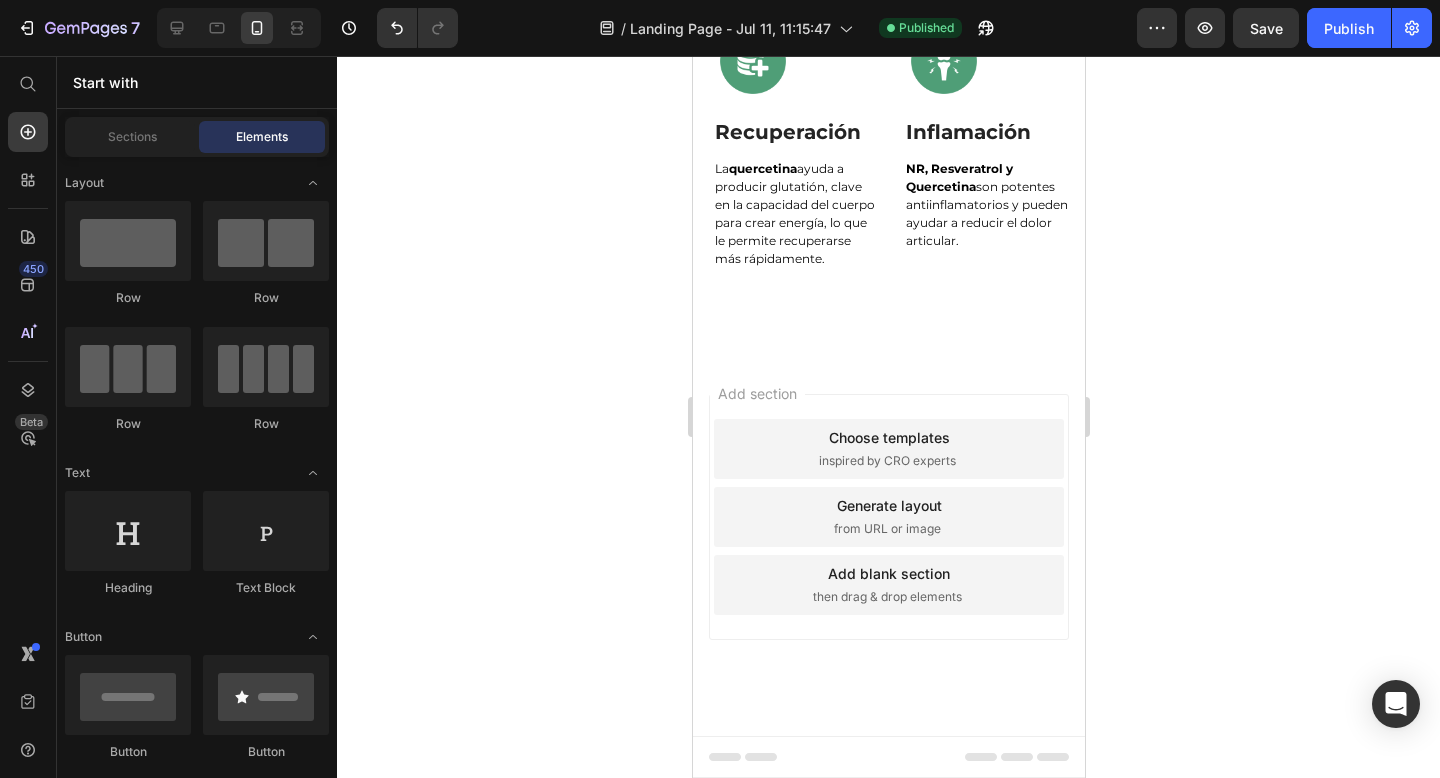 click on "then drag & drop elements" at bounding box center (886, 597) 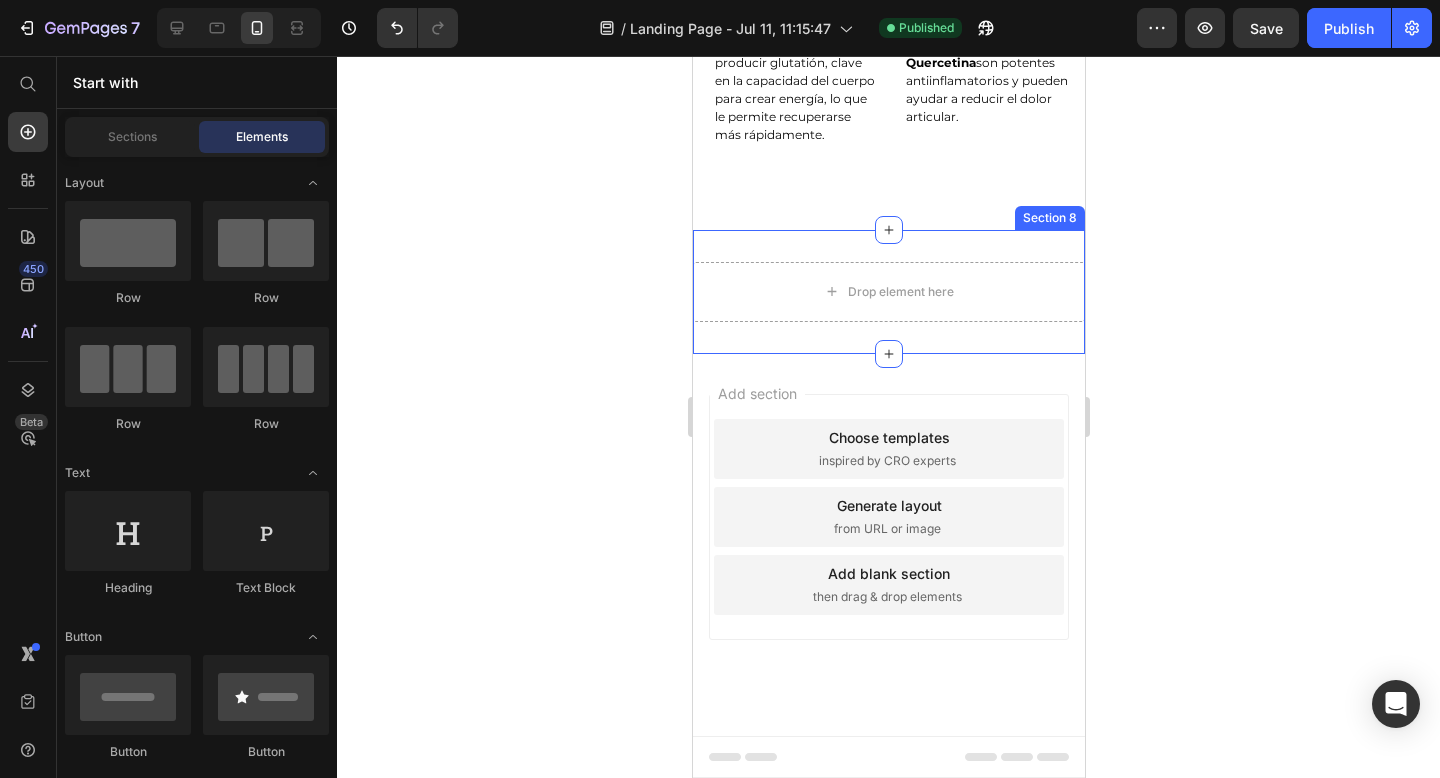 click on "Drop element here Section 8" at bounding box center (888, 292) 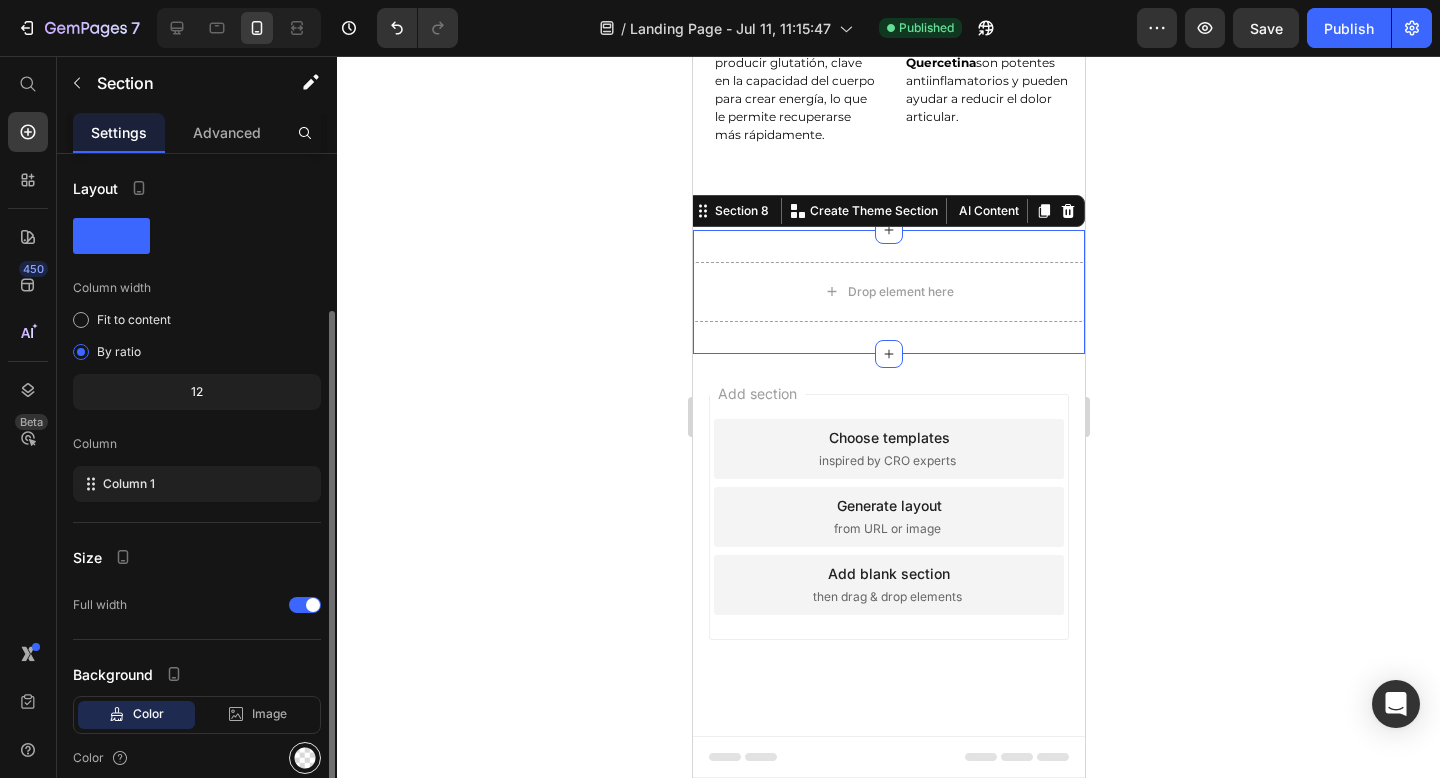 click at bounding box center [305, 758] 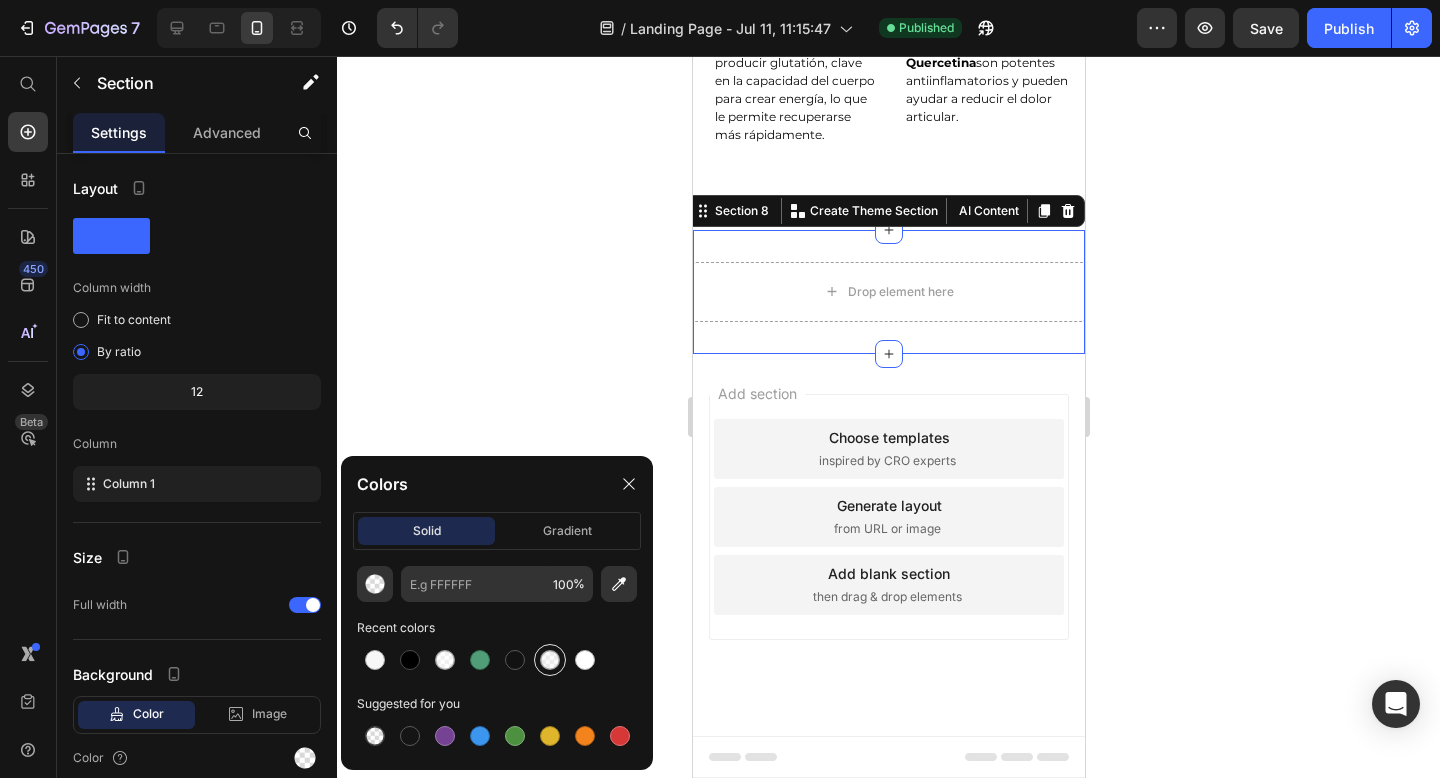 click at bounding box center [550, 660] 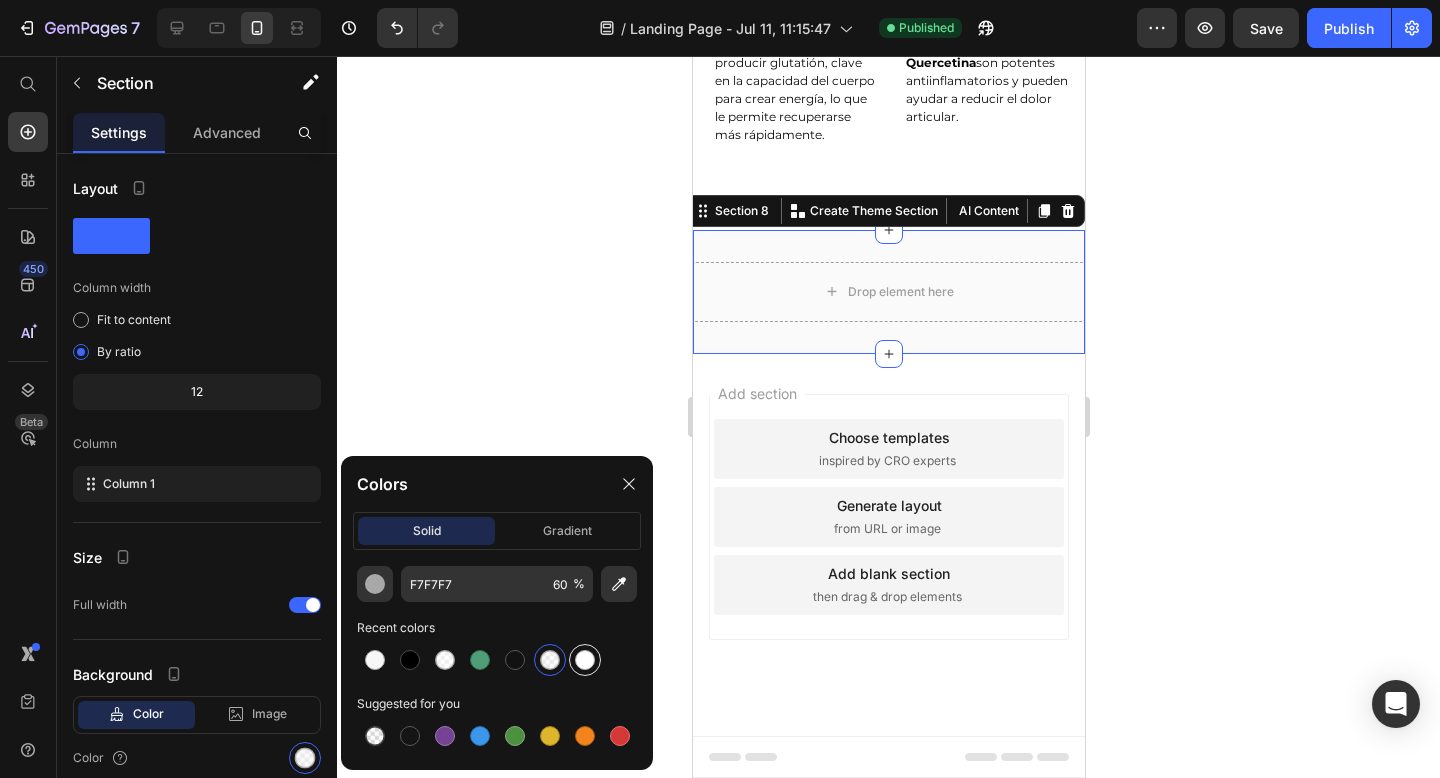 click at bounding box center [585, 660] 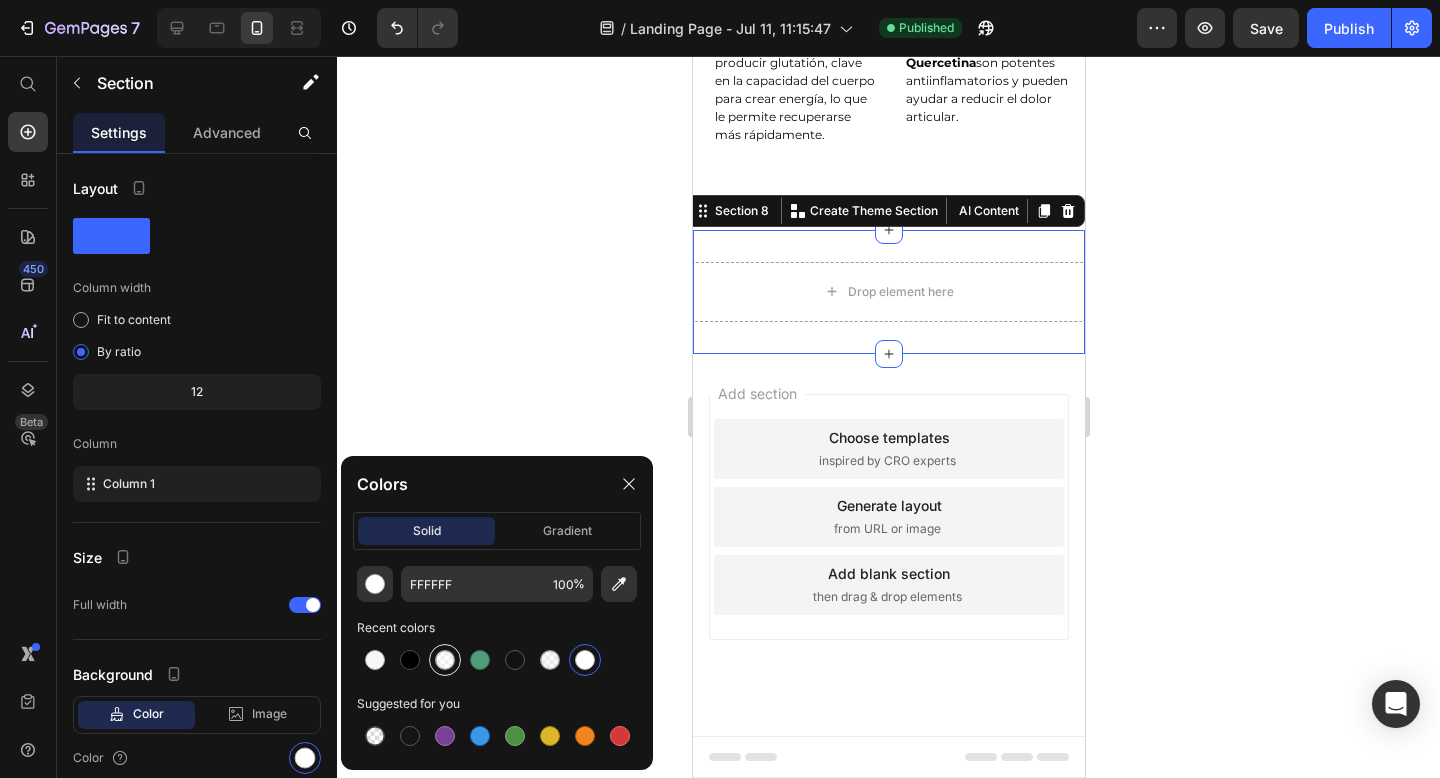 click at bounding box center [445, 660] 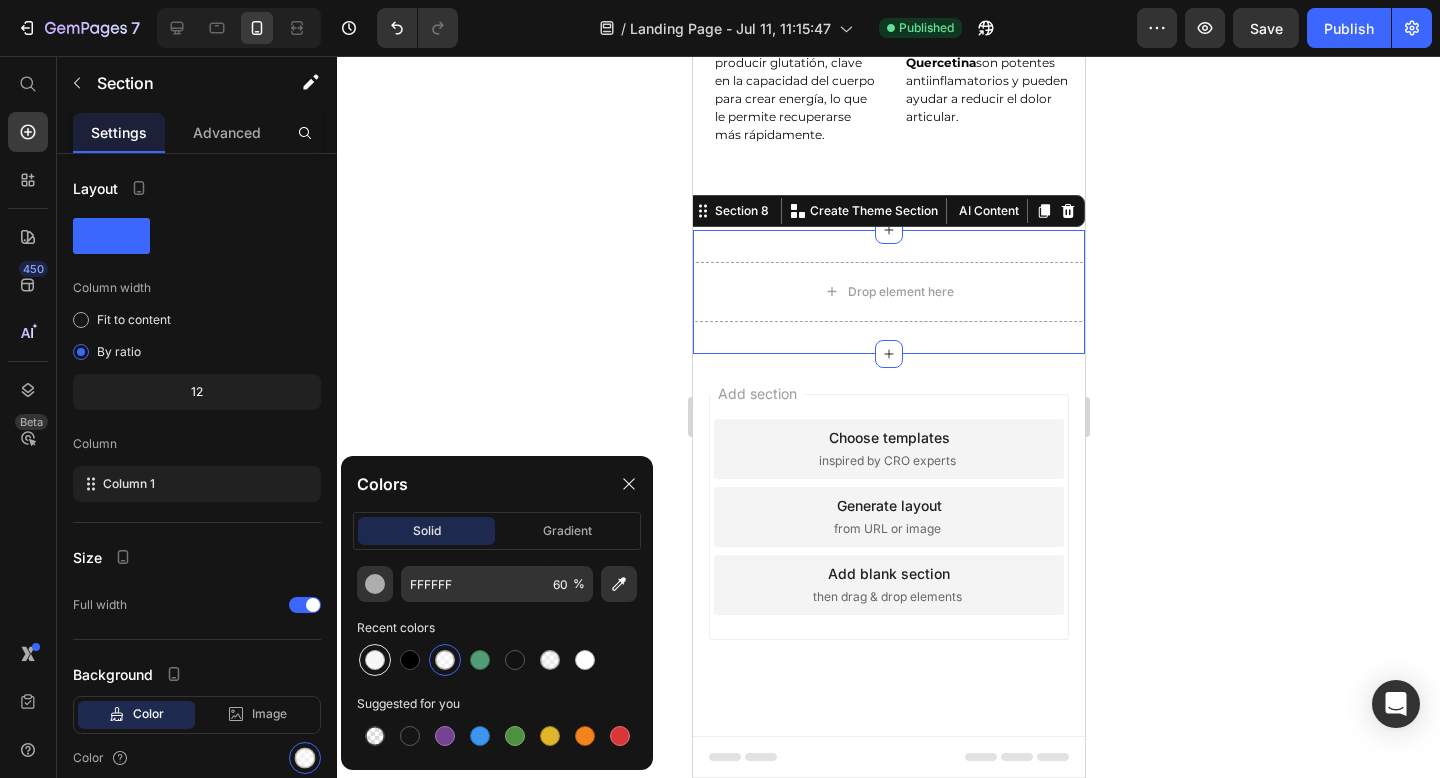 click at bounding box center [375, 660] 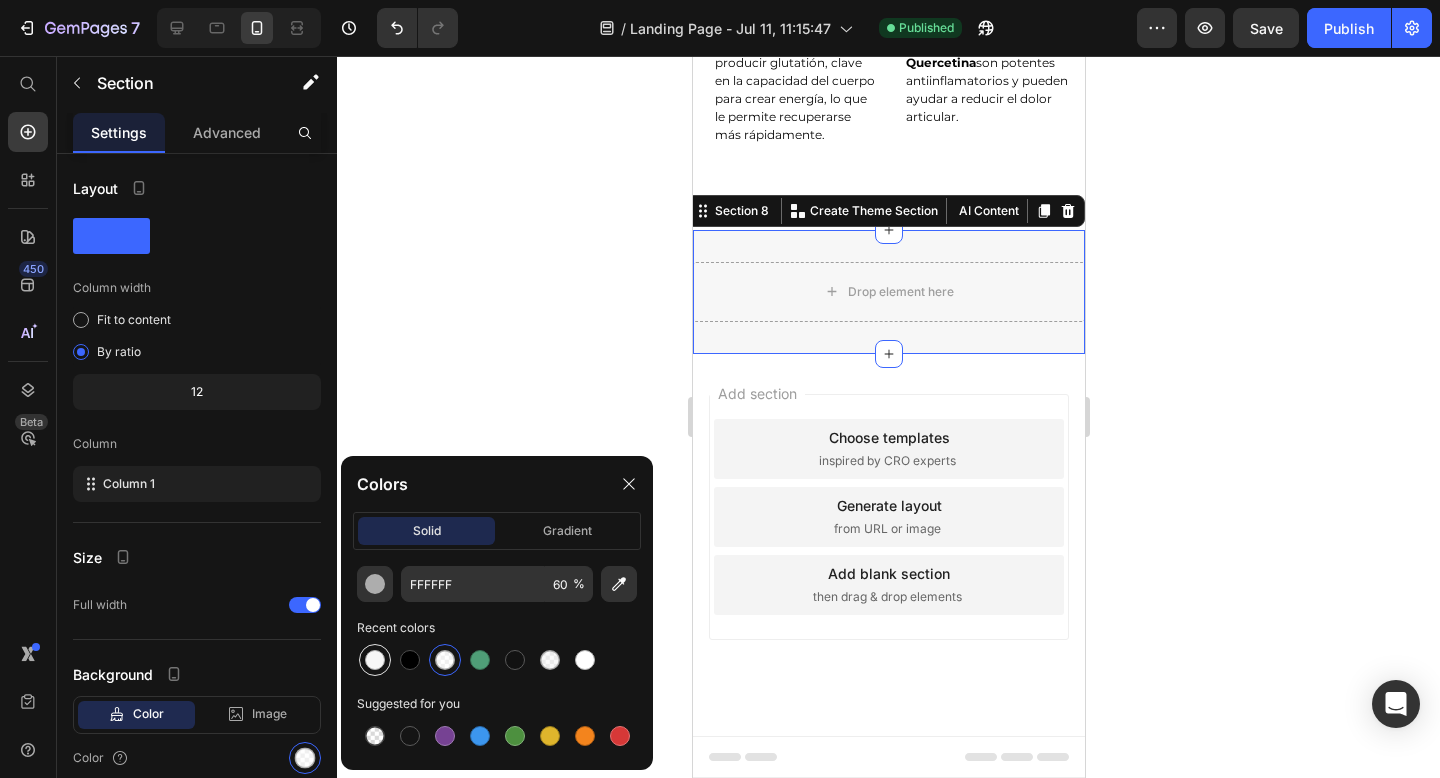 type on "F7F7F7" 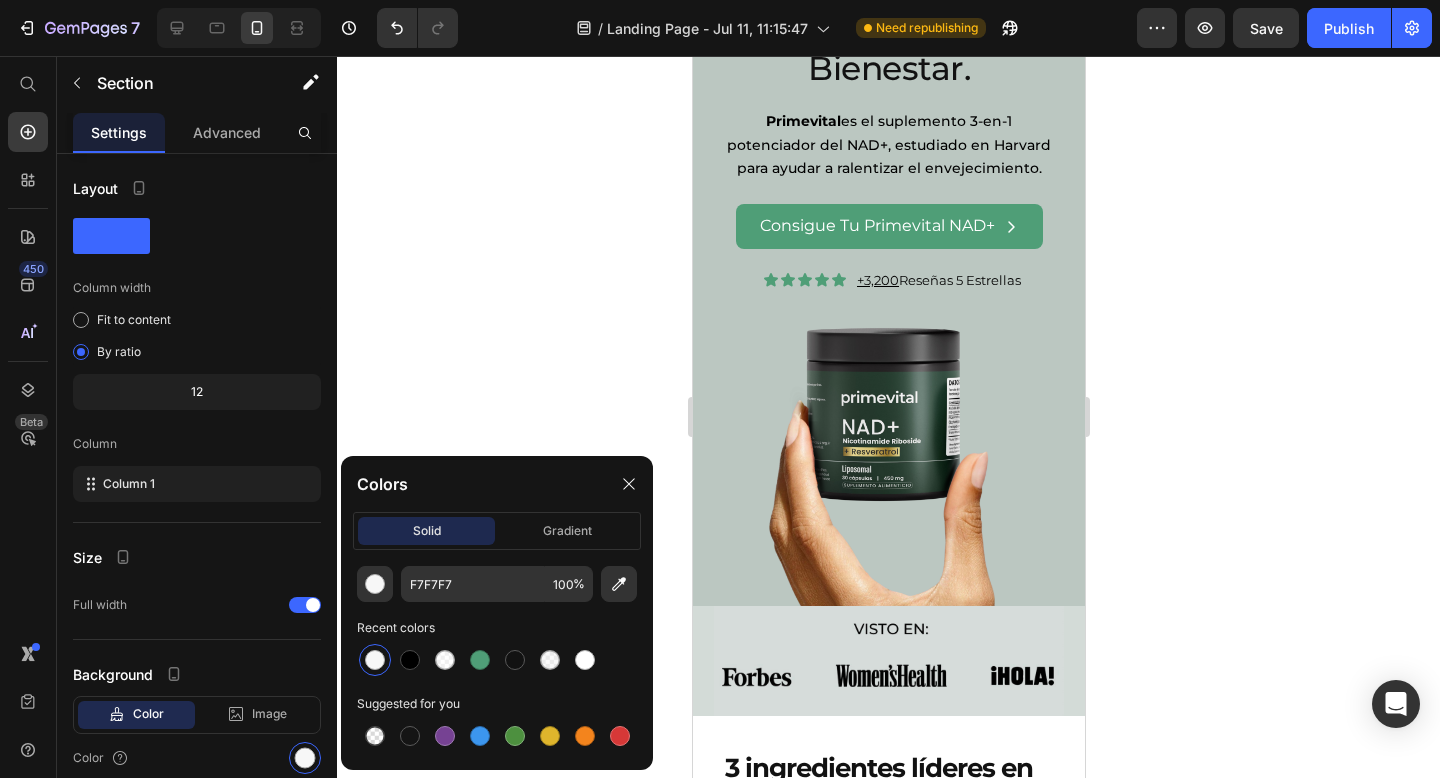 scroll, scrollTop: 0, scrollLeft: 0, axis: both 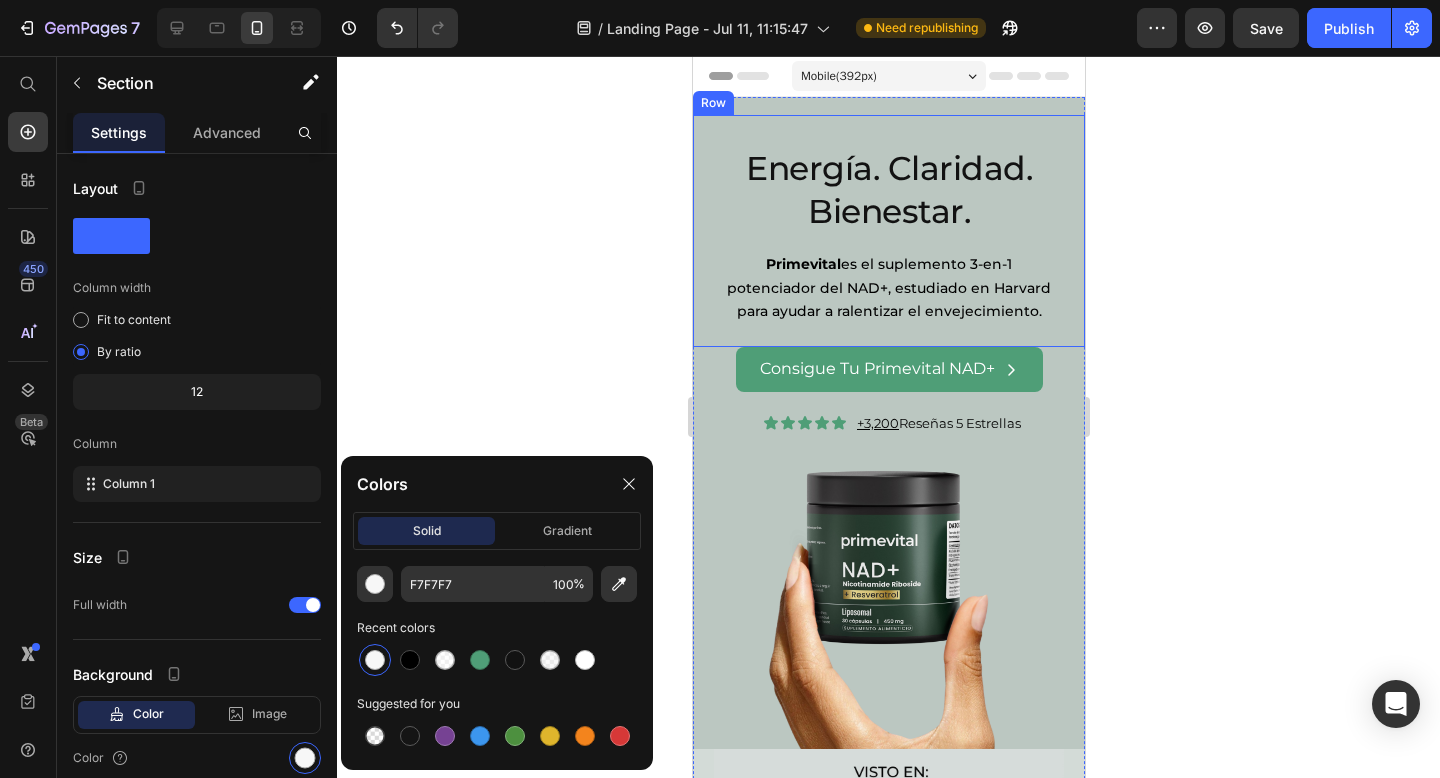 click on "Energía. Claridad. Bienestar. Heading Primevital  es el suplemento 3-en-1 potenciador del NAD+, estudiado en Harvard para ayudar a ralentizar el envejecimiento. Text Block Row
Consigue Tu Primevital NAD+ Button Icon Icon Icon Icon
Icon Icon List +3,200  Reseñas 5 Estrellas Text Block Row Image Image Row Section 1" at bounding box center (888, 478) 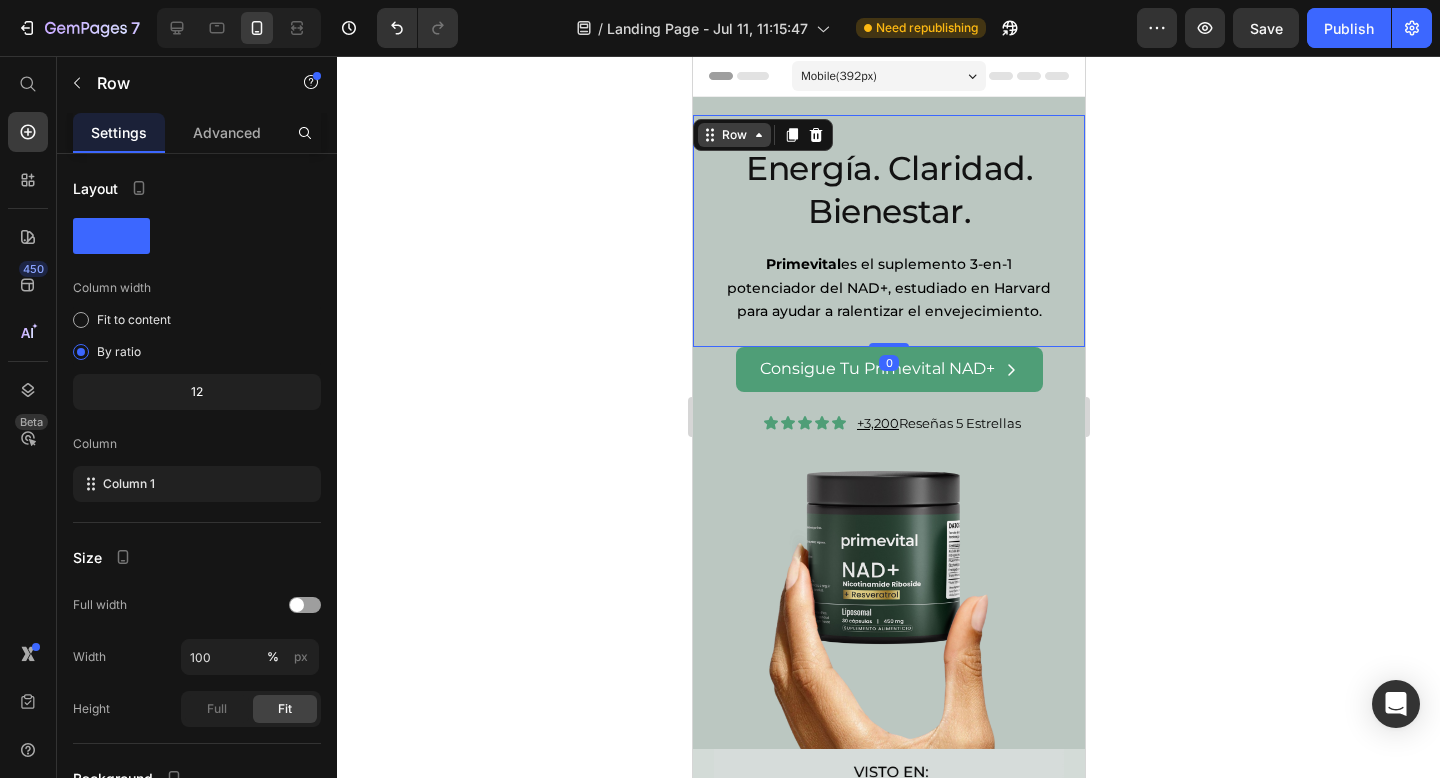 scroll, scrollTop: 0, scrollLeft: 0, axis: both 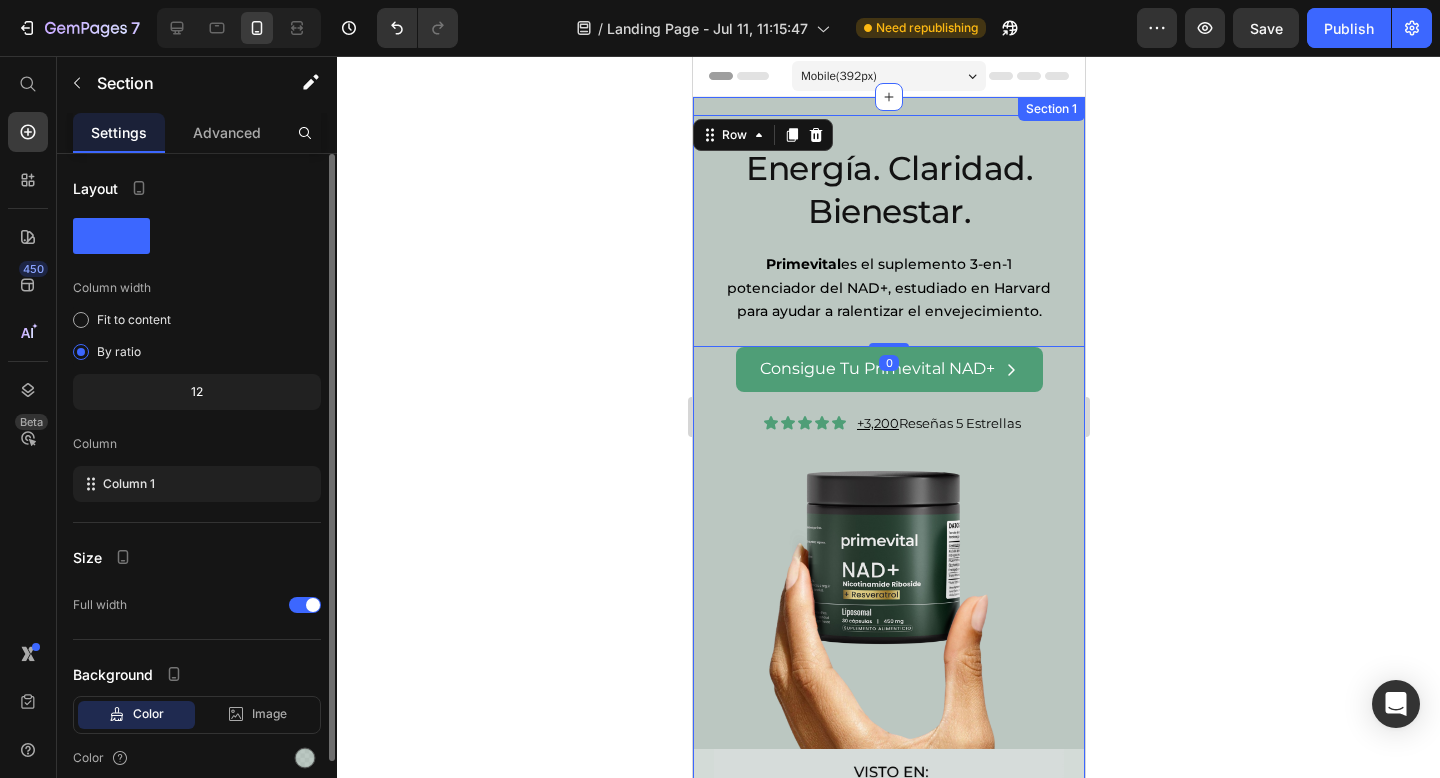 click on "Energía. Claridad. Bienestar. Heading Primevital  es el suplemento 3-en-1 potenciador del NAD+, estudiado en Harvard para ayudar a ralentizar el envejecimiento. Text Block Row   0
Consigue Tu Primevital NAD+ Button Icon Icon Icon Icon
Icon Icon List +3,200  Reseñas 5 Estrellas Text Block Row Image Image Row Section 1" at bounding box center [888, 478] 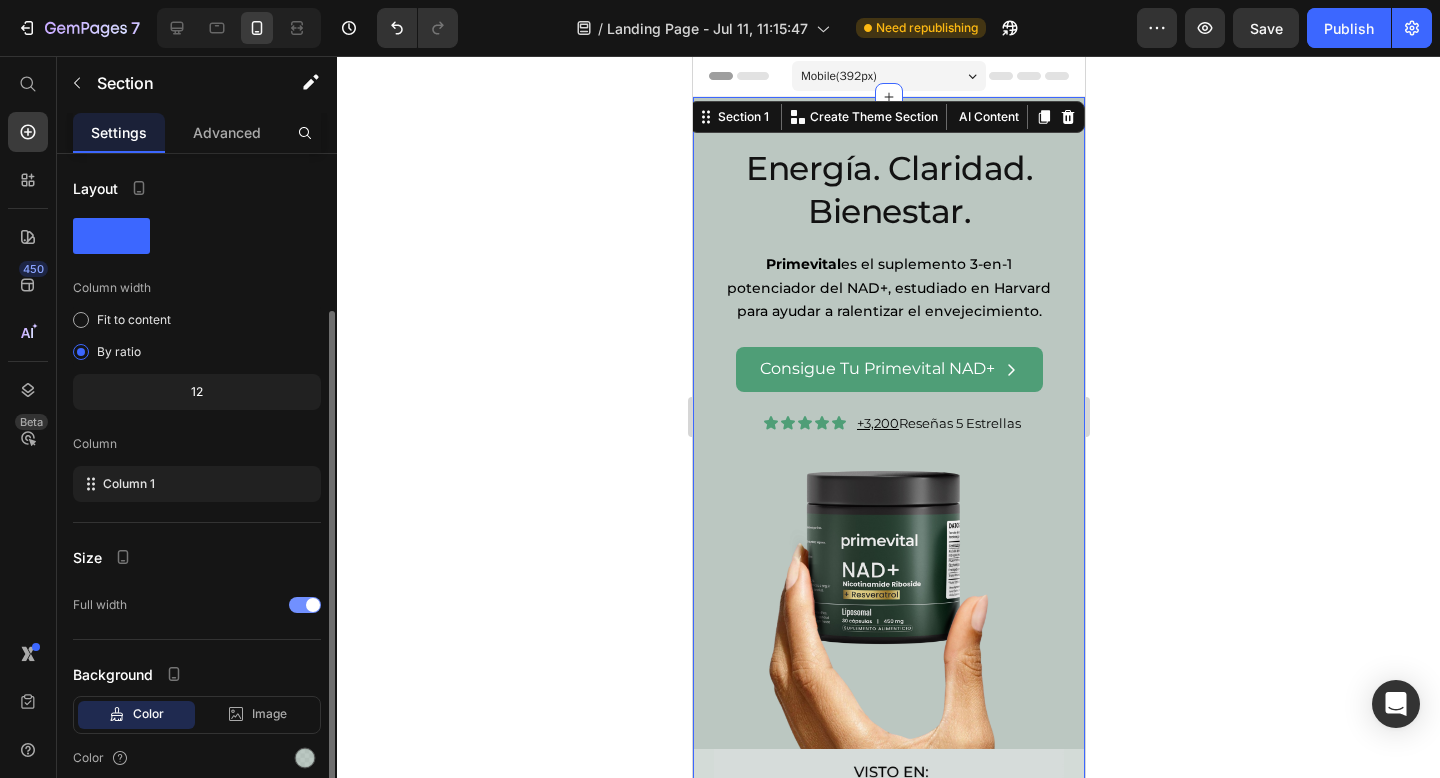 scroll, scrollTop: 83, scrollLeft: 0, axis: vertical 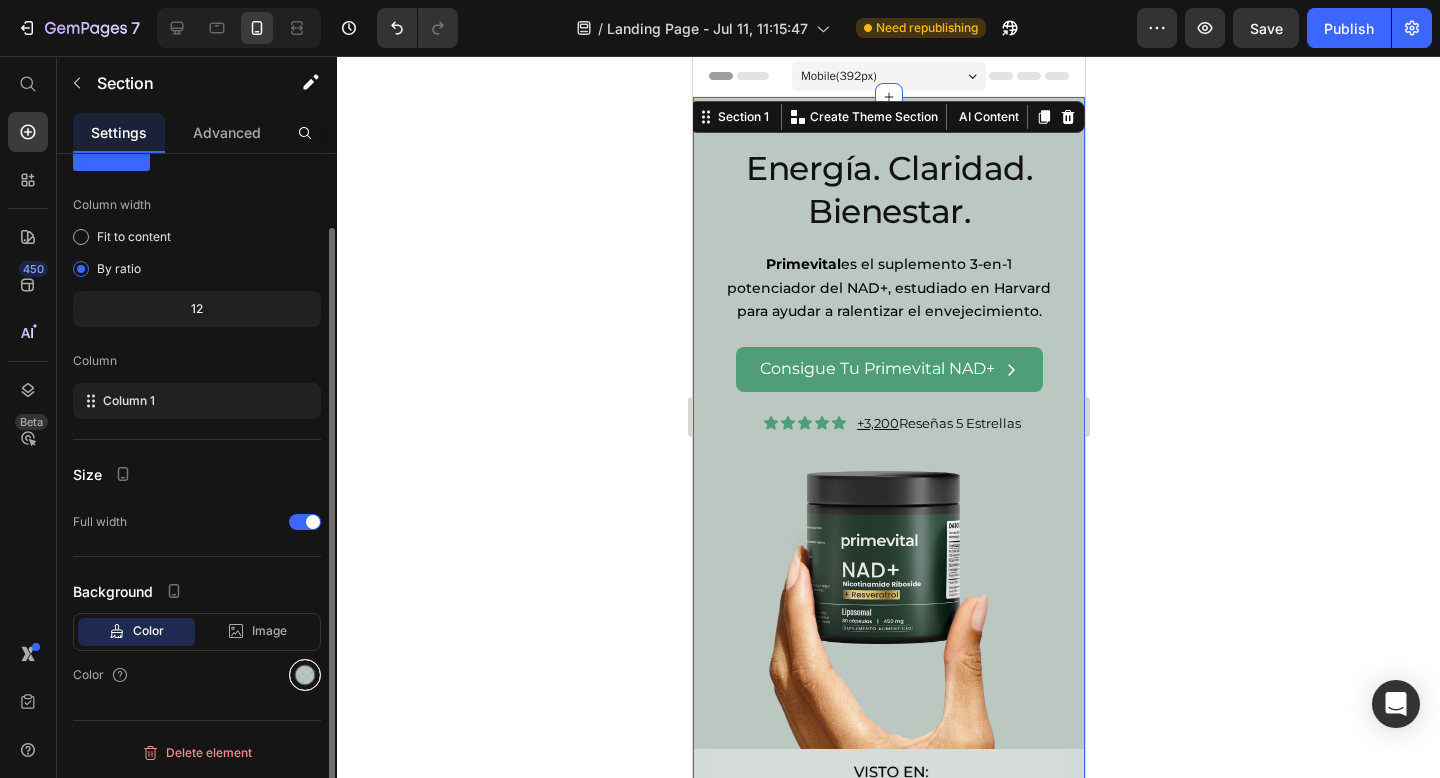 click at bounding box center (305, 675) 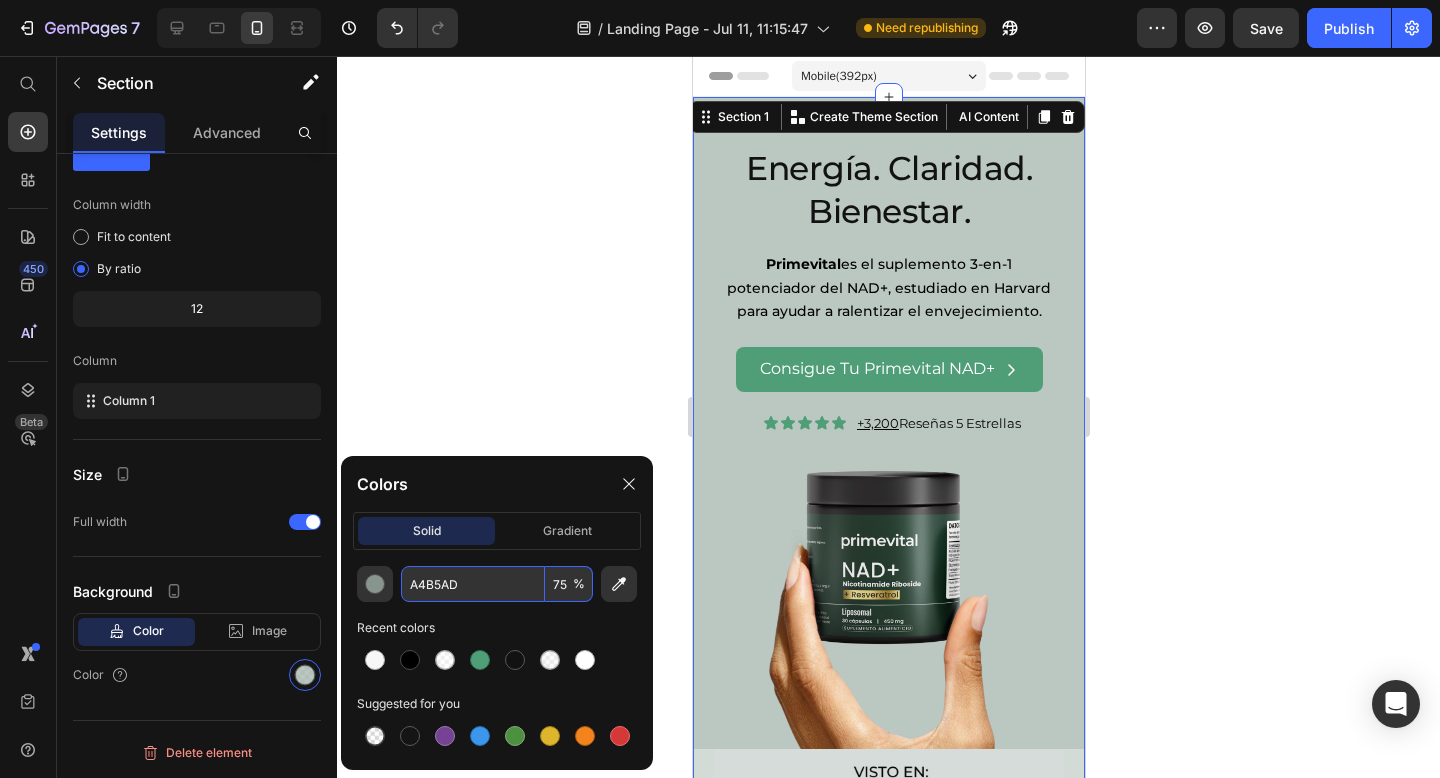 drag, startPoint x: 464, startPoint y: 581, endPoint x: 408, endPoint y: 581, distance: 56 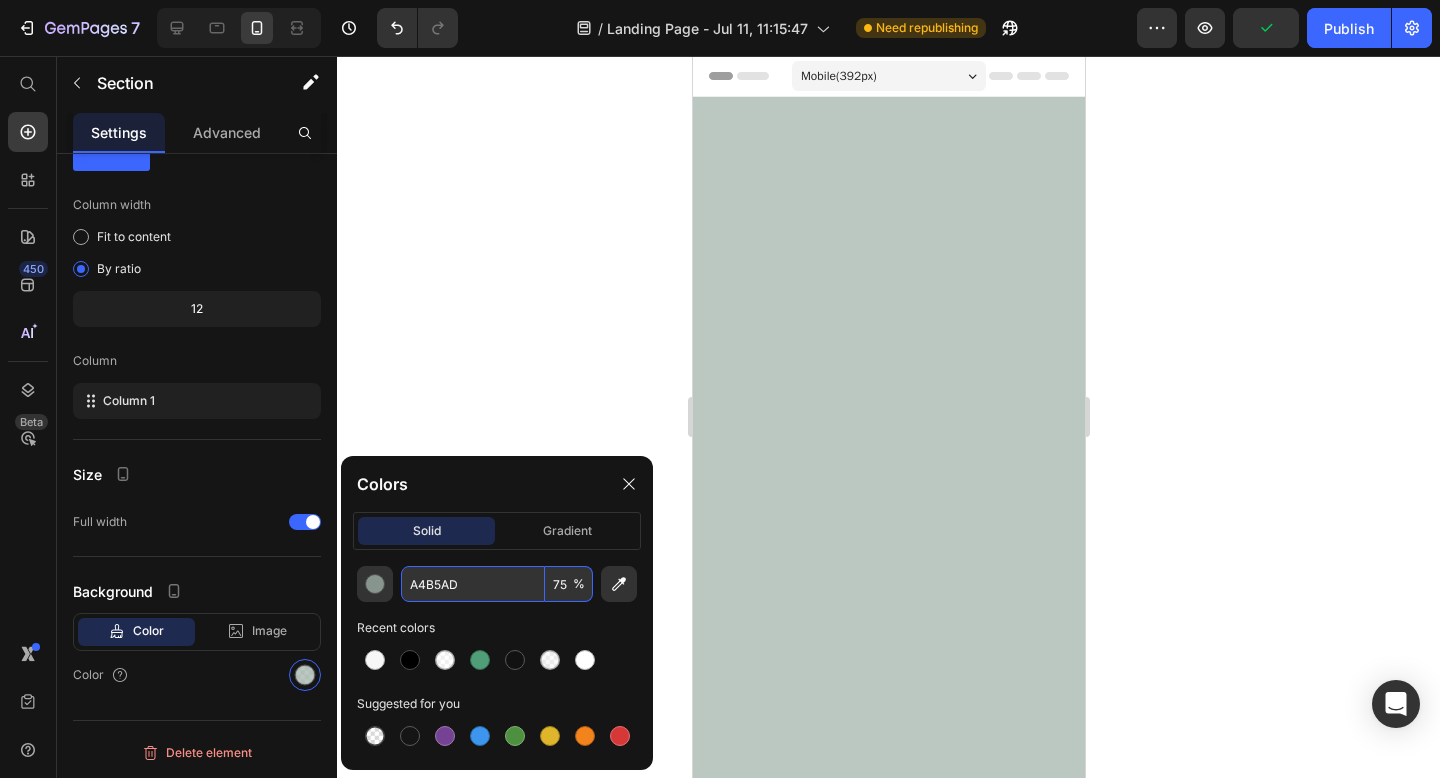 scroll, scrollTop: 4283, scrollLeft: 0, axis: vertical 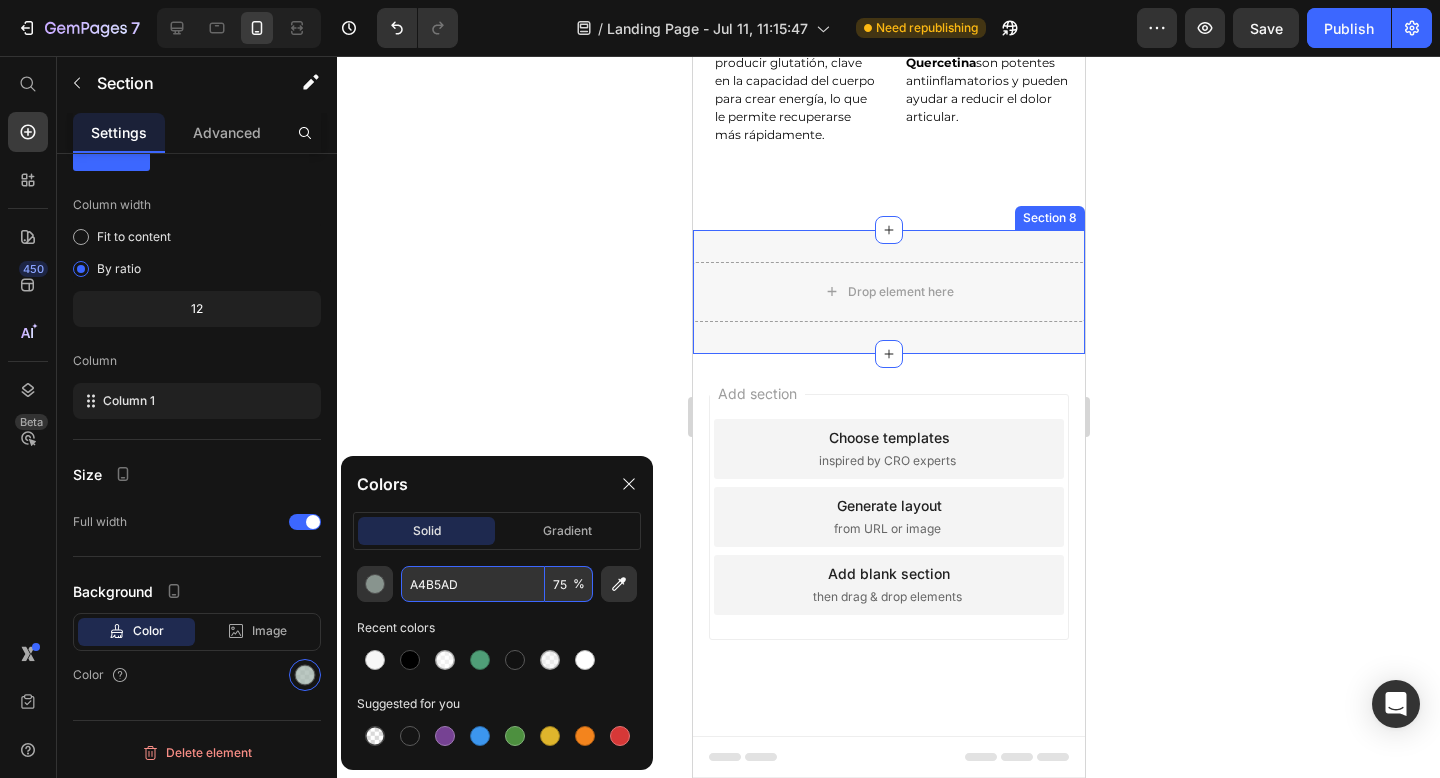 click on "Drop element here Section 8" at bounding box center [888, 292] 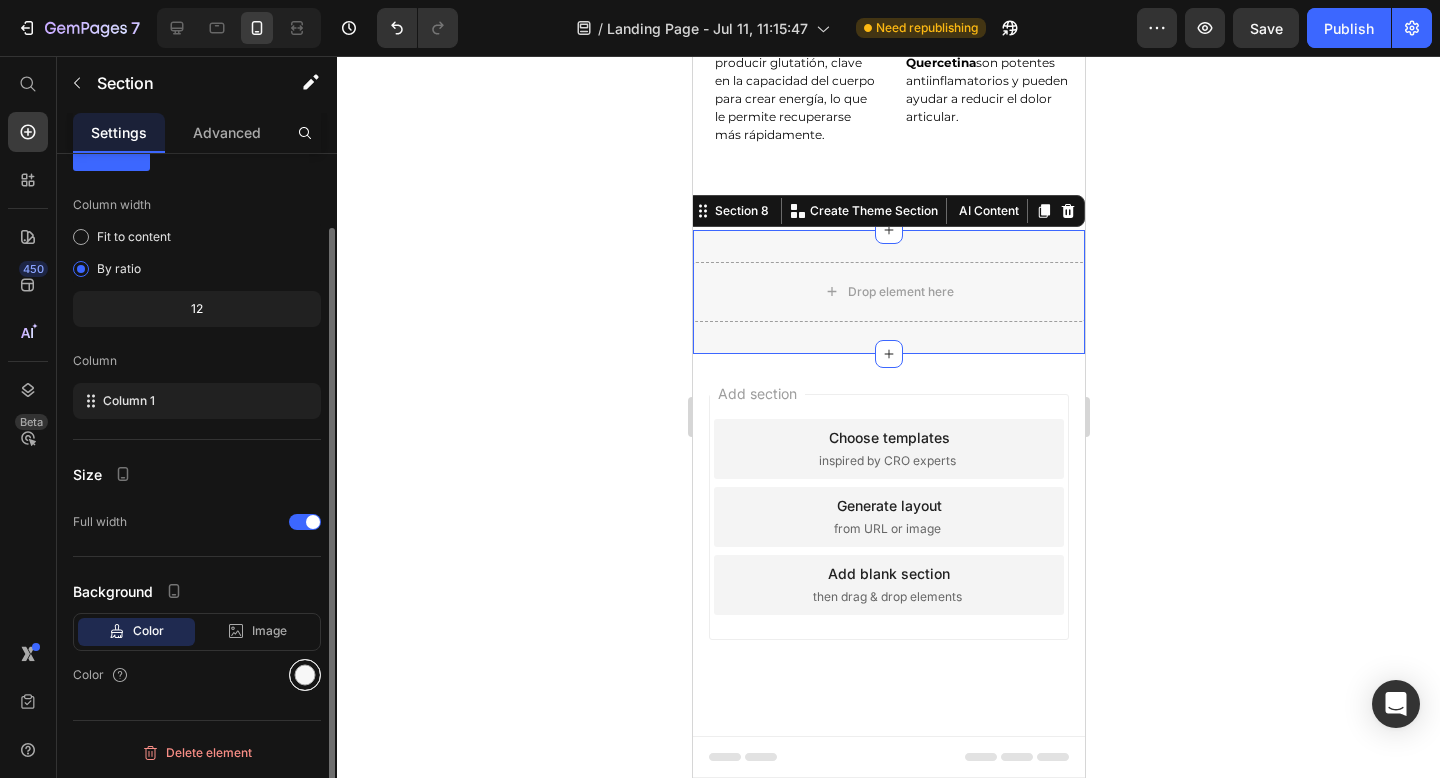 click at bounding box center [305, 675] 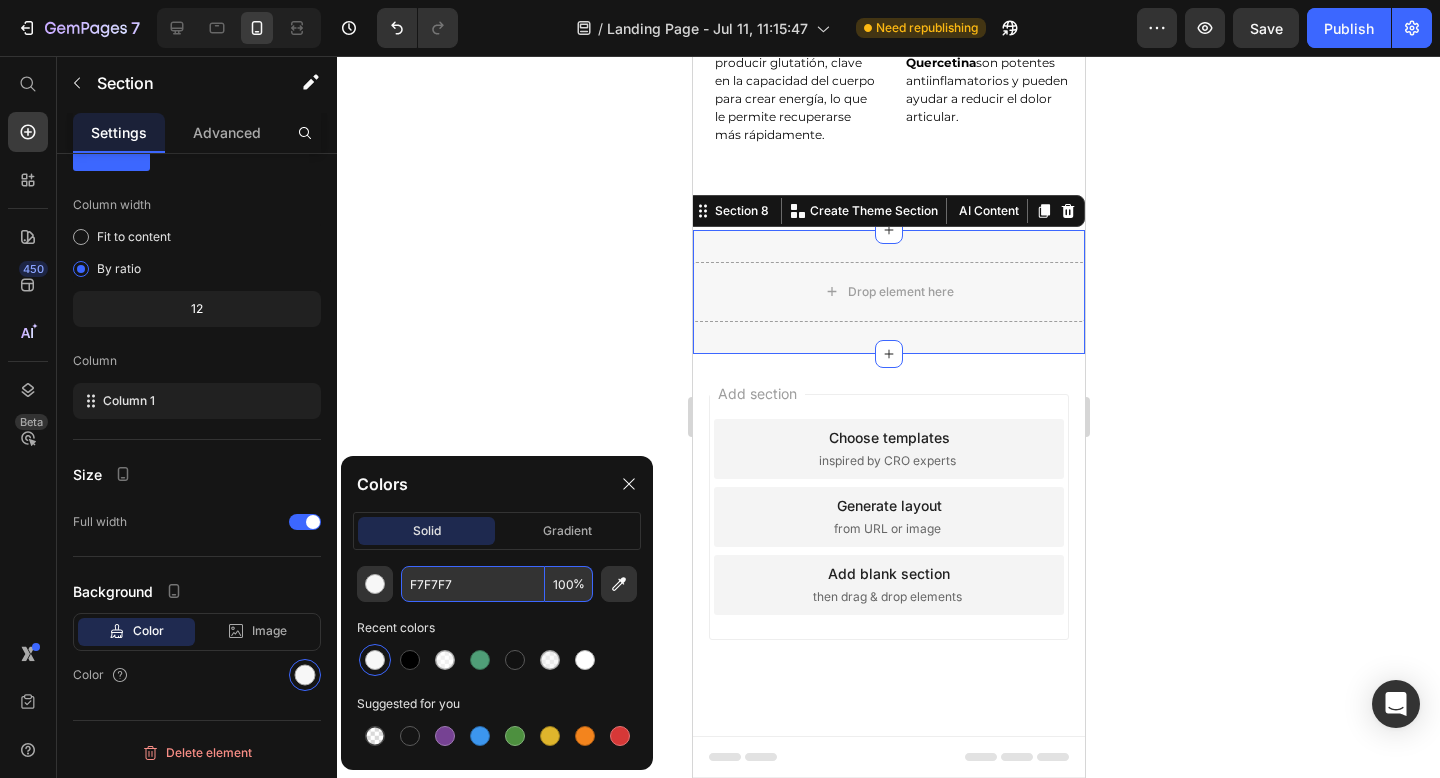 click on "F7F7F7" at bounding box center (473, 584) 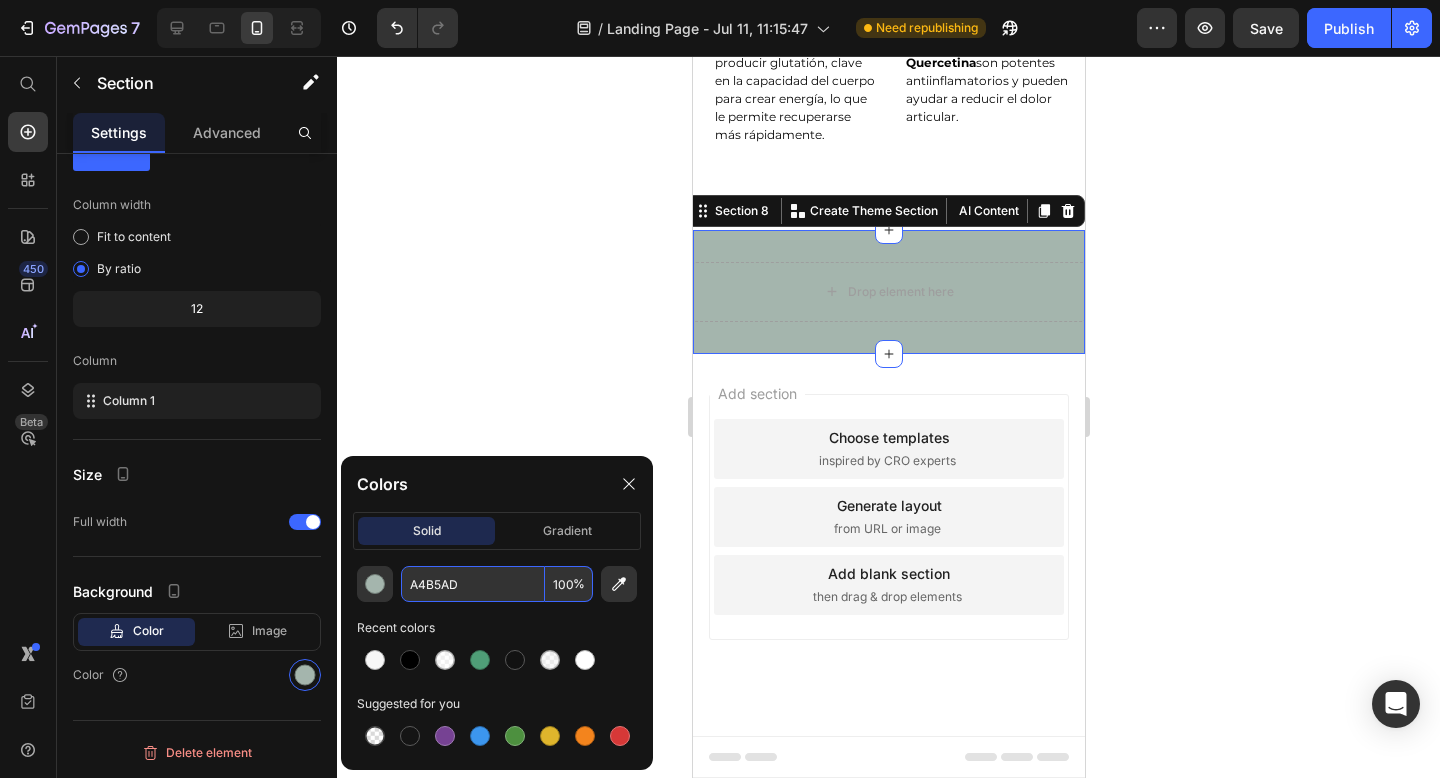 type on "A4B5AD" 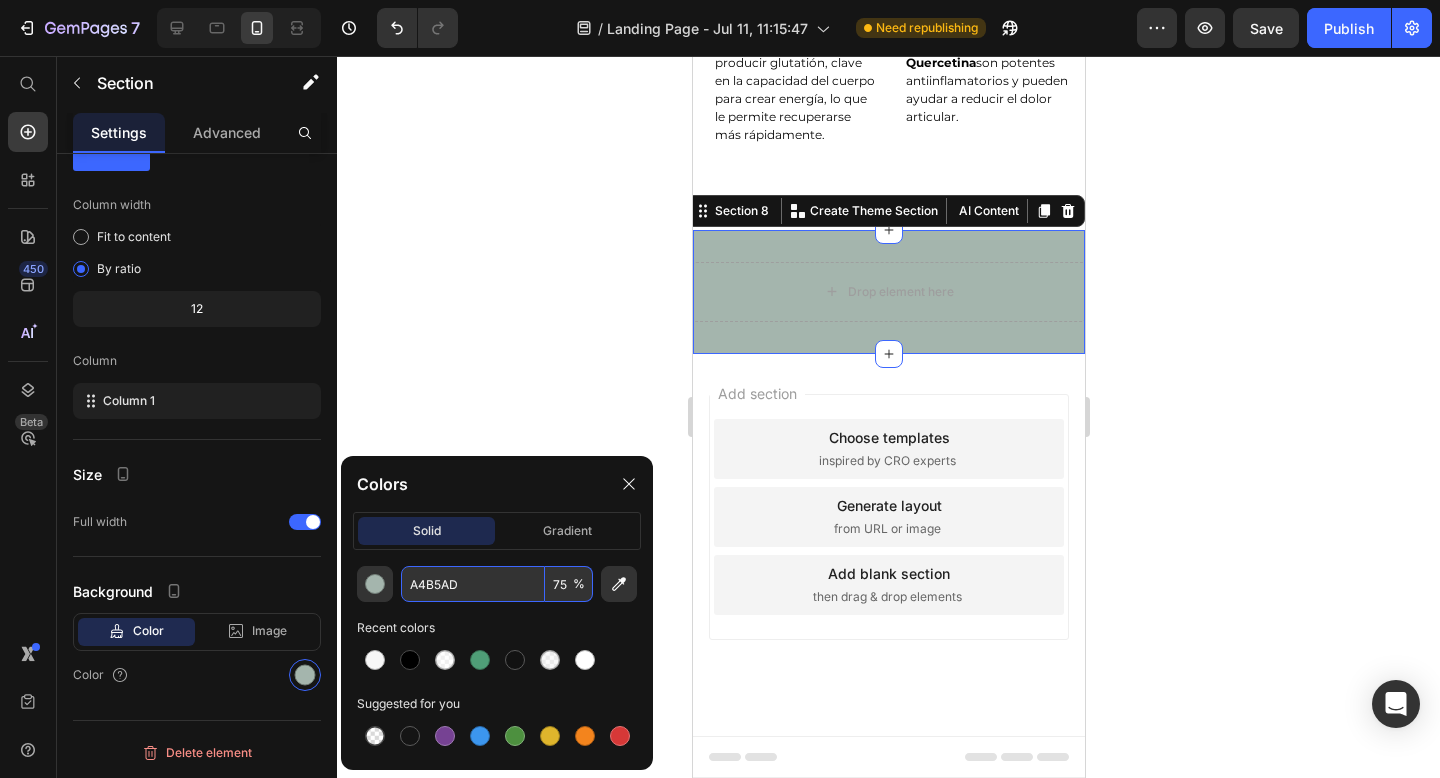 type on "75" 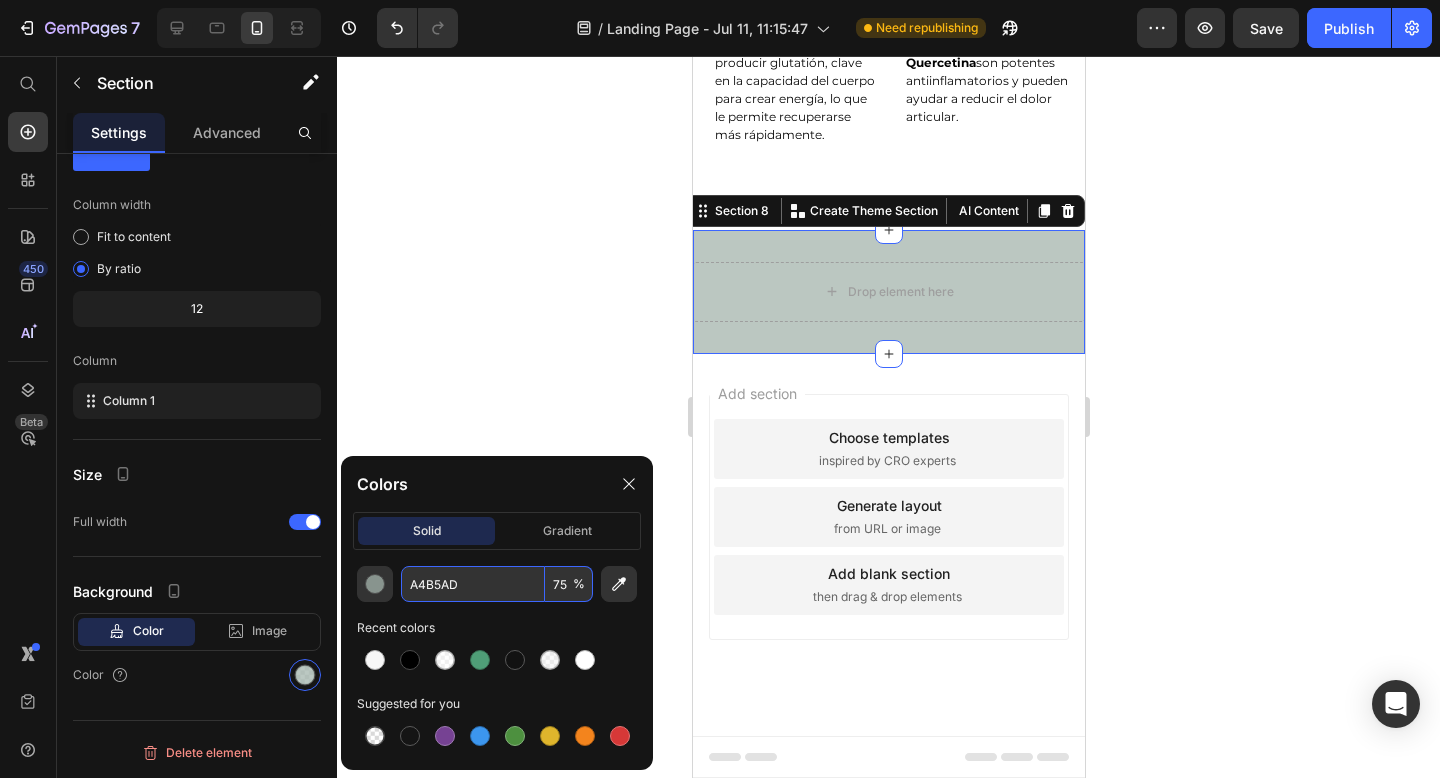 click 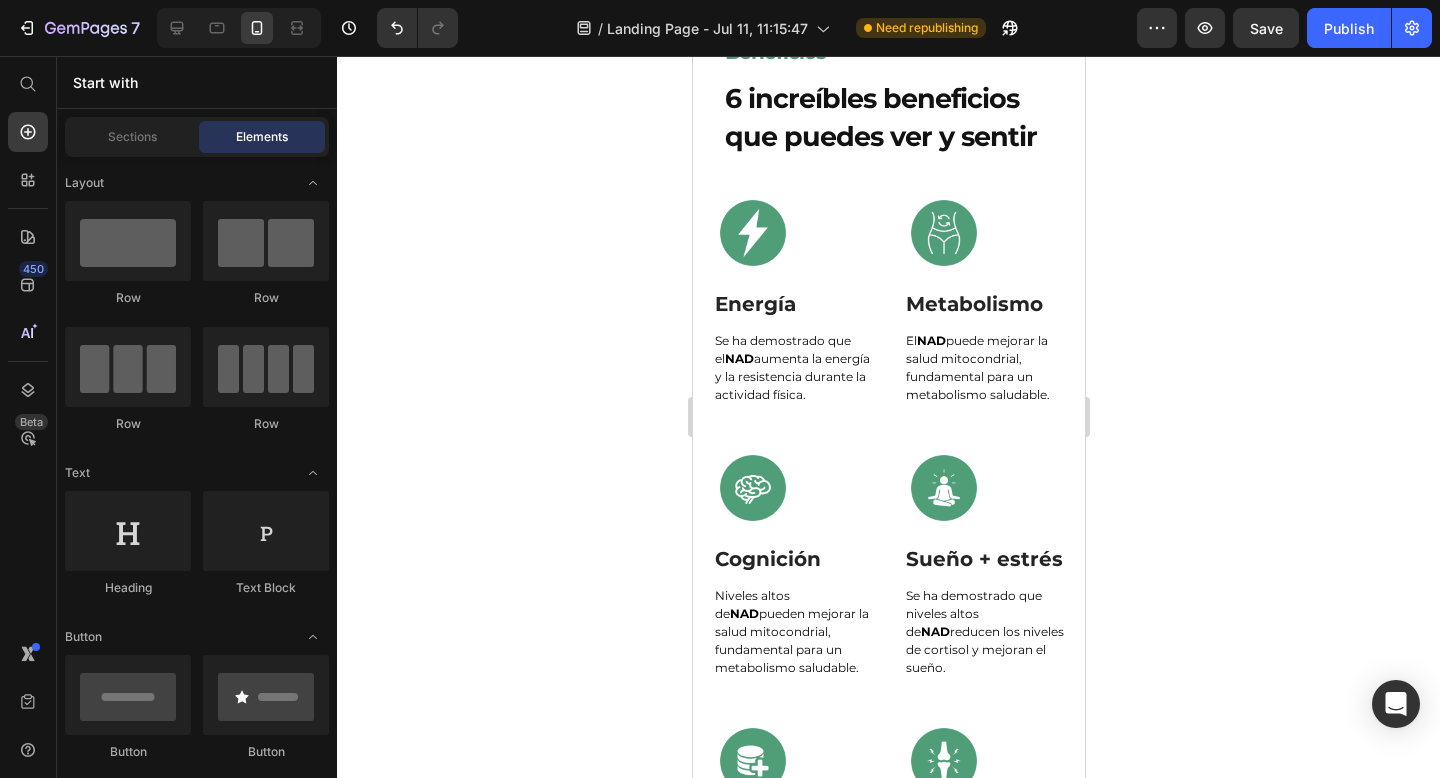 scroll, scrollTop: 3064, scrollLeft: 0, axis: vertical 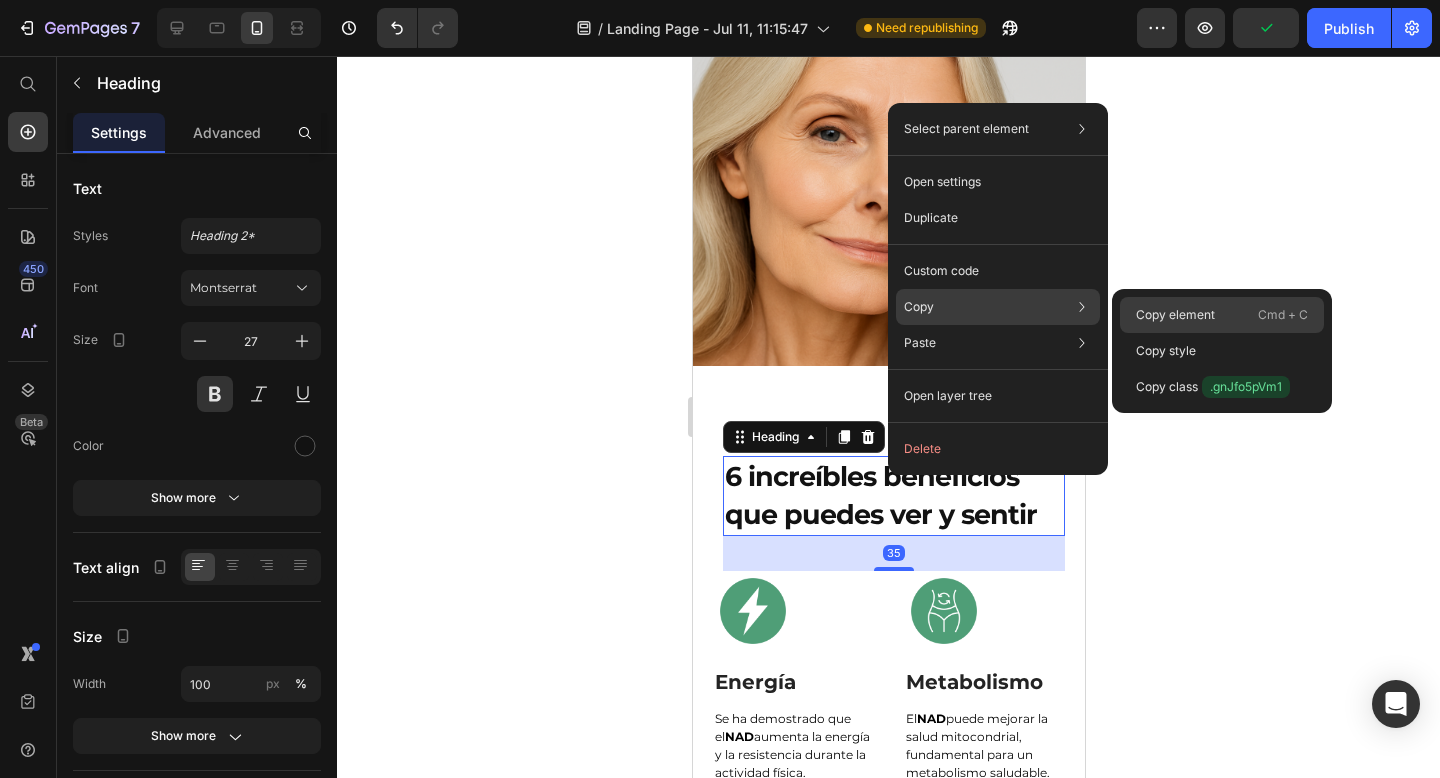 click on "Copy element" at bounding box center (1175, 315) 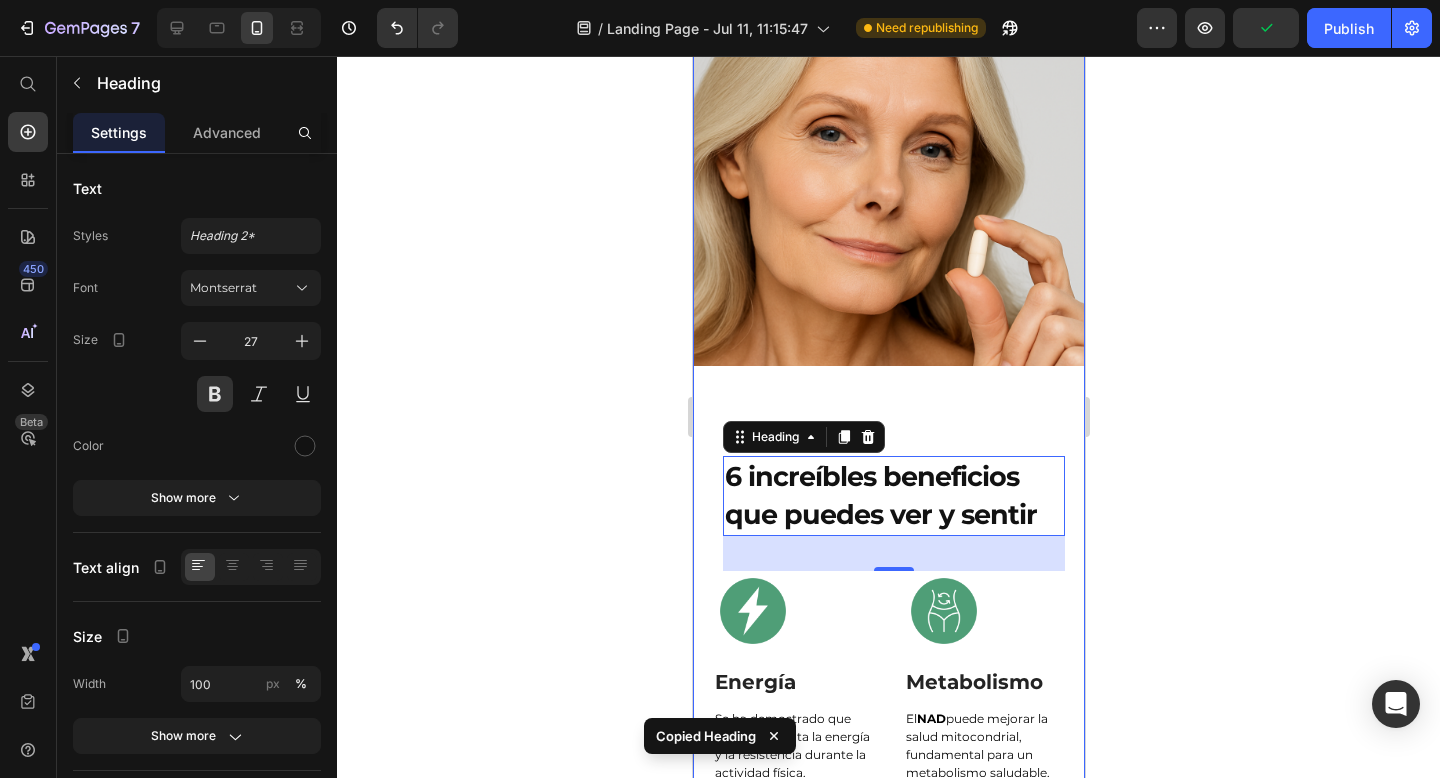 scroll, scrollTop: 4283, scrollLeft: 0, axis: vertical 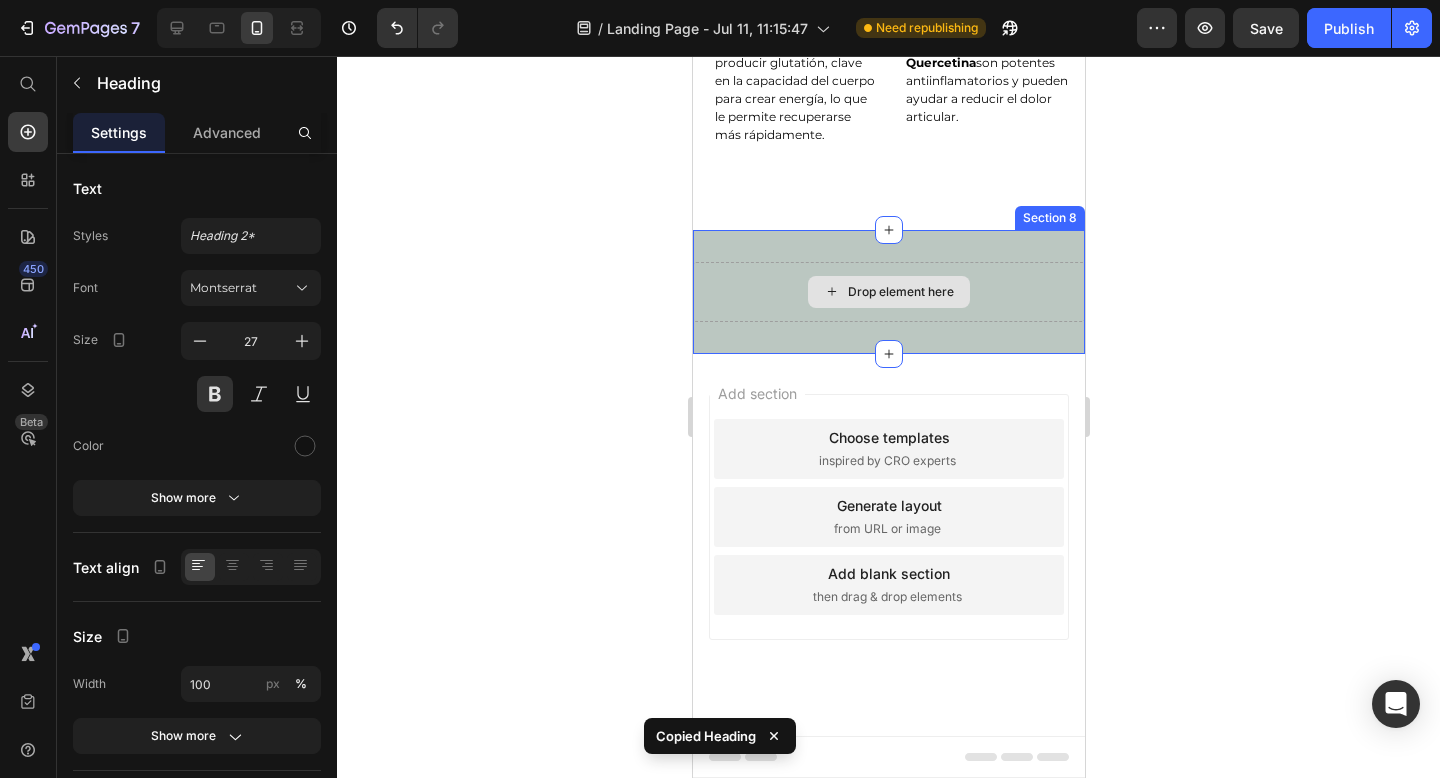 click on "Drop element here" at bounding box center (900, 292) 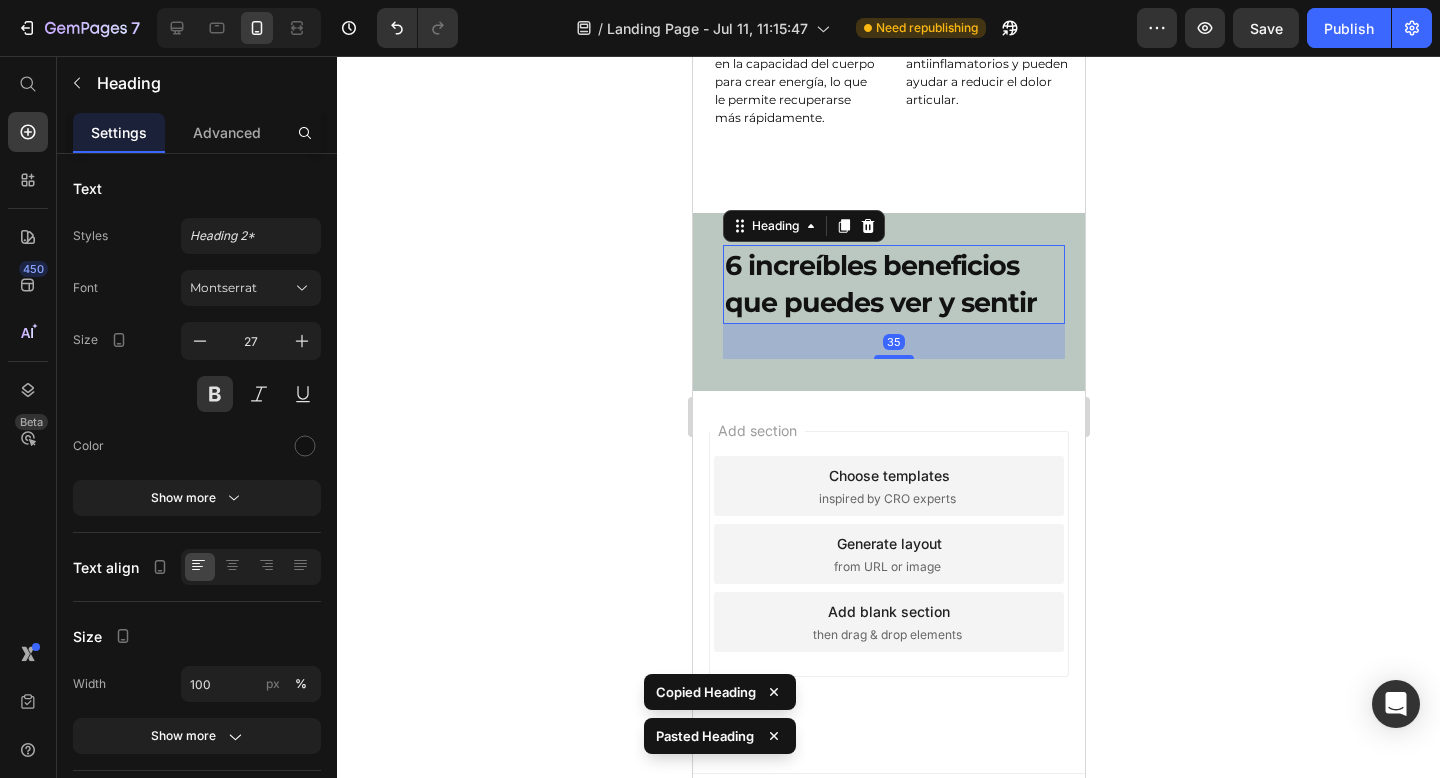 click 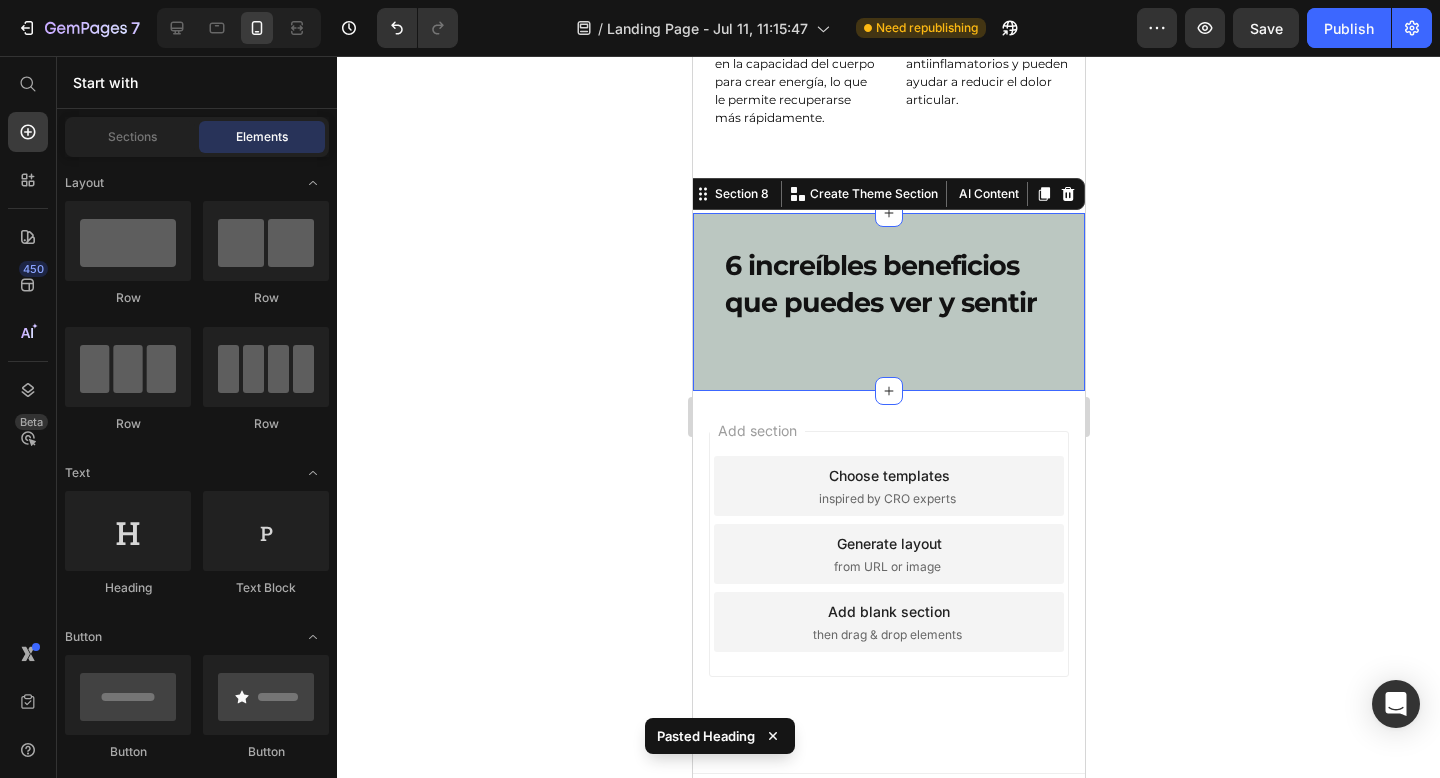 click on "6 increíbles beneficios que puedes ver y sentir Heading Section 8   You can create reusable sections Create Theme Section AI Content Write with GemAI What would you like to describe here? Tone and Voice Persuasive Product PRIMEVITAL NAD+ Show more Generate" at bounding box center [888, 302] 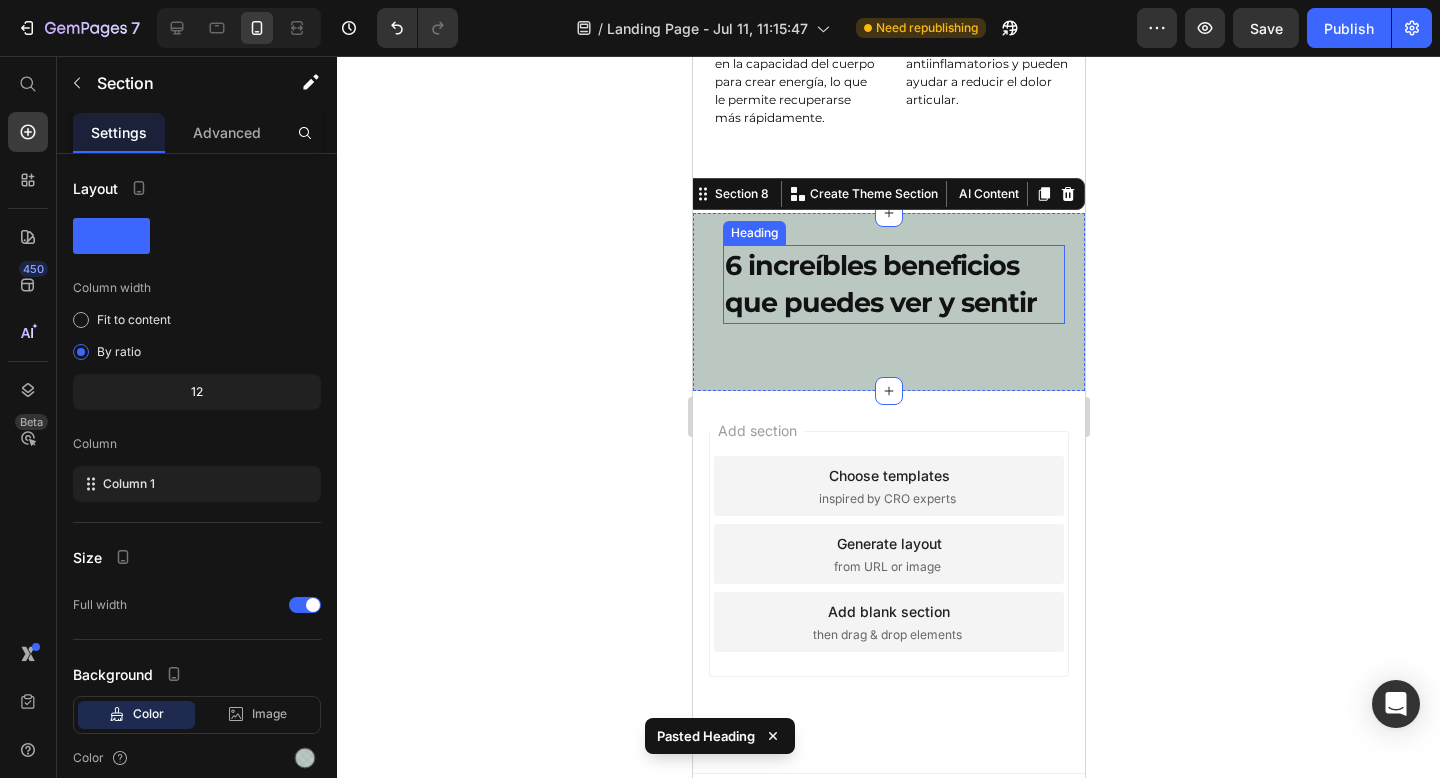 click on "6 increíbles beneficios que puedes ver y sentir" at bounding box center (893, 285) 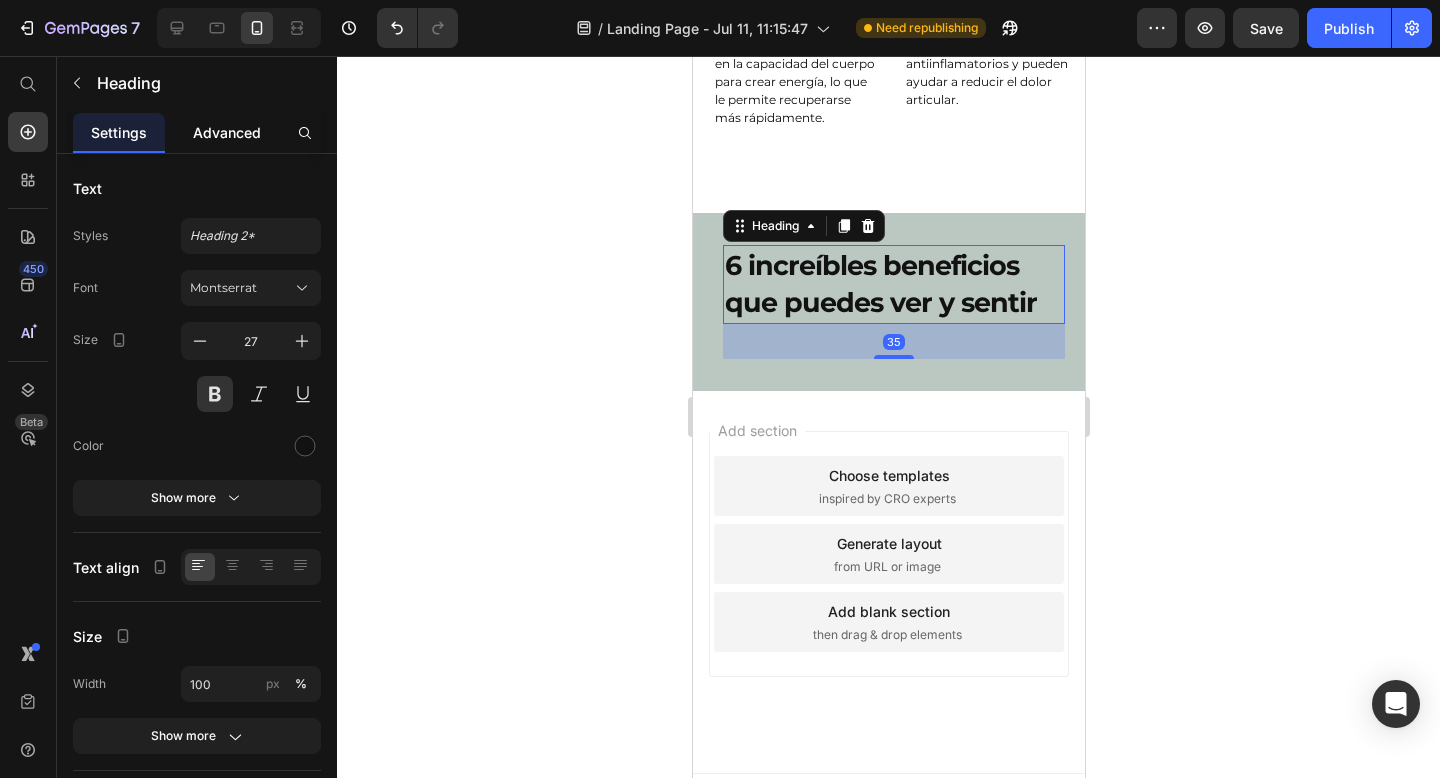 click on "Advanced" 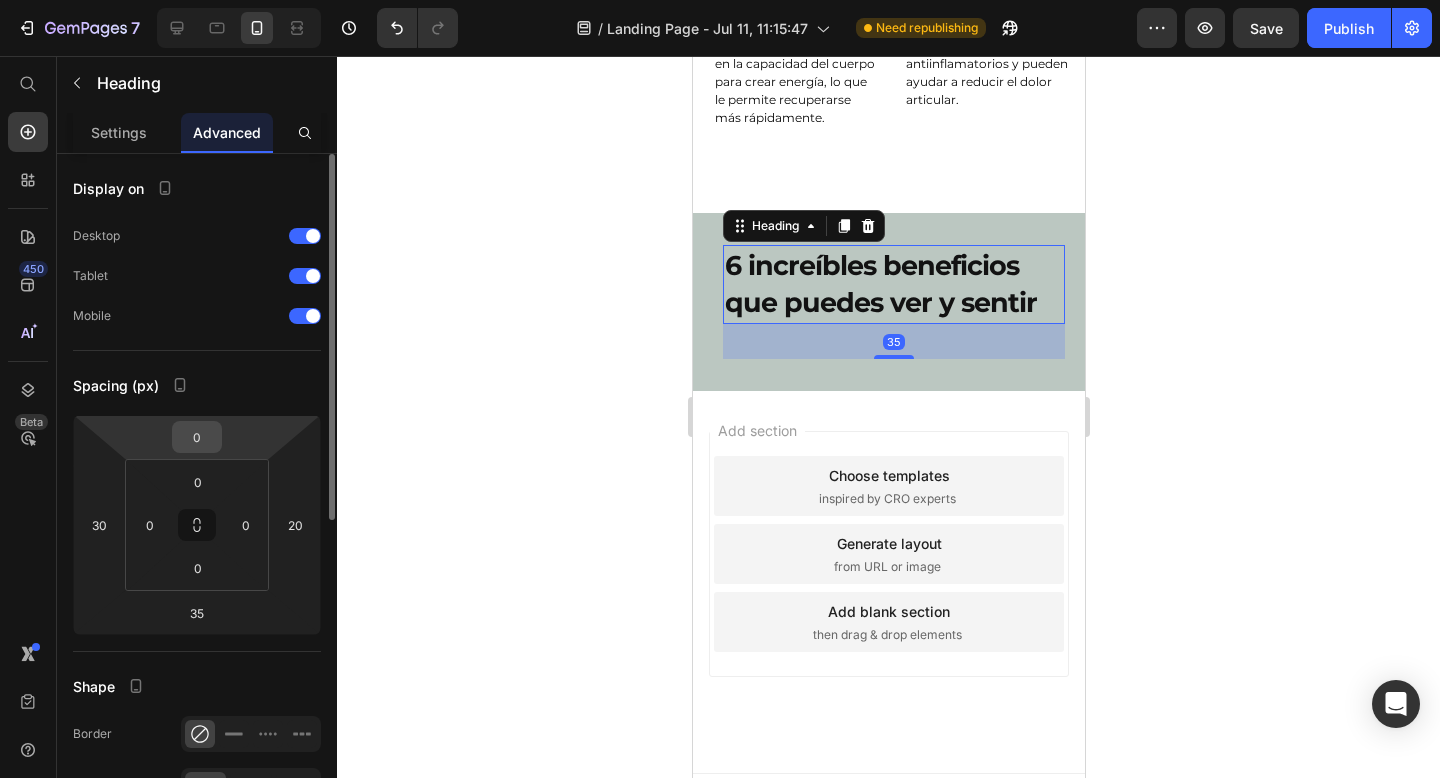 click on "0" at bounding box center (197, 437) 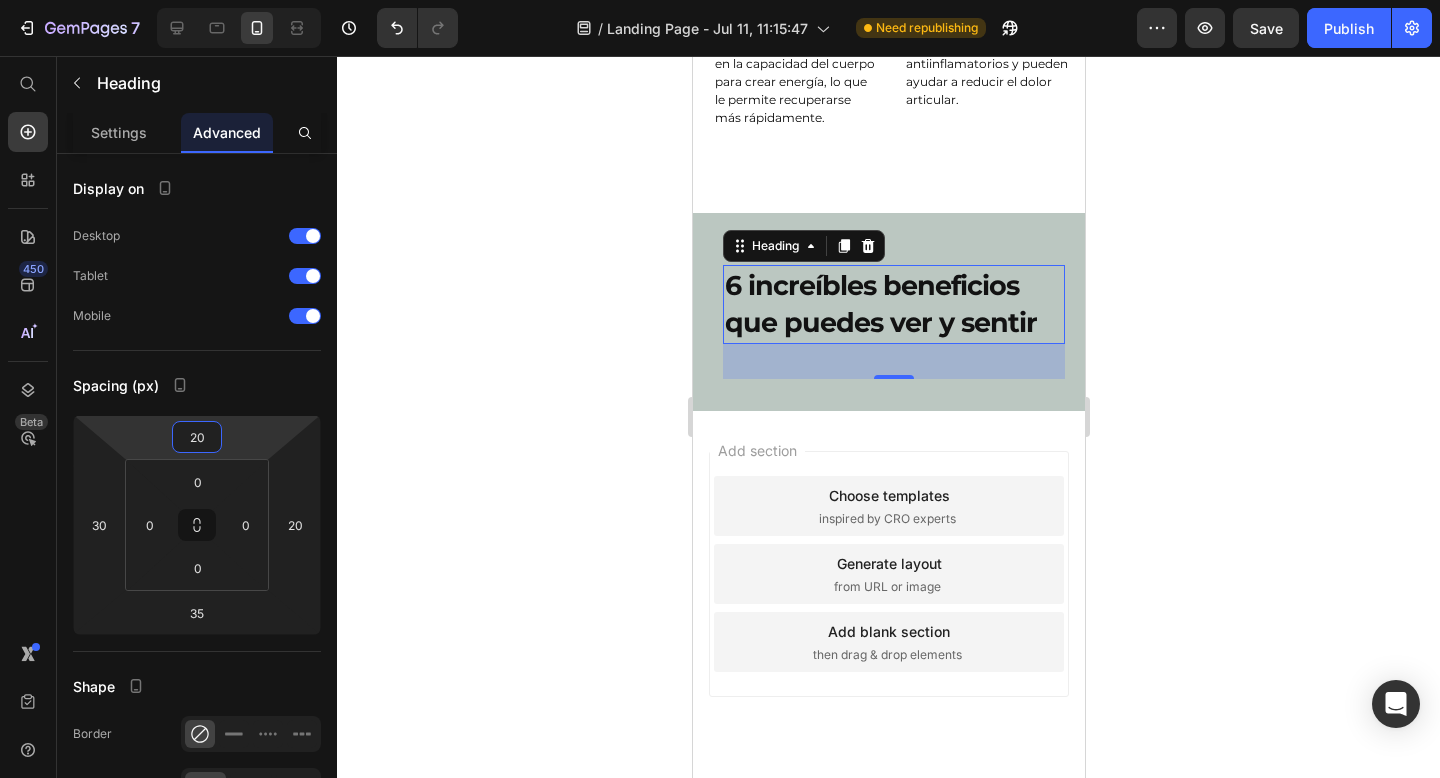 type on "2" 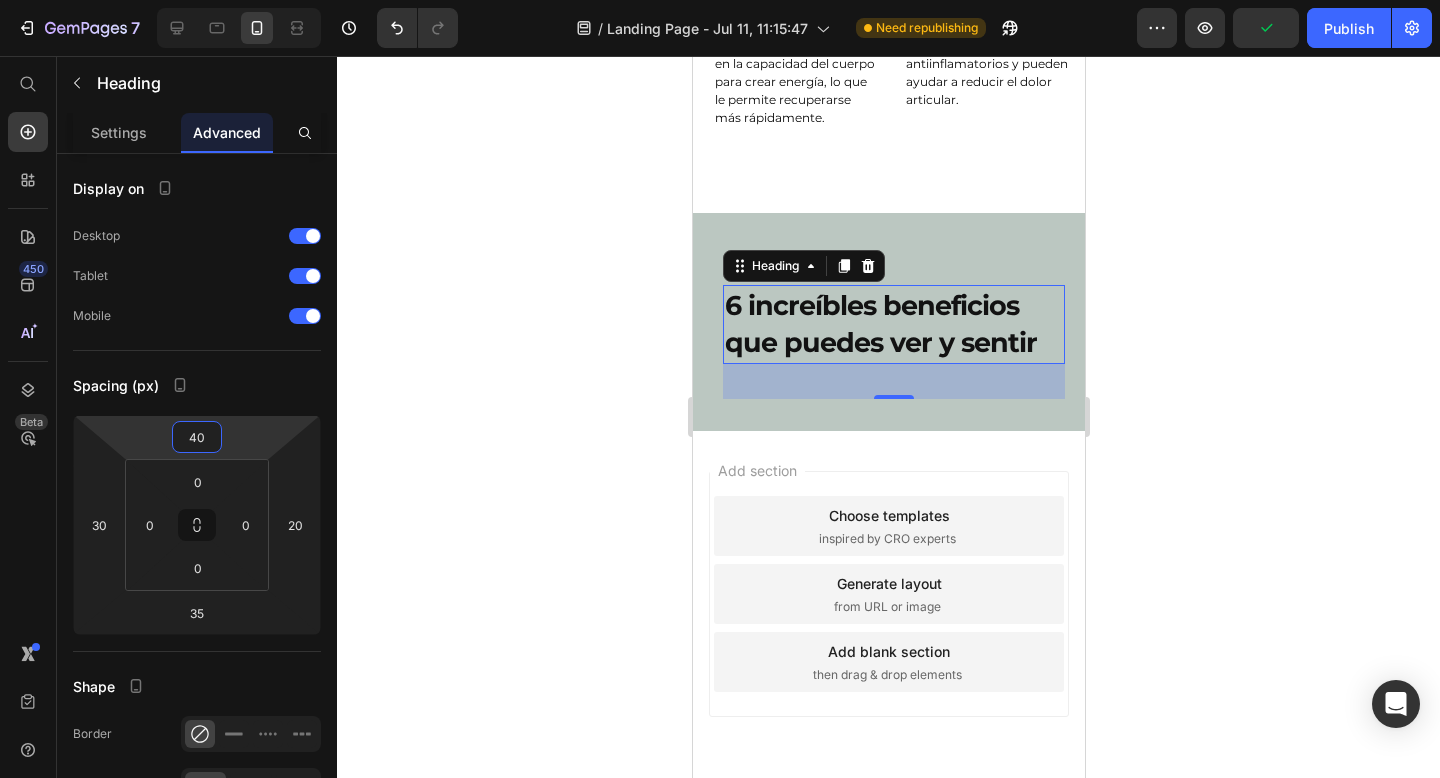 type on "40" 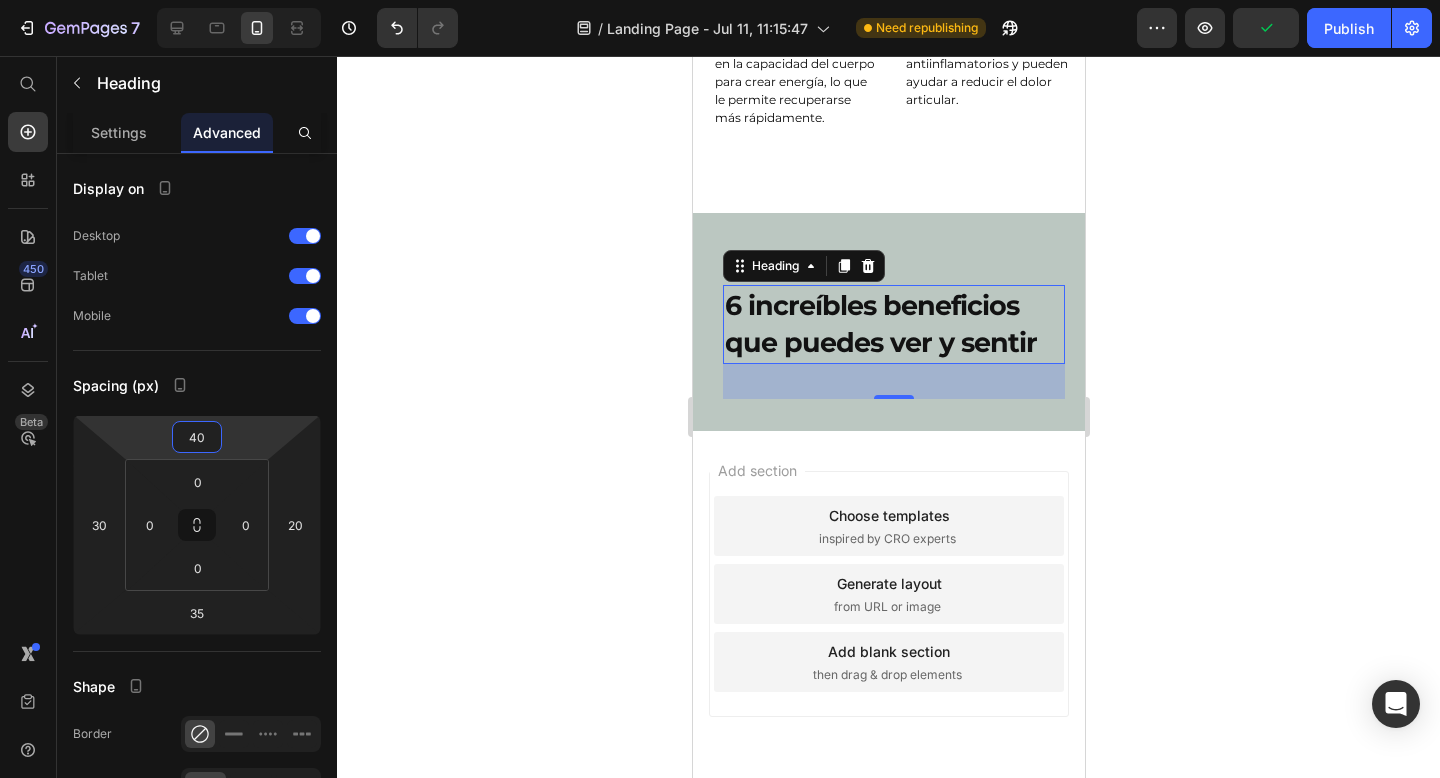 click on "6 increíbles beneficios que puedes ver y sentir" at bounding box center [893, 325] 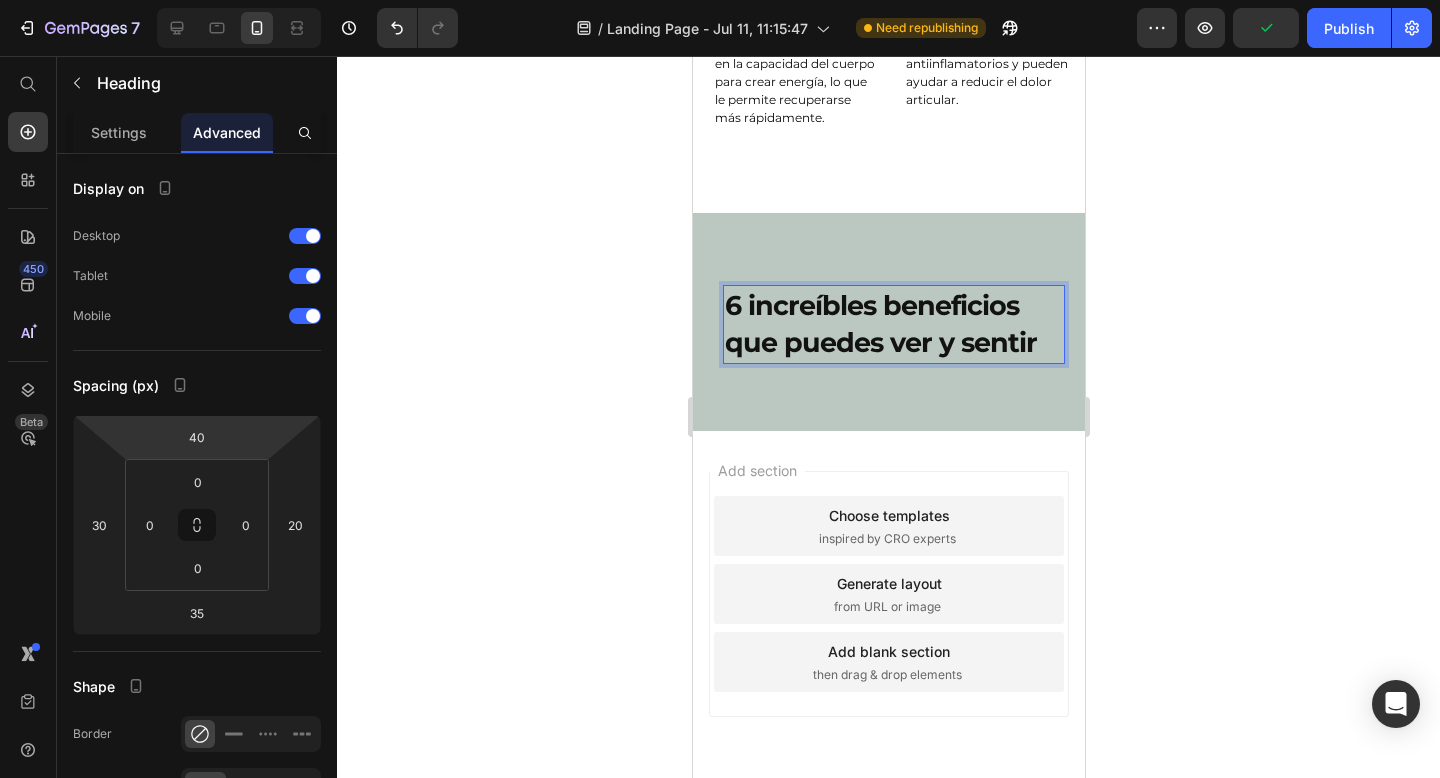 click 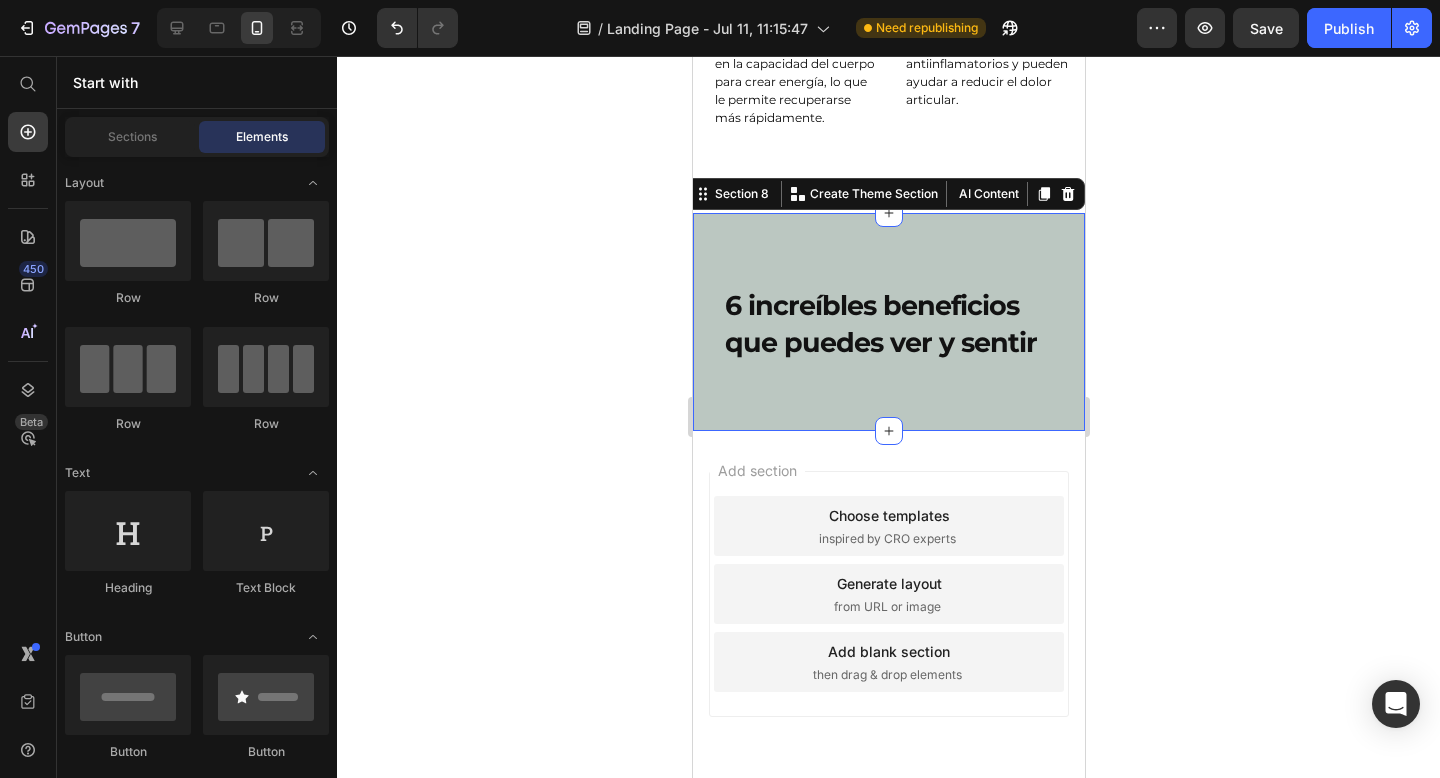 click on "6 increíbles beneficios que puedes ver y sentir Heading" at bounding box center (888, 322) 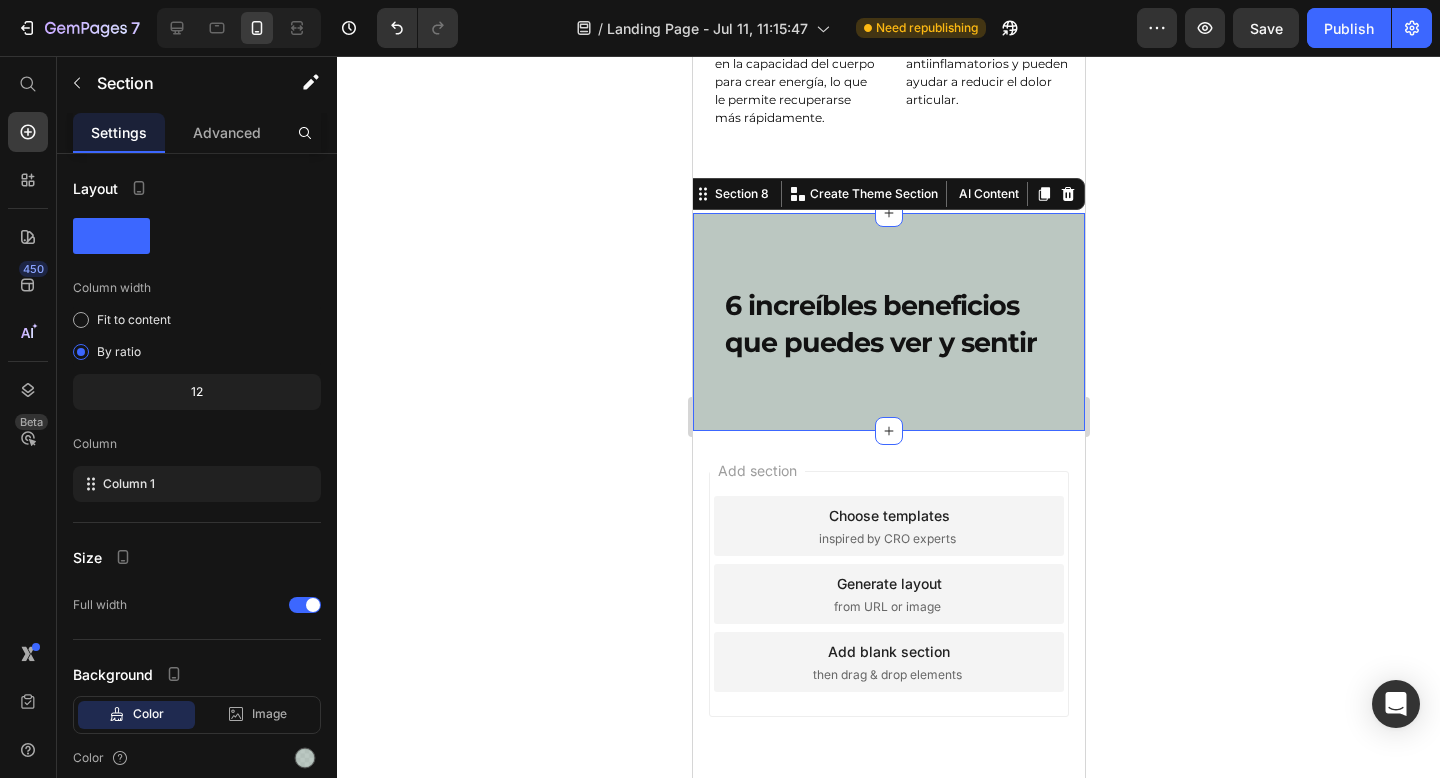 click on "6 increíbles beneficios que puedes ver y sentir Heading" at bounding box center (888, 322) 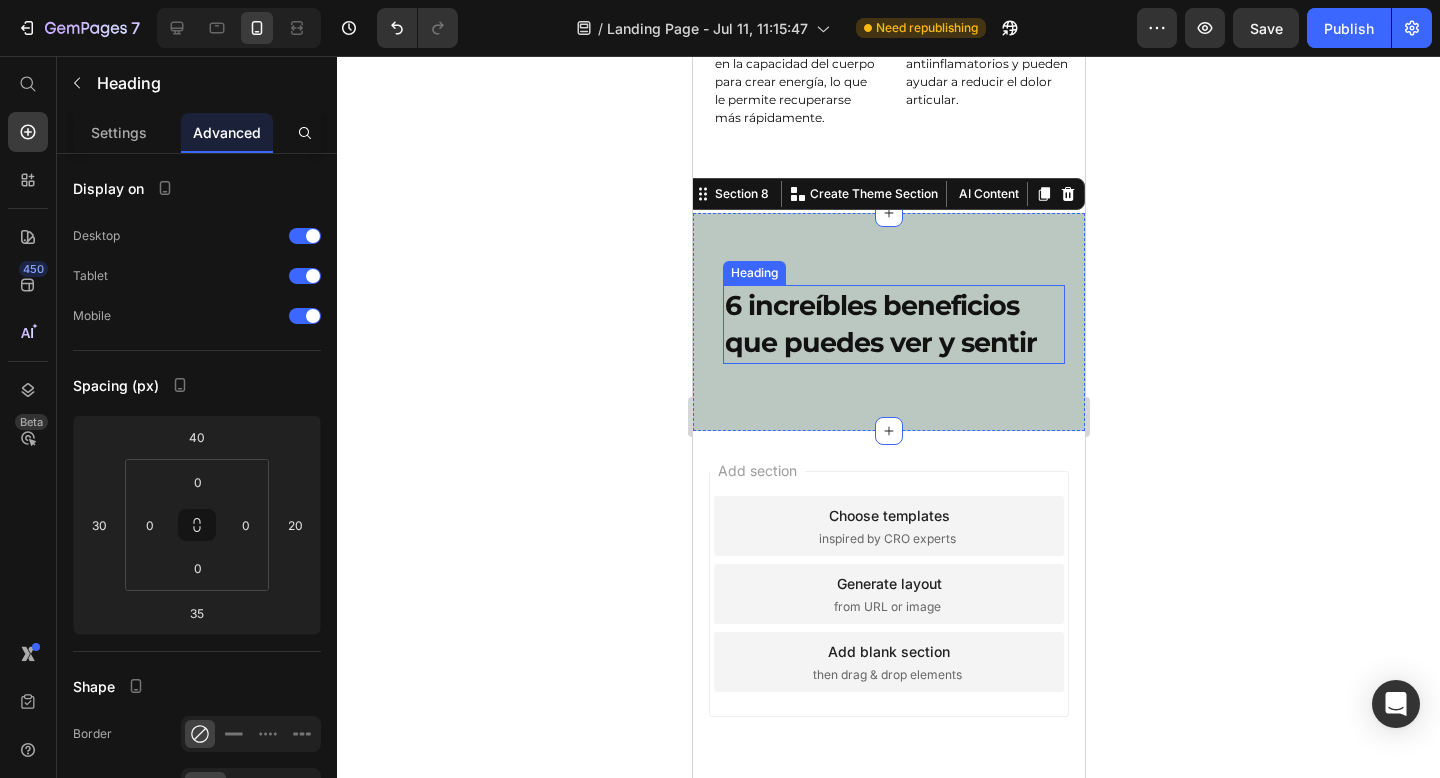 click on "6 increíbles beneficios que puedes ver y sentir" at bounding box center [893, 325] 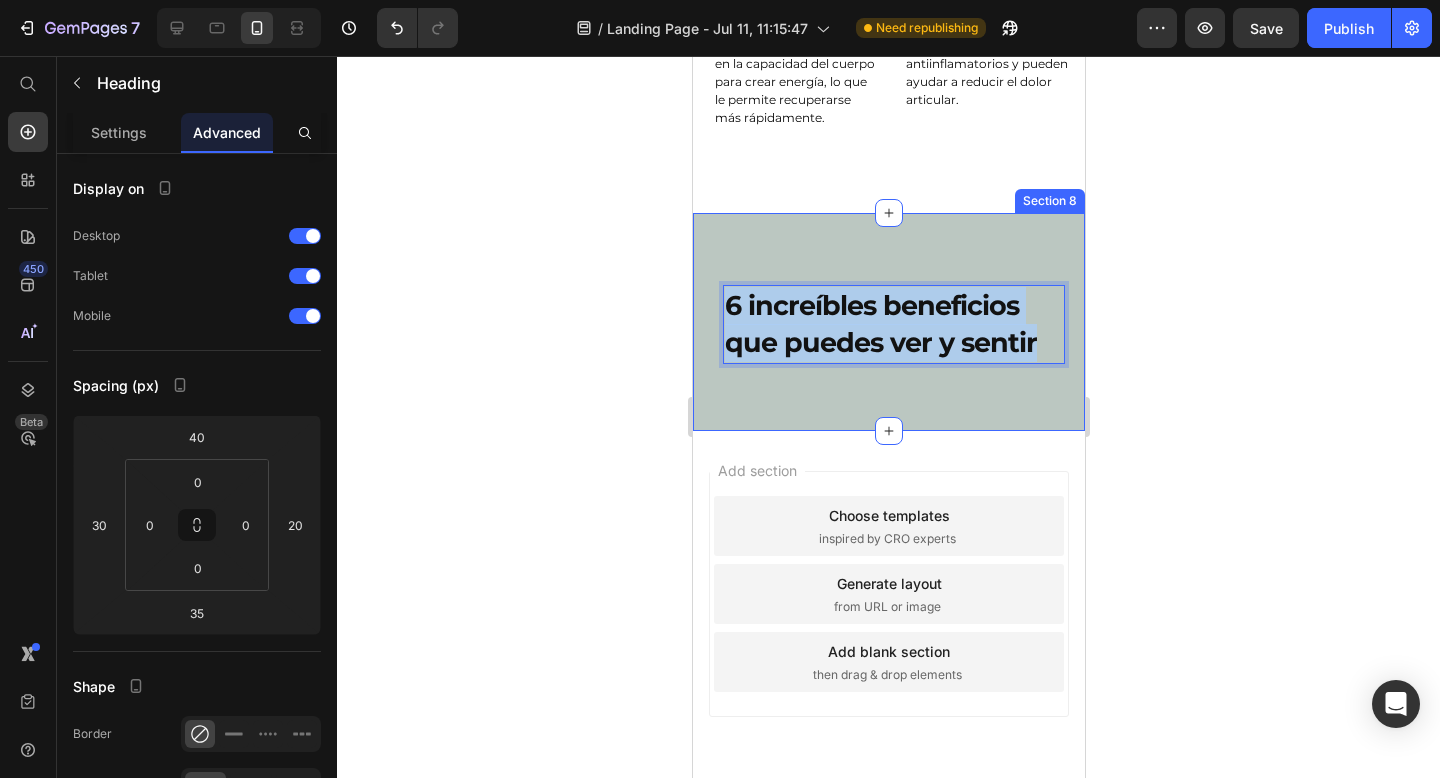 drag, startPoint x: 1034, startPoint y: 364, endPoint x: 718, endPoint y: 329, distance: 317.93237 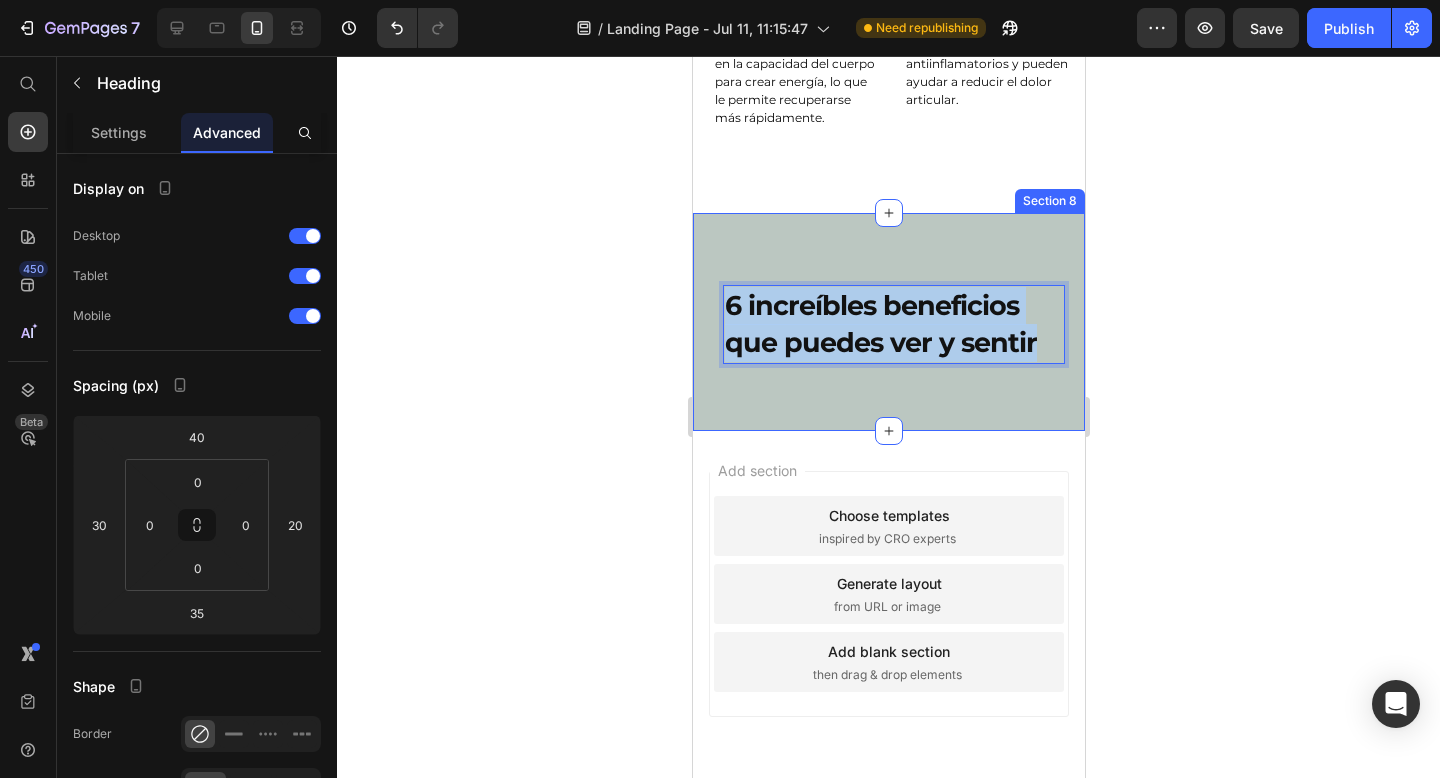 click on "6 increíbles beneficios que puedes ver y sentir Heading   35" at bounding box center (888, 322) 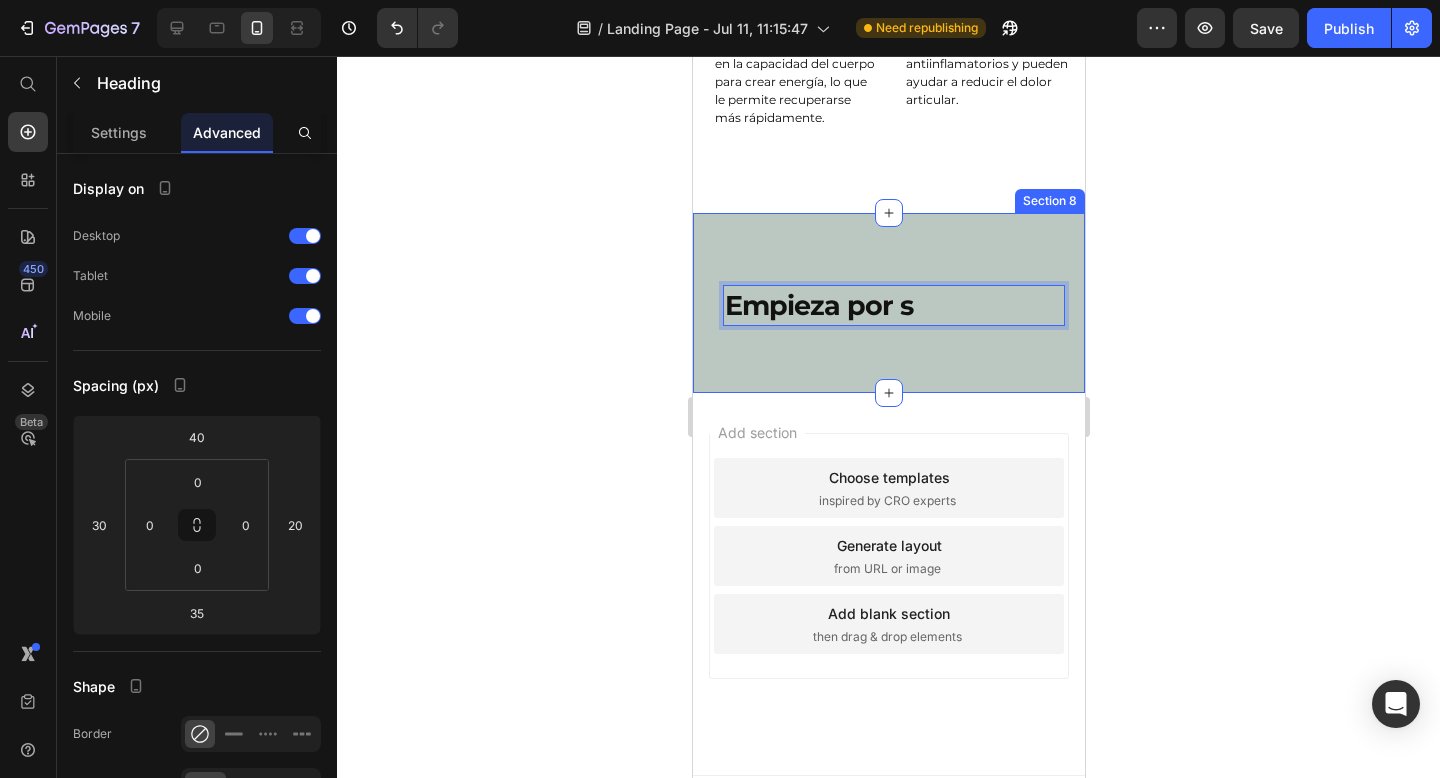 type 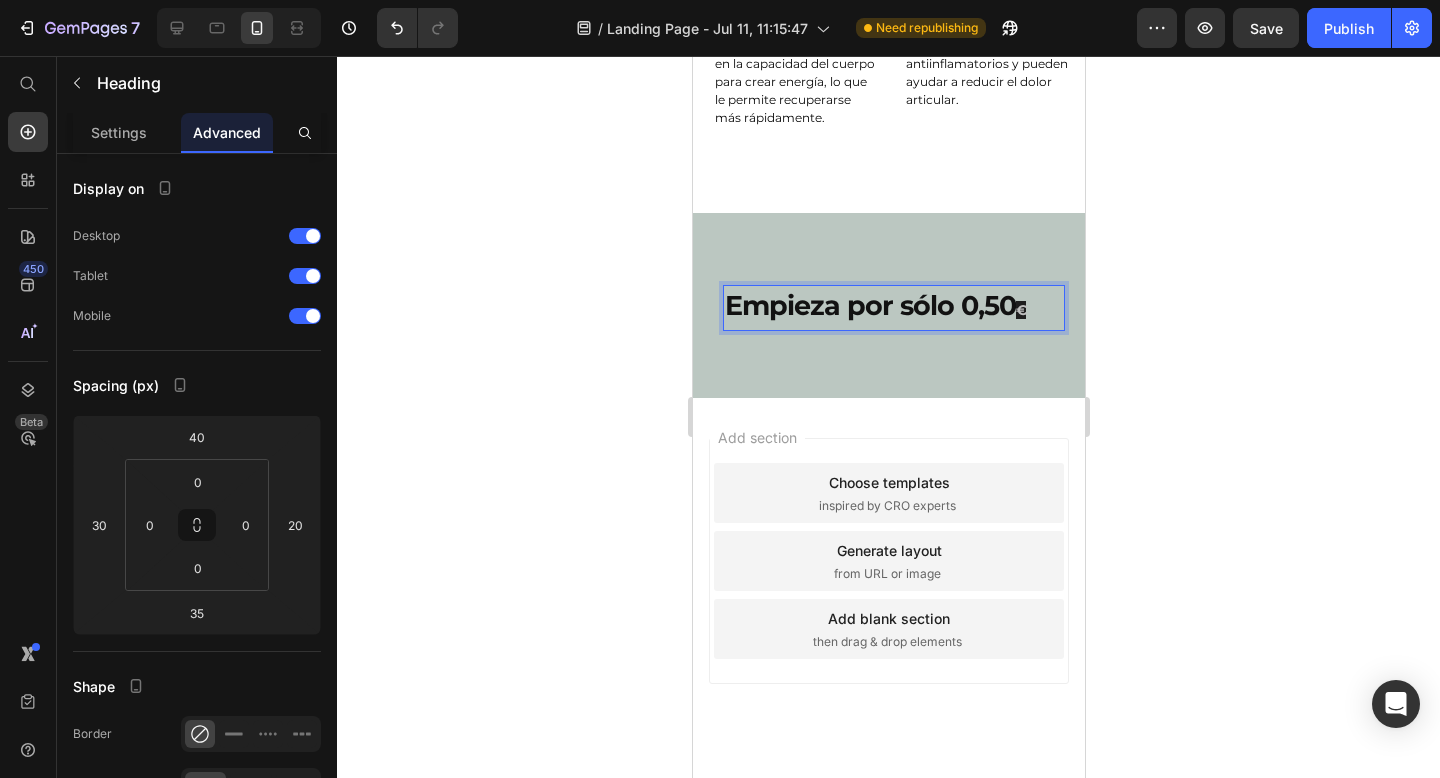 click on "Empieza por sólo 0,50 €" at bounding box center [893, 308] 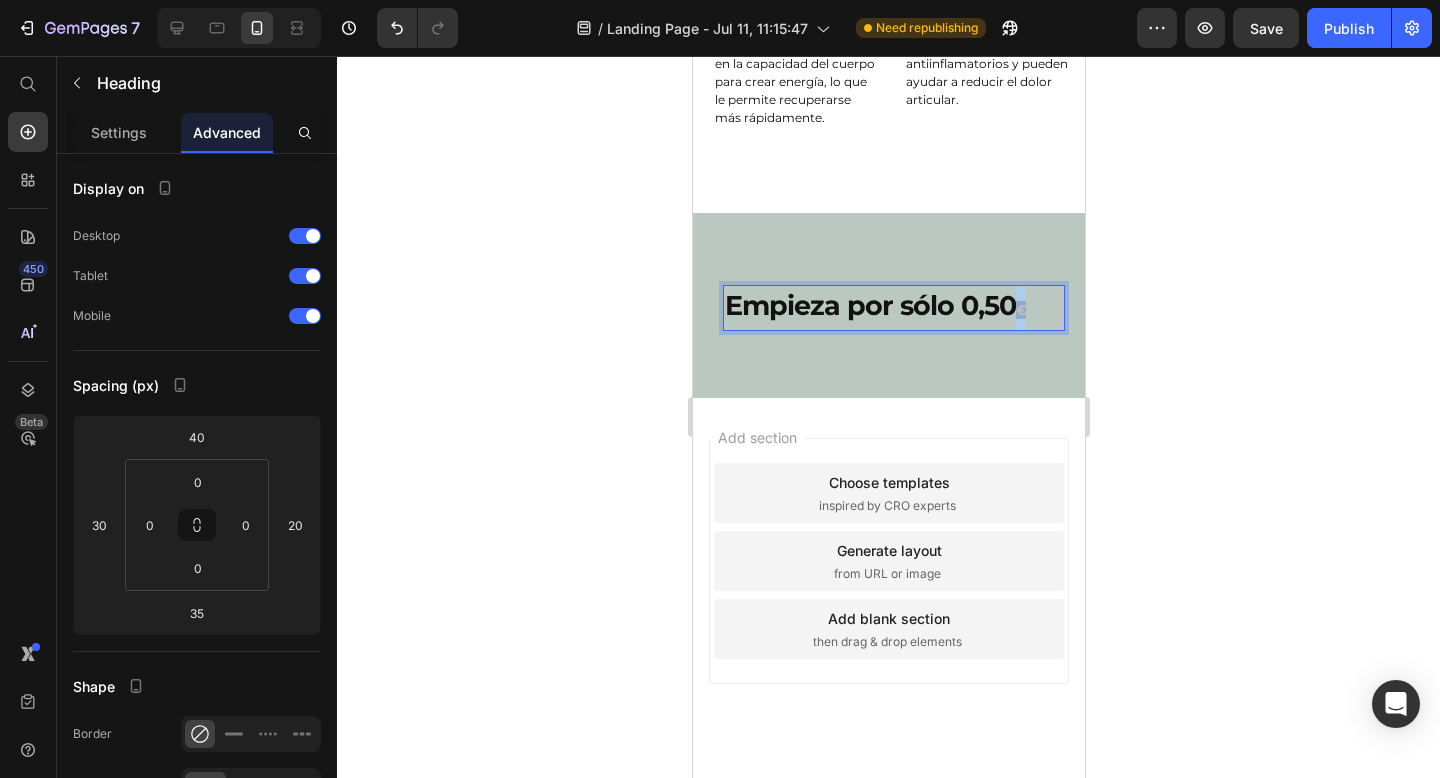 drag, startPoint x: 1031, startPoint y: 326, endPoint x: 1009, endPoint y: 329, distance: 22.203604 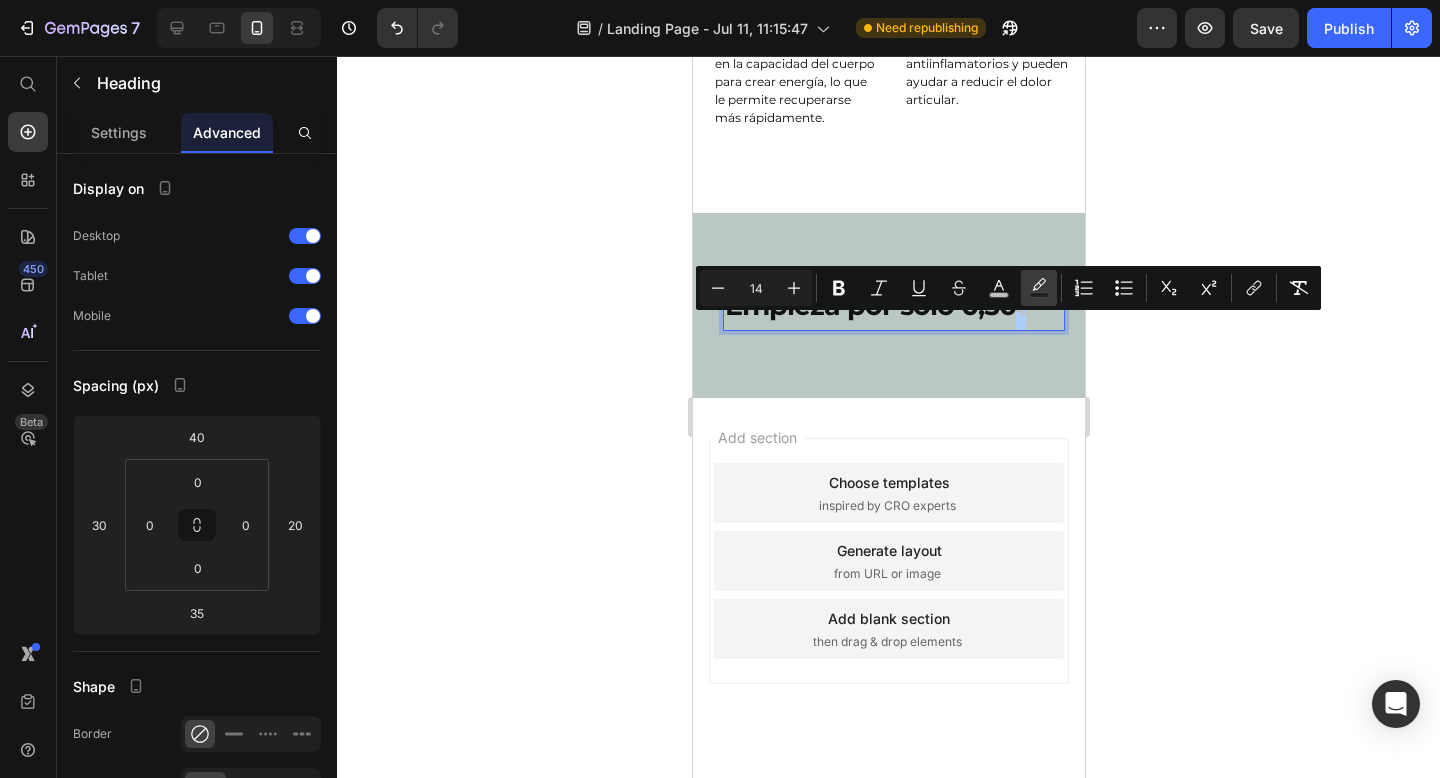click 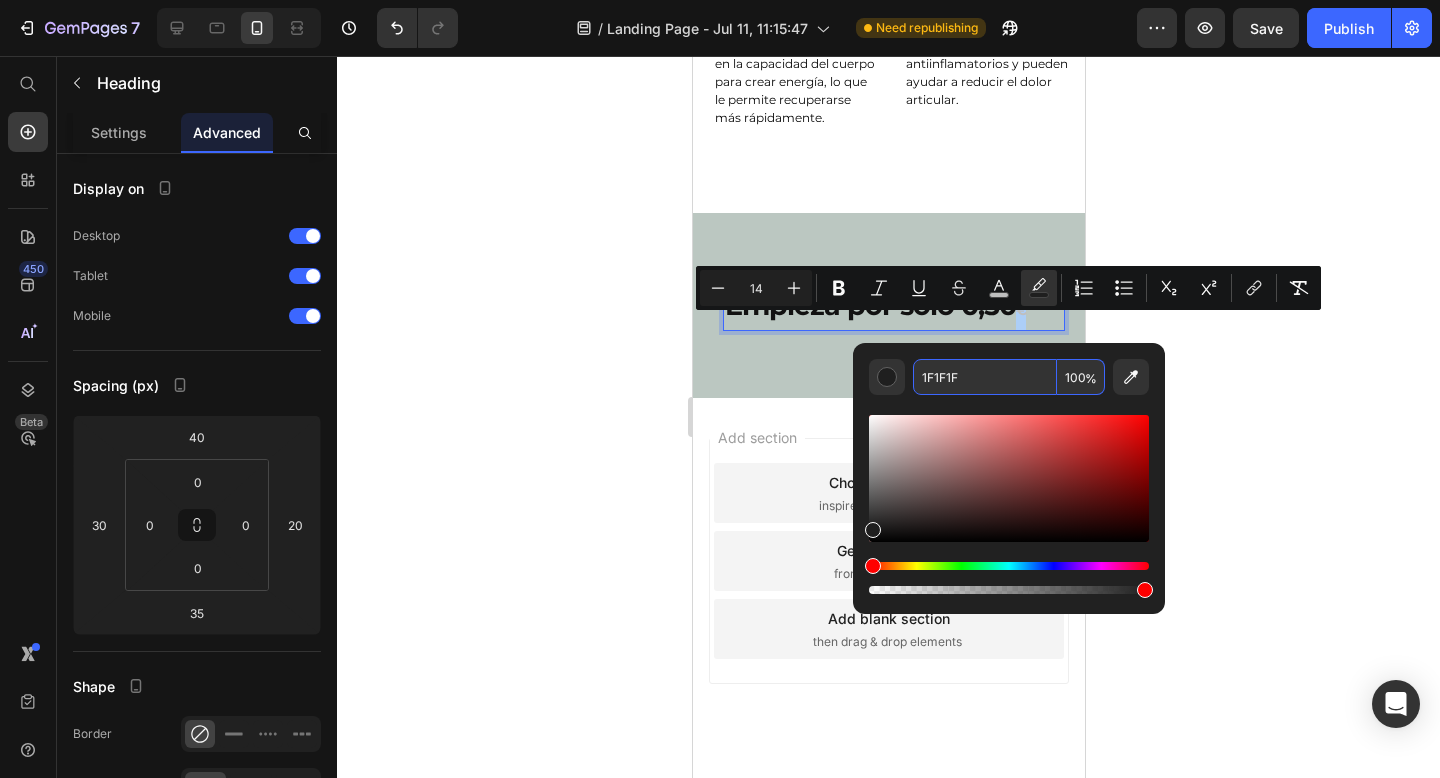 click on "100" at bounding box center [1081, 377] 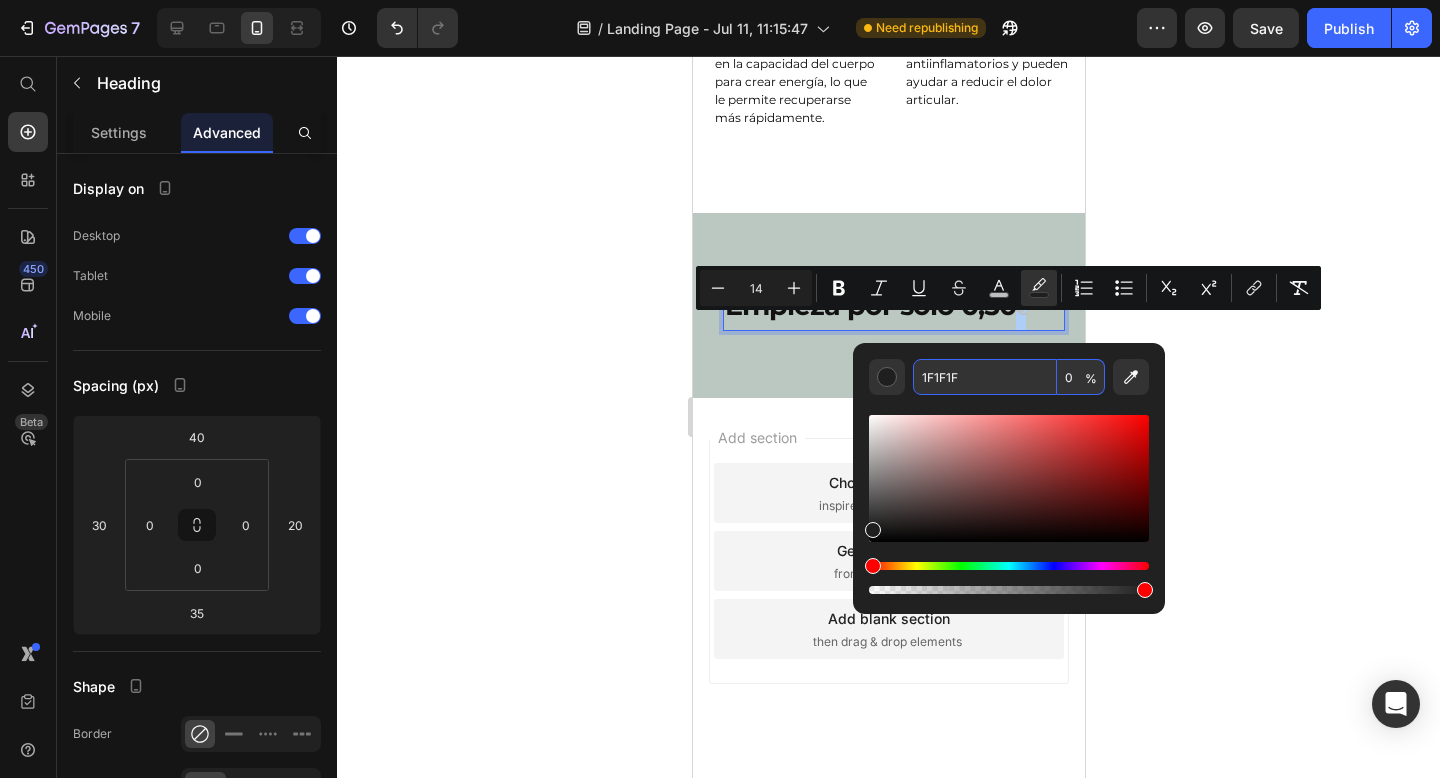 type on "0" 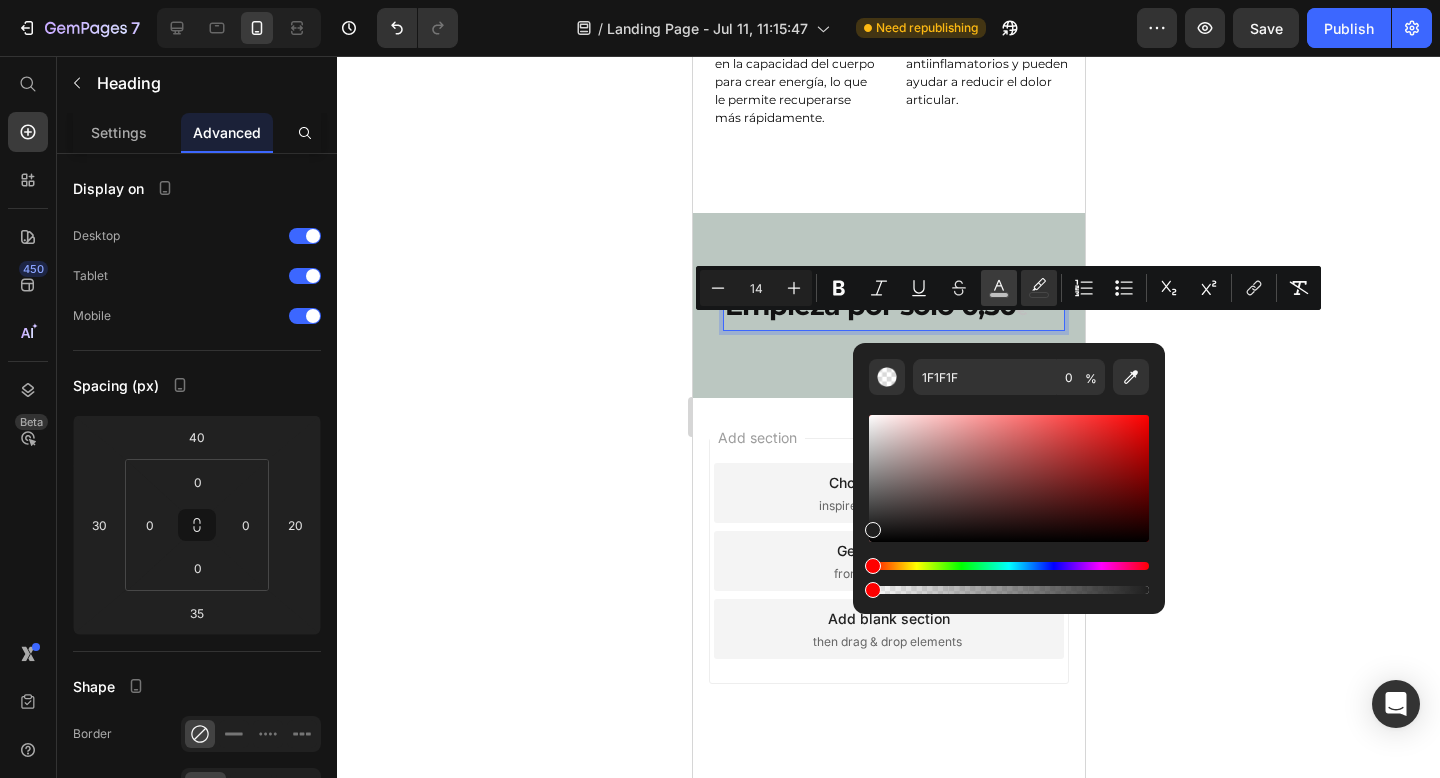 click on "color" at bounding box center [999, 288] 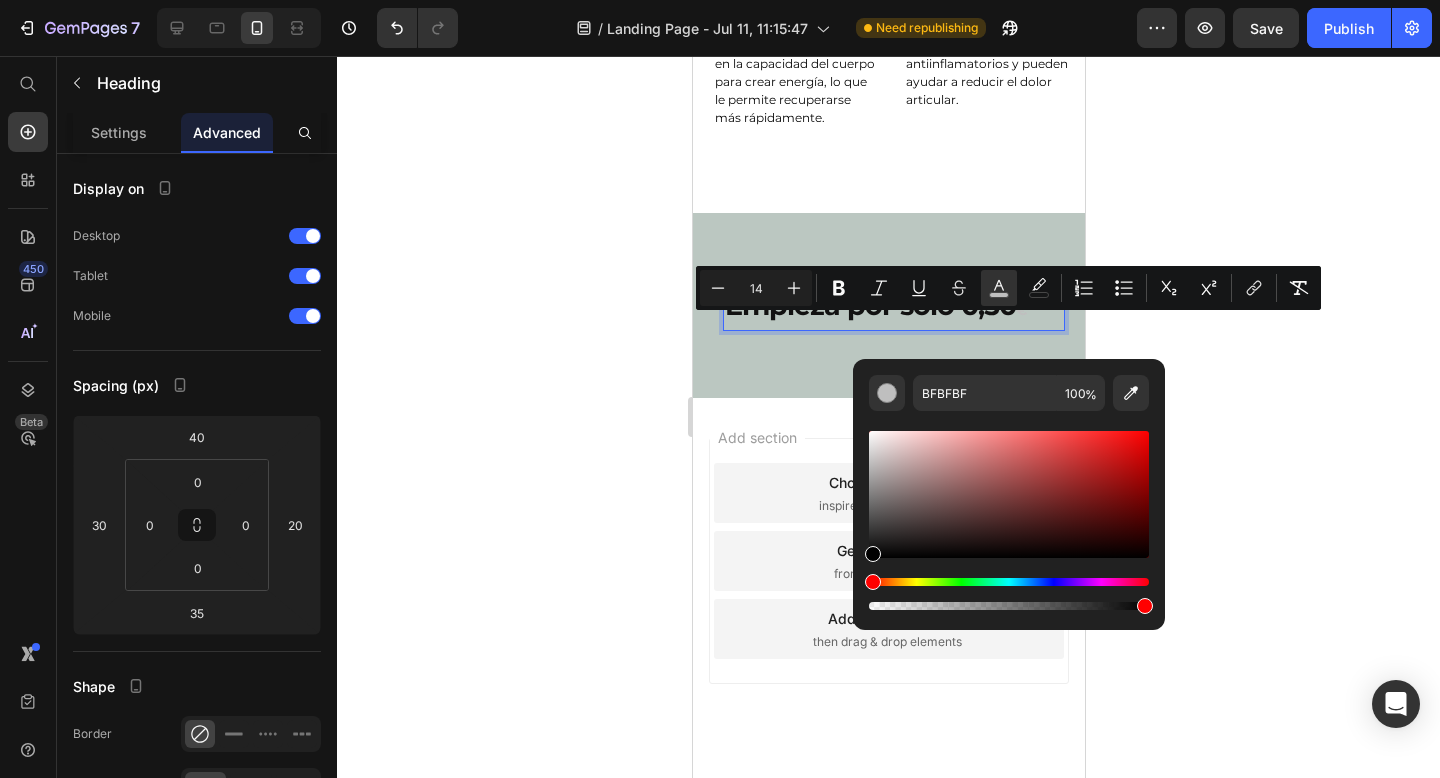 drag, startPoint x: 873, startPoint y: 467, endPoint x: 868, endPoint y: 582, distance: 115.10864 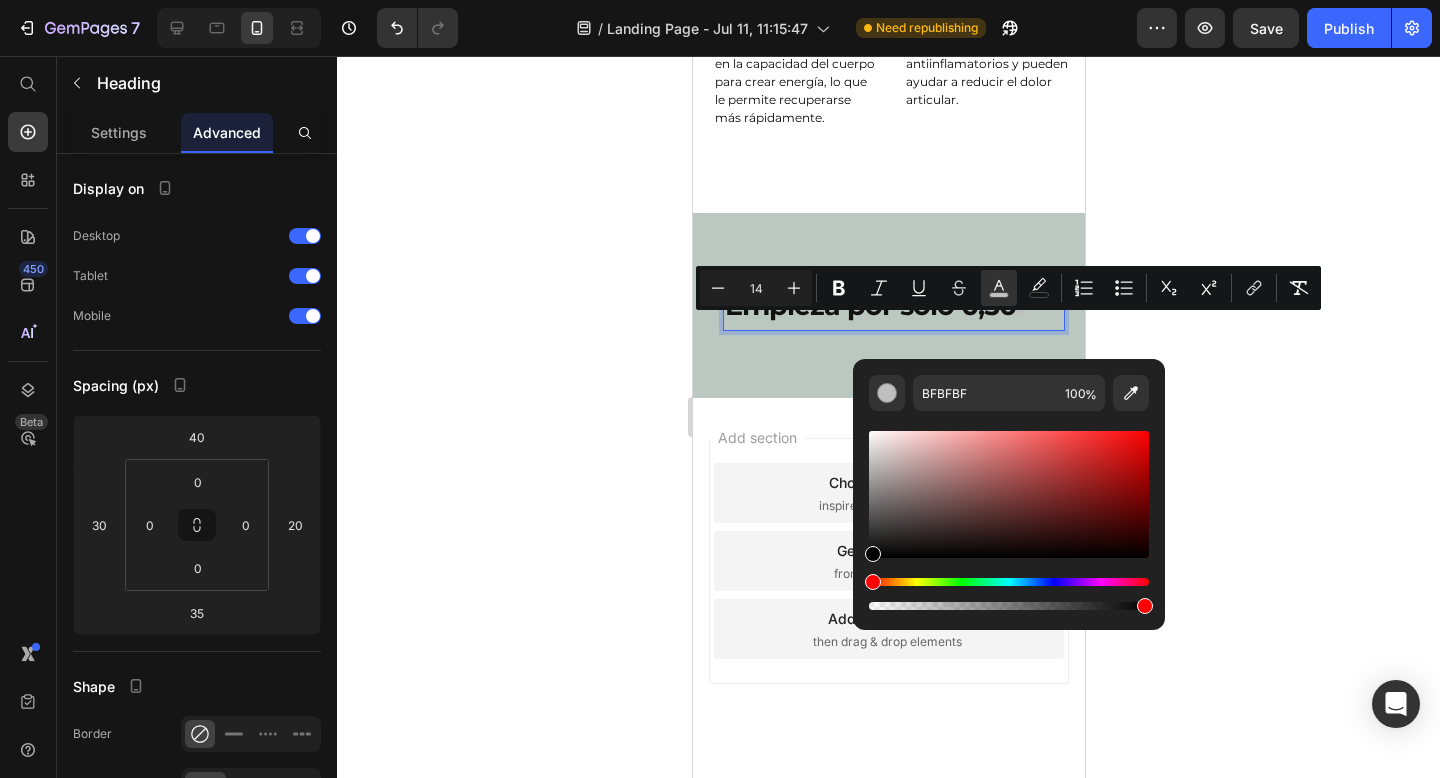 click at bounding box center [1009, 520] 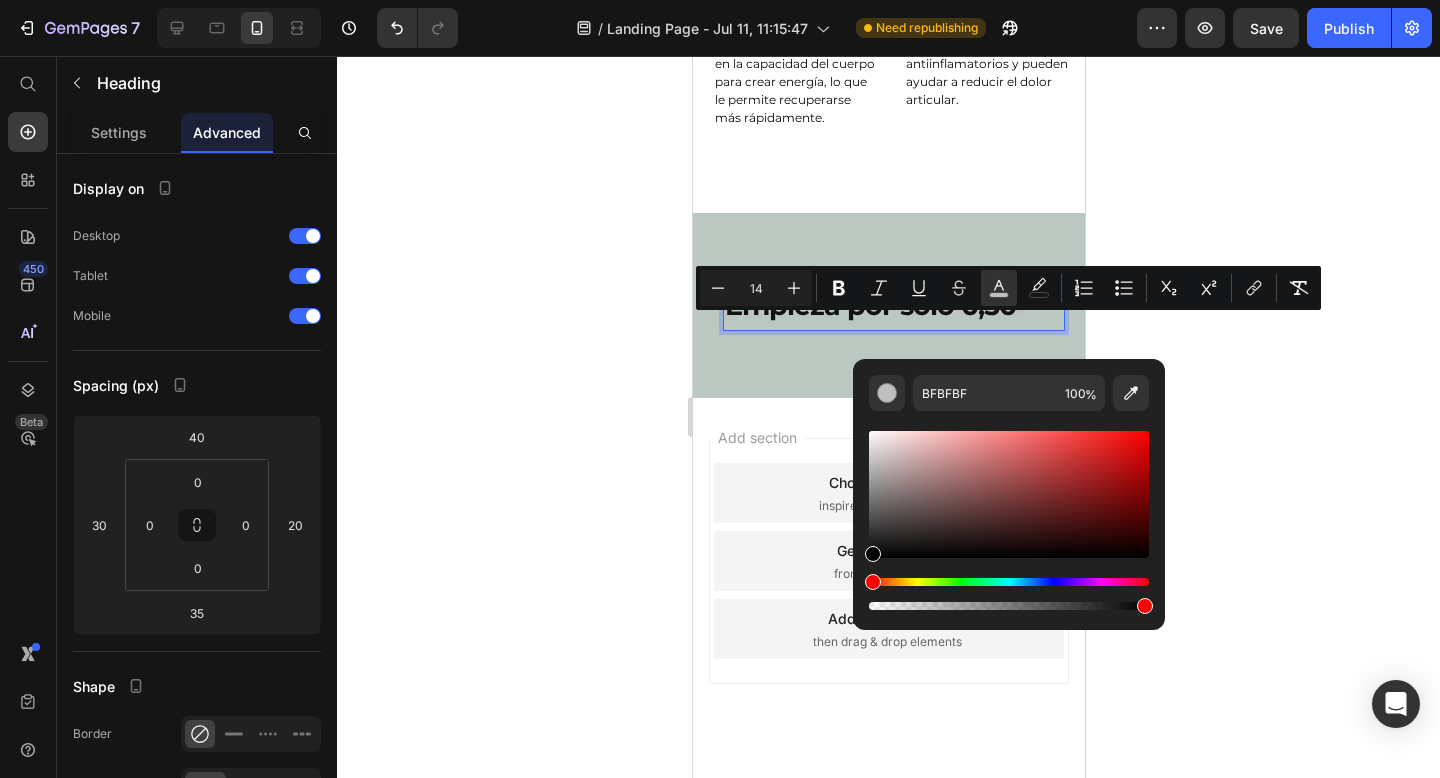 type on "000000" 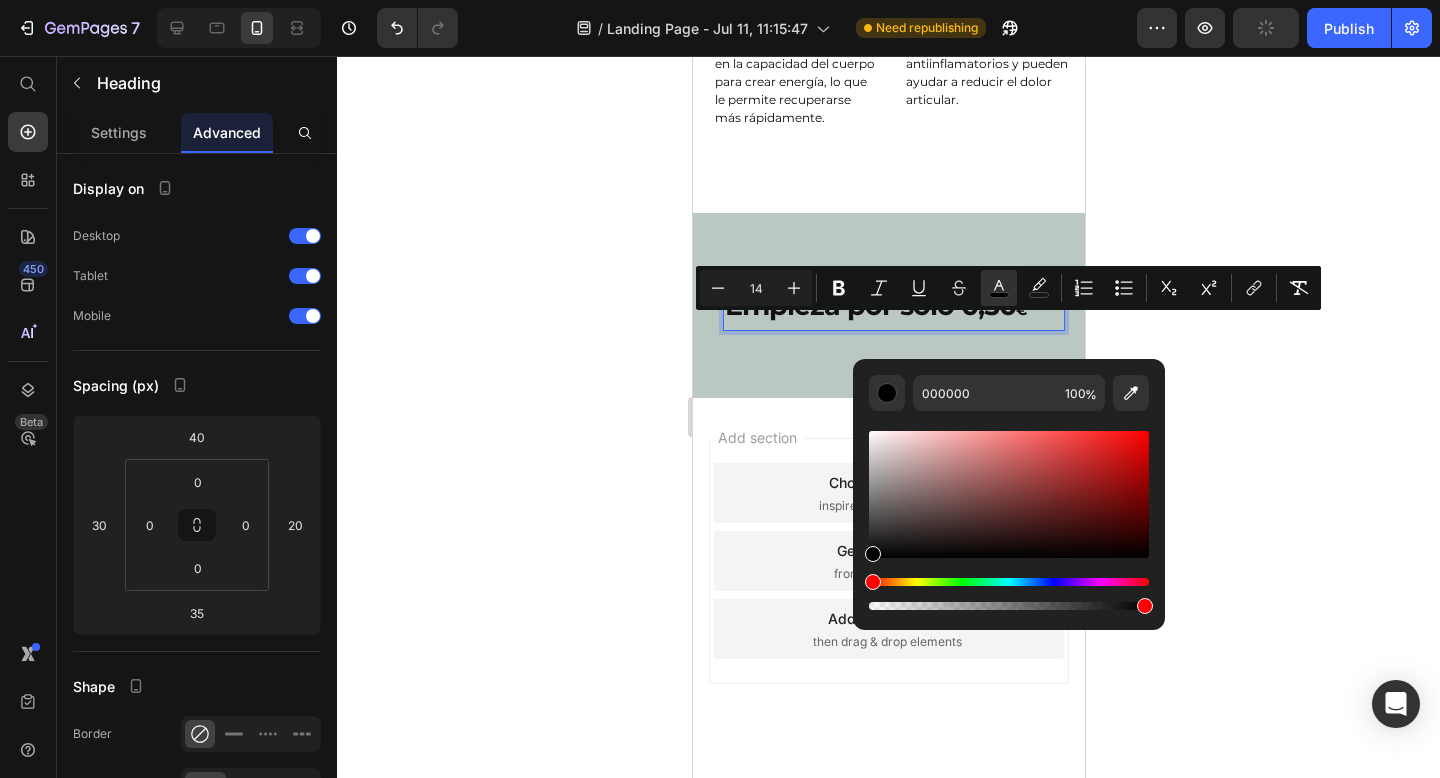 click 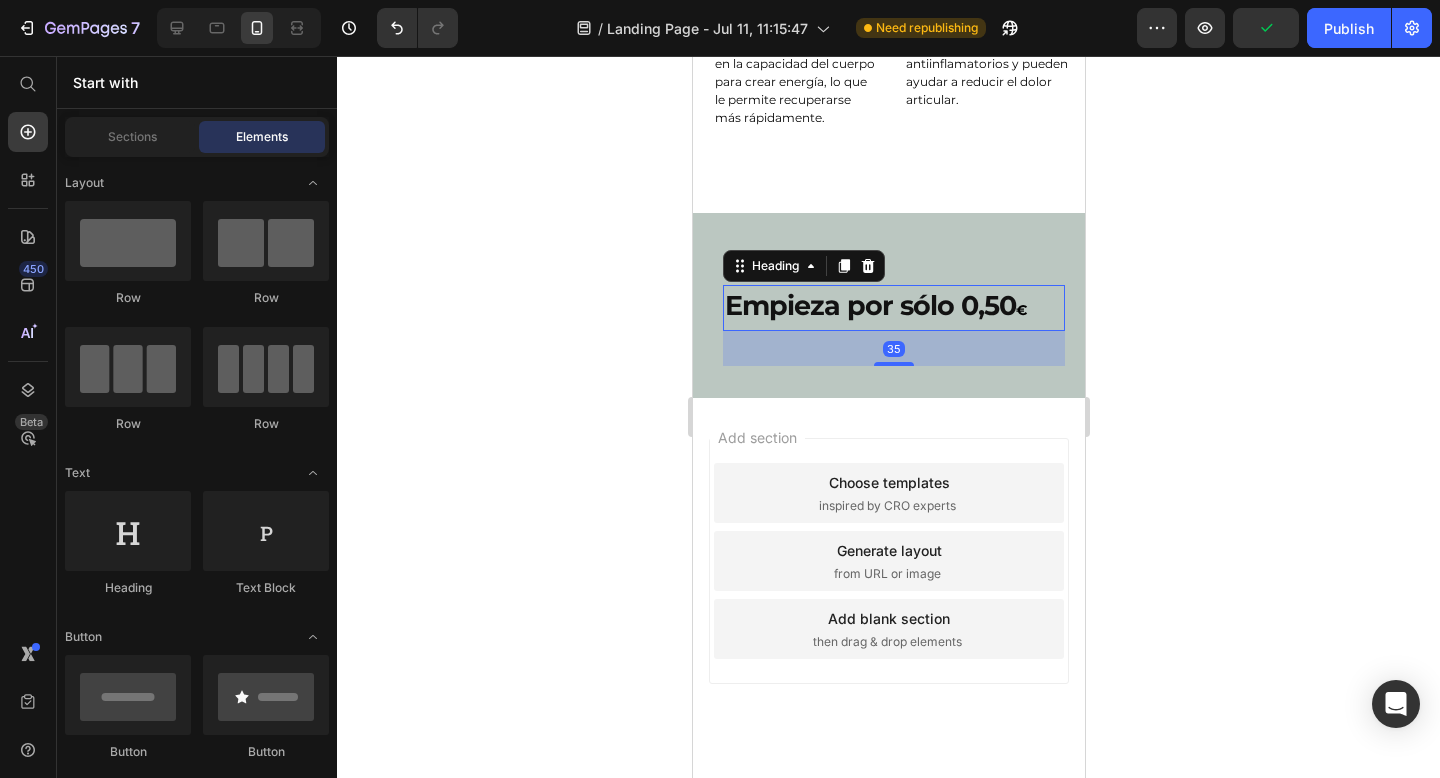 click on "€" at bounding box center (1020, 310) 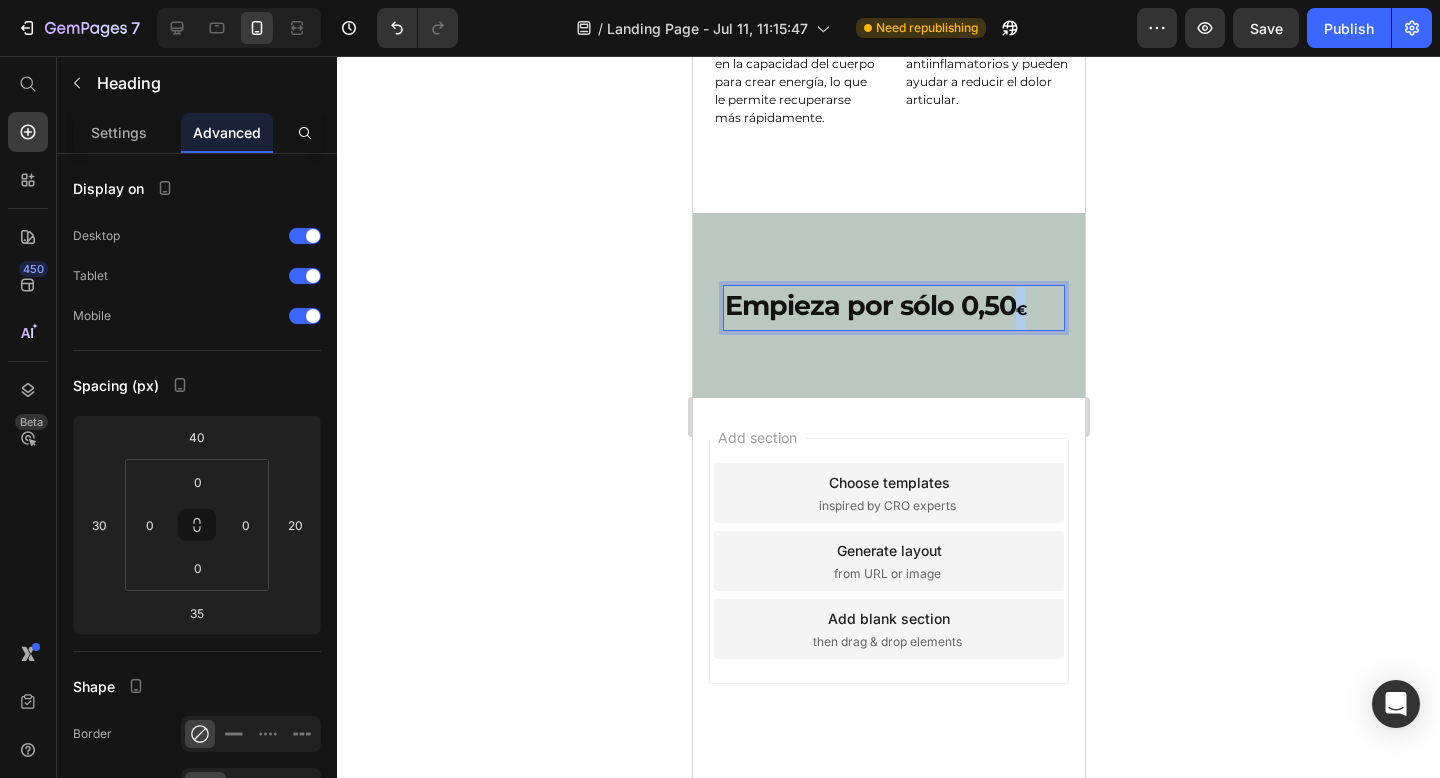 click on "€" at bounding box center (1020, 310) 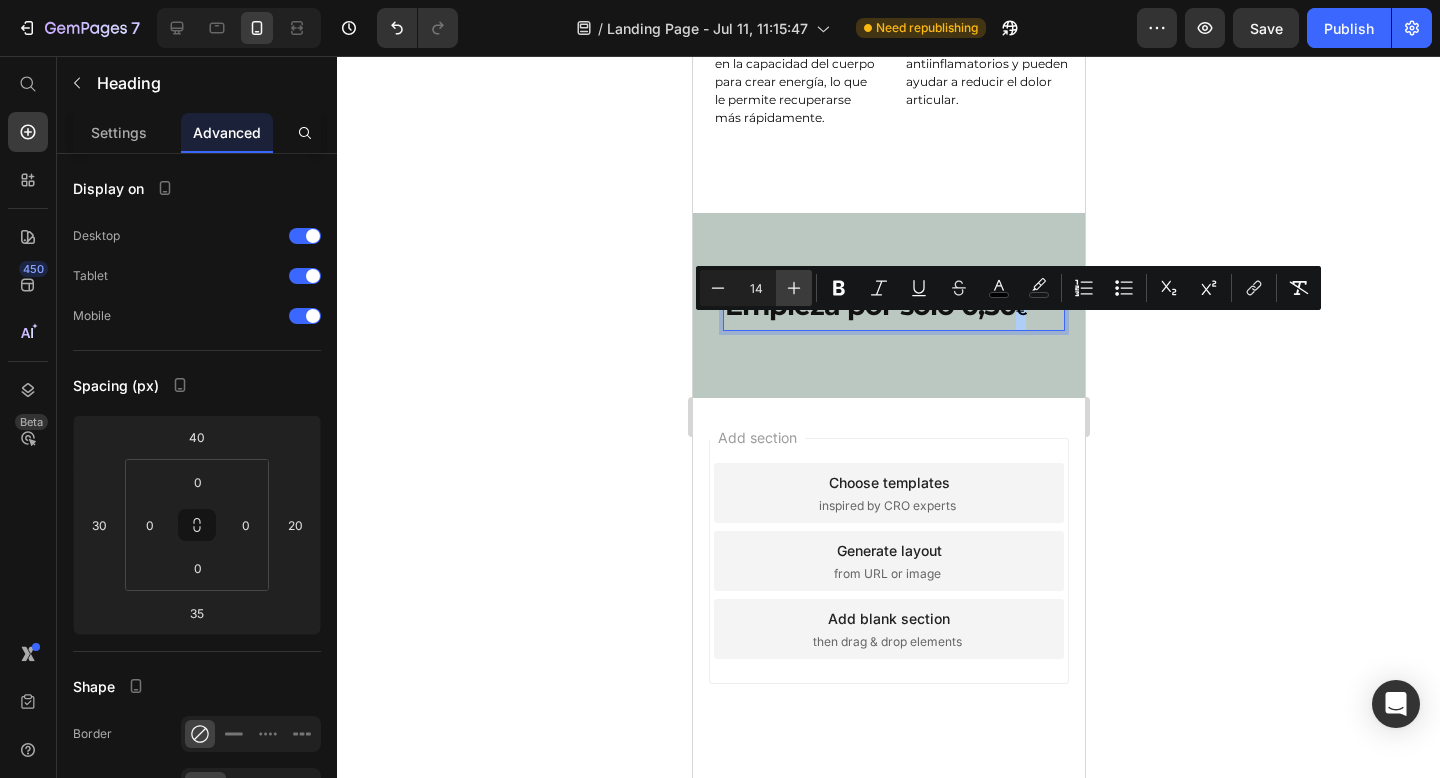 click 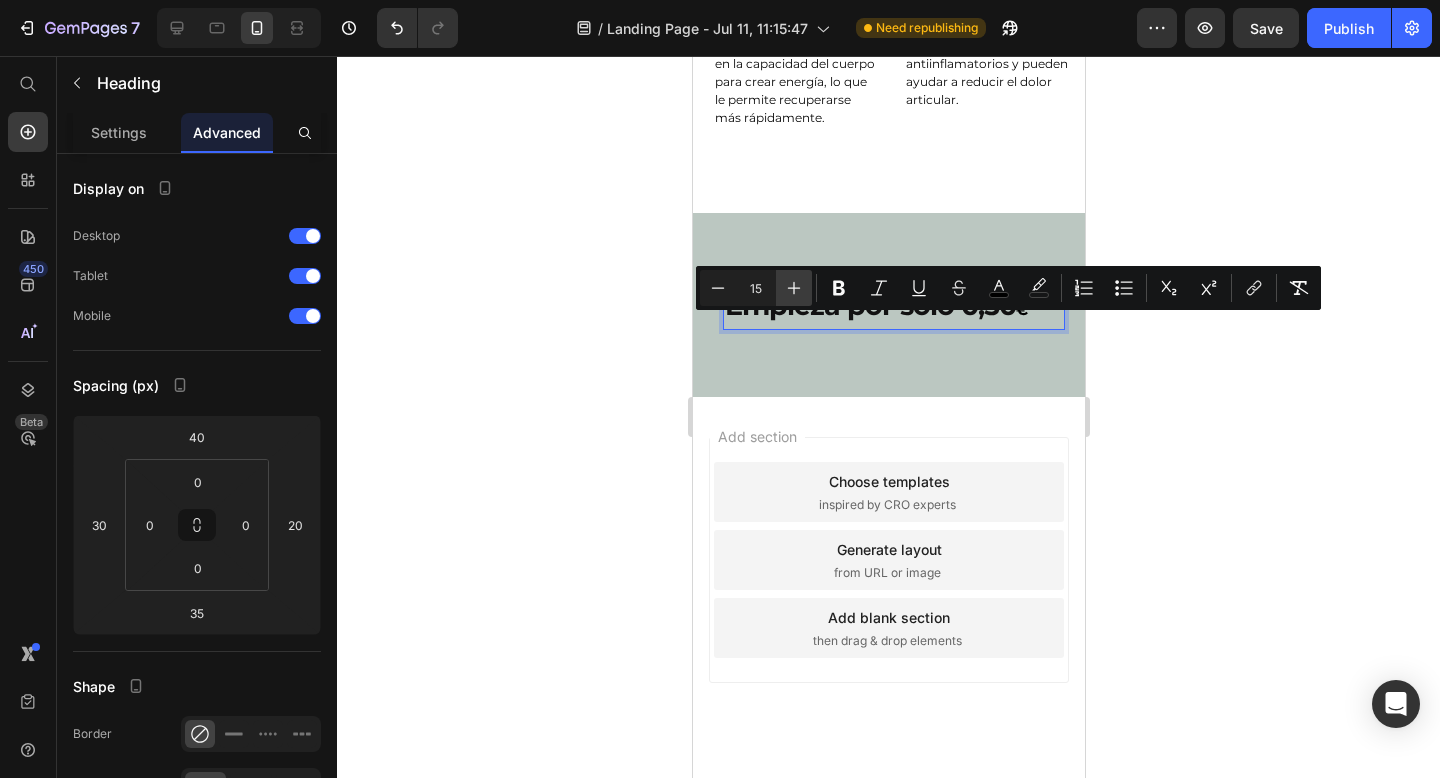 click 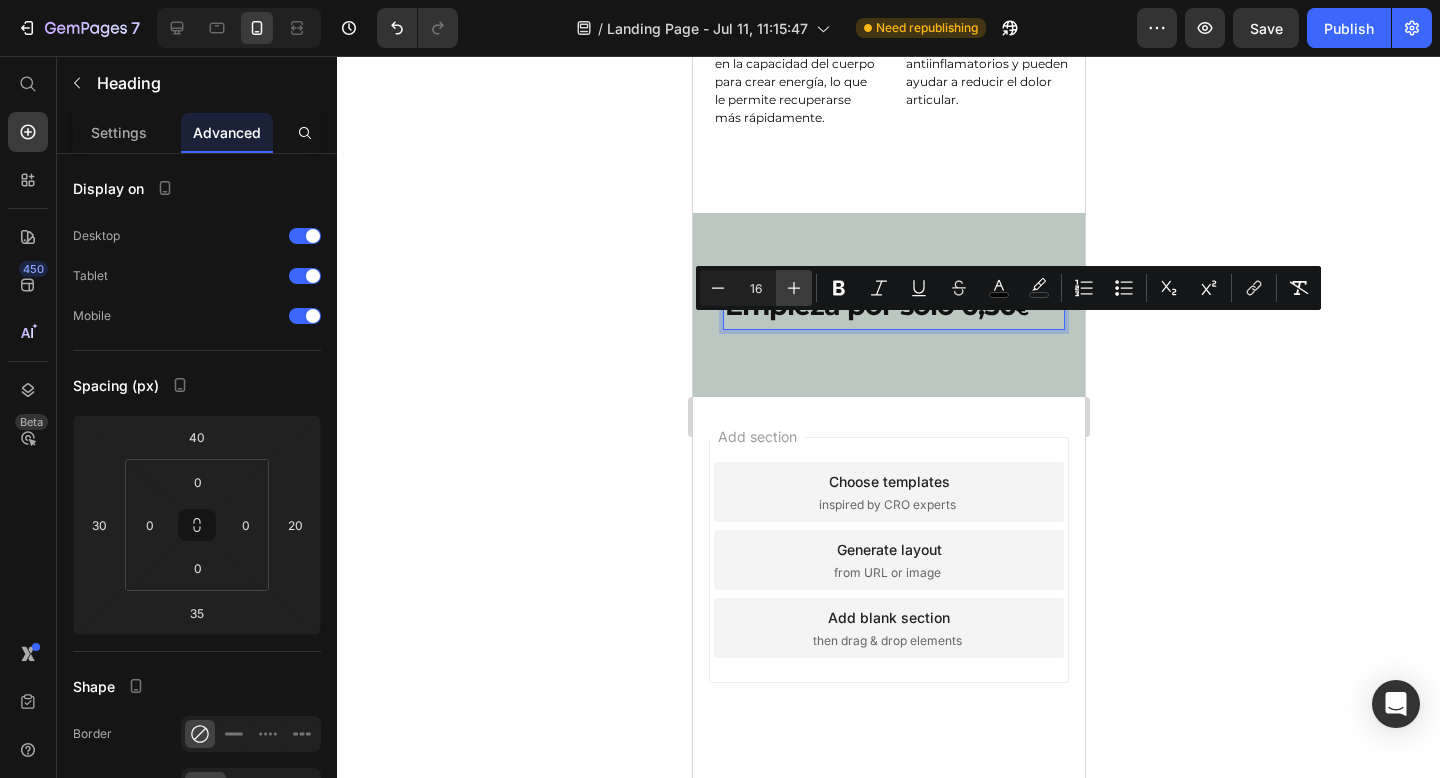 click 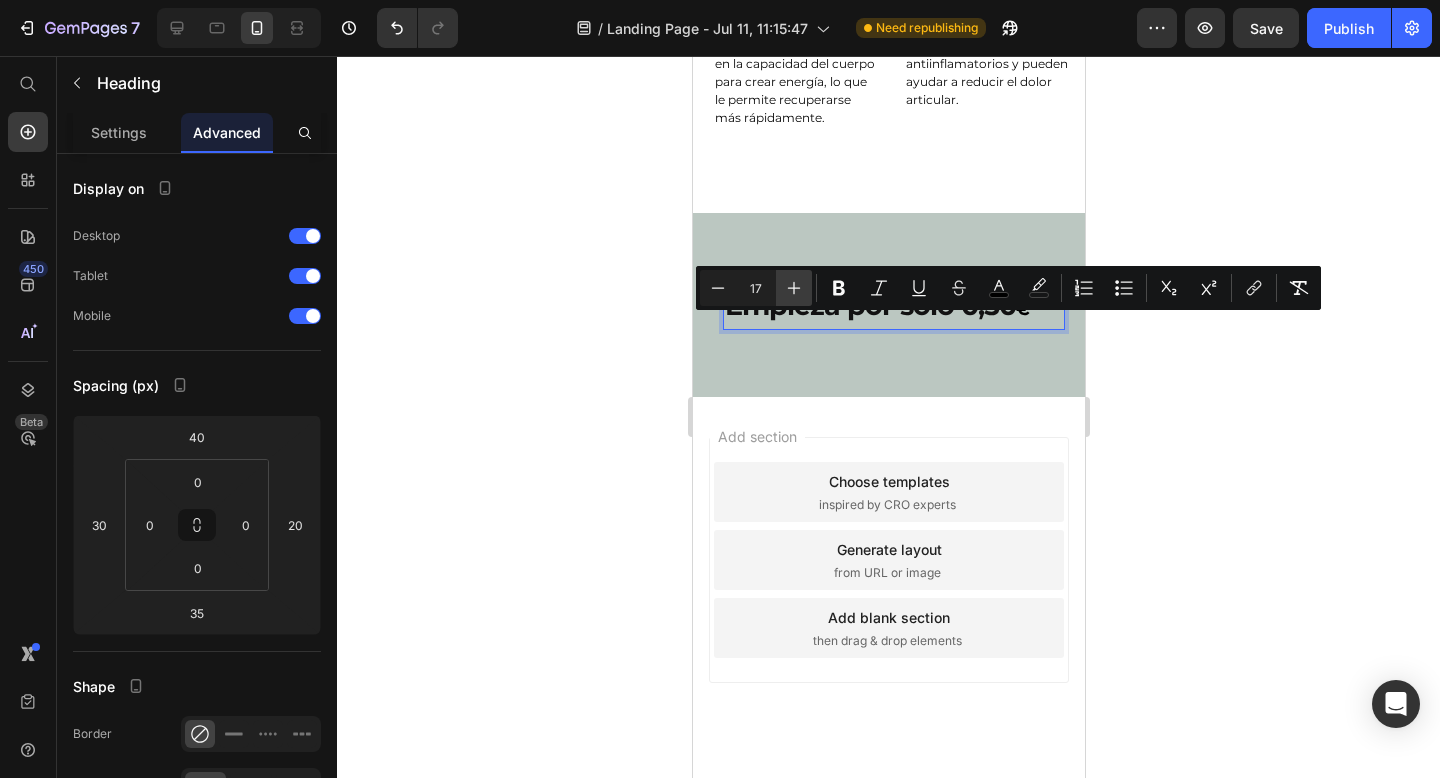 click 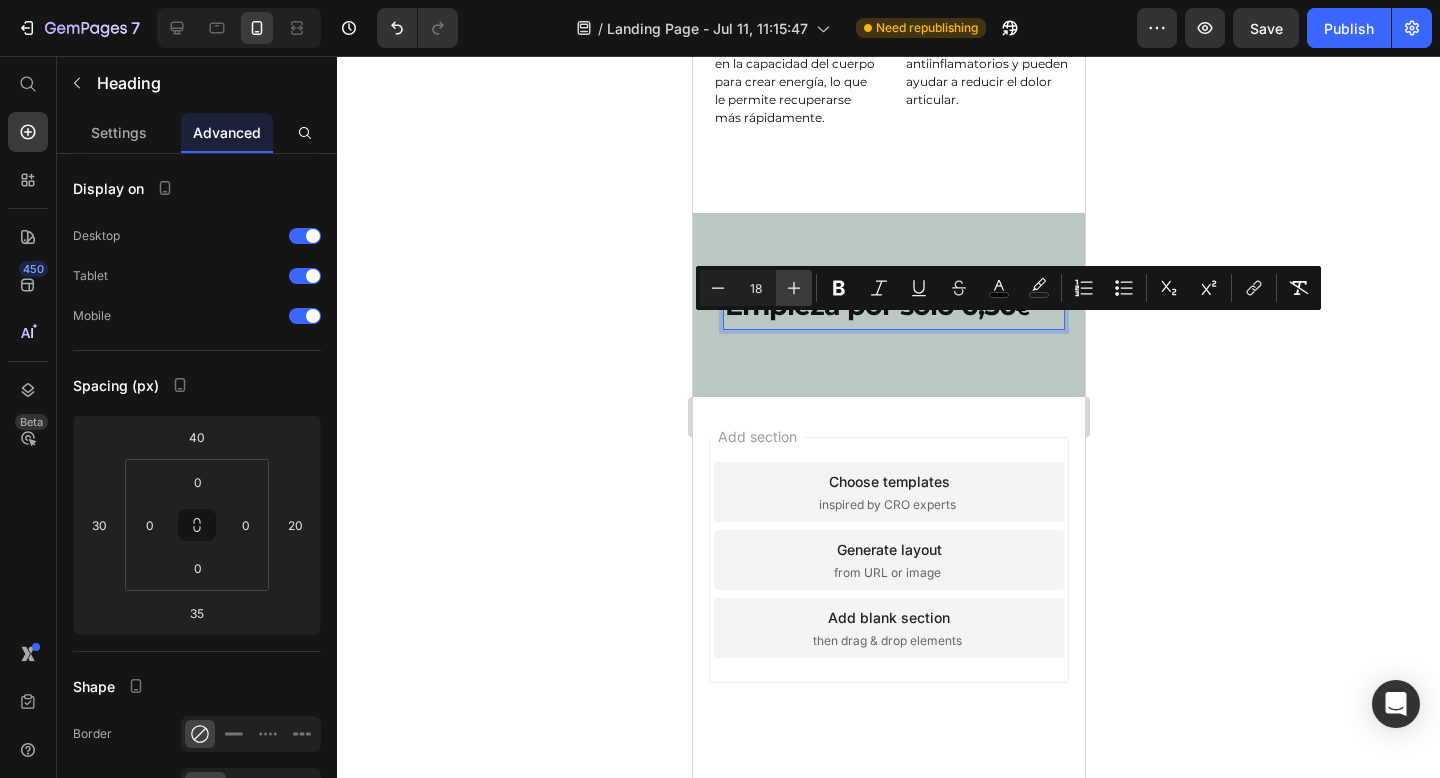click 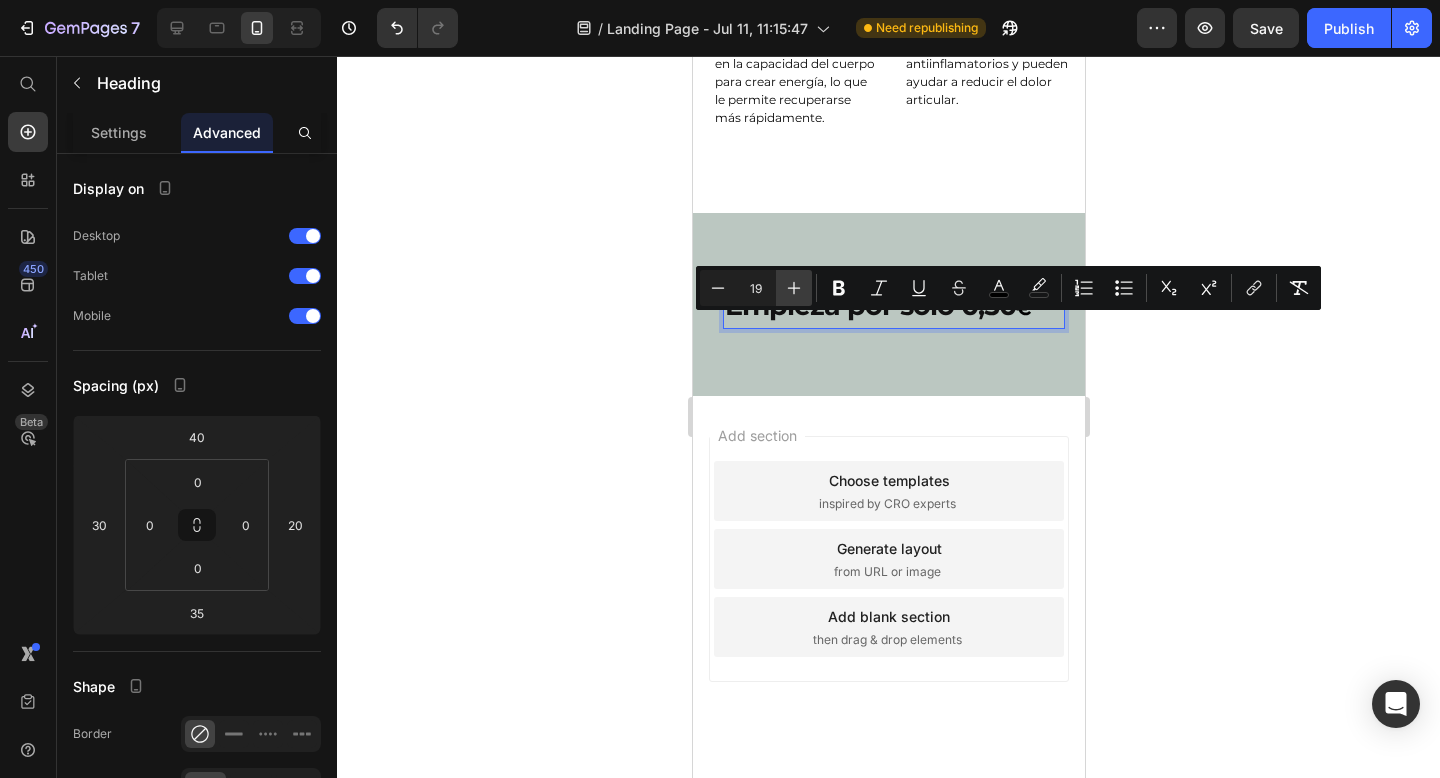 click 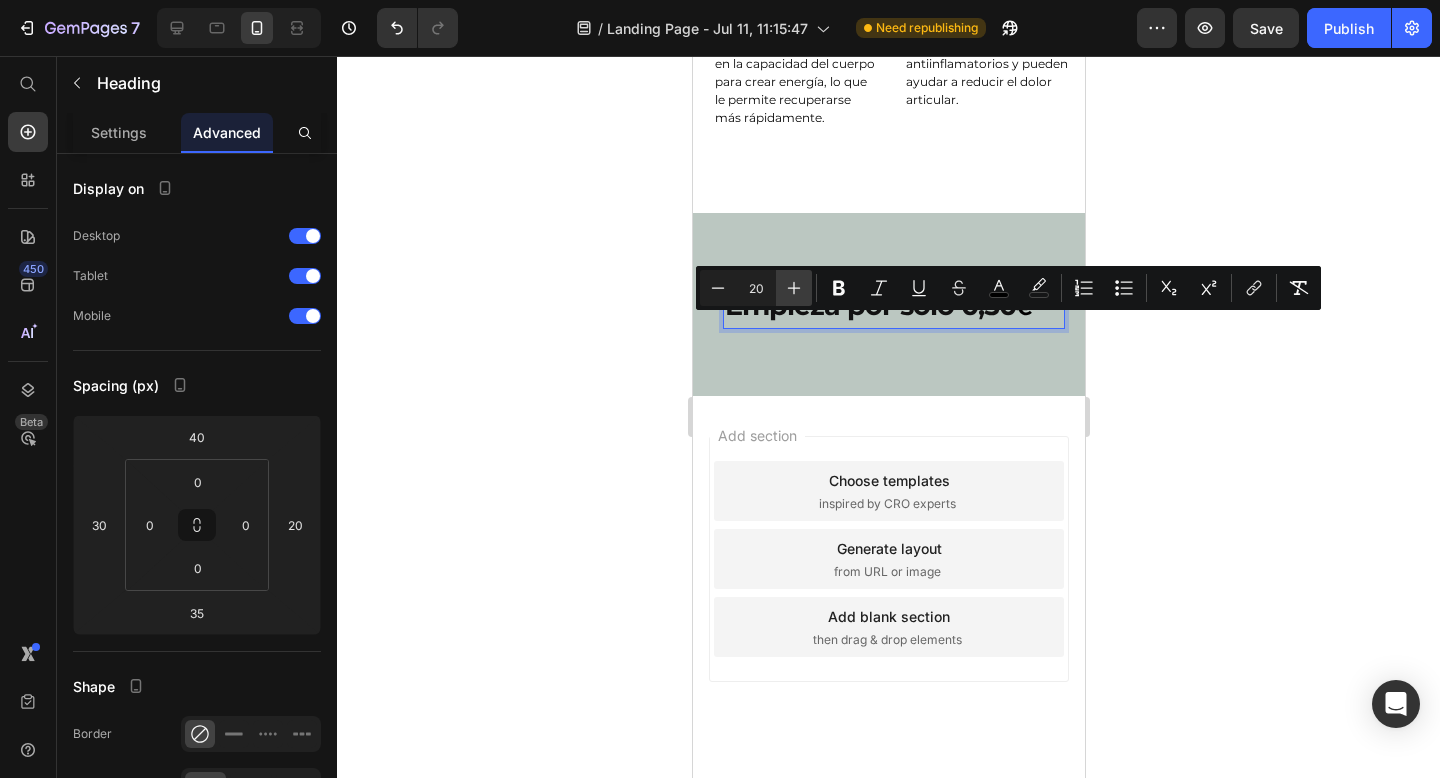 click 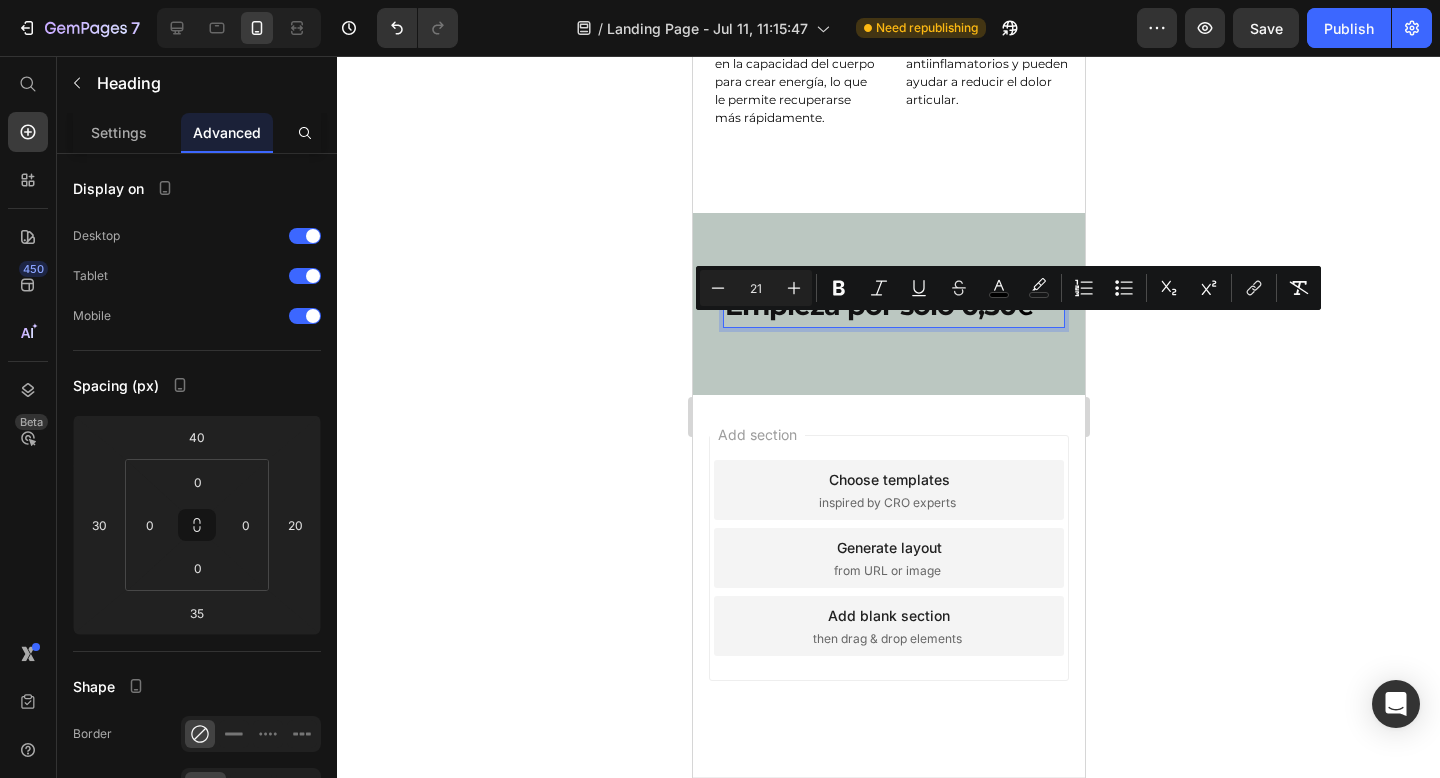 click 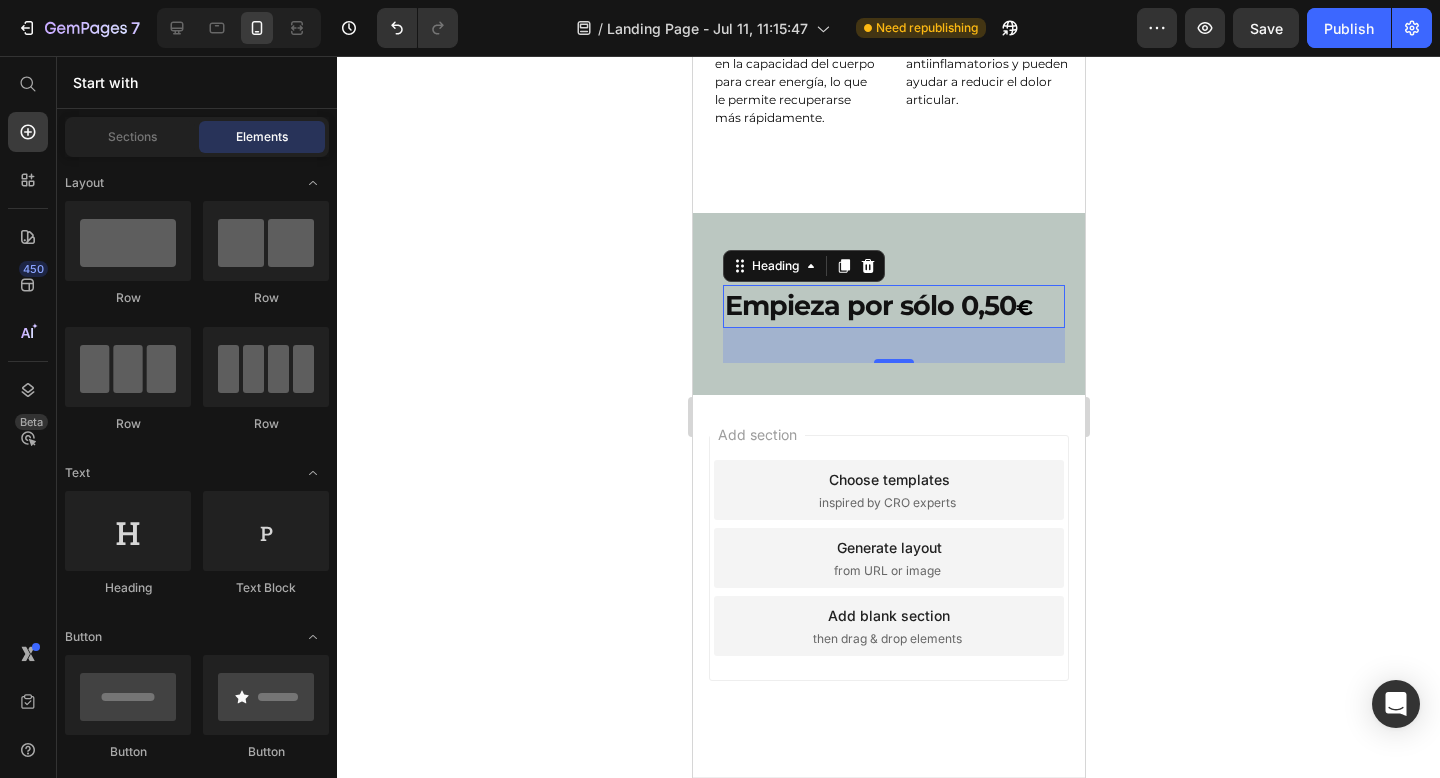 click on "Empieza por sólo 0,50 €" at bounding box center [893, 307] 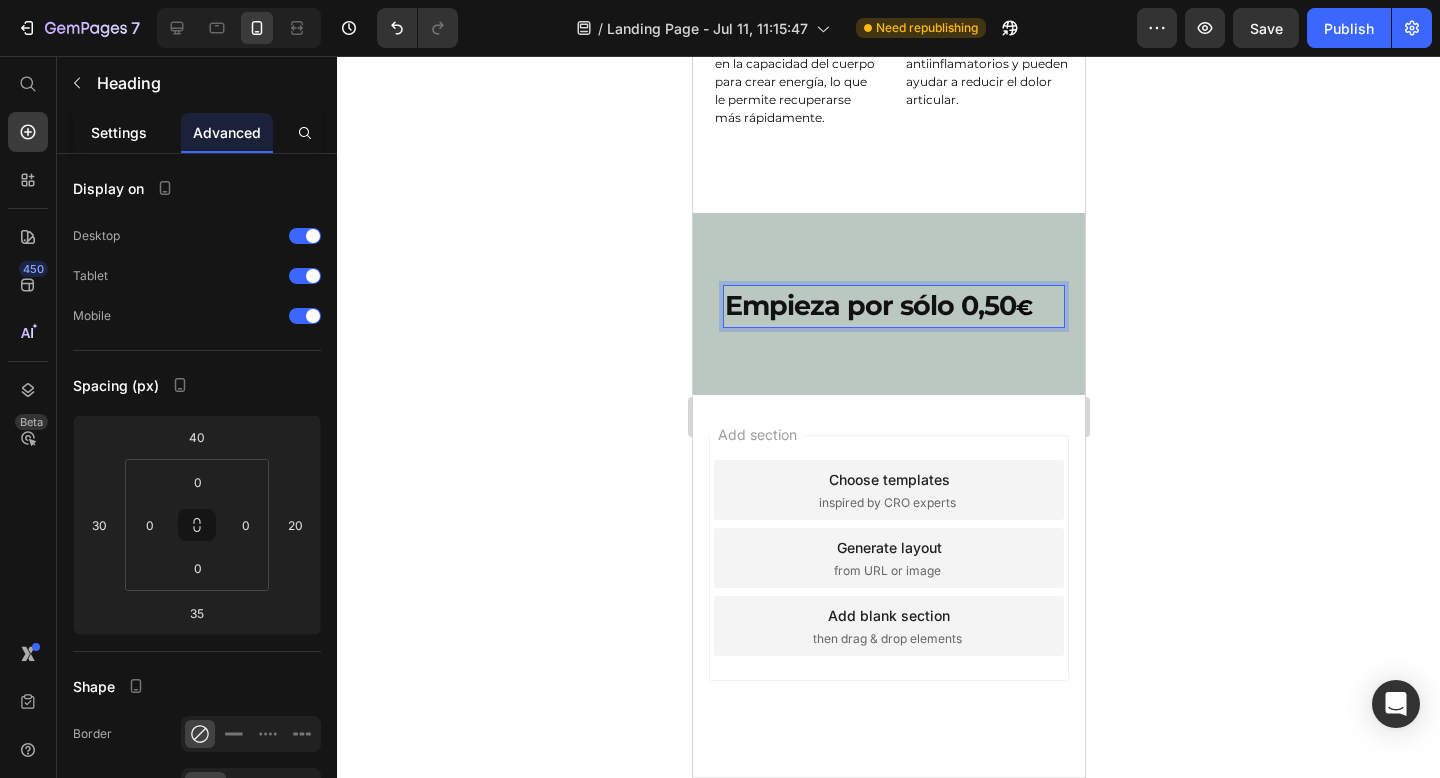 click on "Settings" at bounding box center (119, 132) 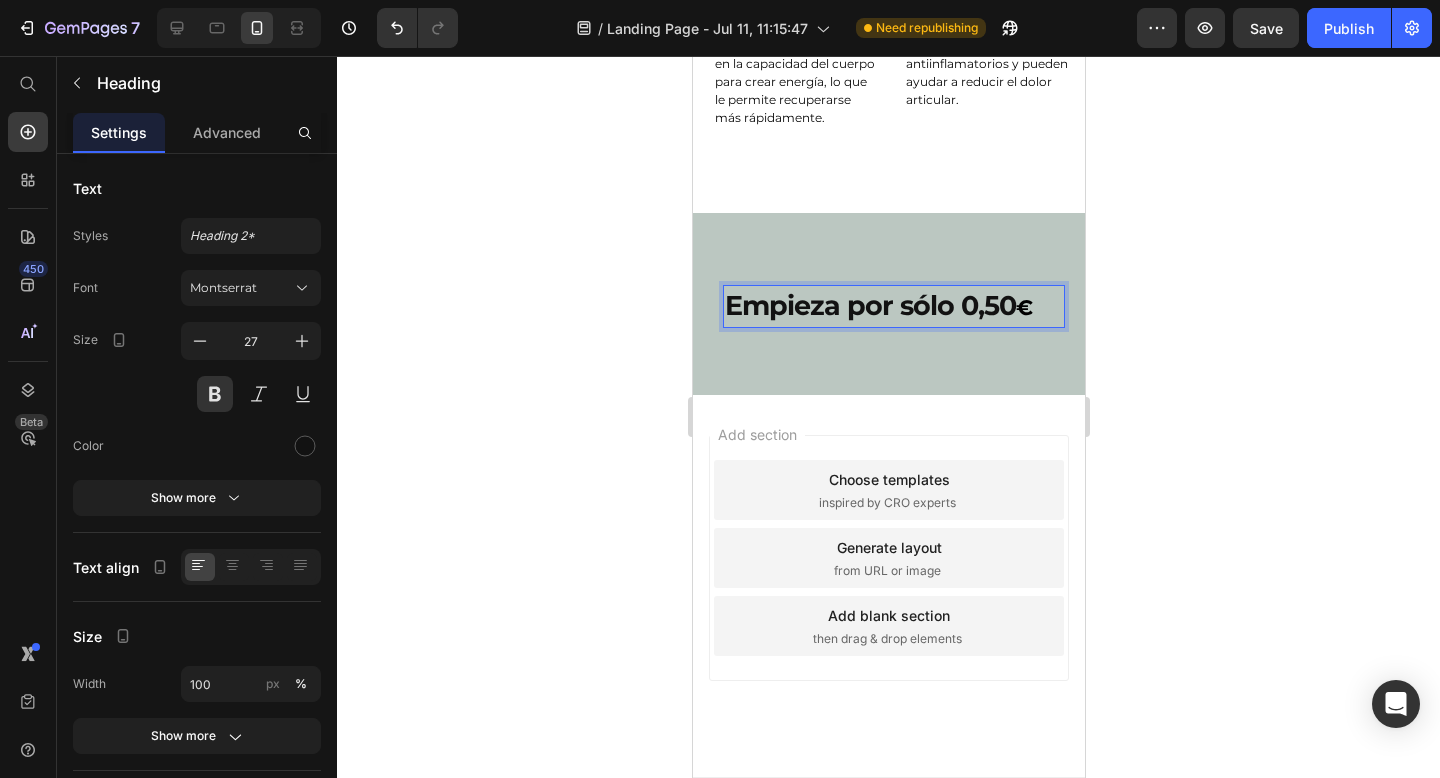 click on "Empieza por sólo 0,50 €" at bounding box center (893, 307) 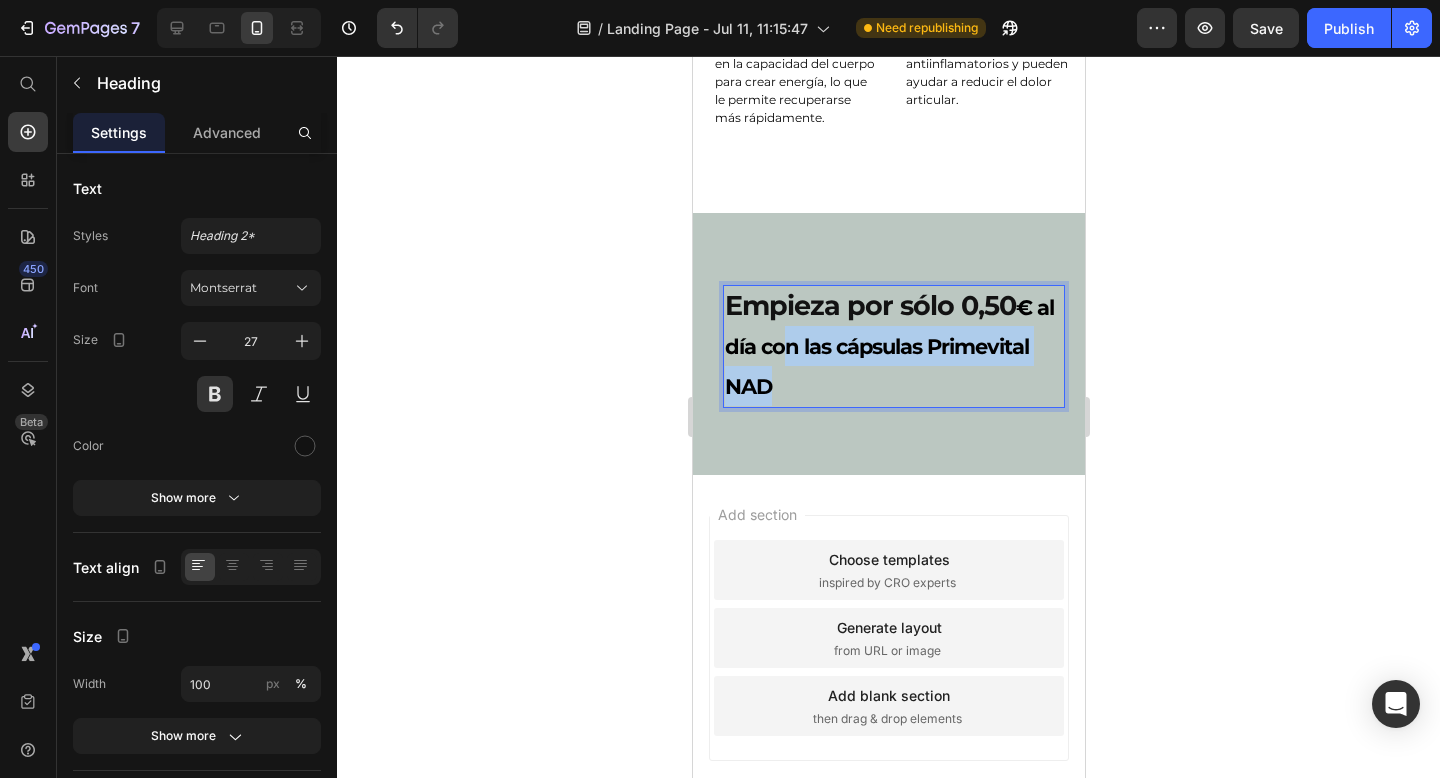 drag, startPoint x: 785, startPoint y: 406, endPoint x: 788, endPoint y: 373, distance: 33.13608 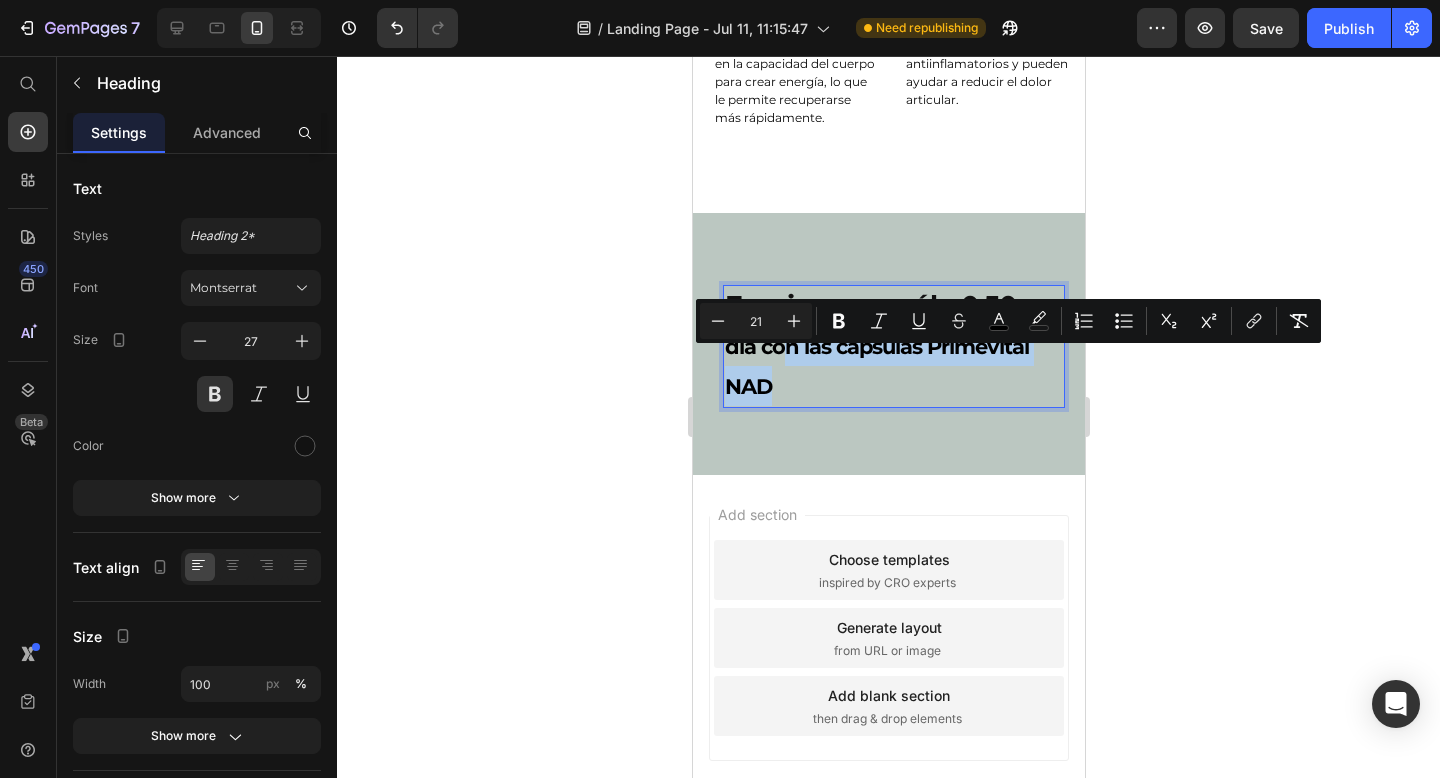 click on "€ al día con las cápsulas Primevital NAD" at bounding box center (888, 347) 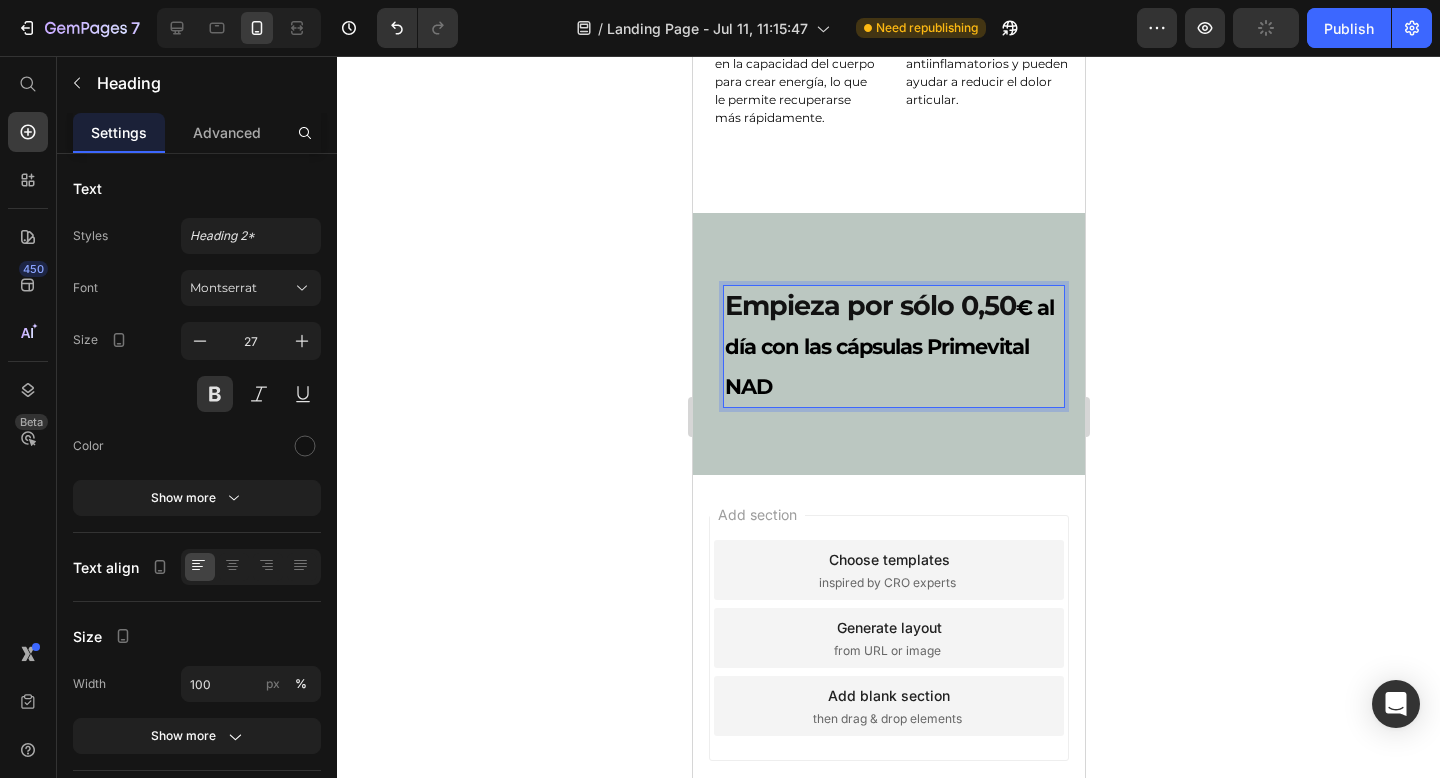 drag, startPoint x: 788, startPoint y: 401, endPoint x: 843, endPoint y: 384, distance: 57.567352 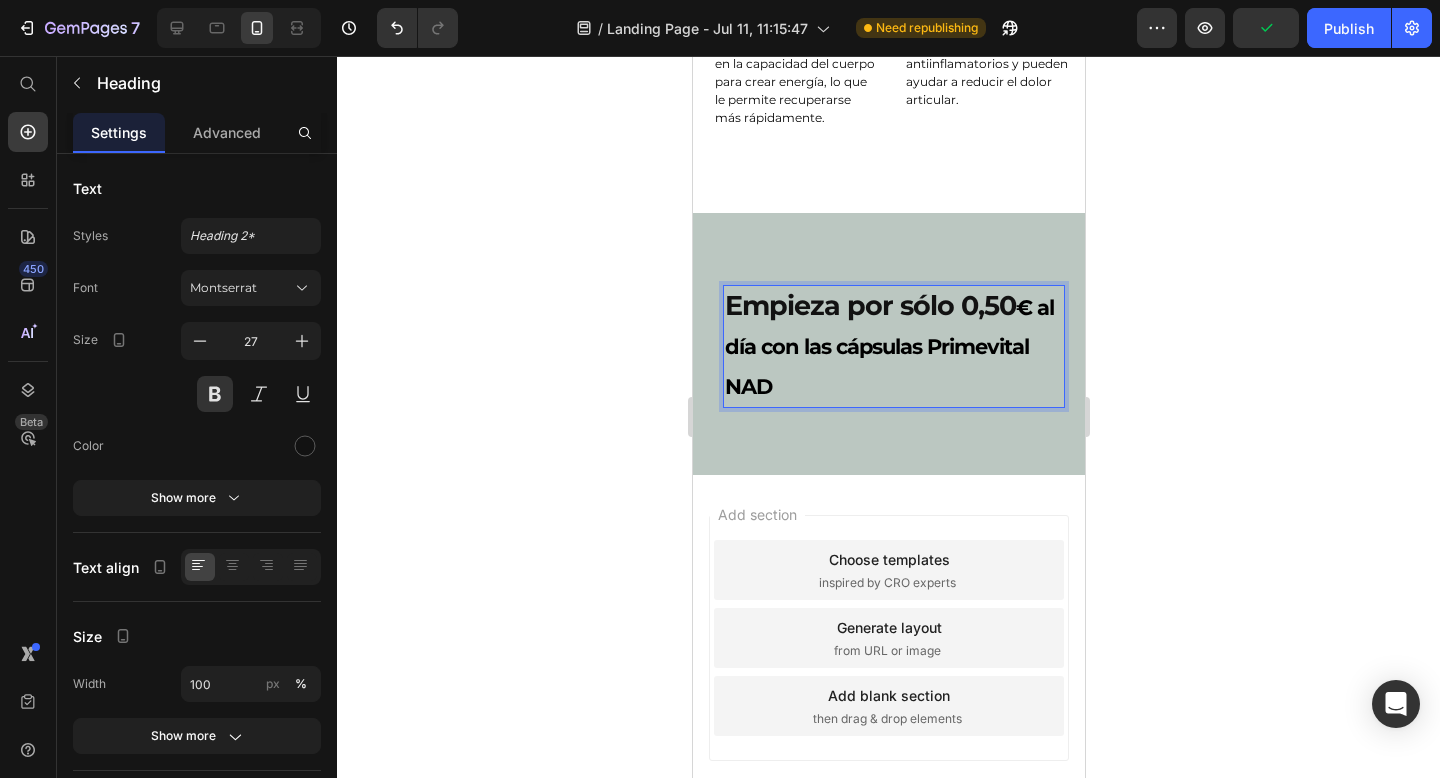 click on "€ al día con las cápsulas Primevital NAD" at bounding box center (888, 347) 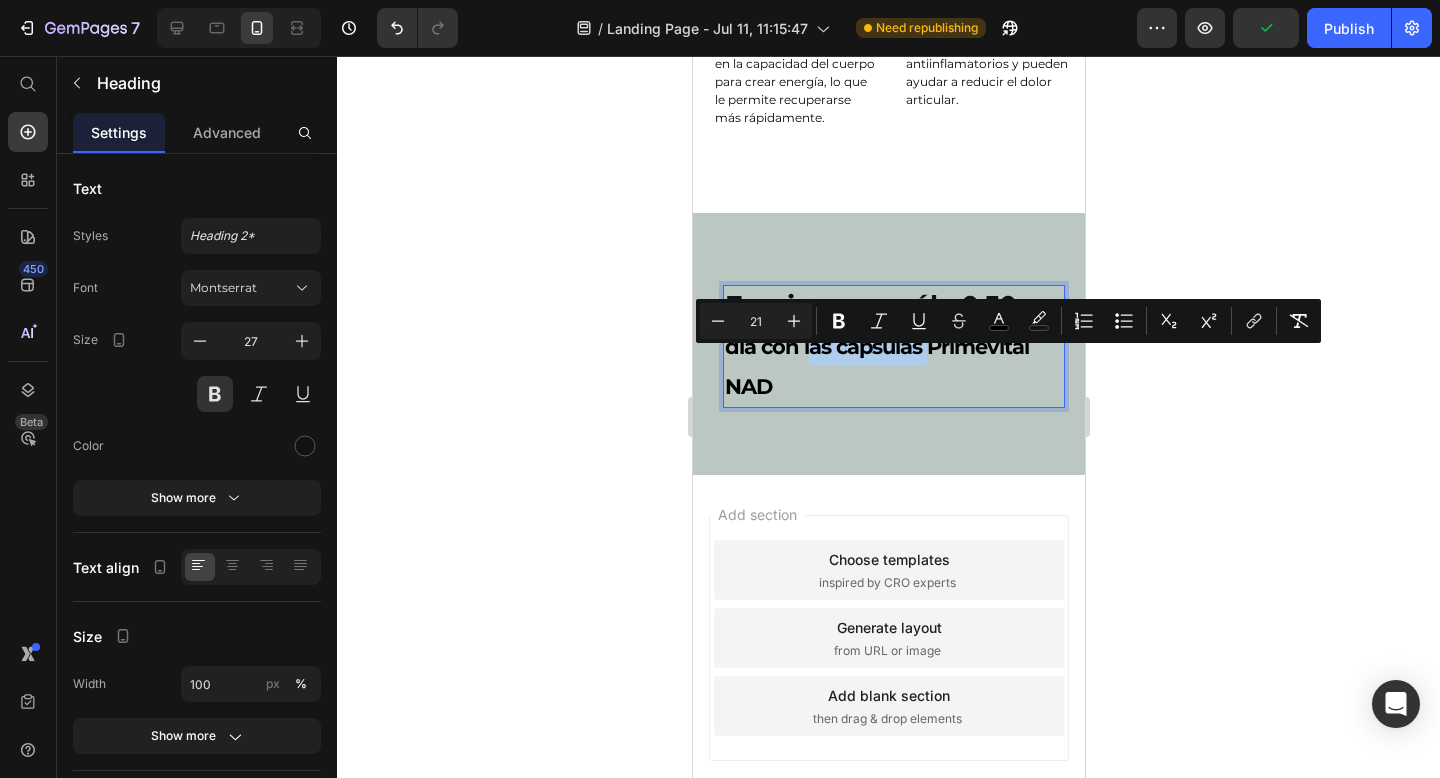drag, startPoint x: 926, startPoint y: 365, endPoint x: 808, endPoint y: 365, distance: 118 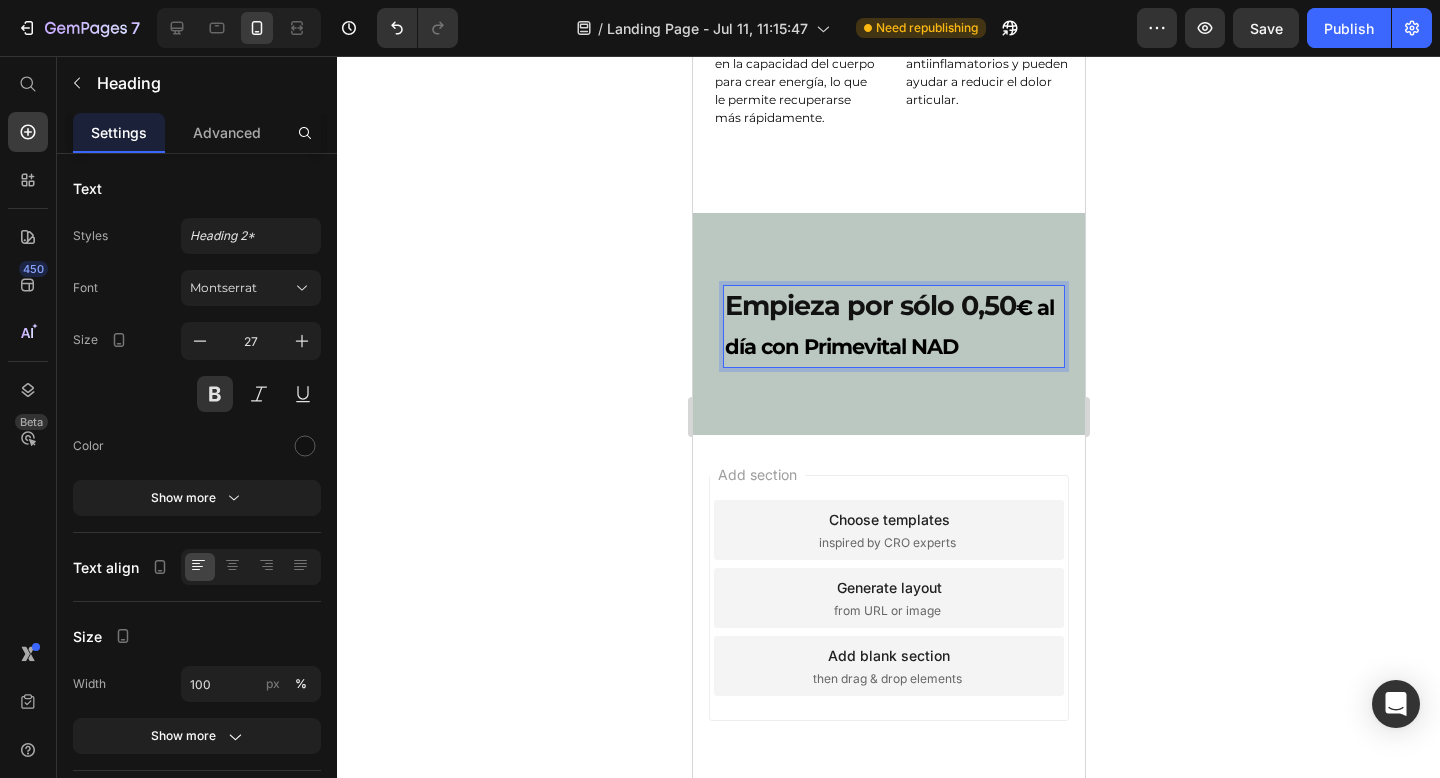 click on "Empieza por sólo 0,50 € al día con Primevital NAD" at bounding box center [893, 327] 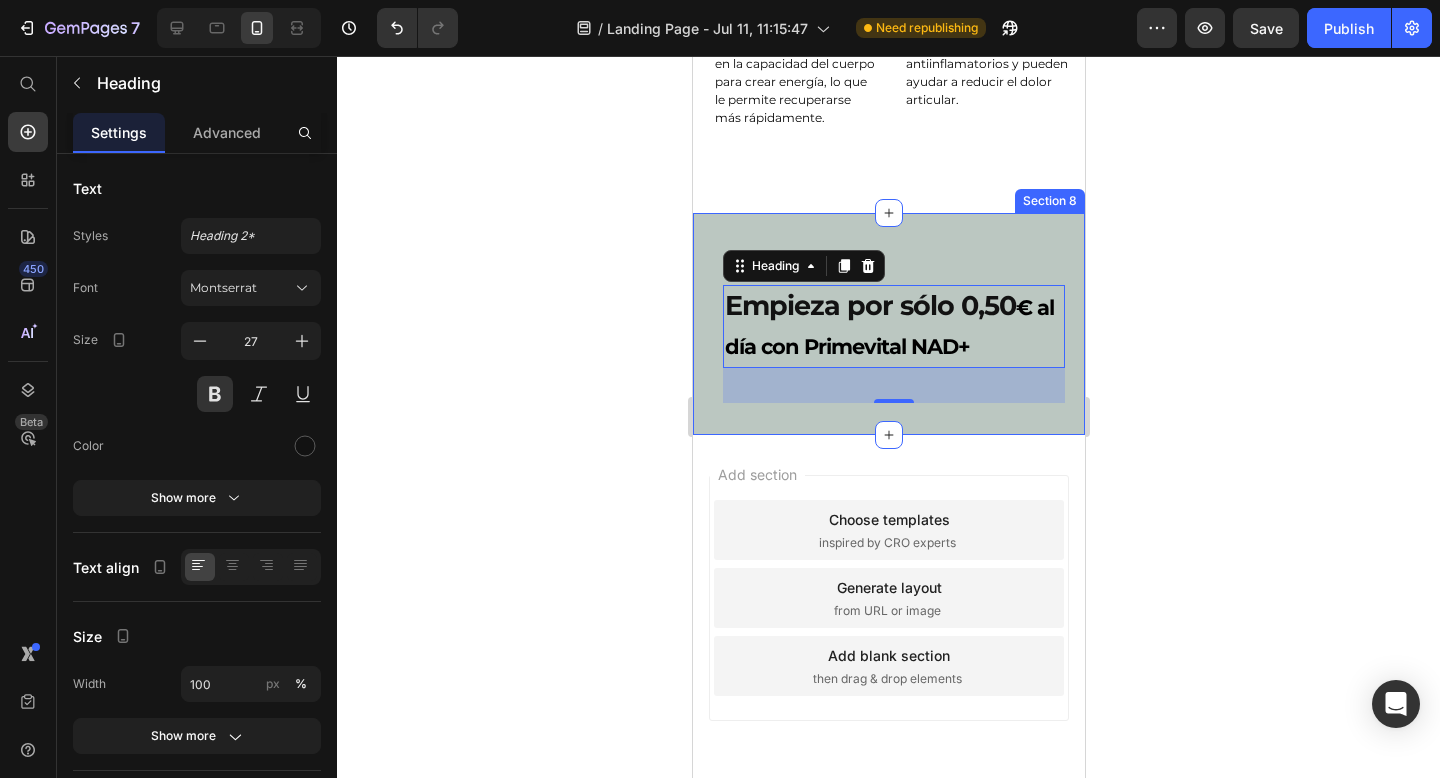 click 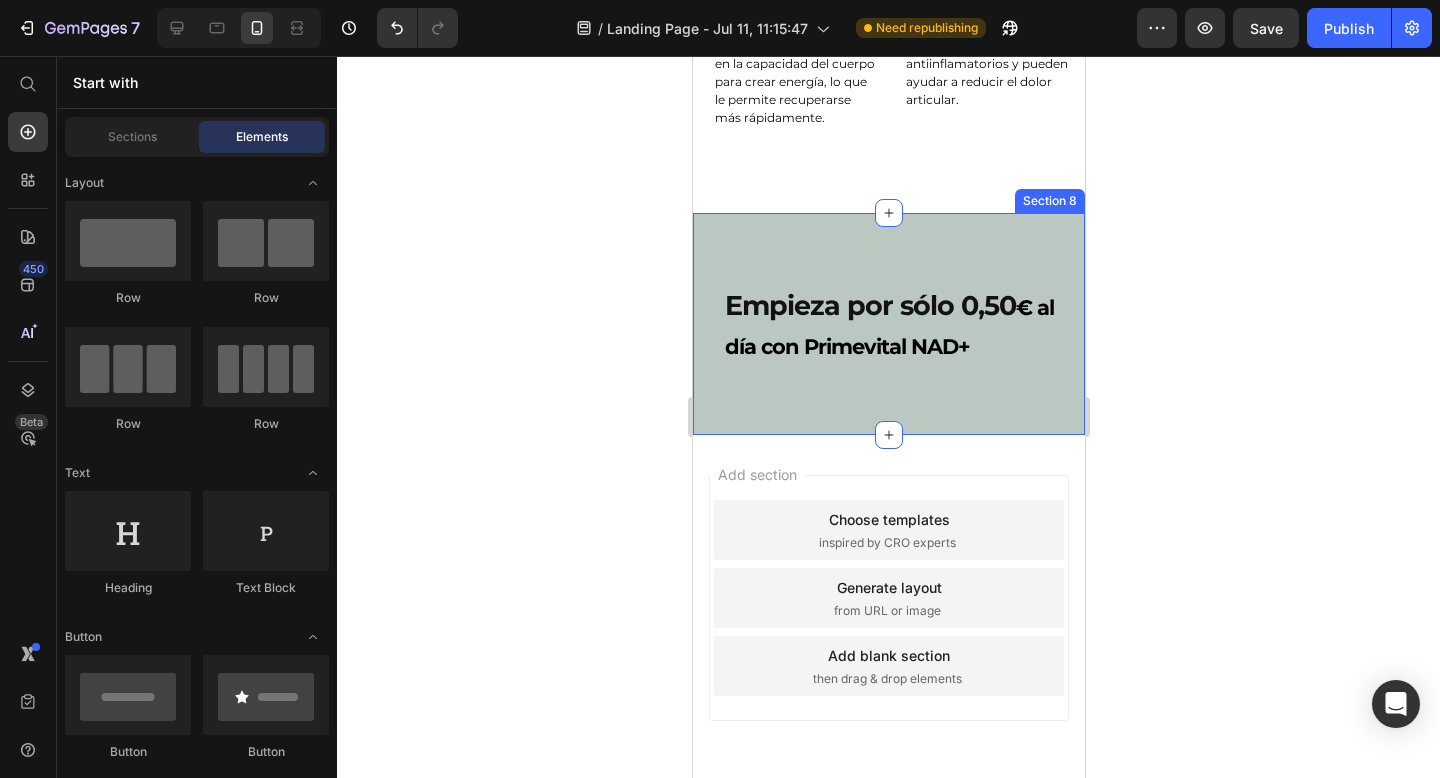 click on "Empieza por sólo 0,50 € al día con Primevital NAD+" at bounding box center [893, 327] 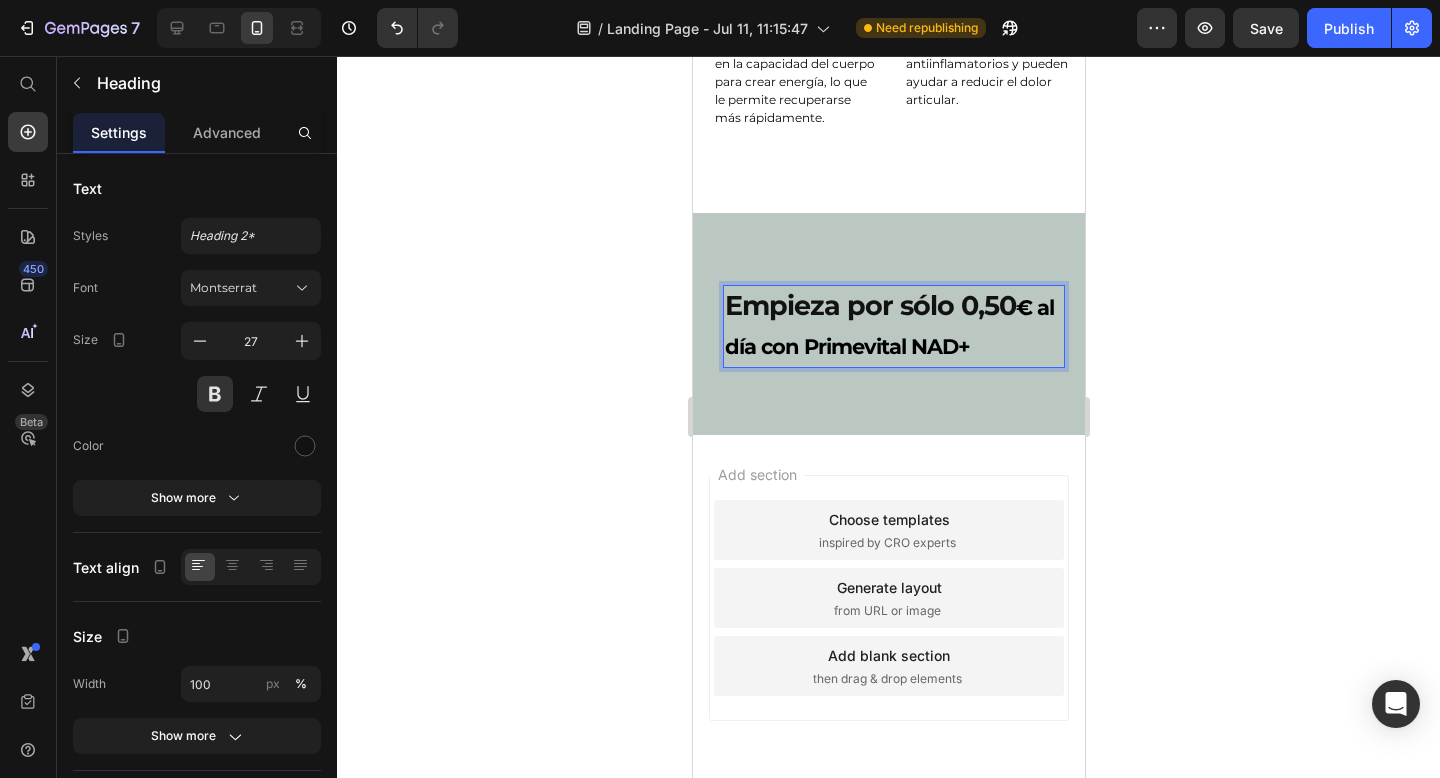click on "Empieza por sólo 0,50 € al día con Primevital NAD+" at bounding box center [893, 327] 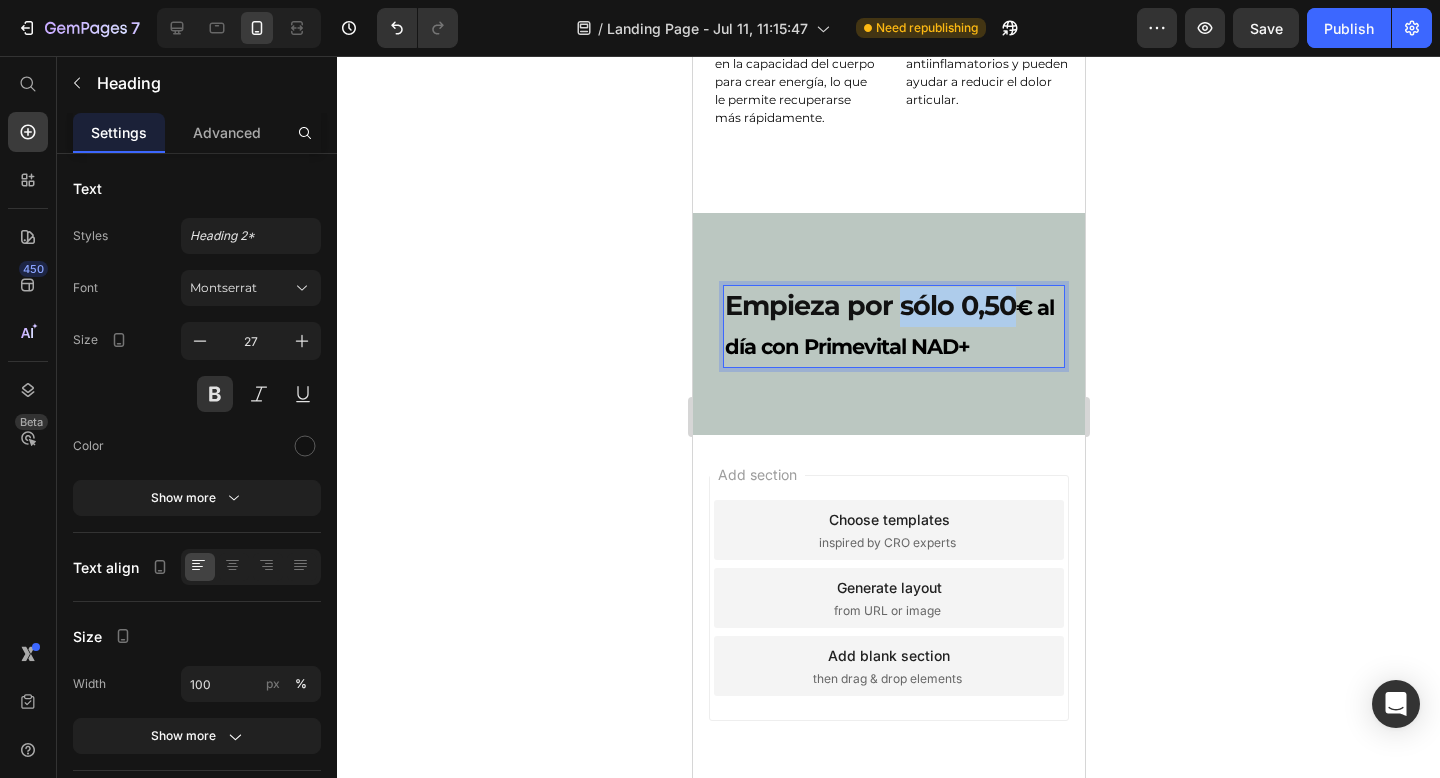 drag, startPoint x: 1000, startPoint y: 323, endPoint x: 923, endPoint y: 323, distance: 77 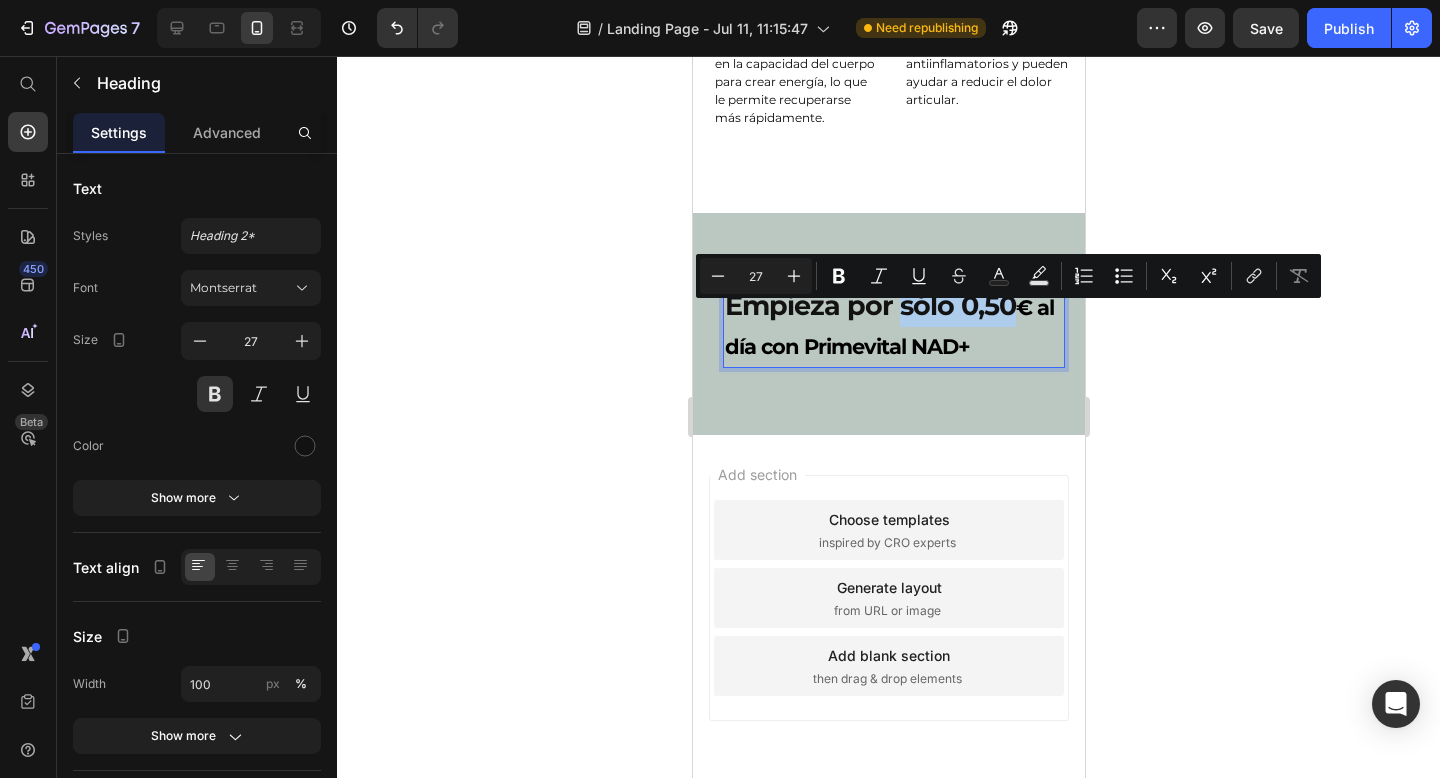 type on "21" 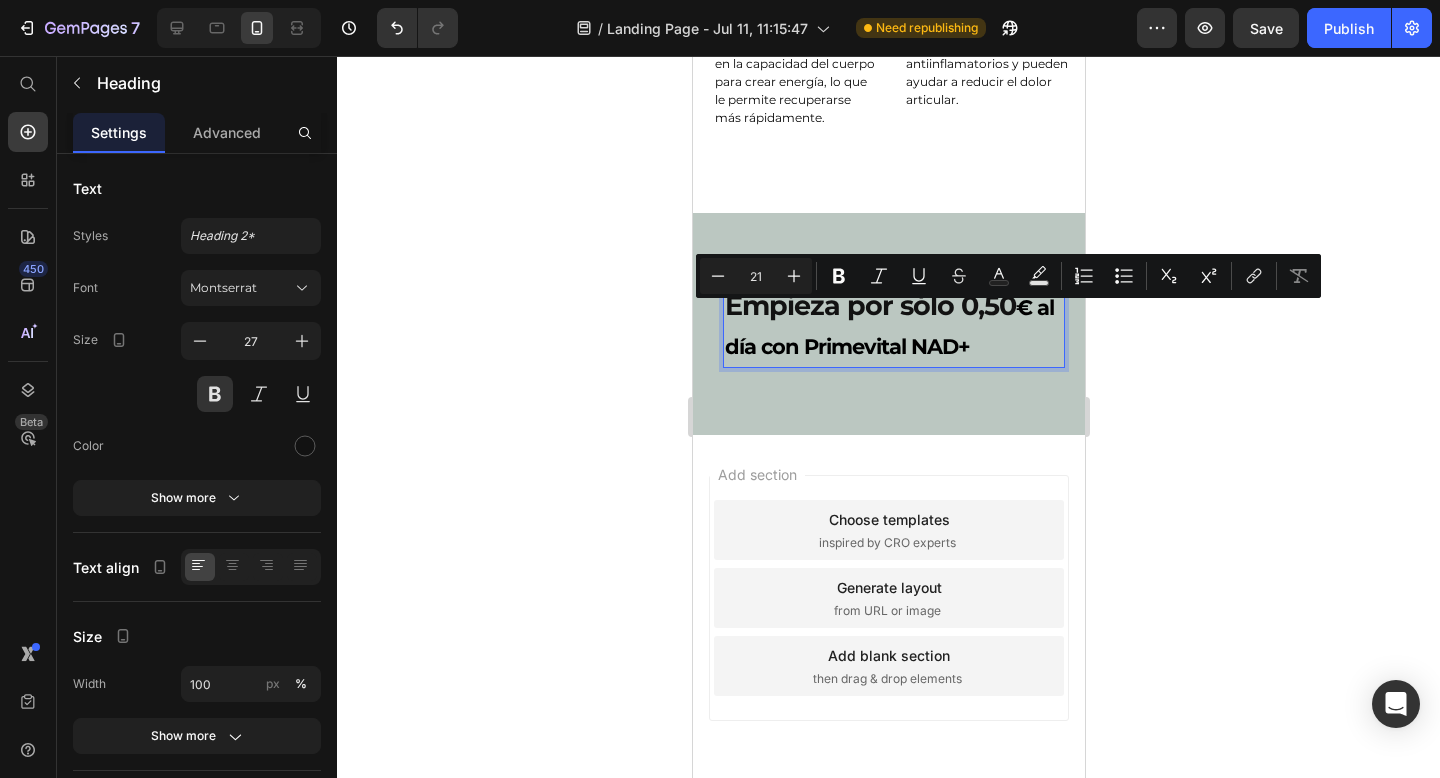 click on "Empieza por sólo 0,50 € al día con Primevital NAD+" at bounding box center [893, 327] 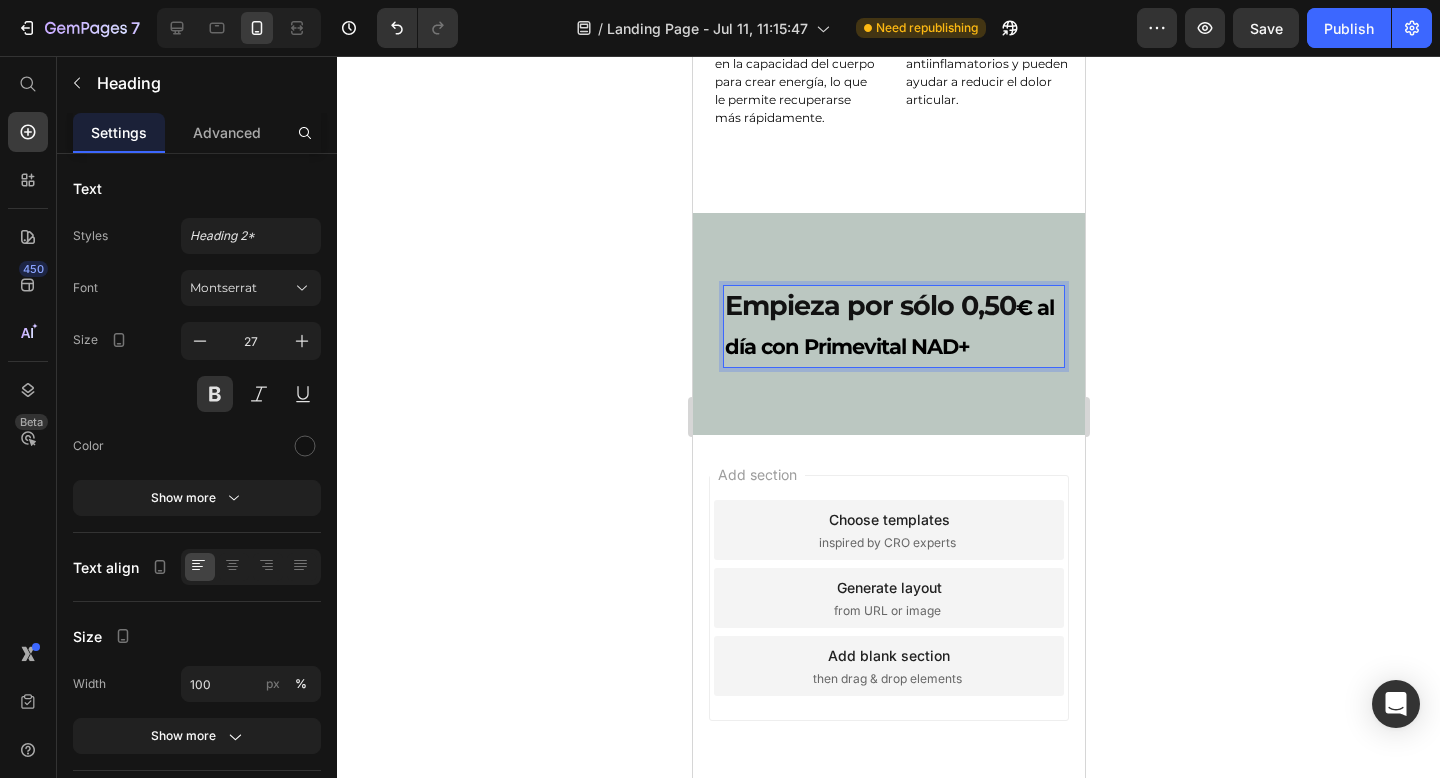 drag, startPoint x: 983, startPoint y: 370, endPoint x: 1011, endPoint y: 342, distance: 39.59798 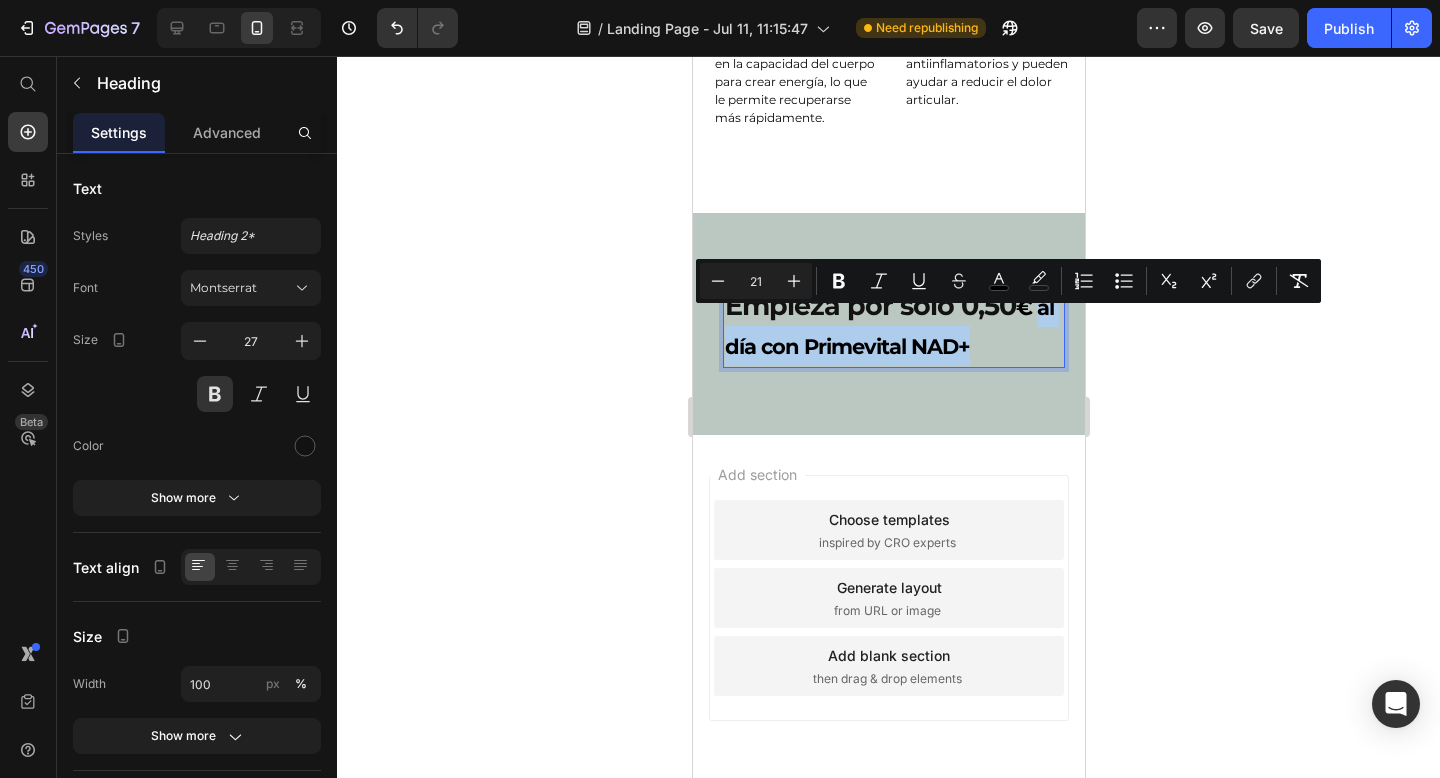 drag, startPoint x: 974, startPoint y: 362, endPoint x: 1037, endPoint y: 323, distance: 74.094536 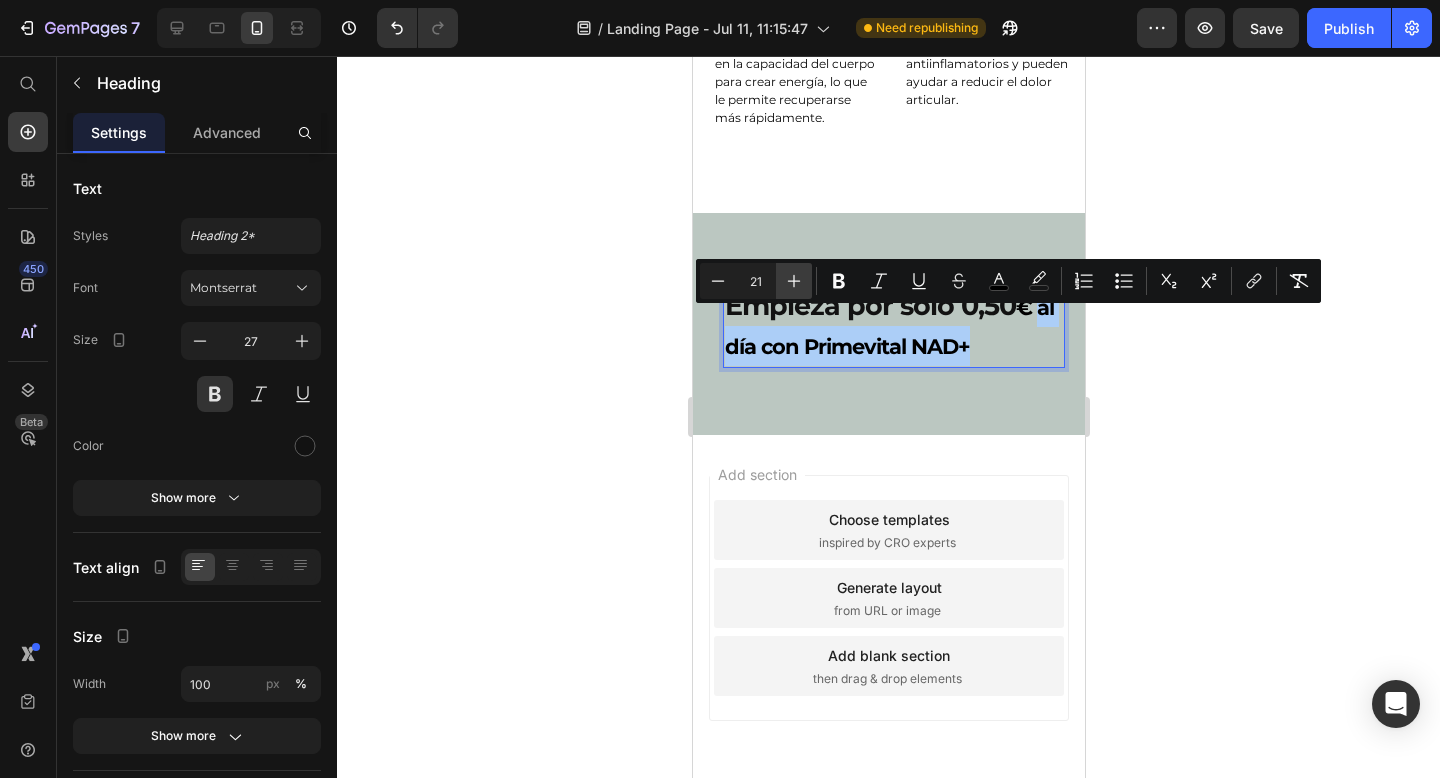 click 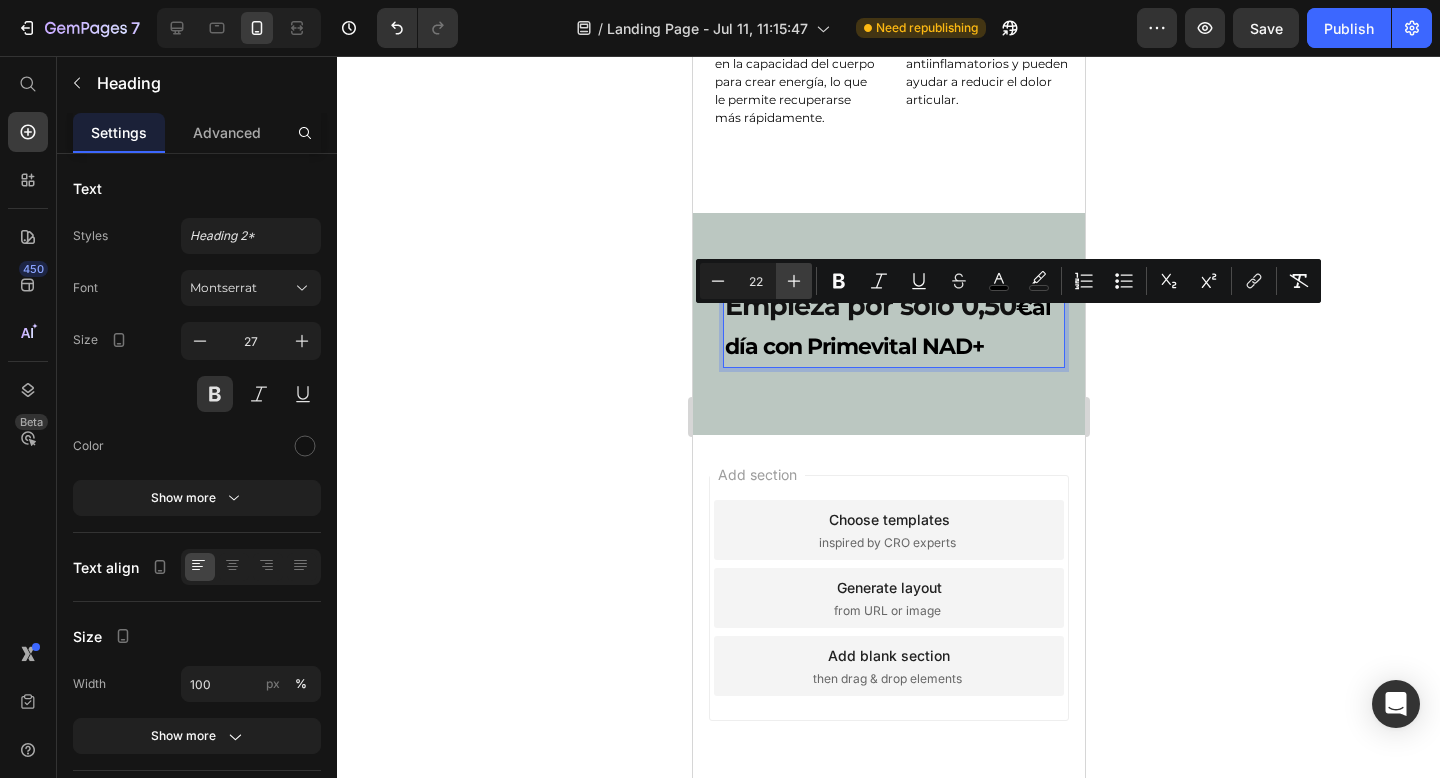 click 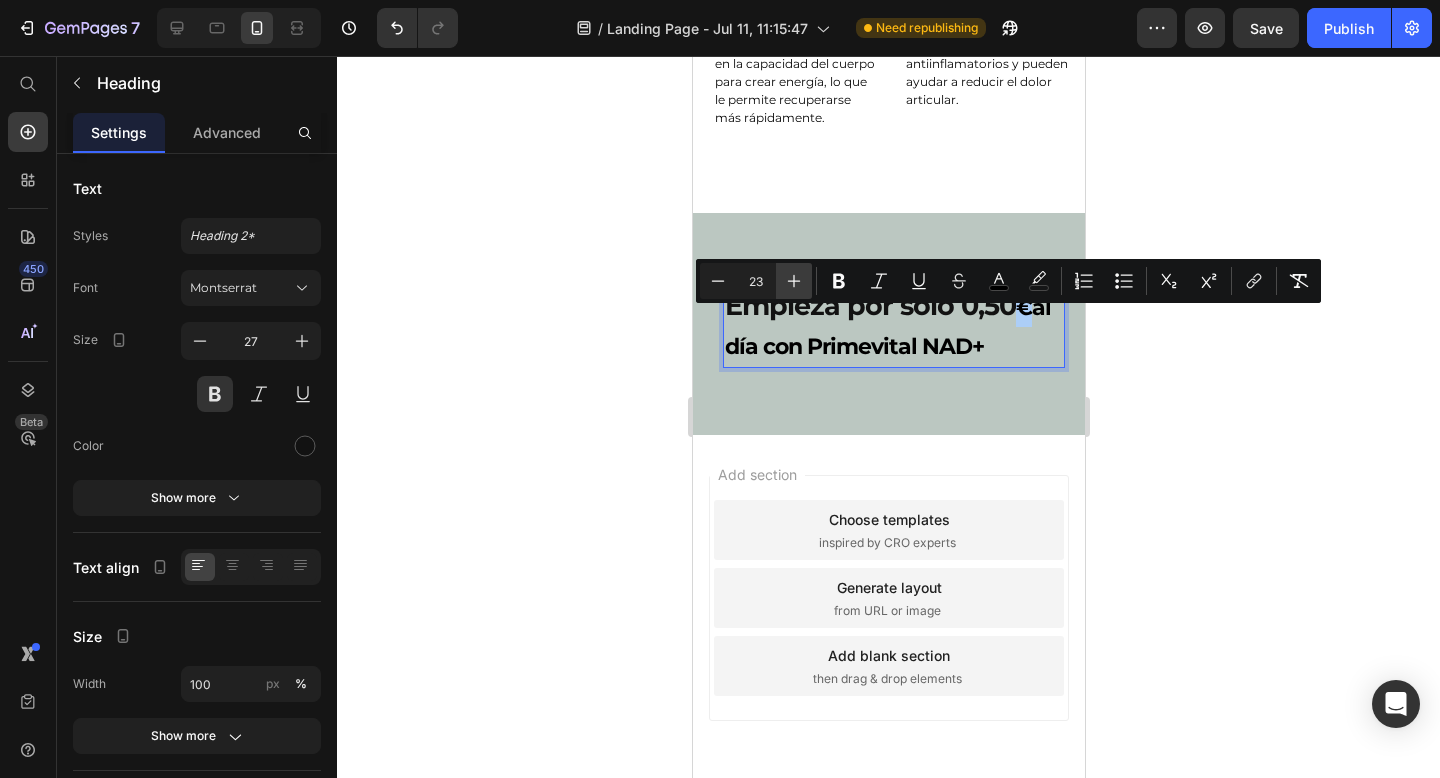 click 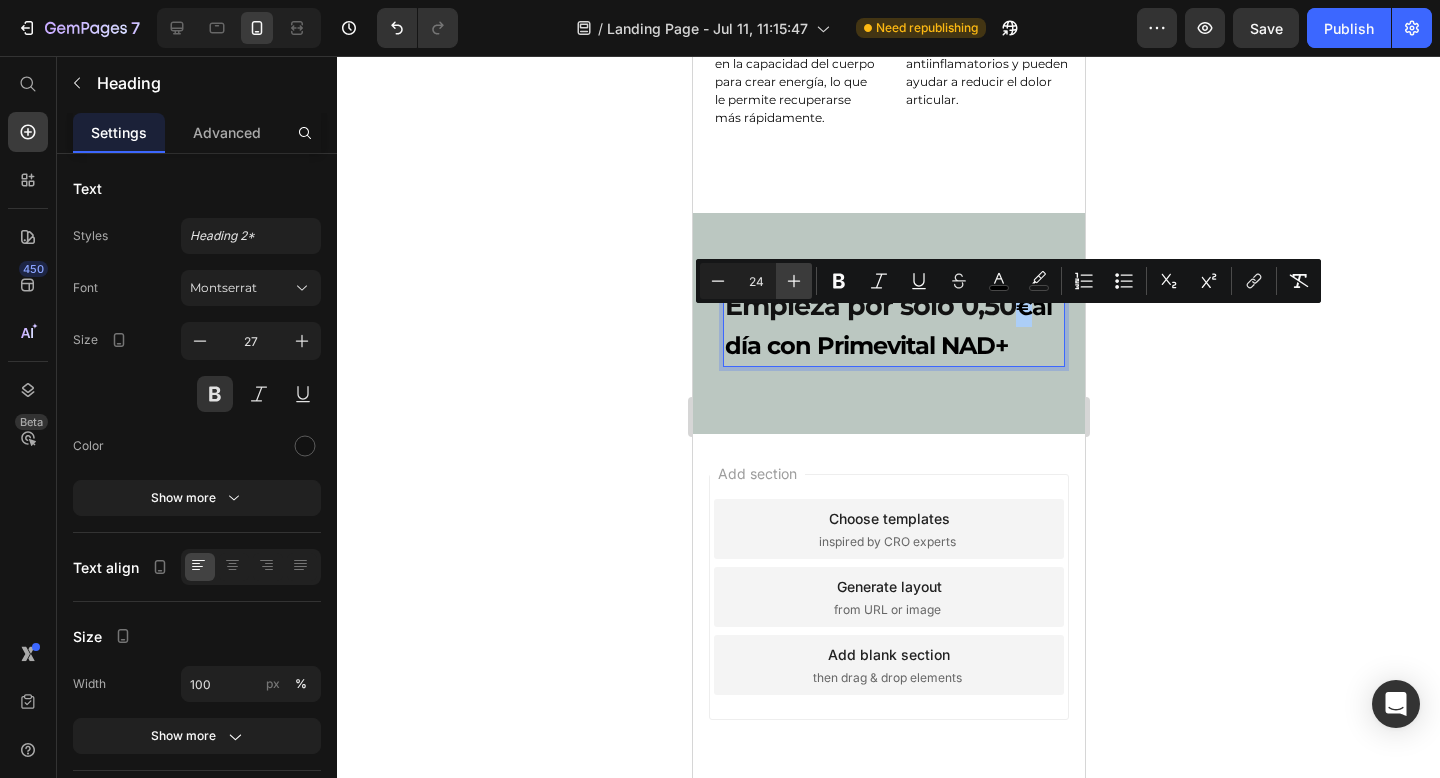 click 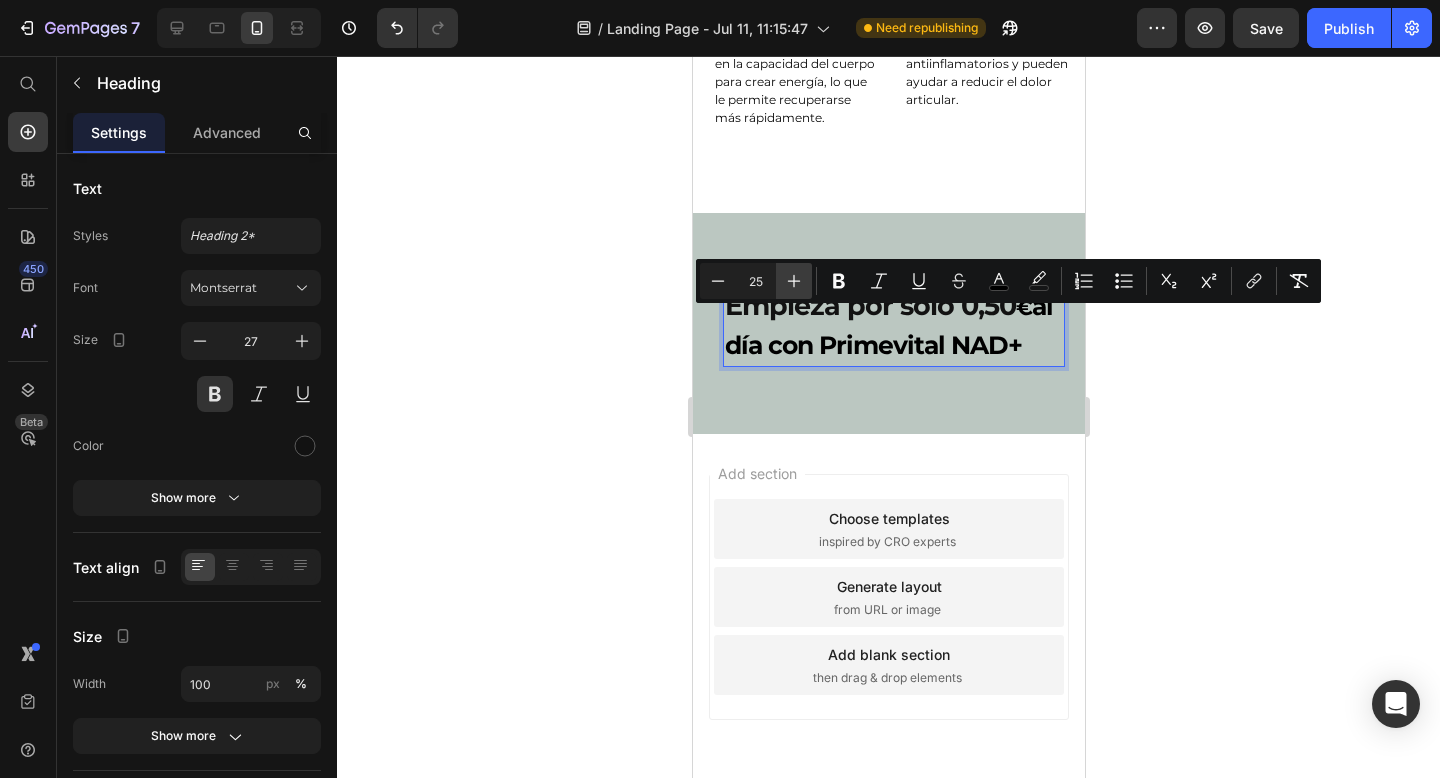 click 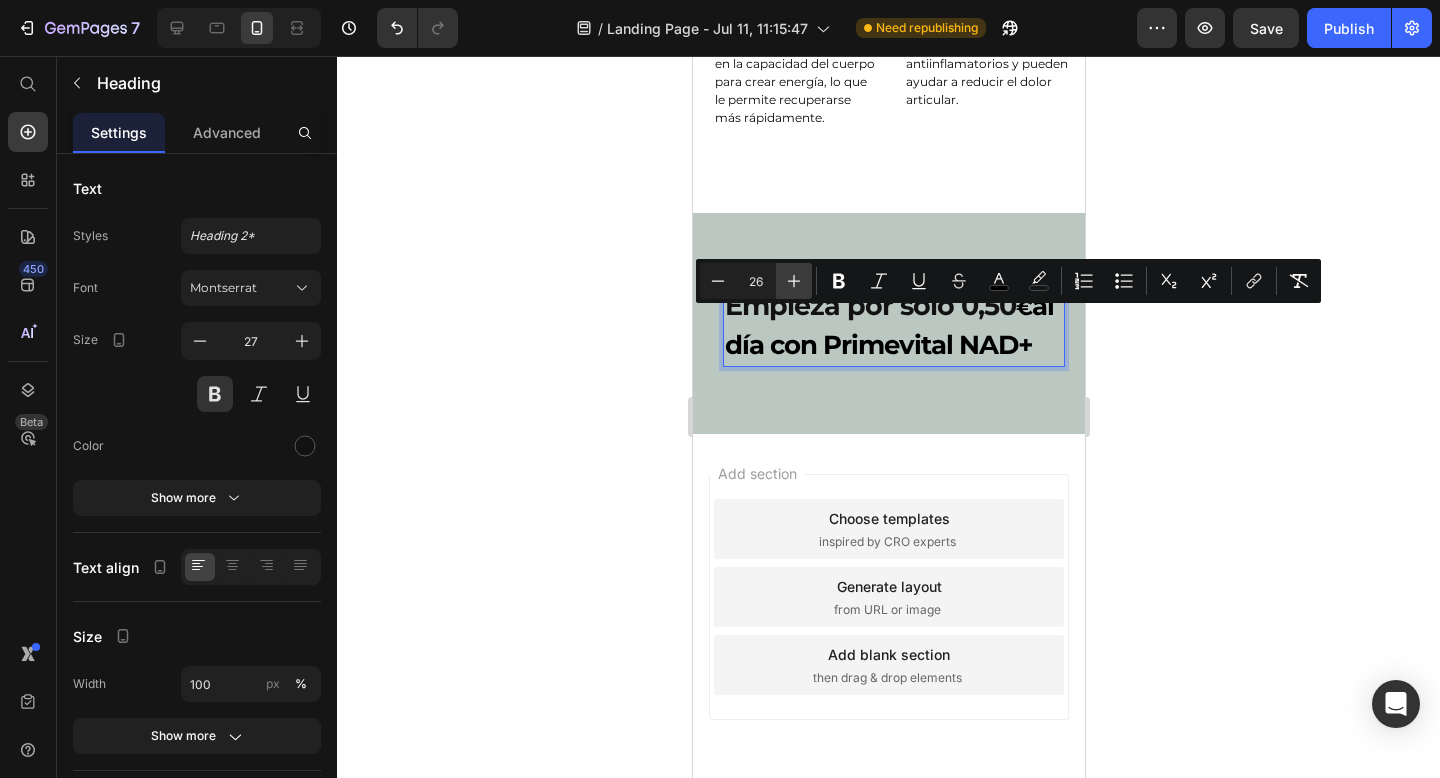 click 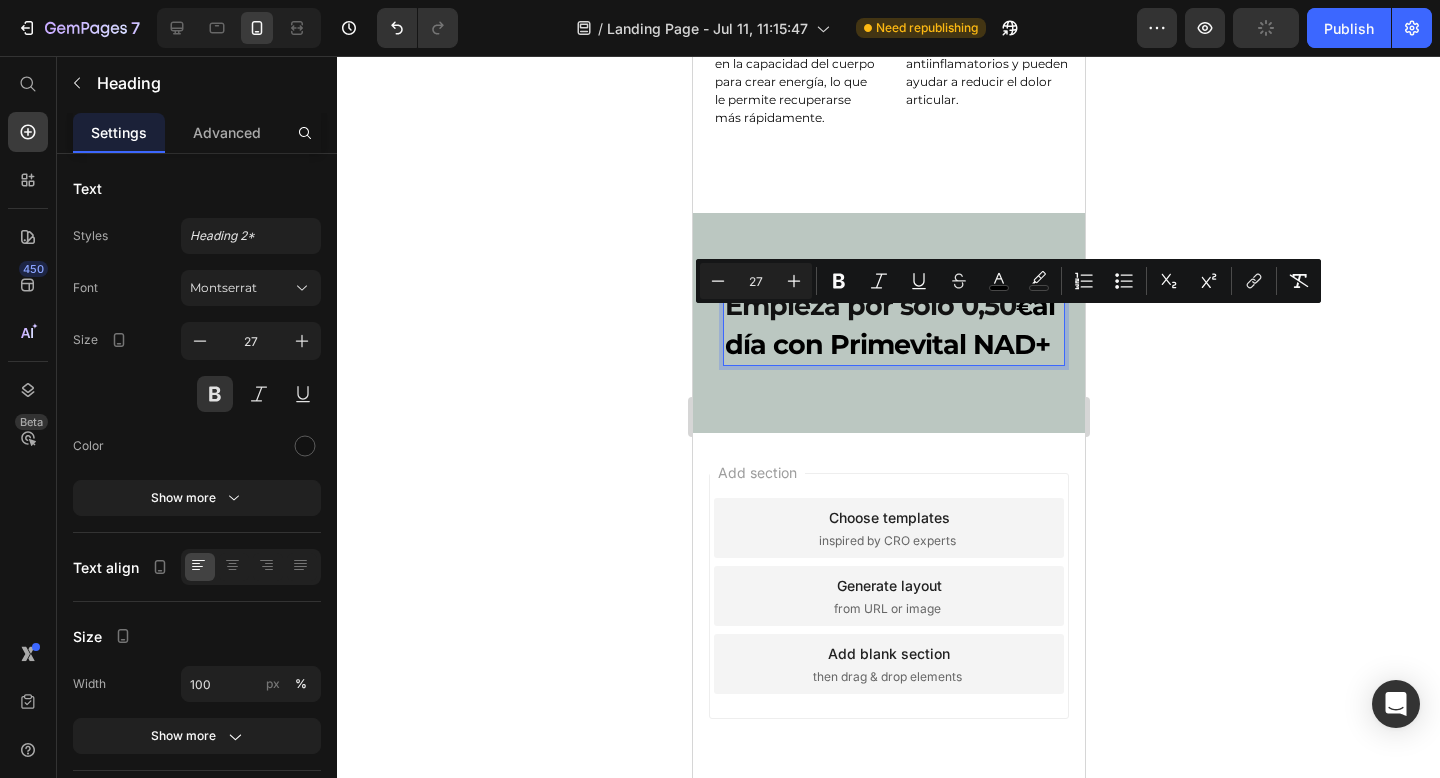 click 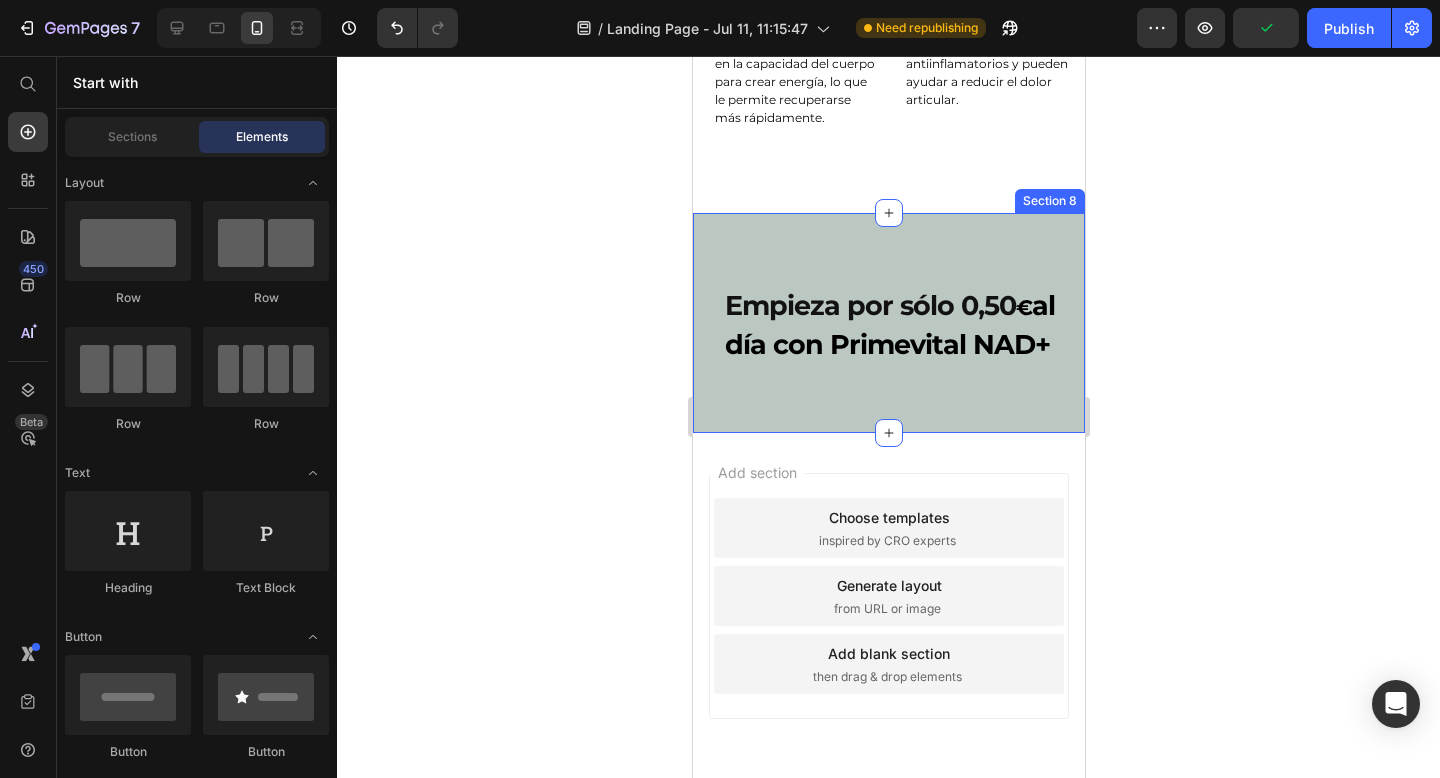 click on "Empieza por sólo 0,50 €  al día con Primevital NAD+" at bounding box center (893, 326) 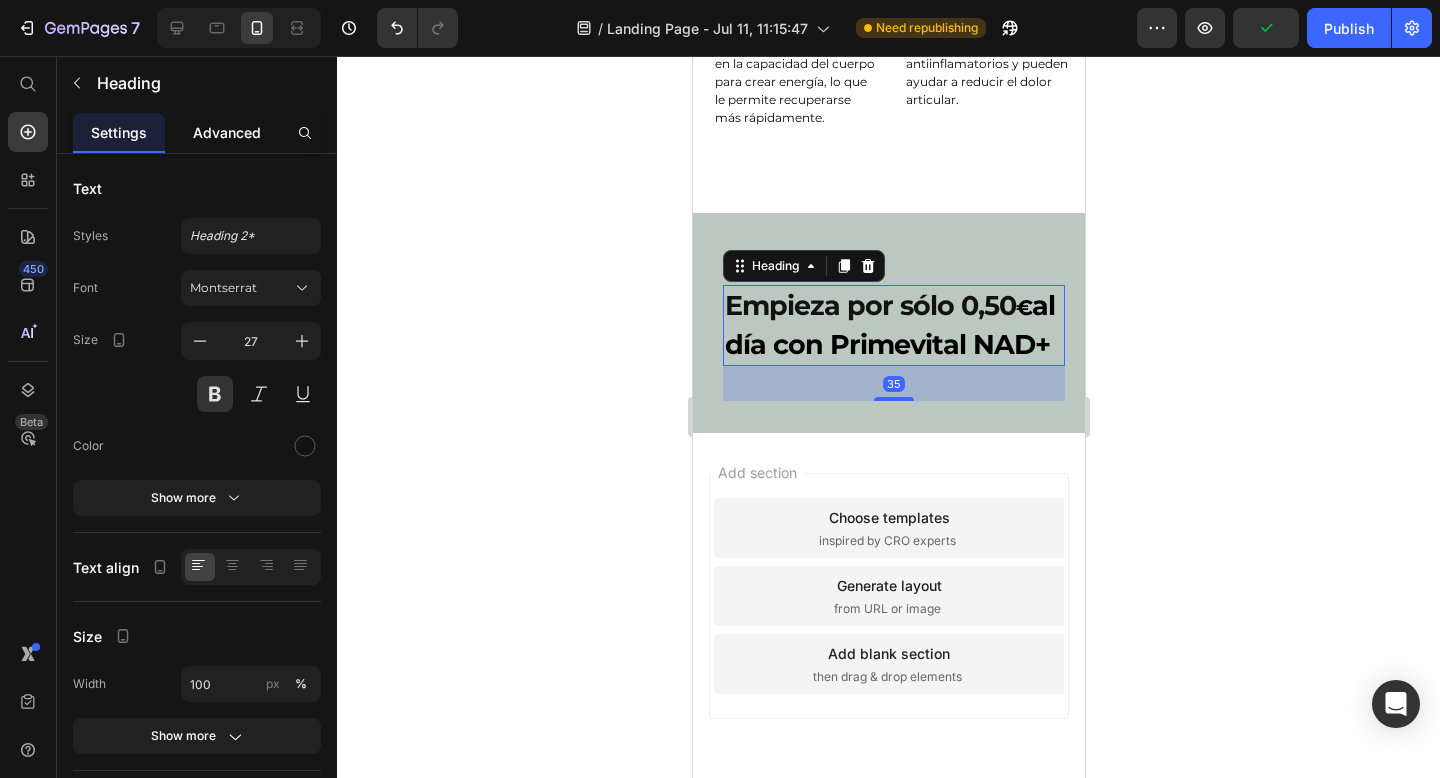 click on "Advanced" at bounding box center [227, 132] 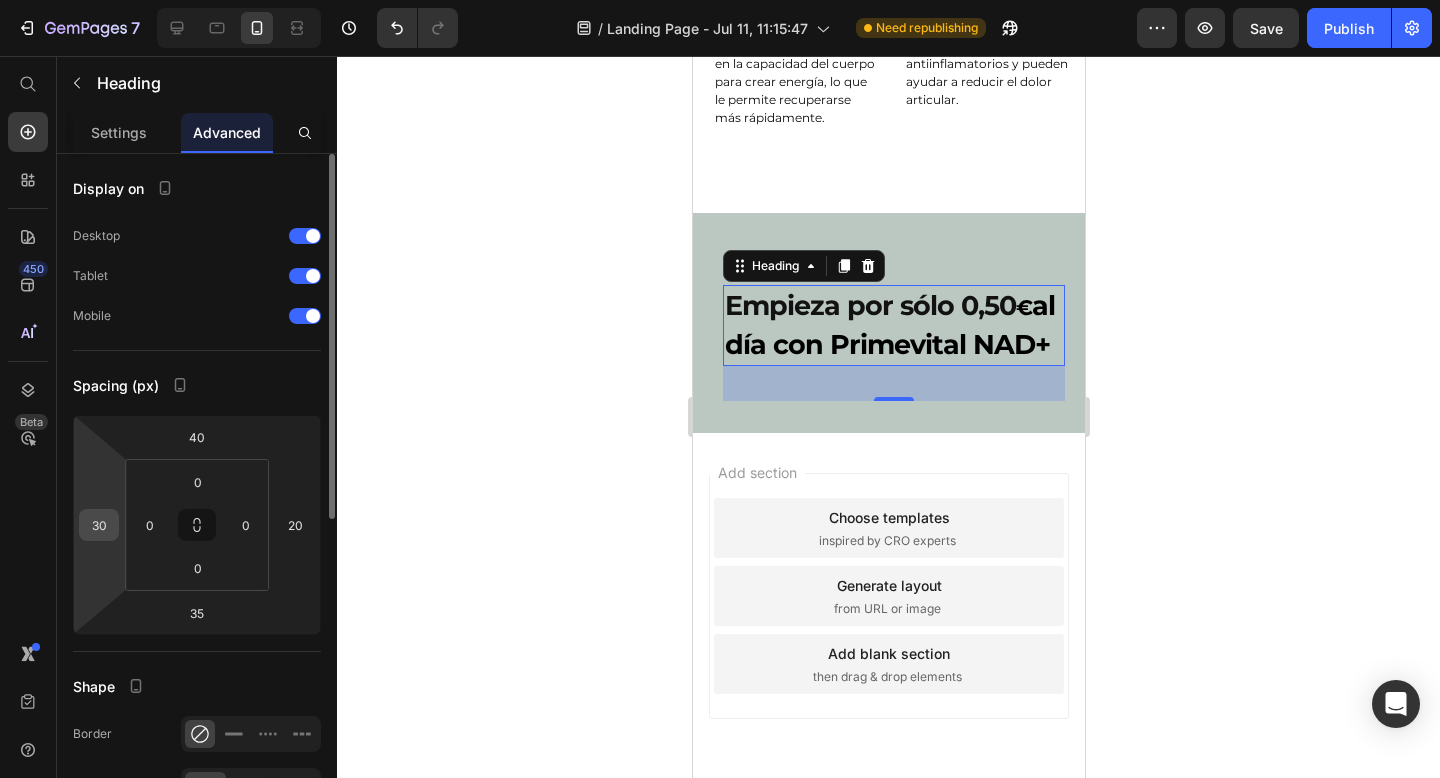 click on "30" at bounding box center [99, 525] 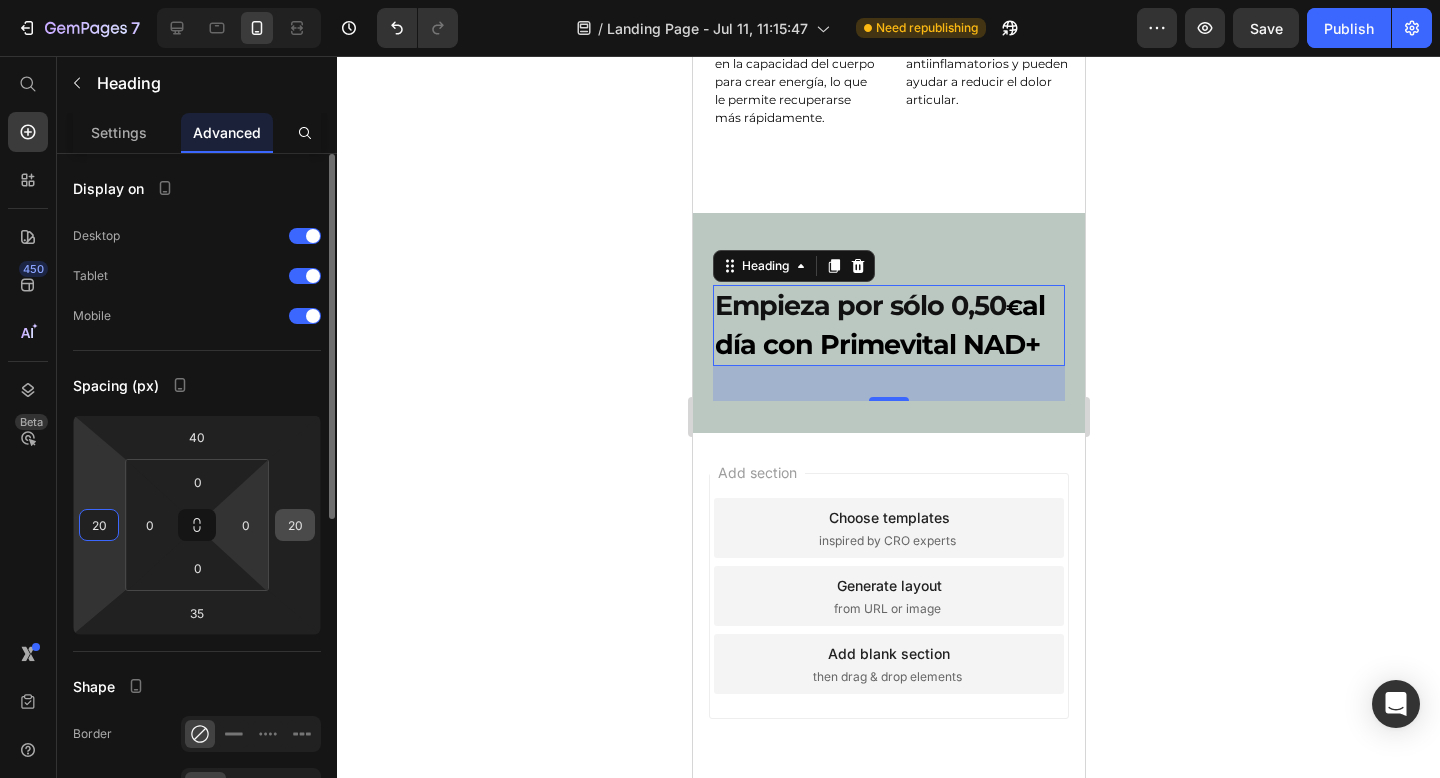 type on "20" 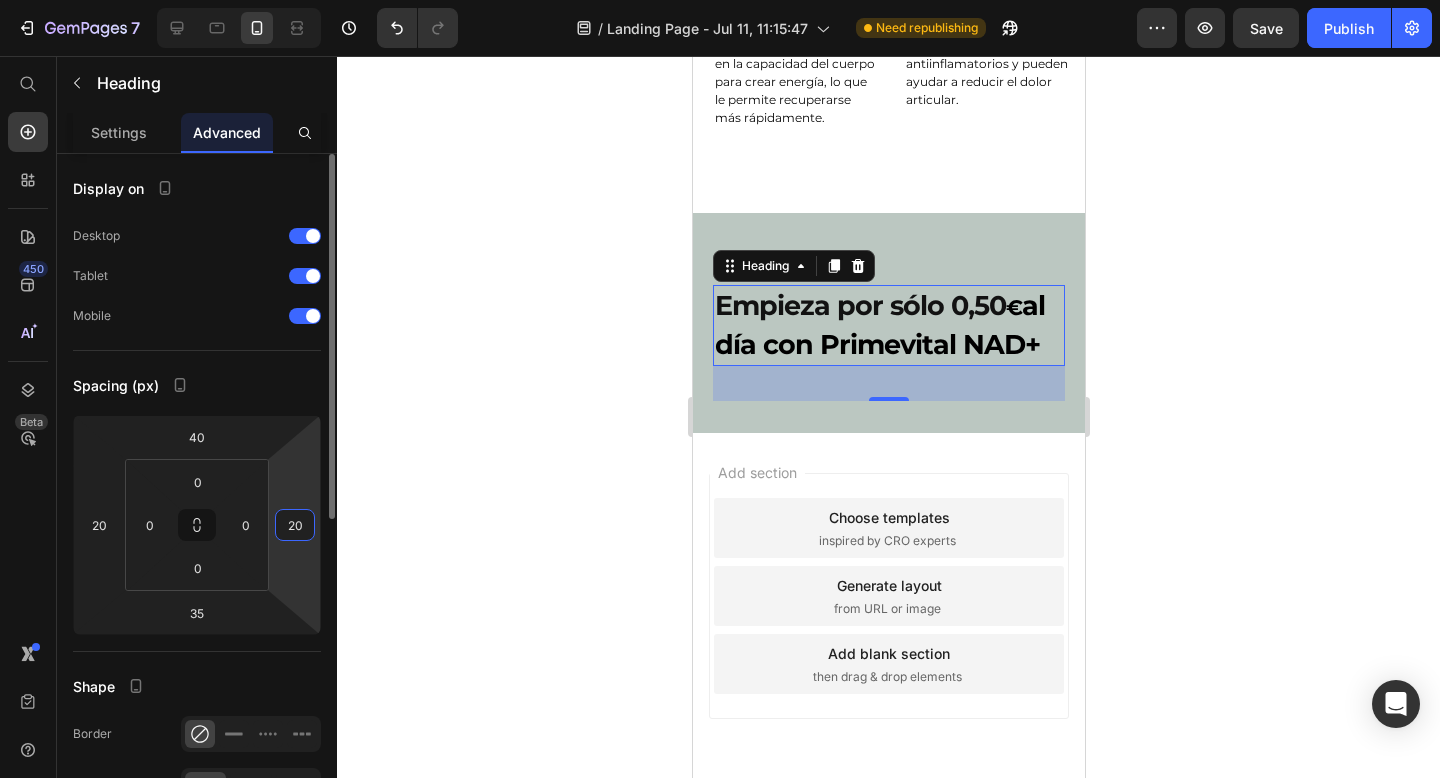 click on "20" at bounding box center [295, 525] 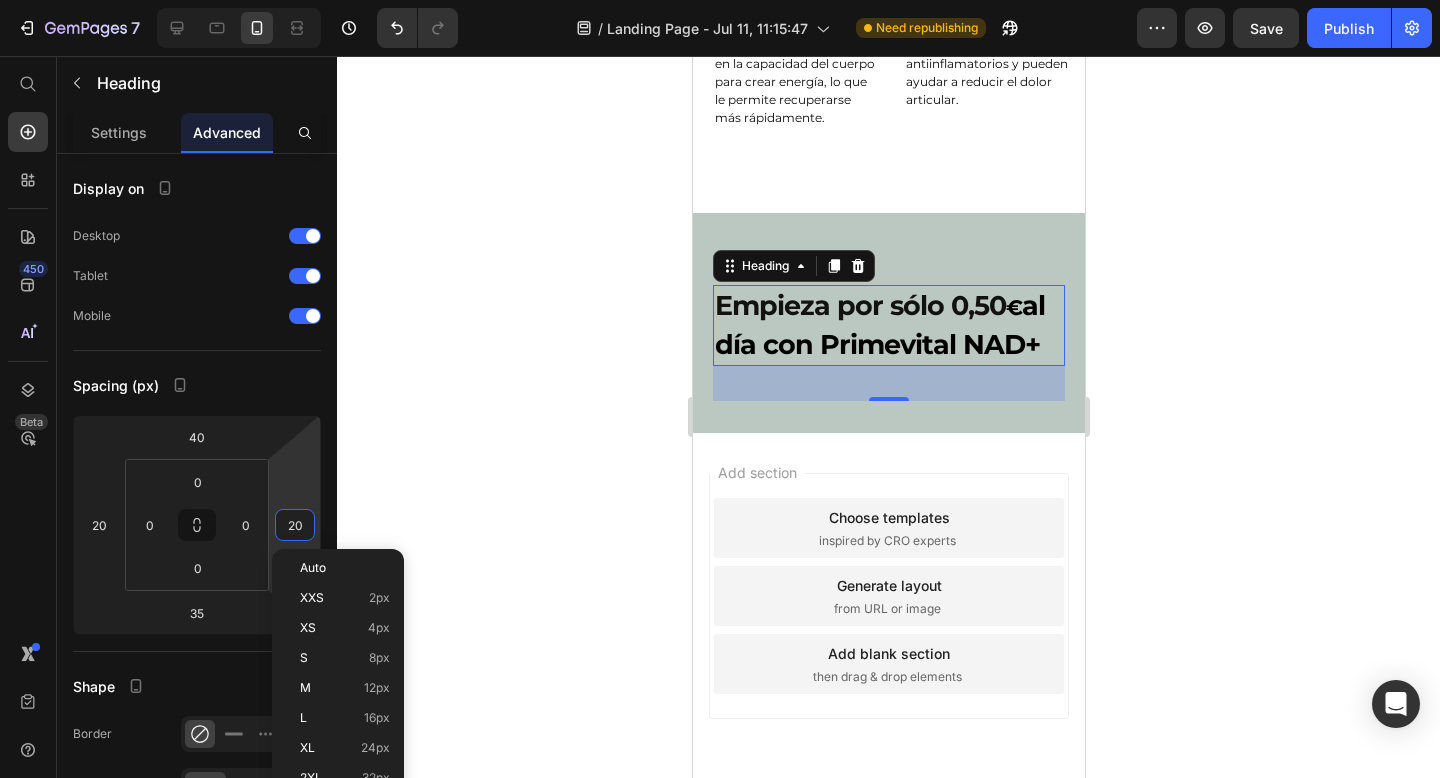 click 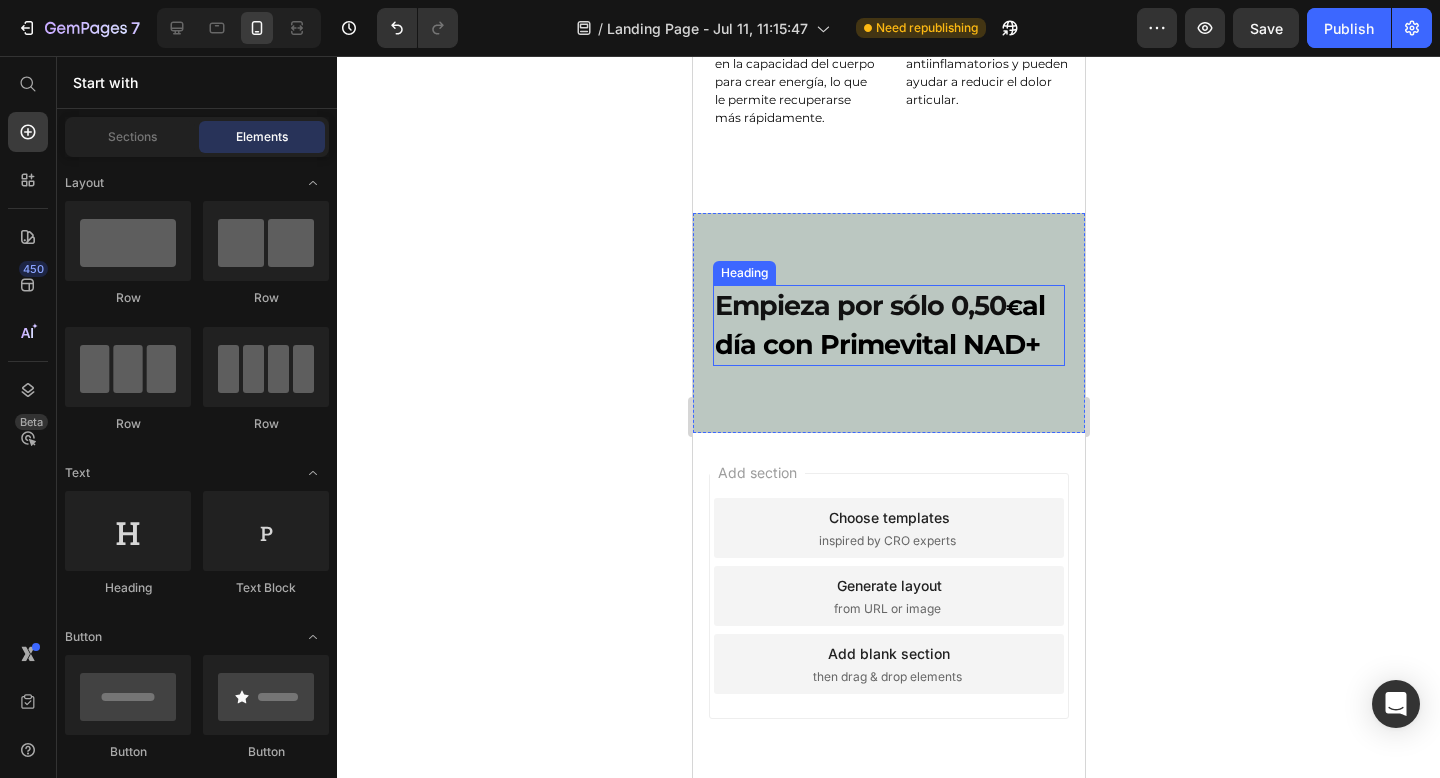 click on "Empieza por sólo 0,50 €  al día con Primevital NAD+" at bounding box center (888, 326) 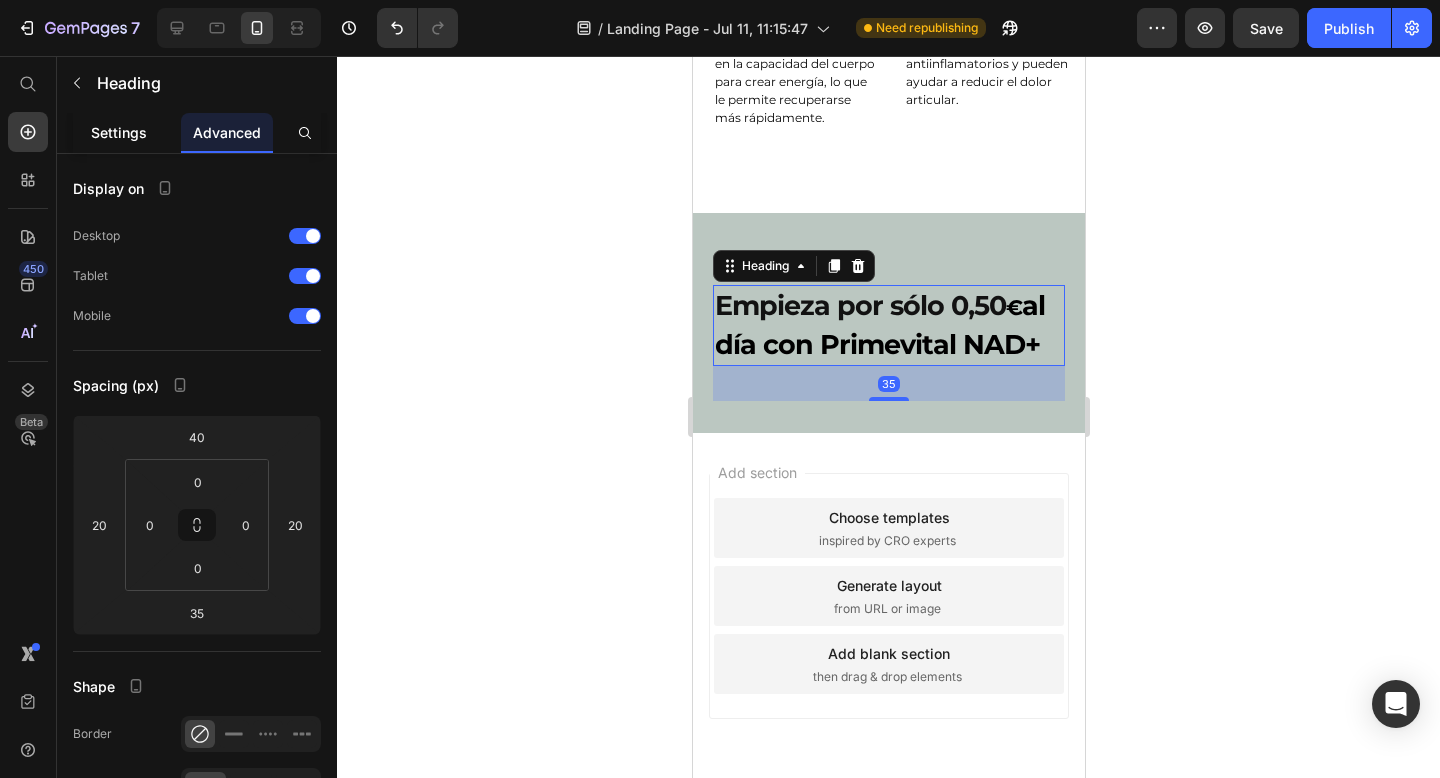click on "Settings" 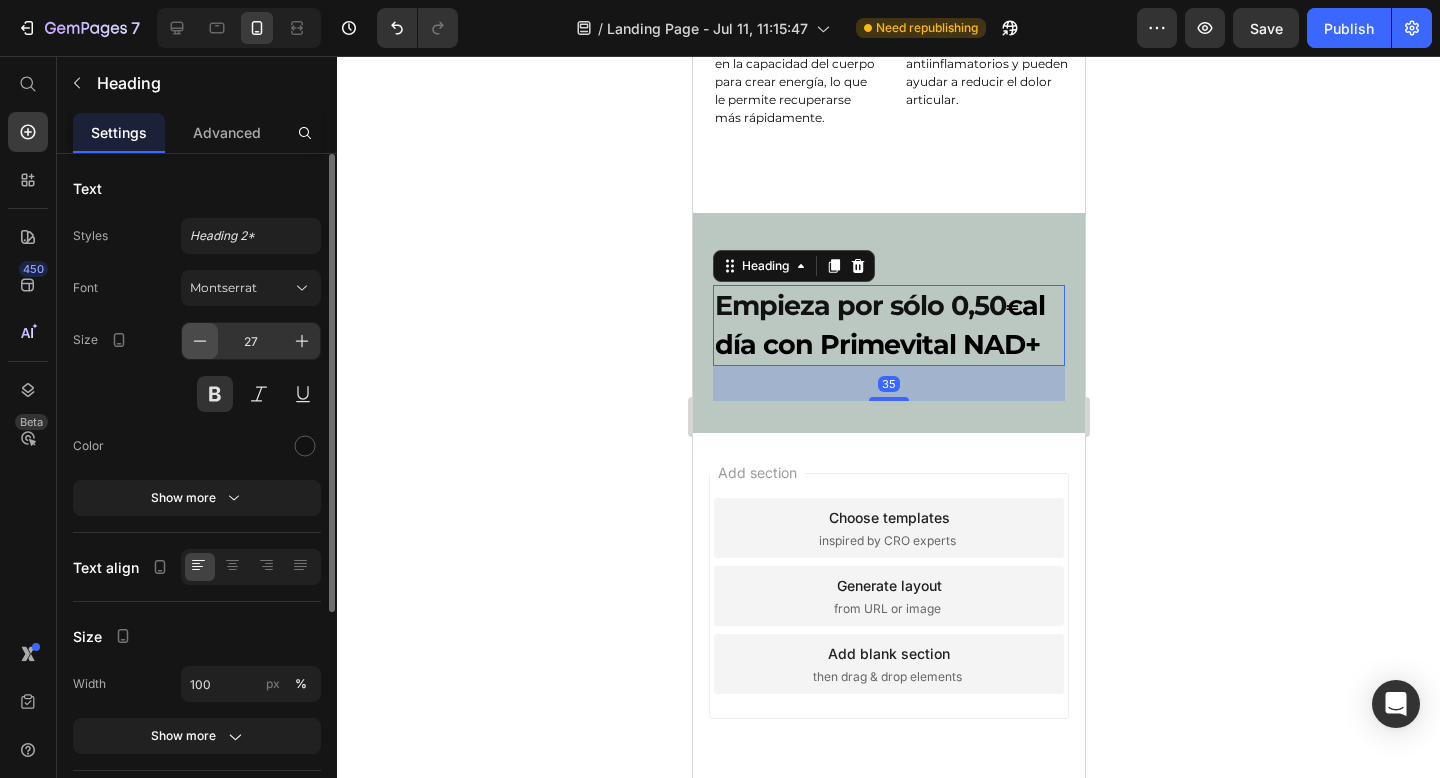 click at bounding box center [200, 341] 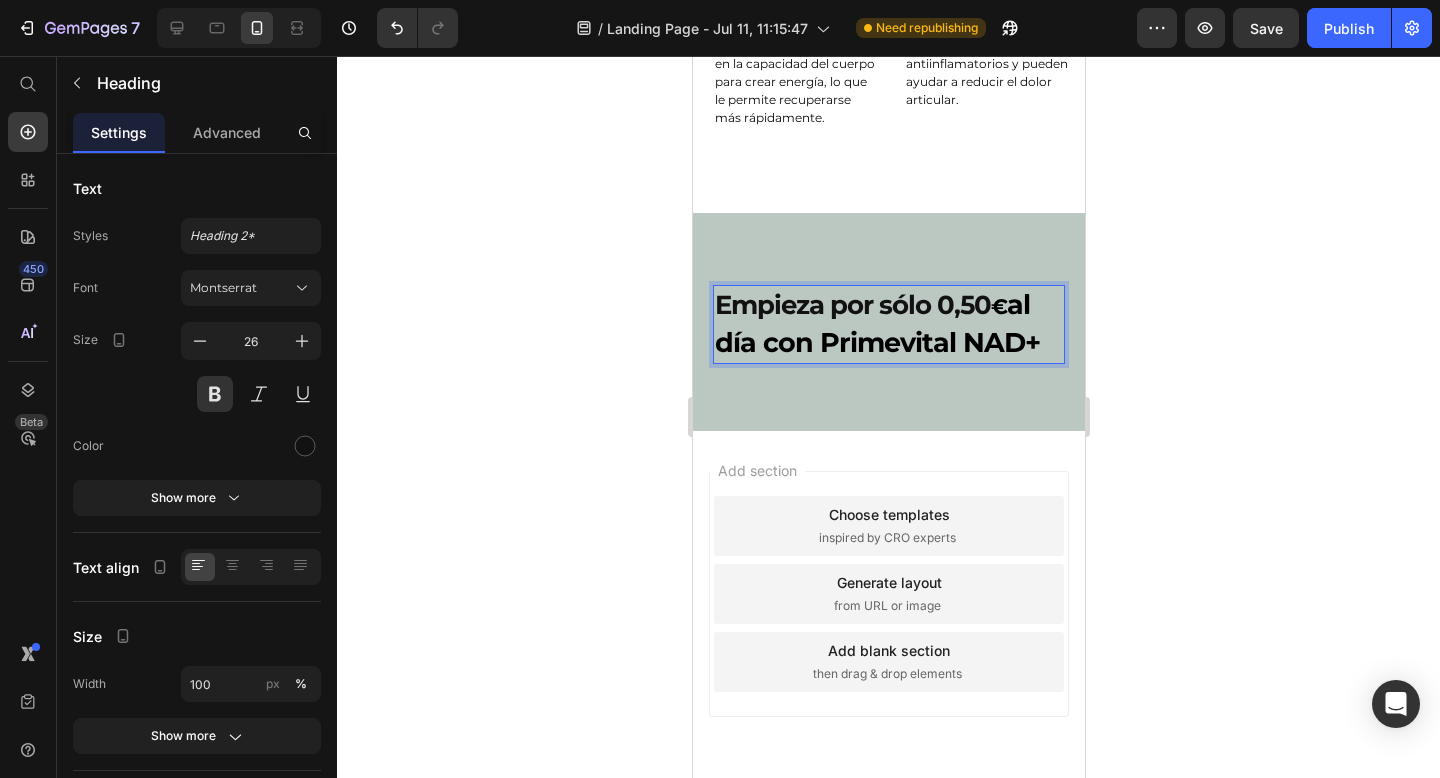 click on "al día con Primevital NAD+" at bounding box center (876, 323) 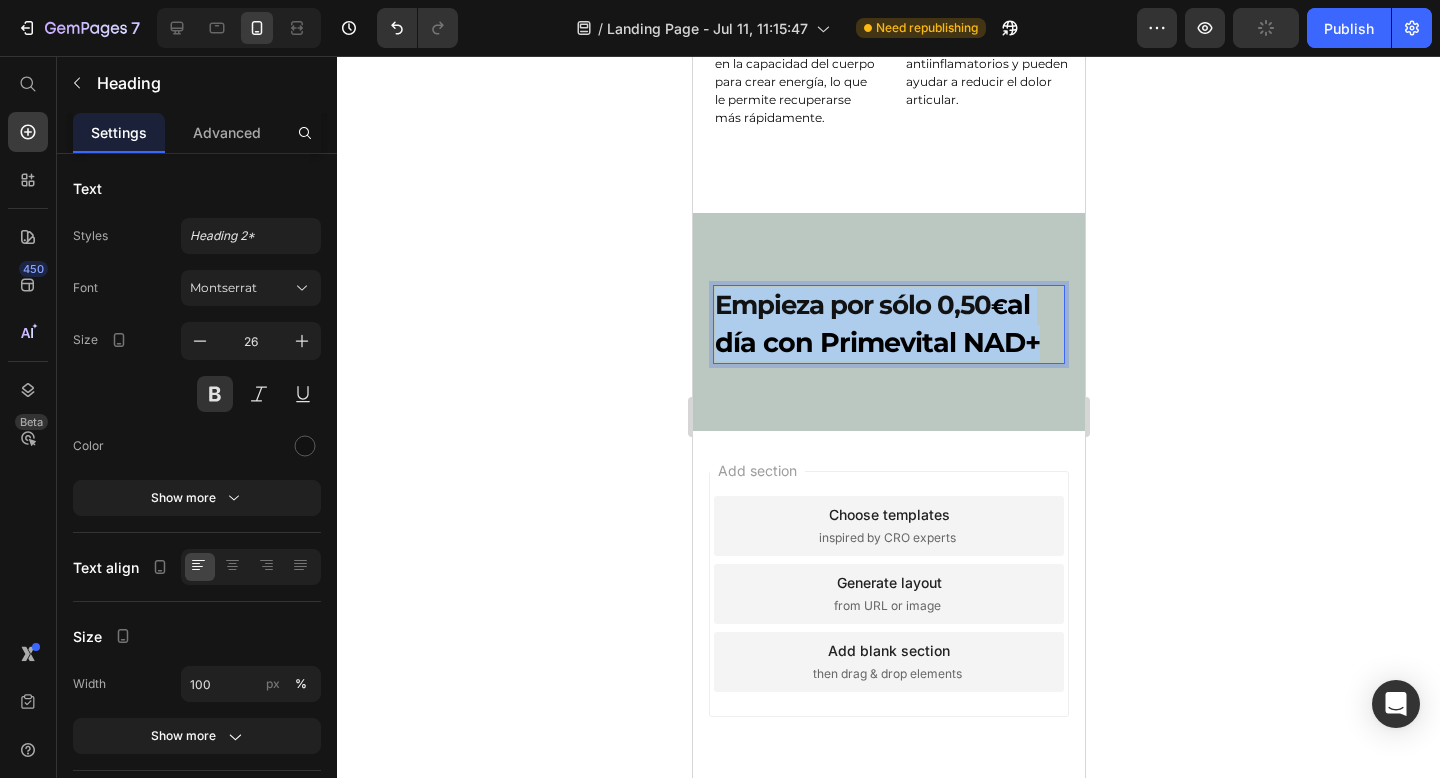 drag, startPoint x: 1043, startPoint y: 359, endPoint x: 720, endPoint y: 317, distance: 325.7192 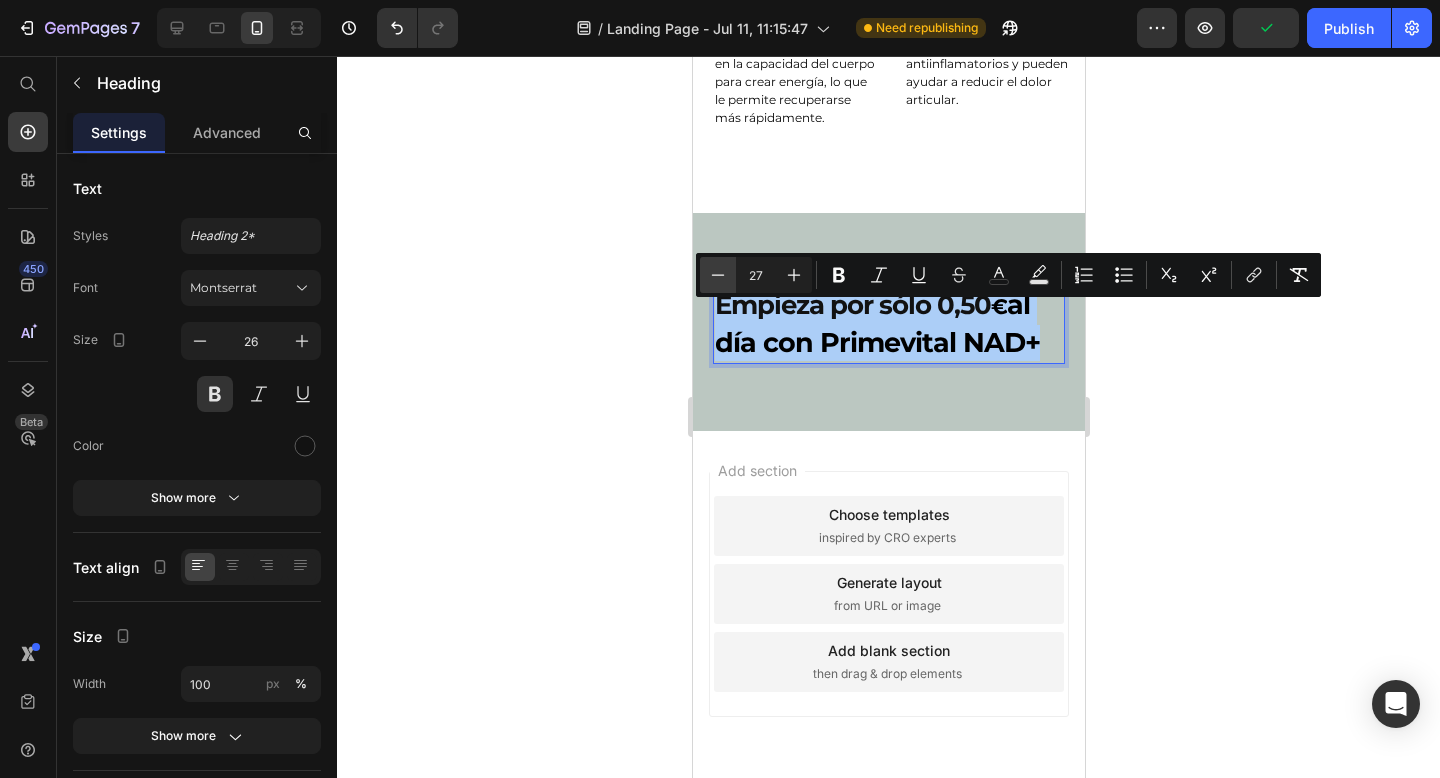click 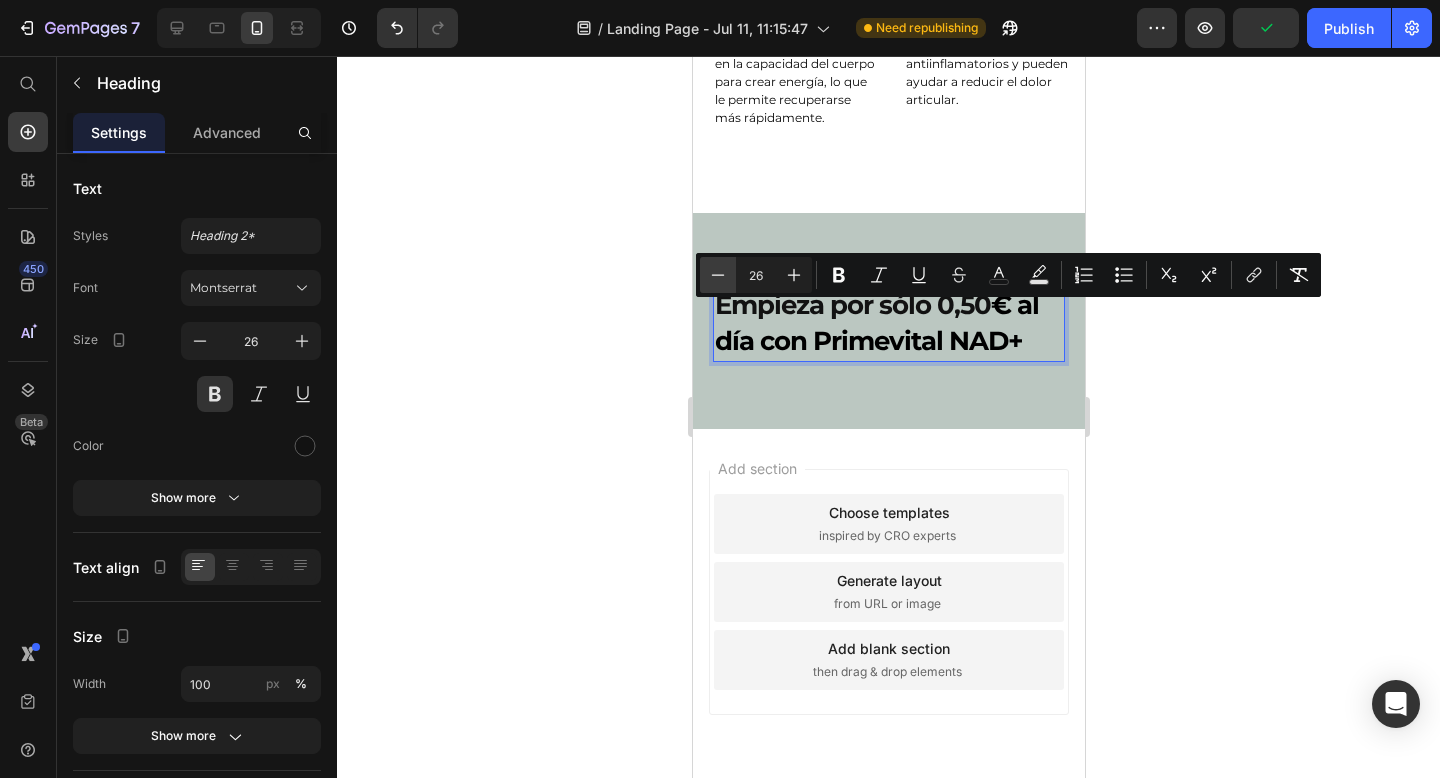 click 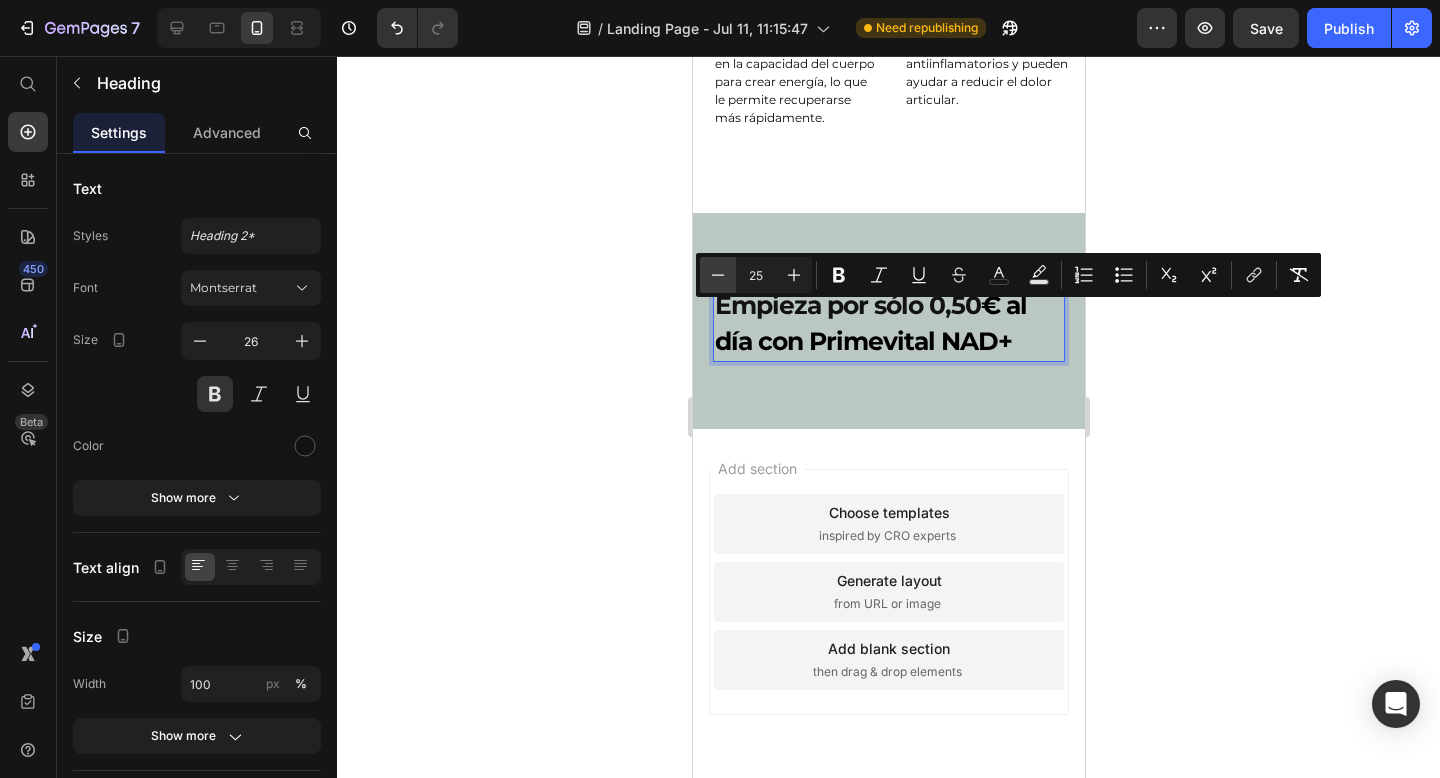 click 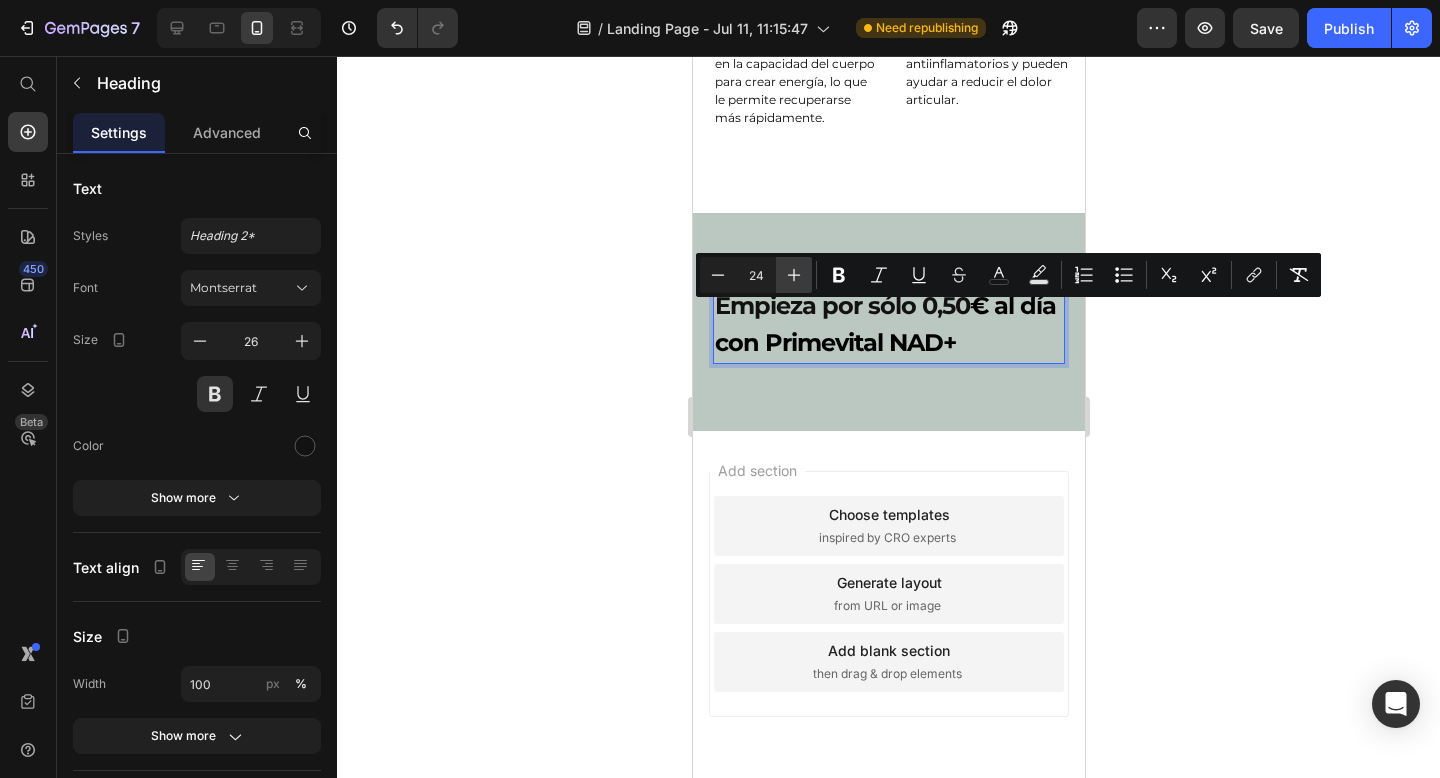 click 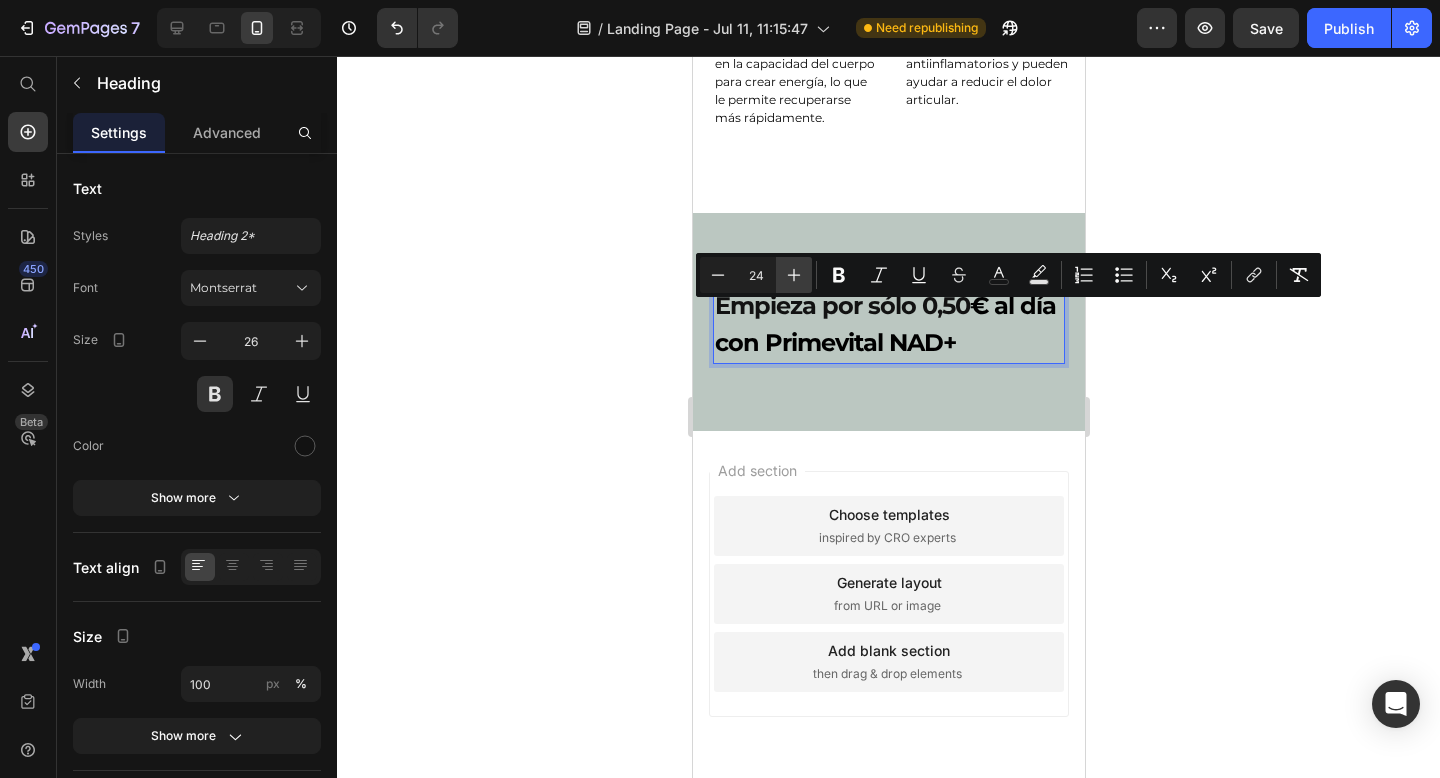 type on "25" 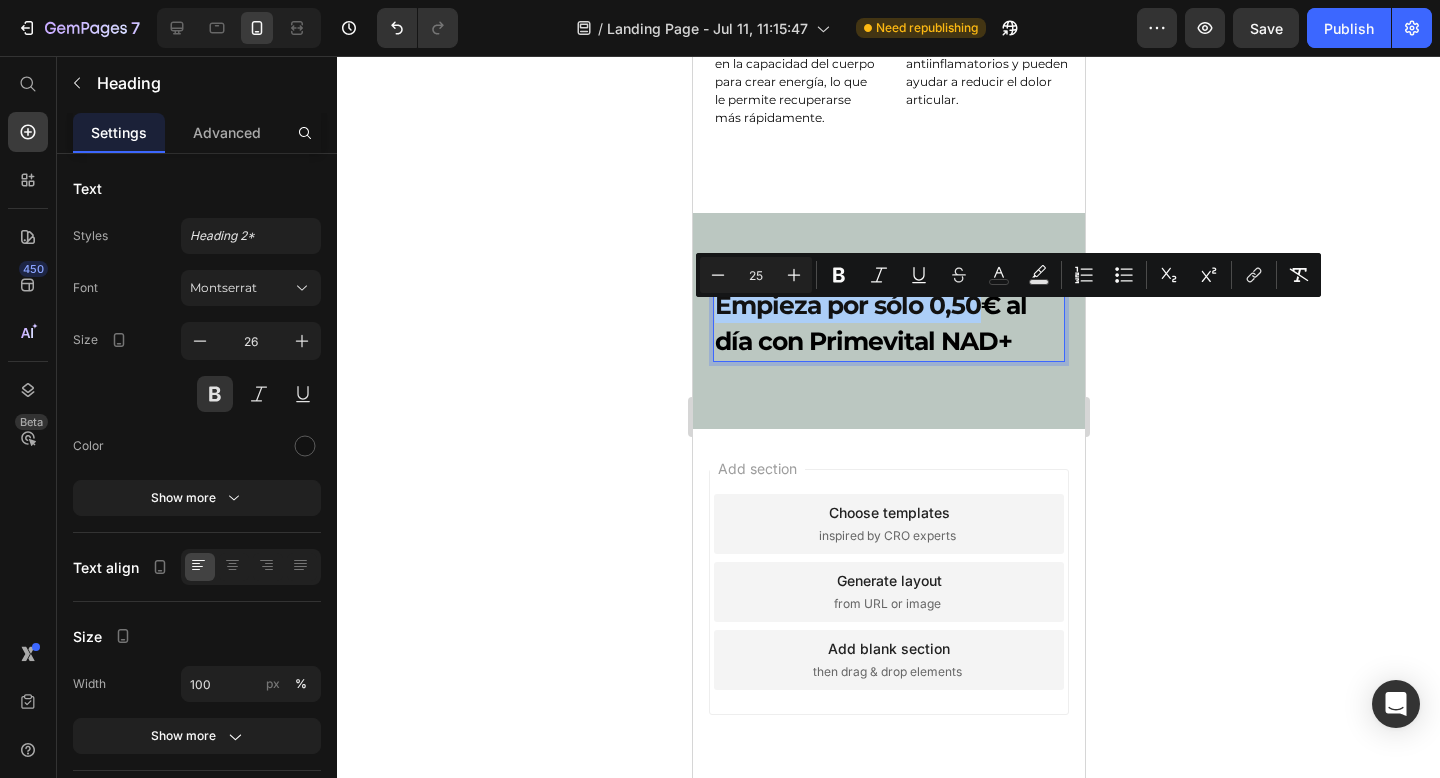 click 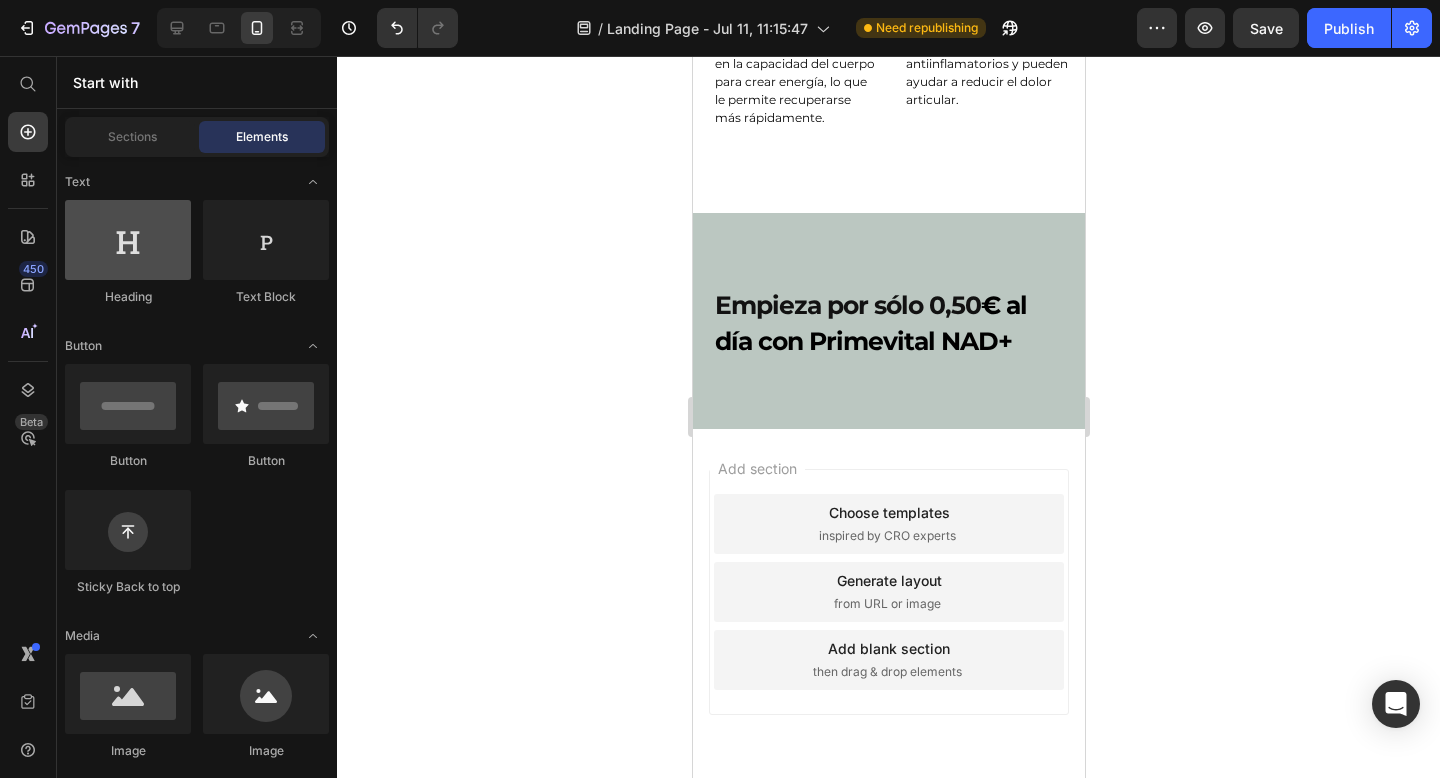 scroll, scrollTop: 460, scrollLeft: 0, axis: vertical 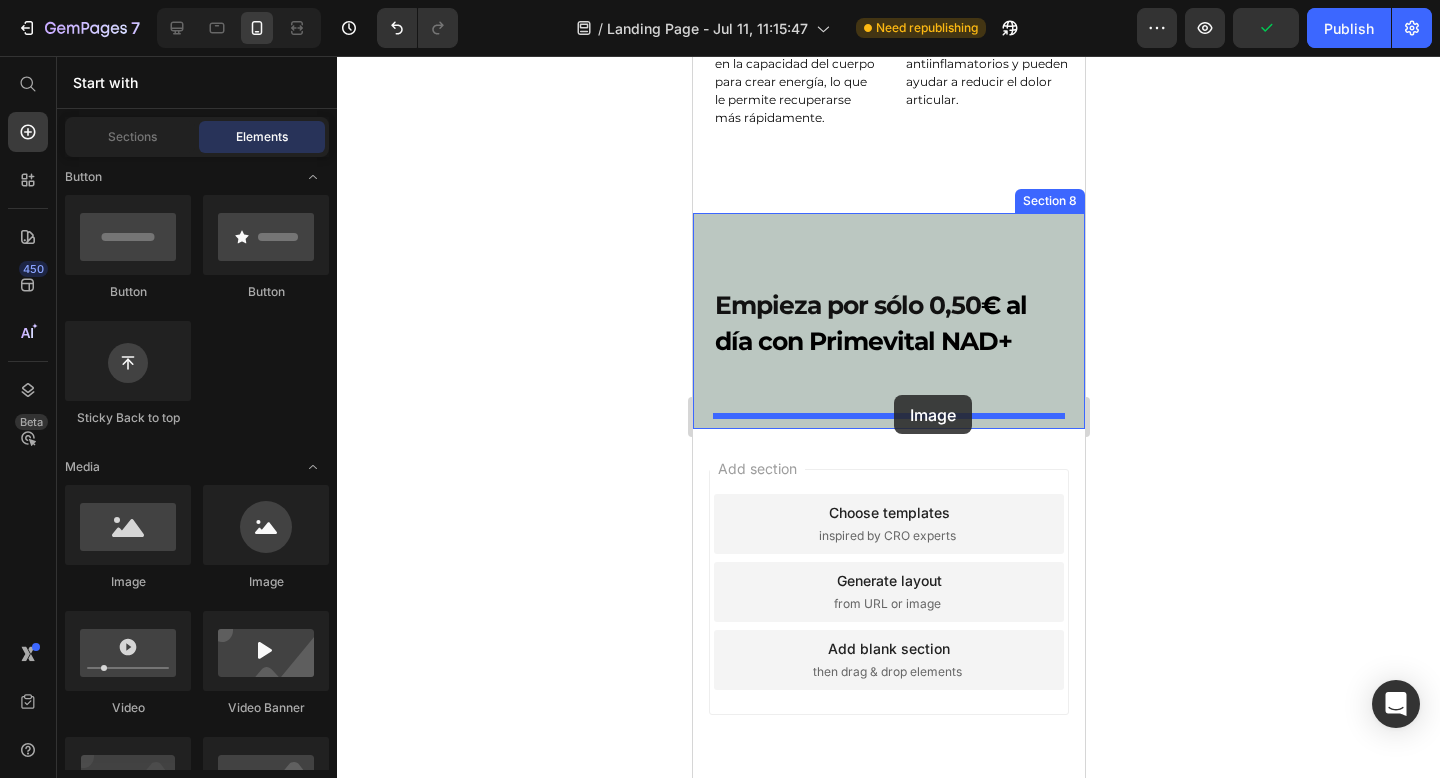 drag, startPoint x: 829, startPoint y: 574, endPoint x: 893, endPoint y: 395, distance: 190.09735 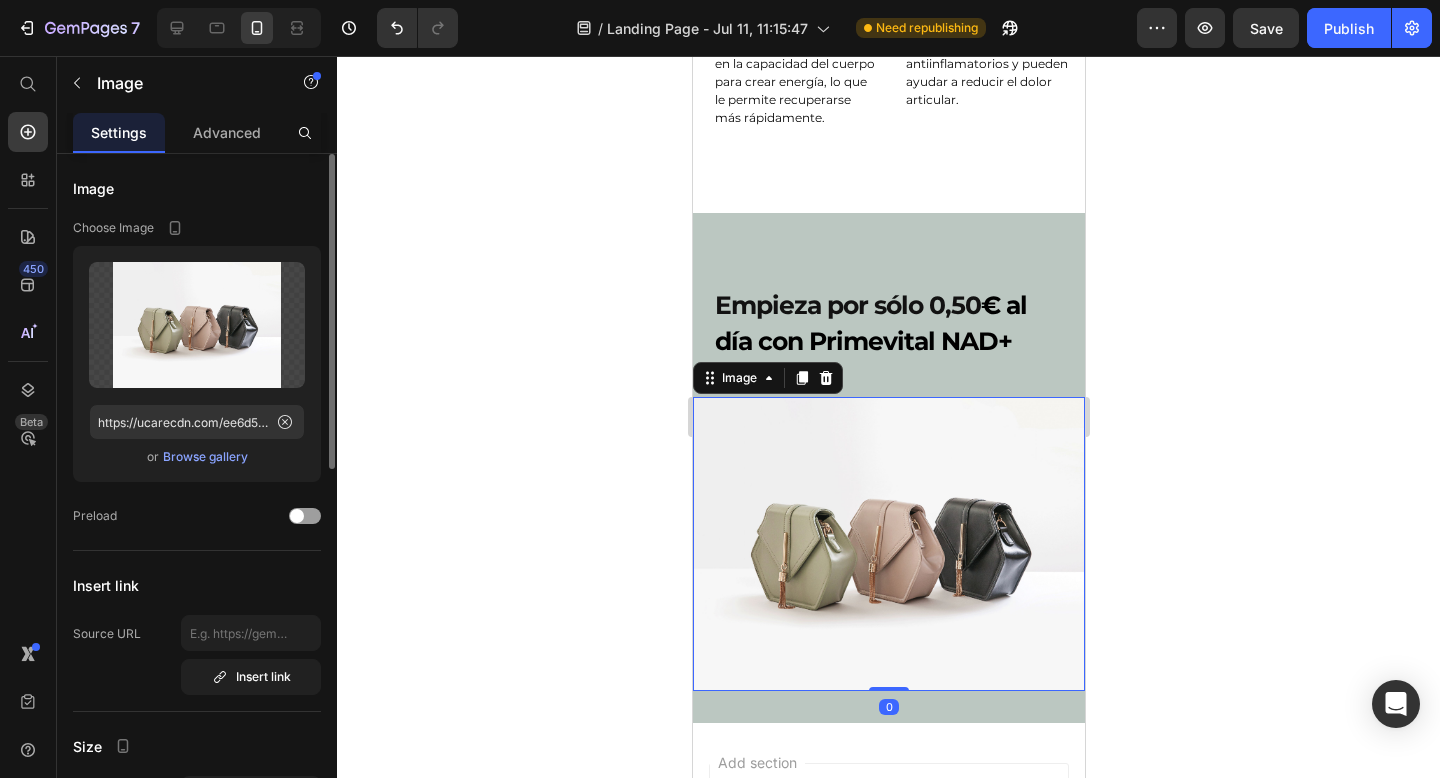 click on "Browse gallery" at bounding box center [205, 457] 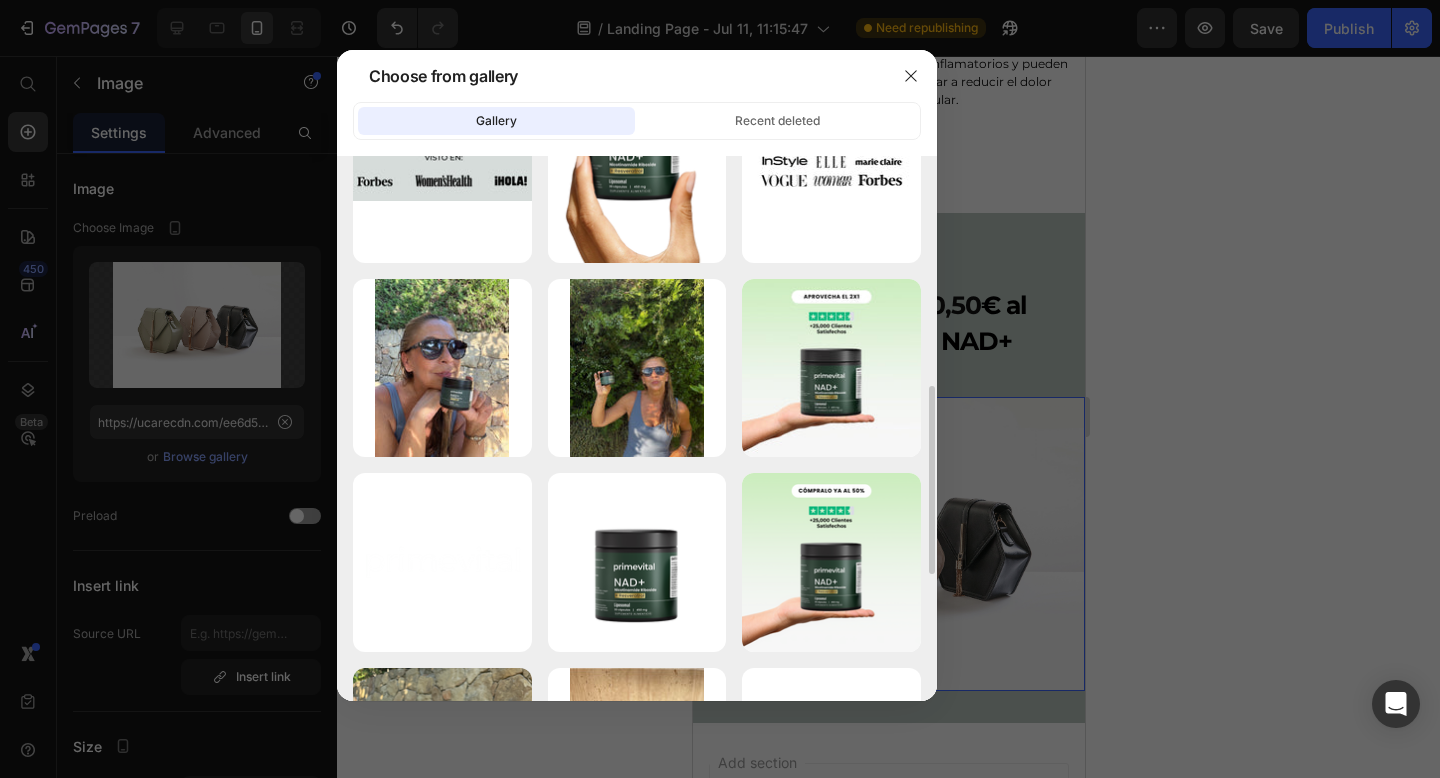 scroll, scrollTop: 674, scrollLeft: 0, axis: vertical 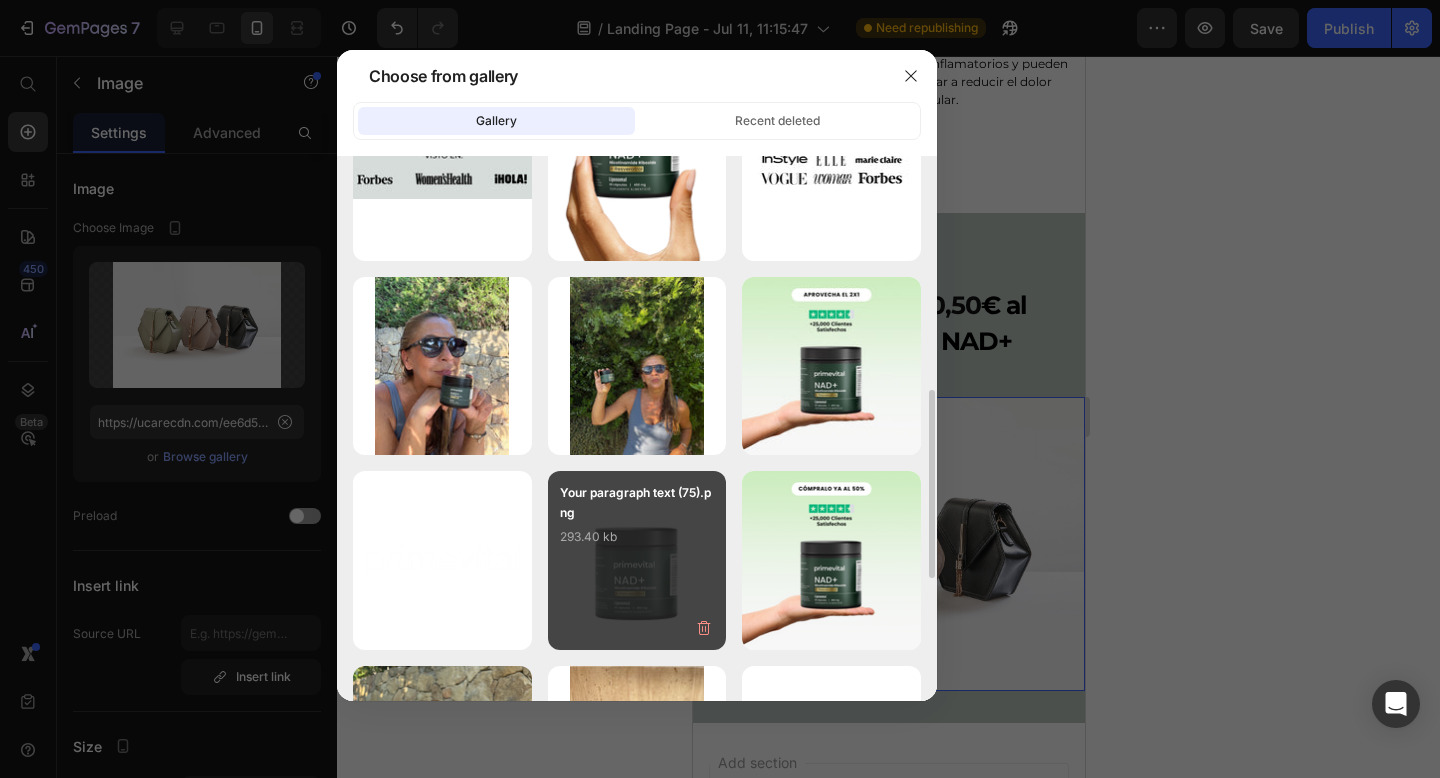 click on "293.40 kb" at bounding box center (637, 537) 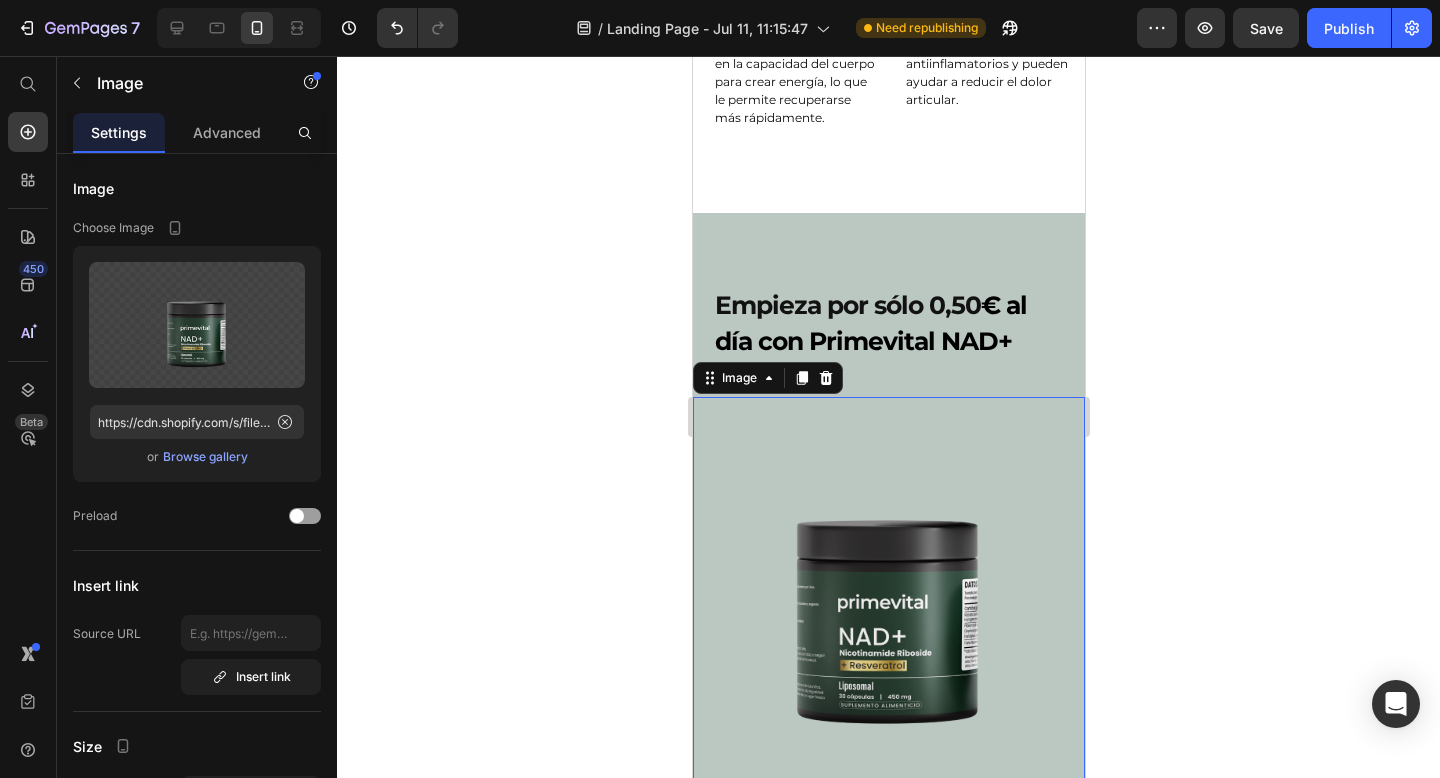 click 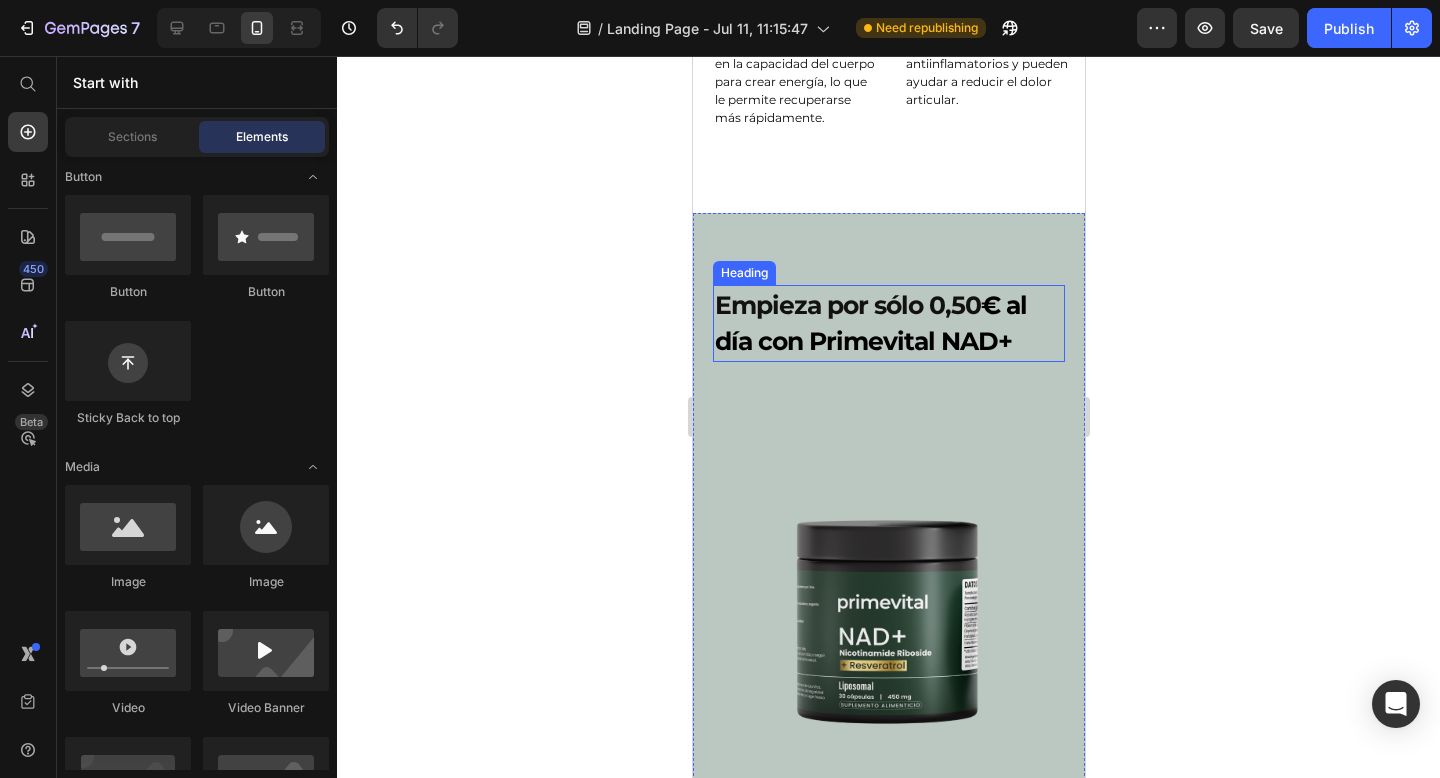 click on "€ al día con Primevital NAD+" at bounding box center (870, 323) 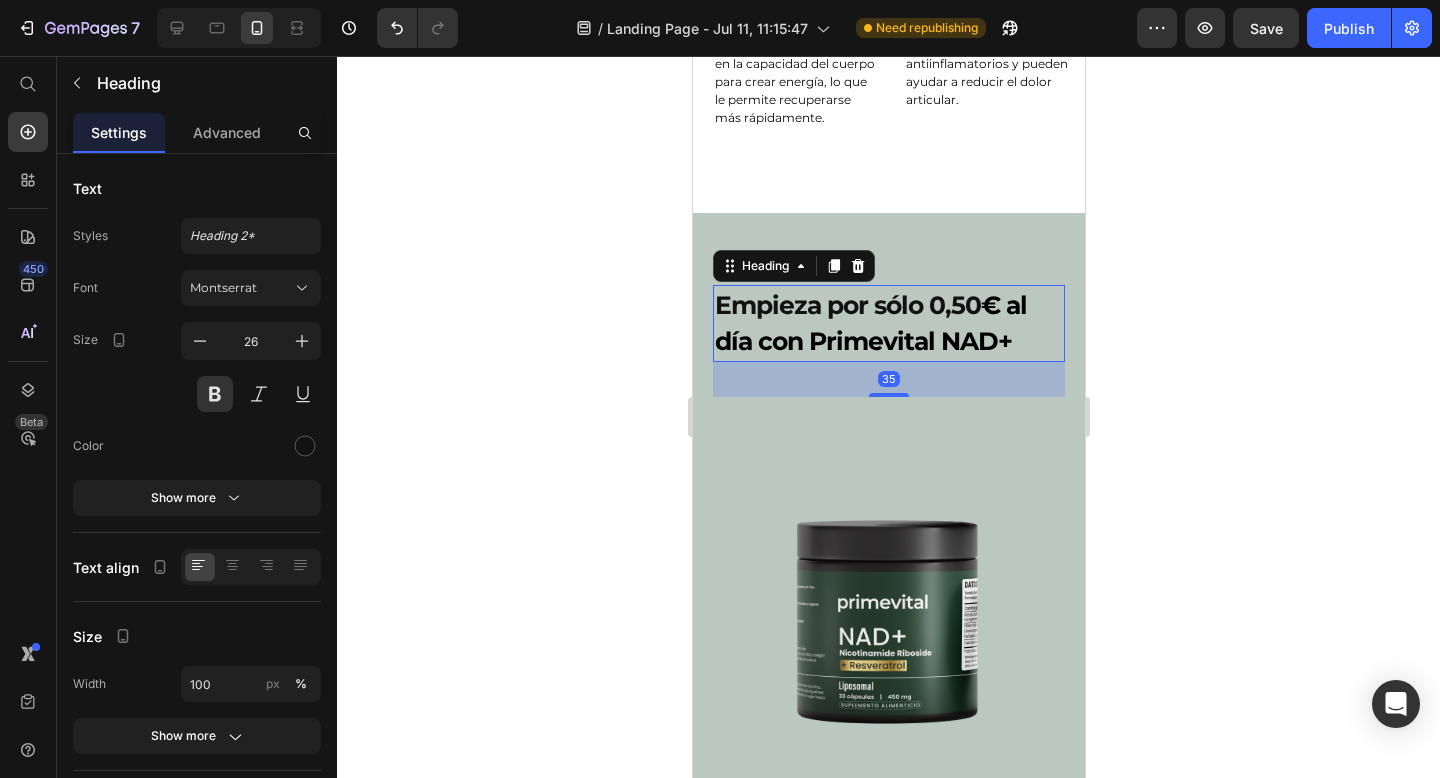 drag, startPoint x: 898, startPoint y: 413, endPoint x: 926, endPoint y: 315, distance: 101.92154 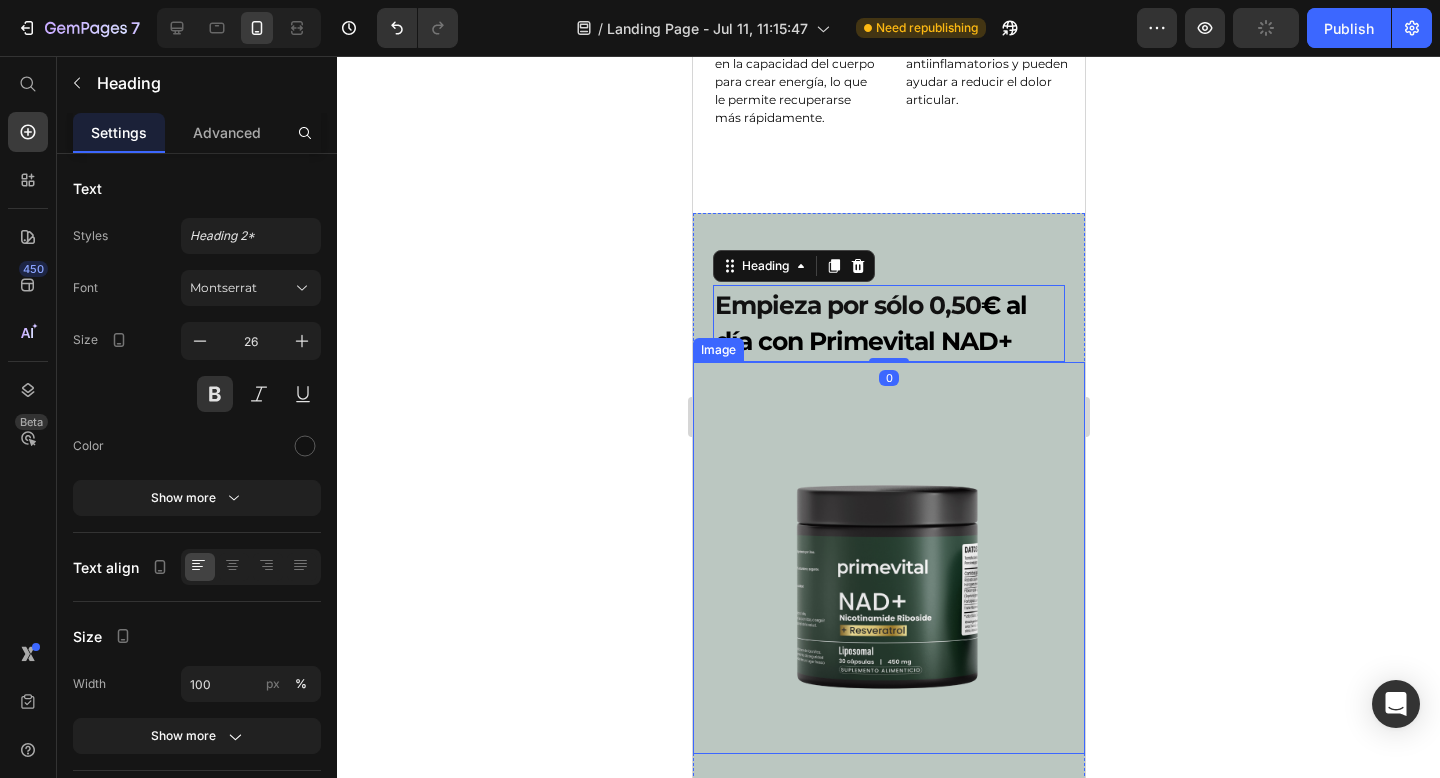 click at bounding box center [888, 558] 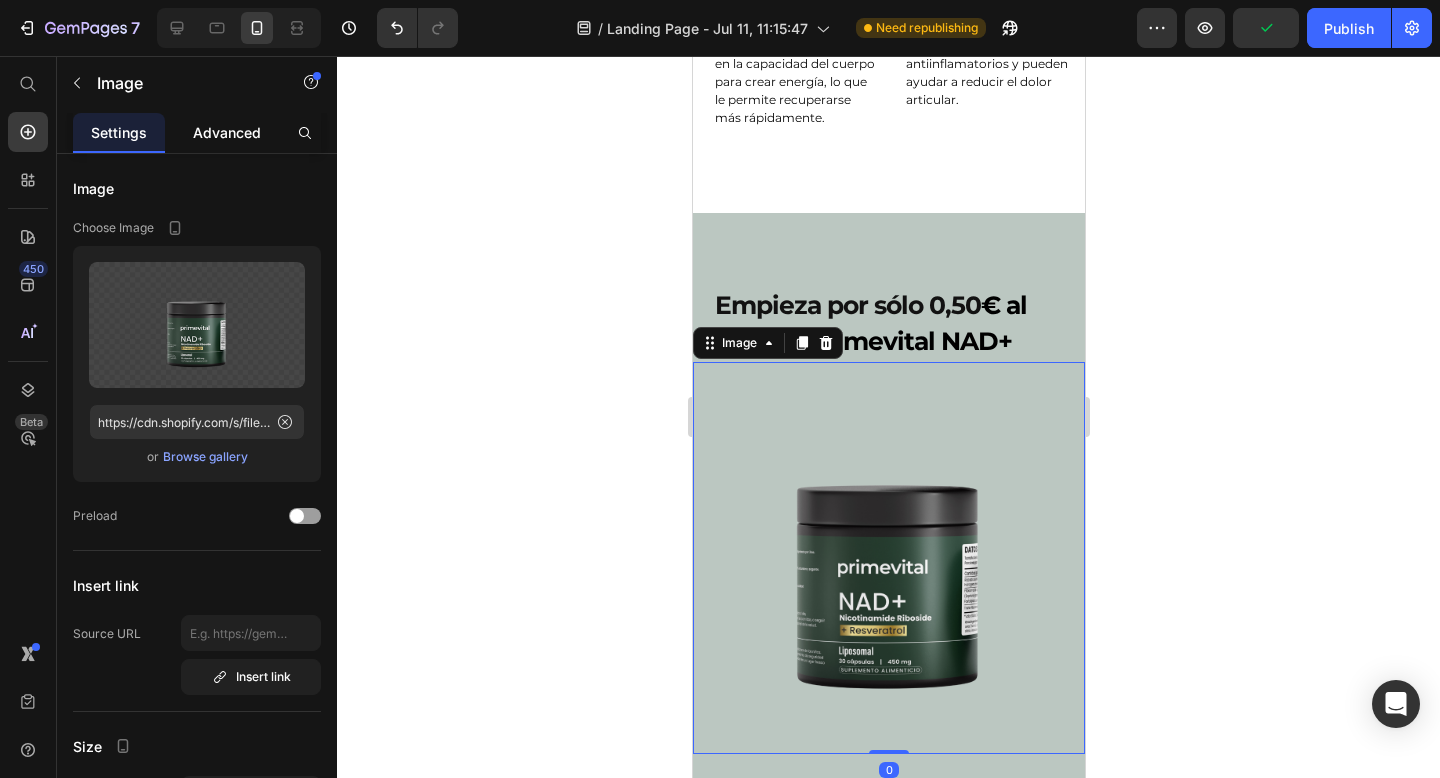 click on "Advanced" at bounding box center [227, 132] 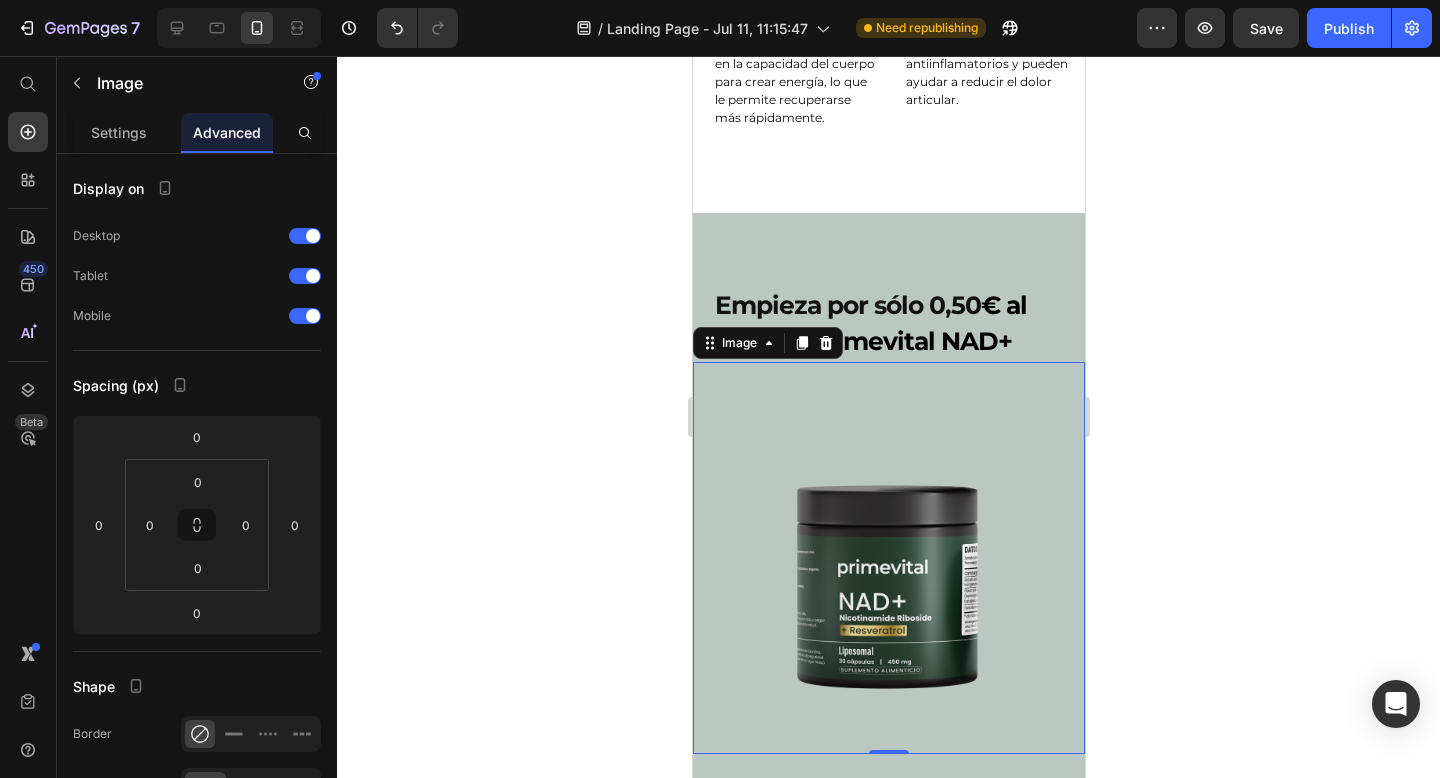 click on "Image" at bounding box center (767, 343) 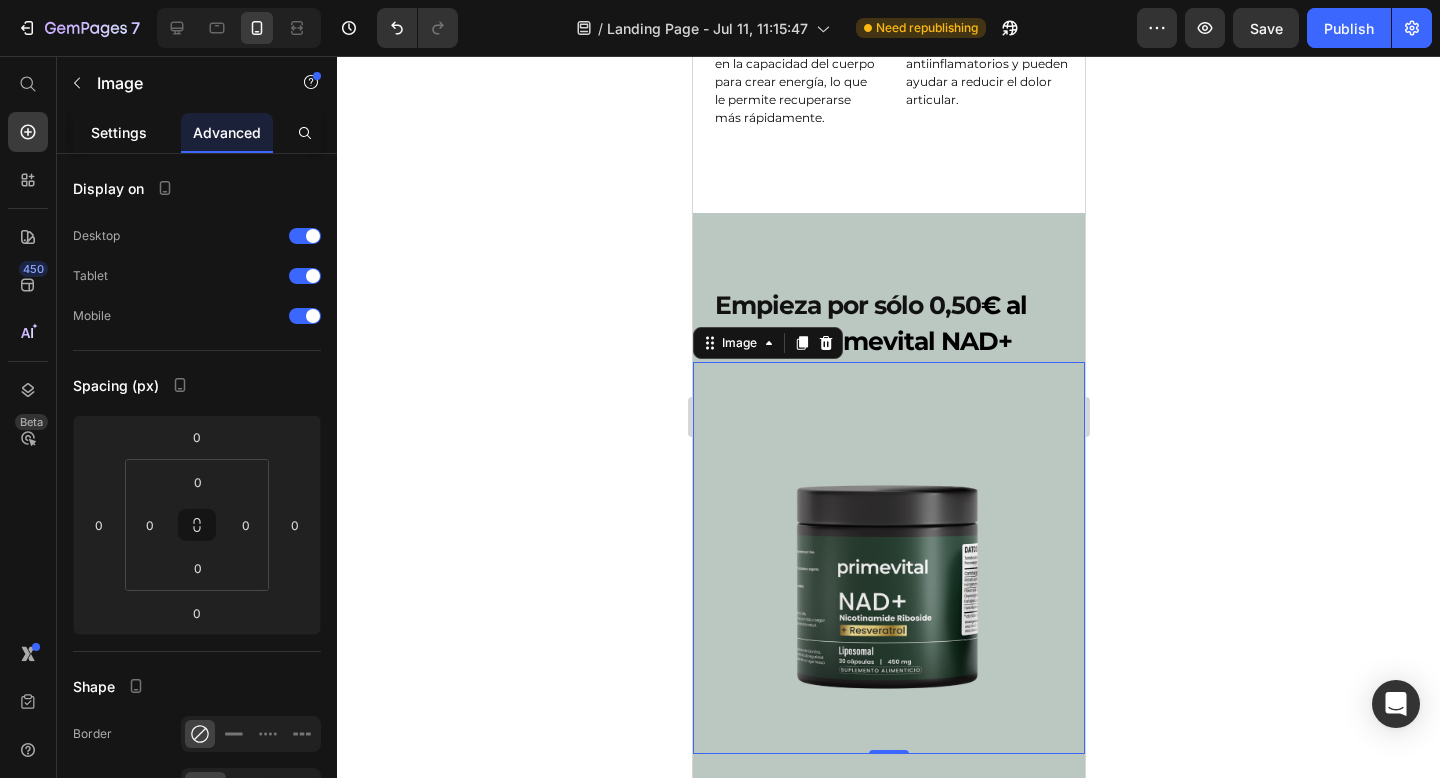 click on "Settings" at bounding box center (119, 132) 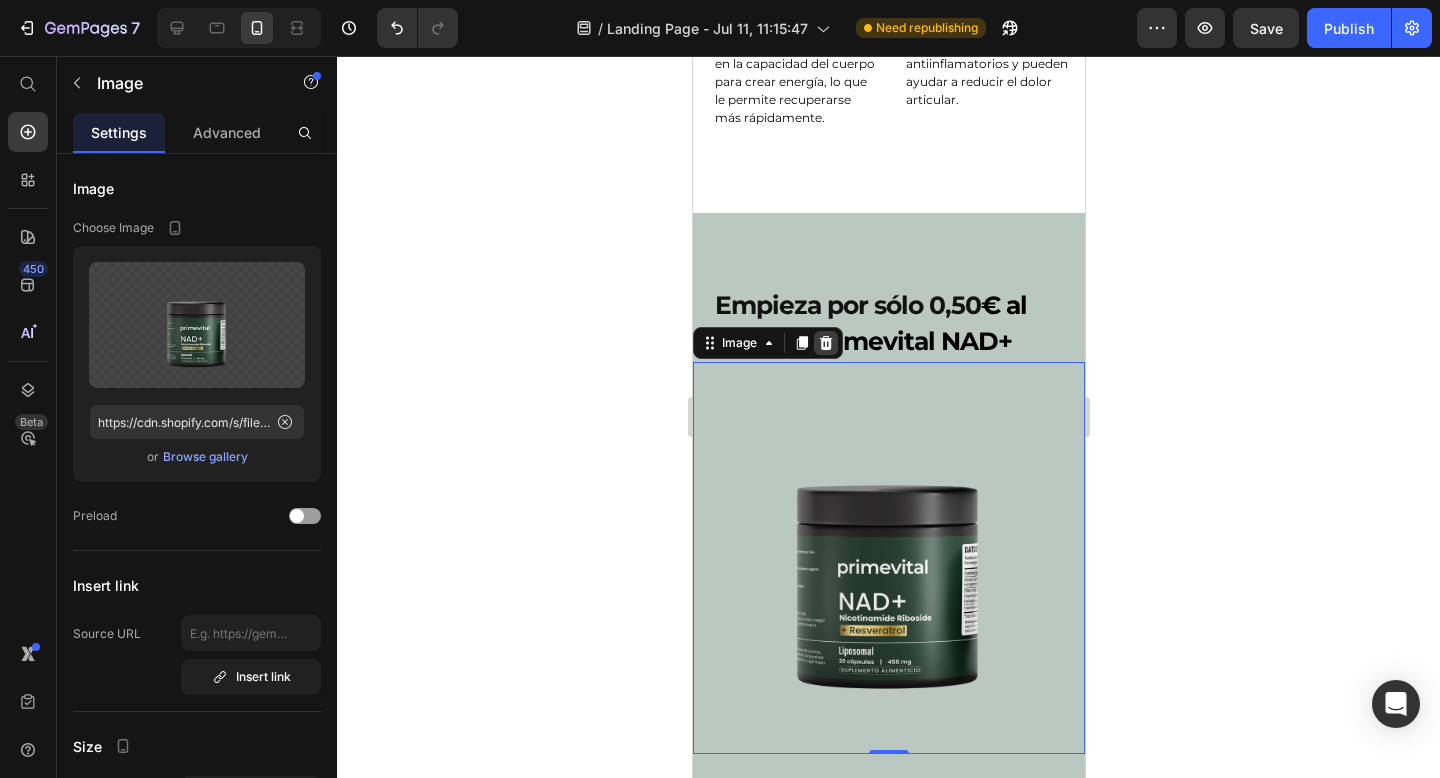 click 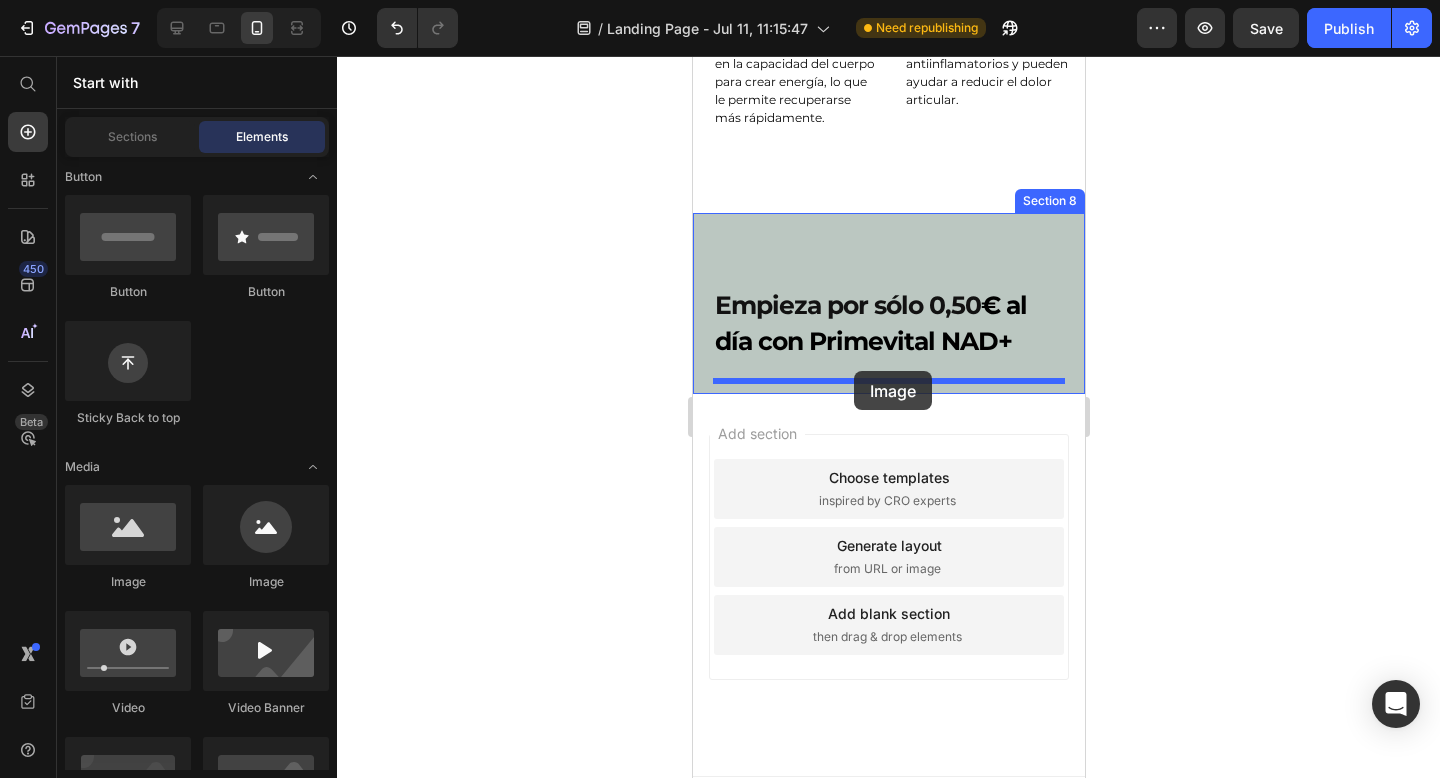 drag, startPoint x: 833, startPoint y: 581, endPoint x: 852, endPoint y: 373, distance: 208.86598 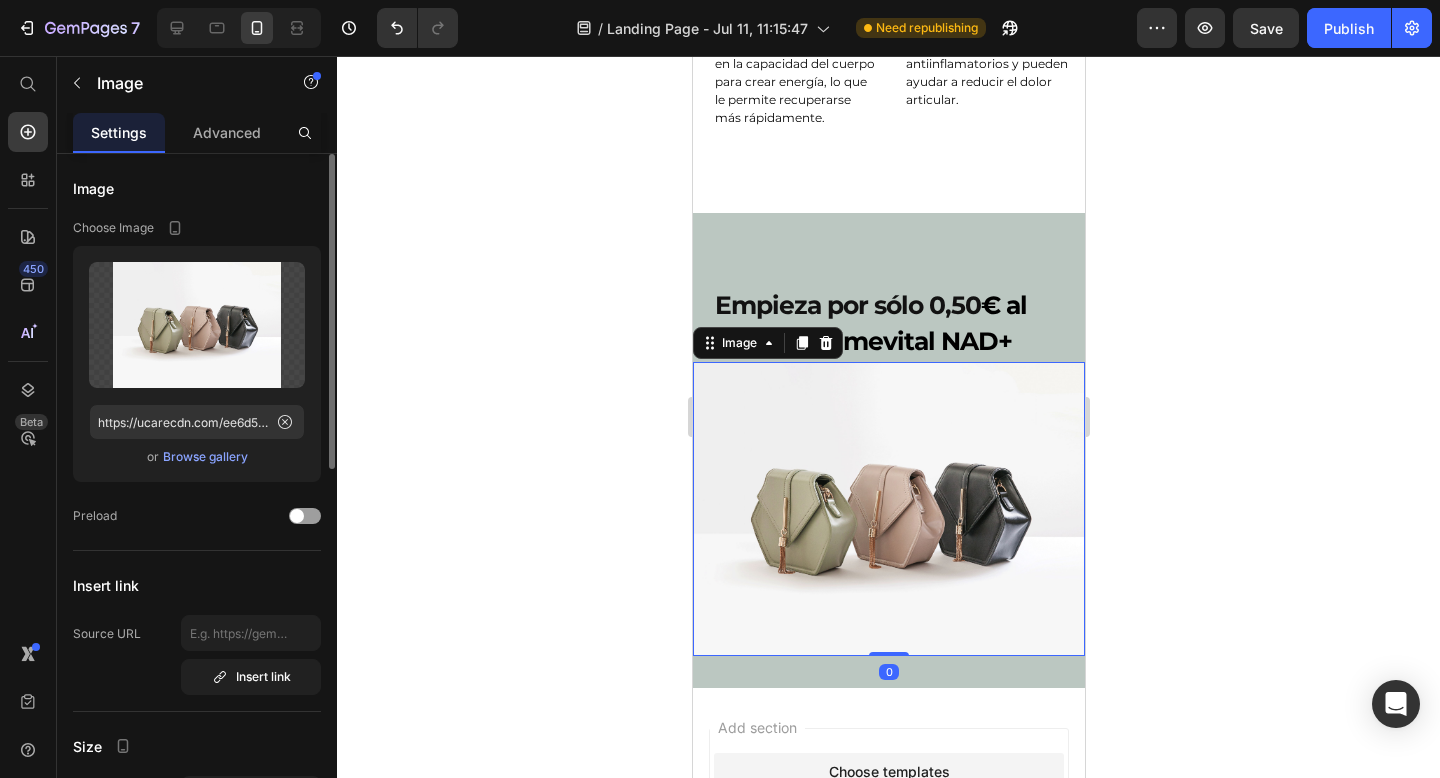 click on "Browse gallery" at bounding box center [205, 457] 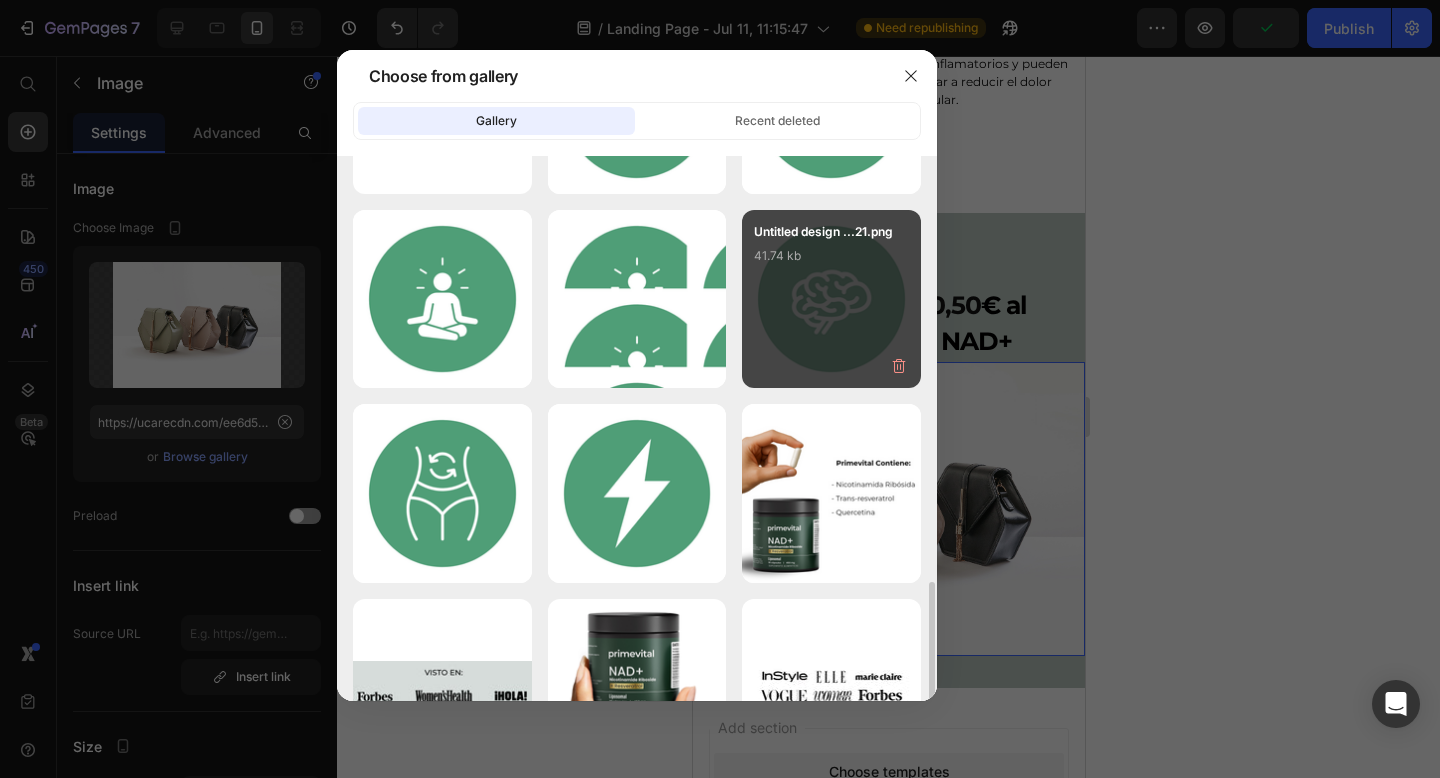 scroll, scrollTop: 854, scrollLeft: 0, axis: vertical 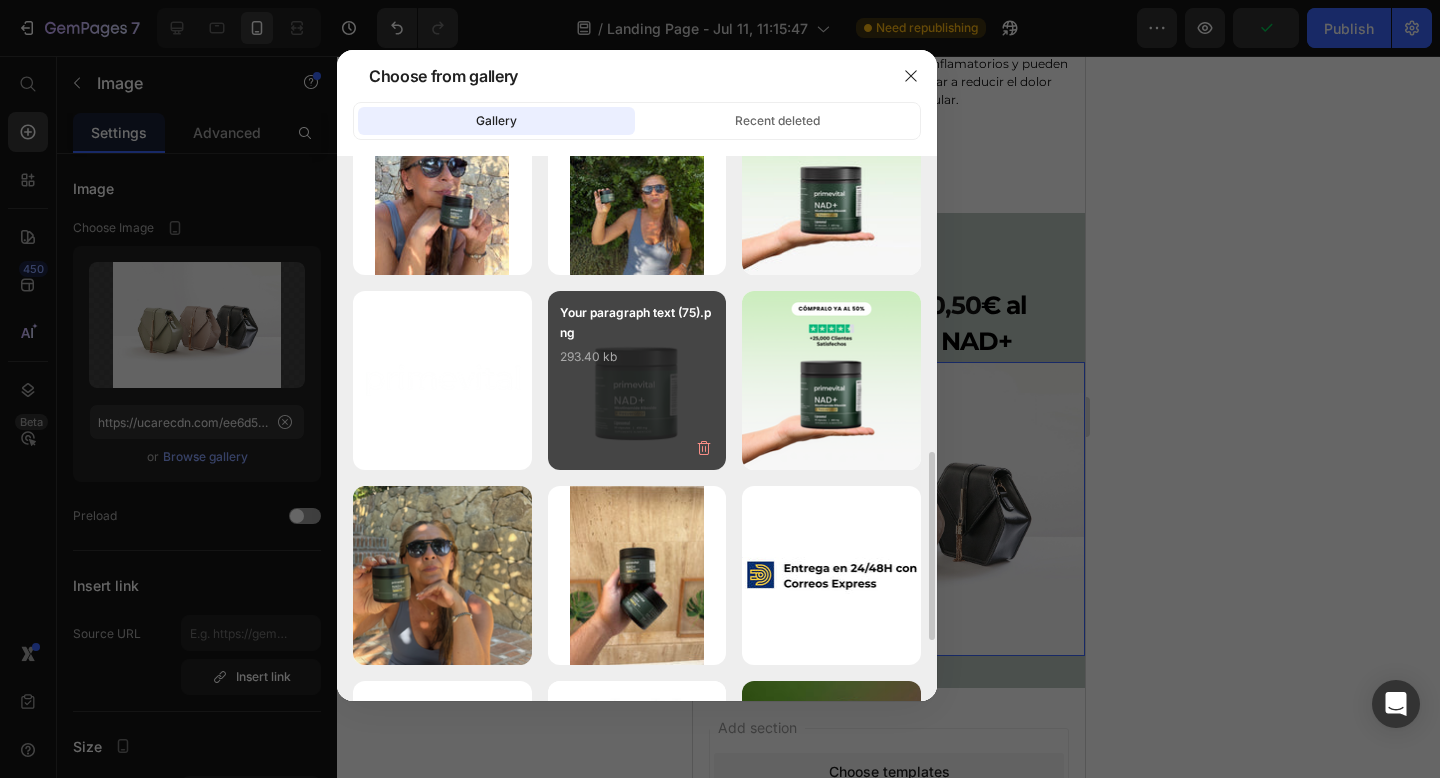 click on "Your paragraph text (75).png 293.40 kb" at bounding box center [637, 380] 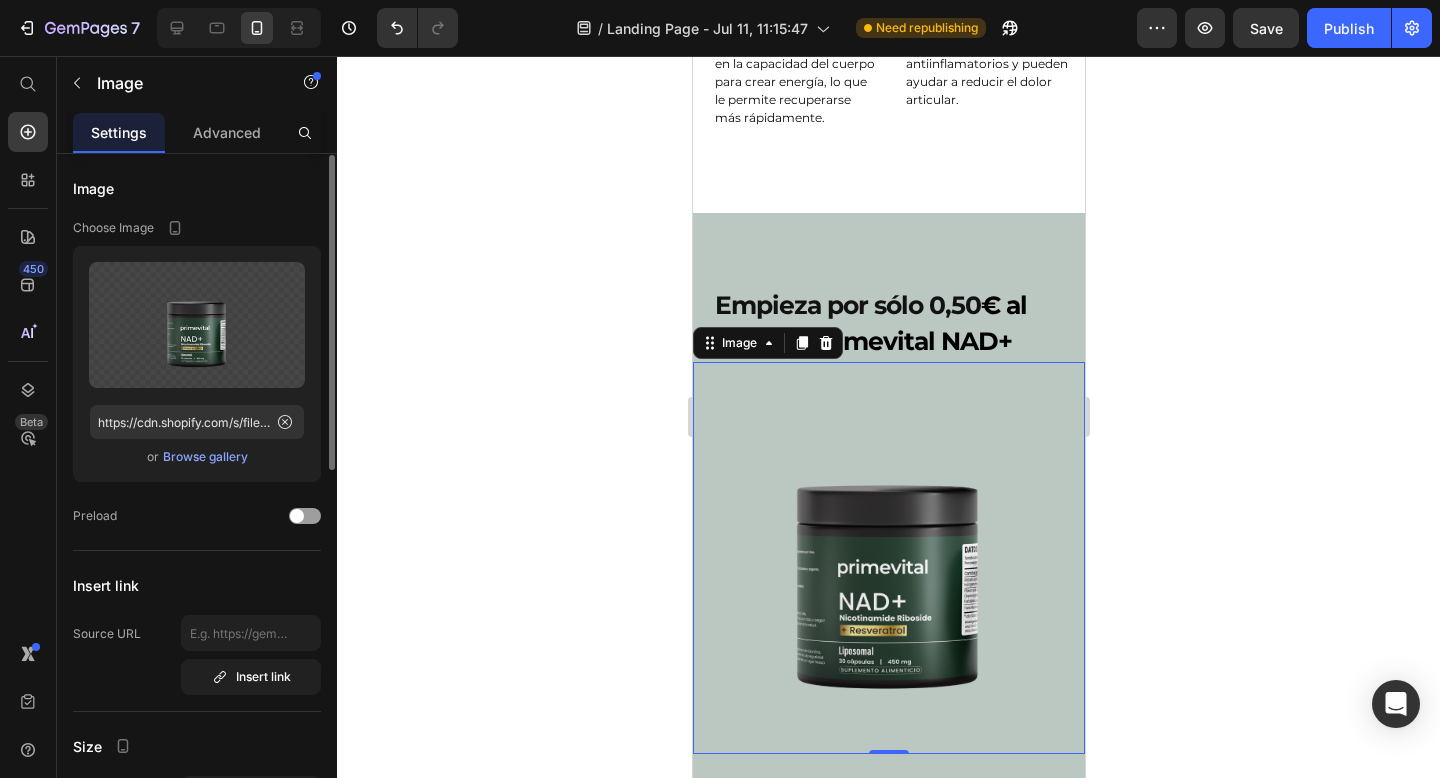 scroll, scrollTop: 328, scrollLeft: 0, axis: vertical 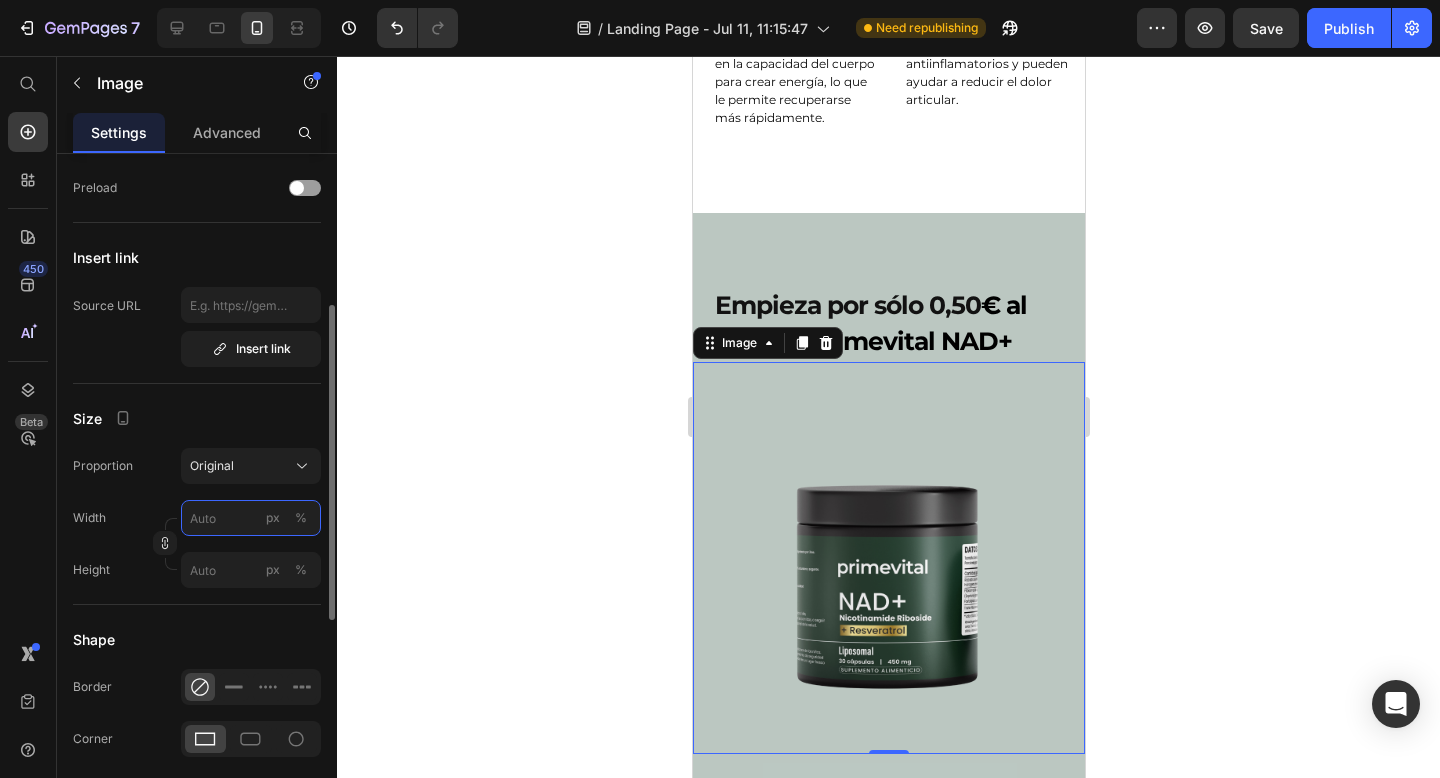click on "px %" at bounding box center [251, 518] 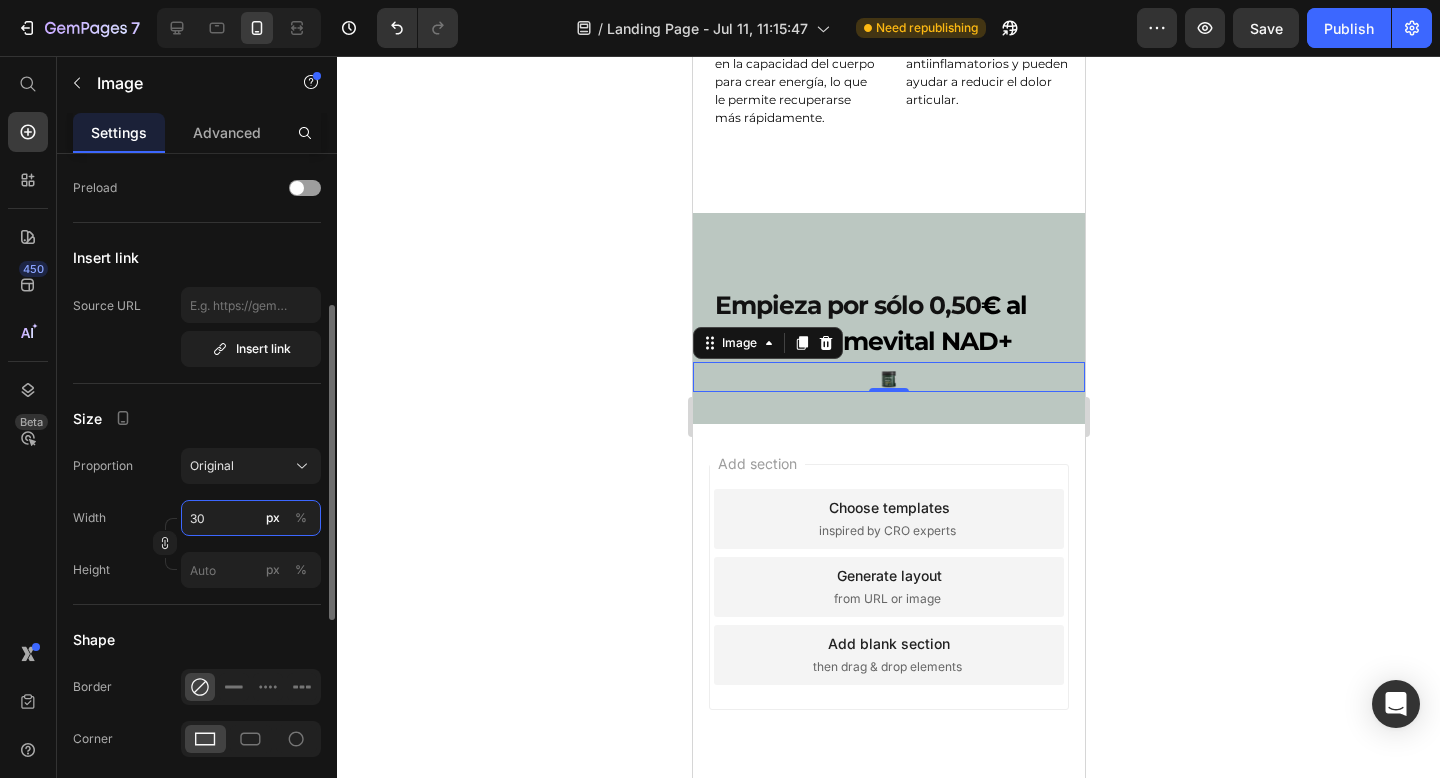 type on "3" 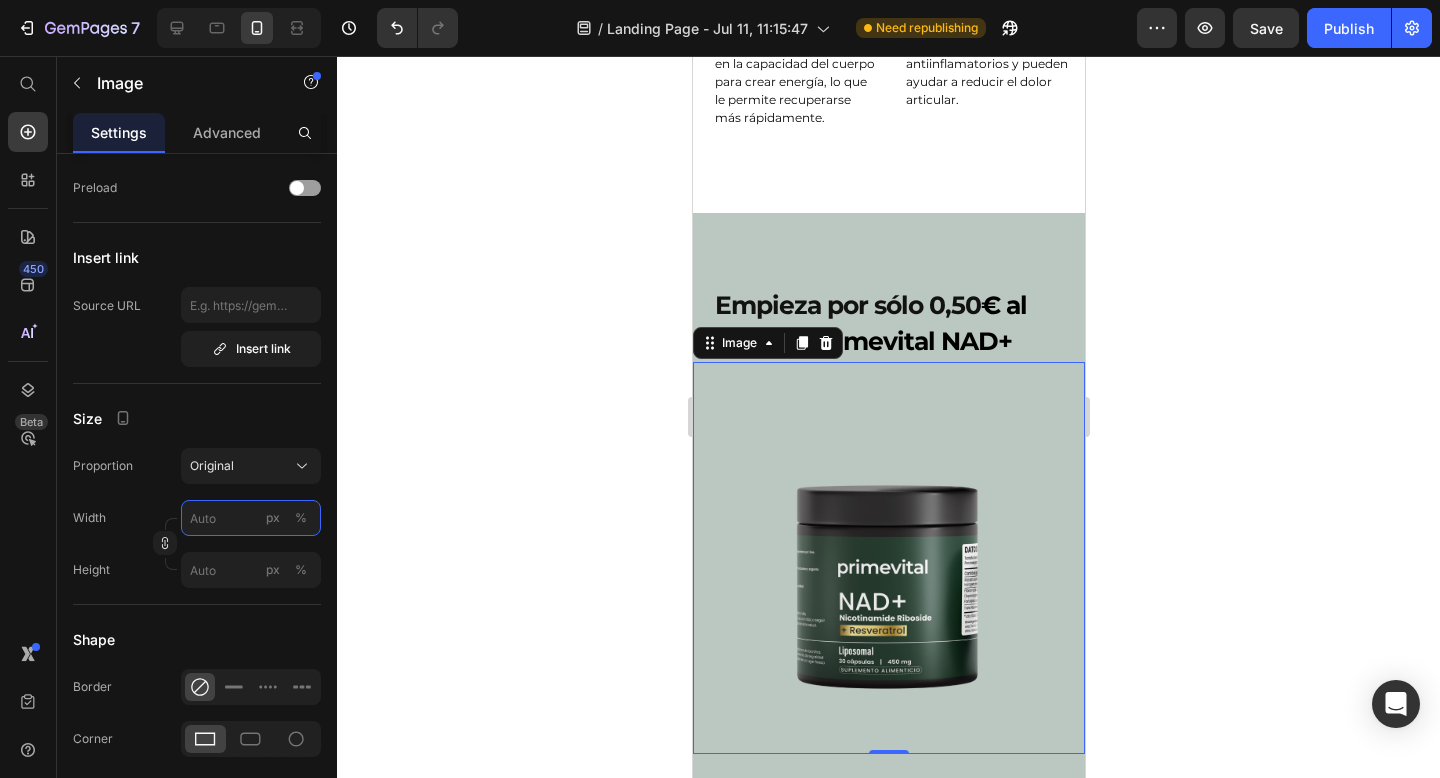 type on "3" 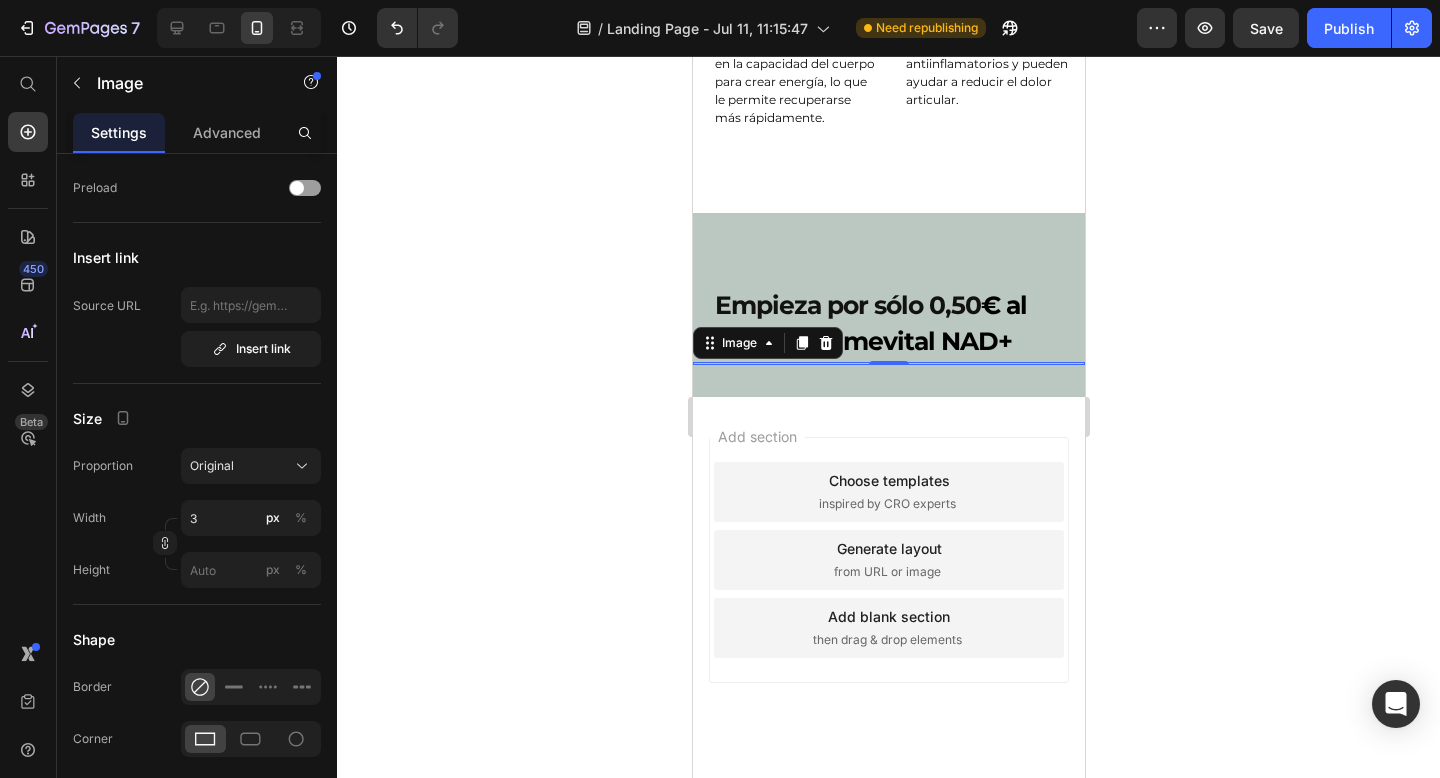 click 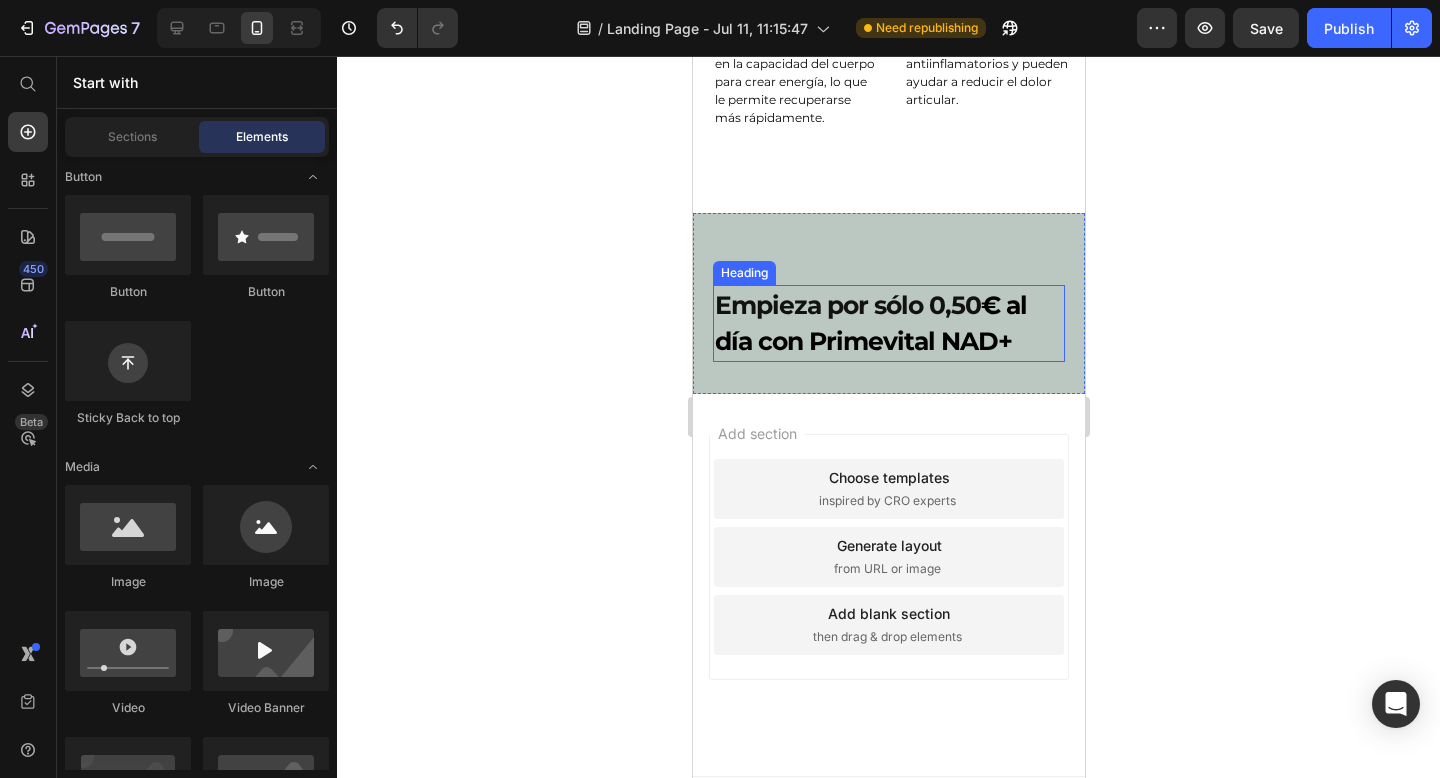 click 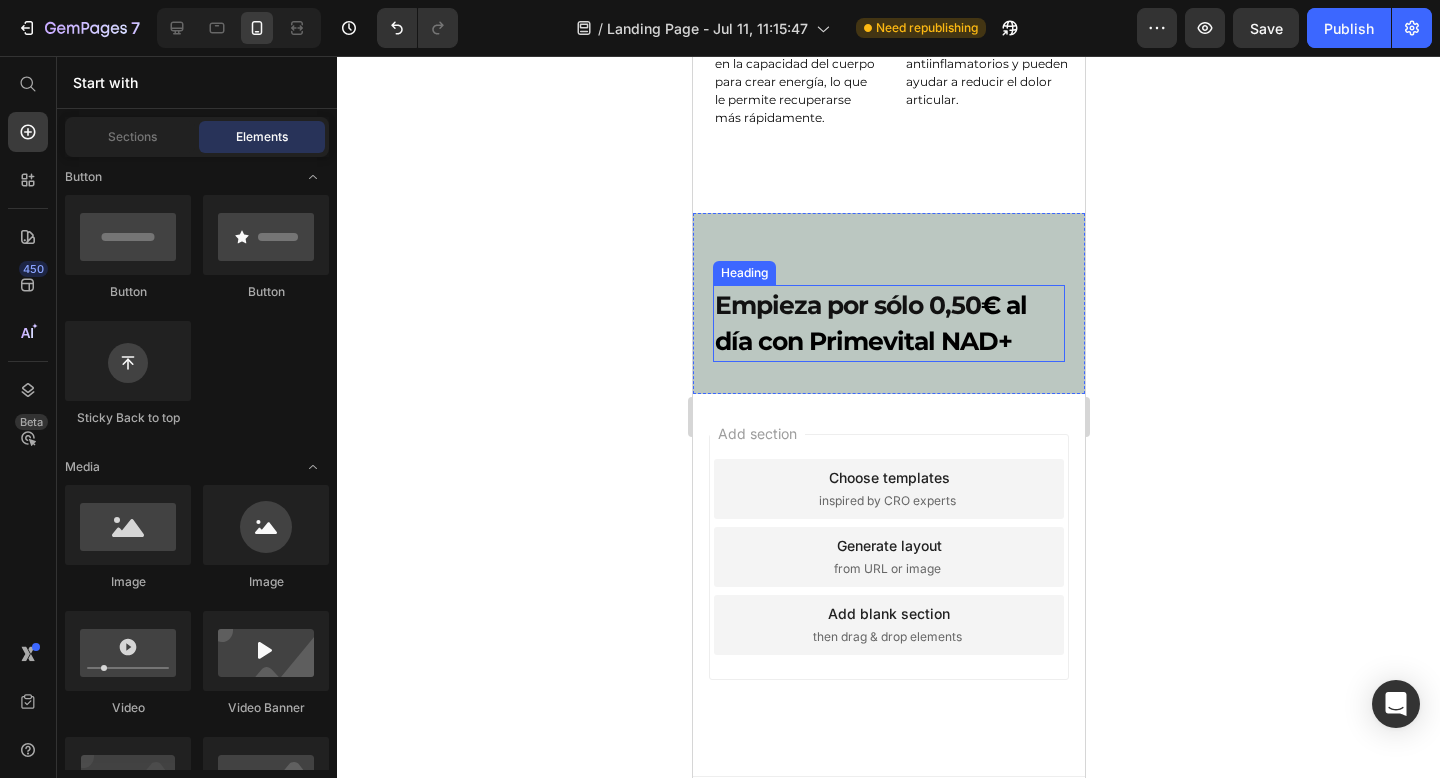 click on "€ al día con Primevital NAD+" at bounding box center (870, 323) 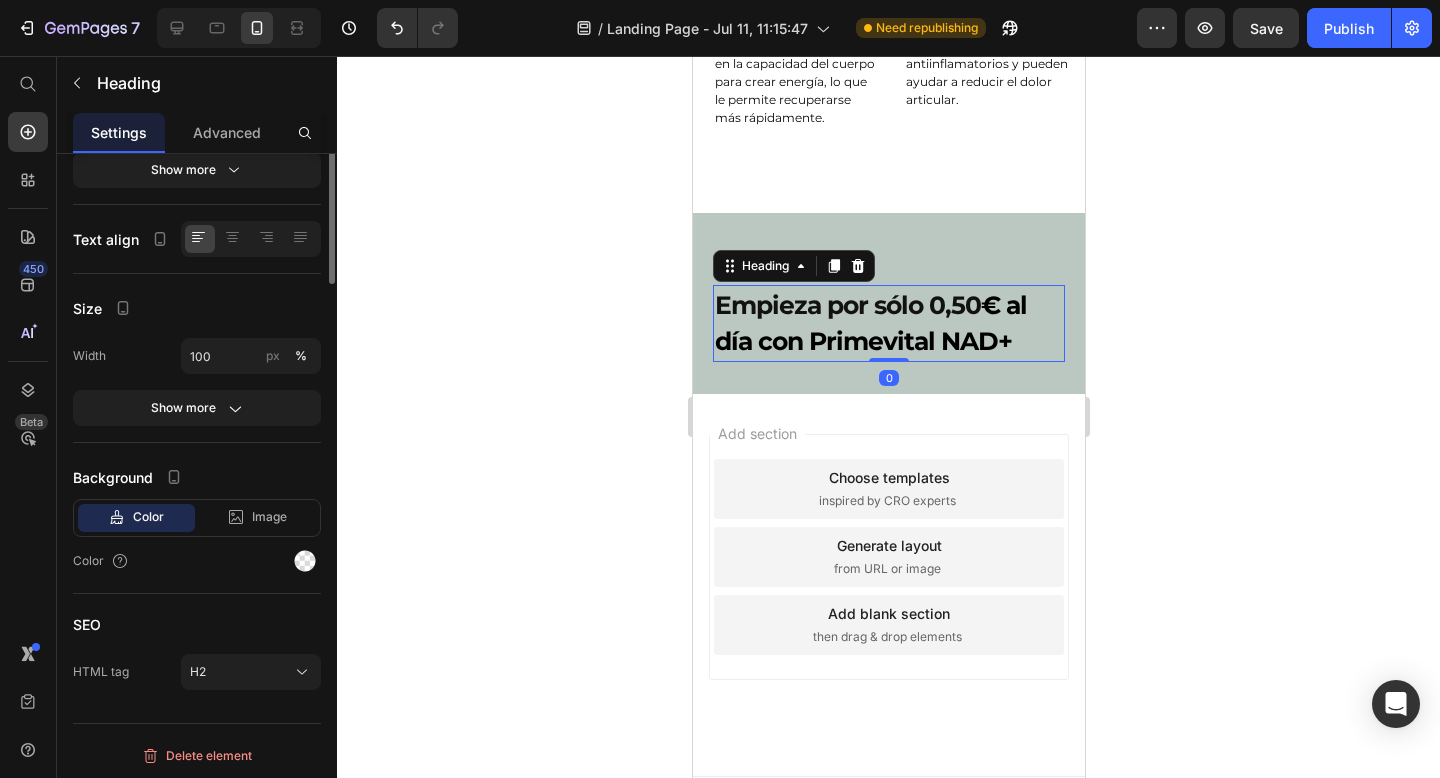 scroll, scrollTop: 0, scrollLeft: 0, axis: both 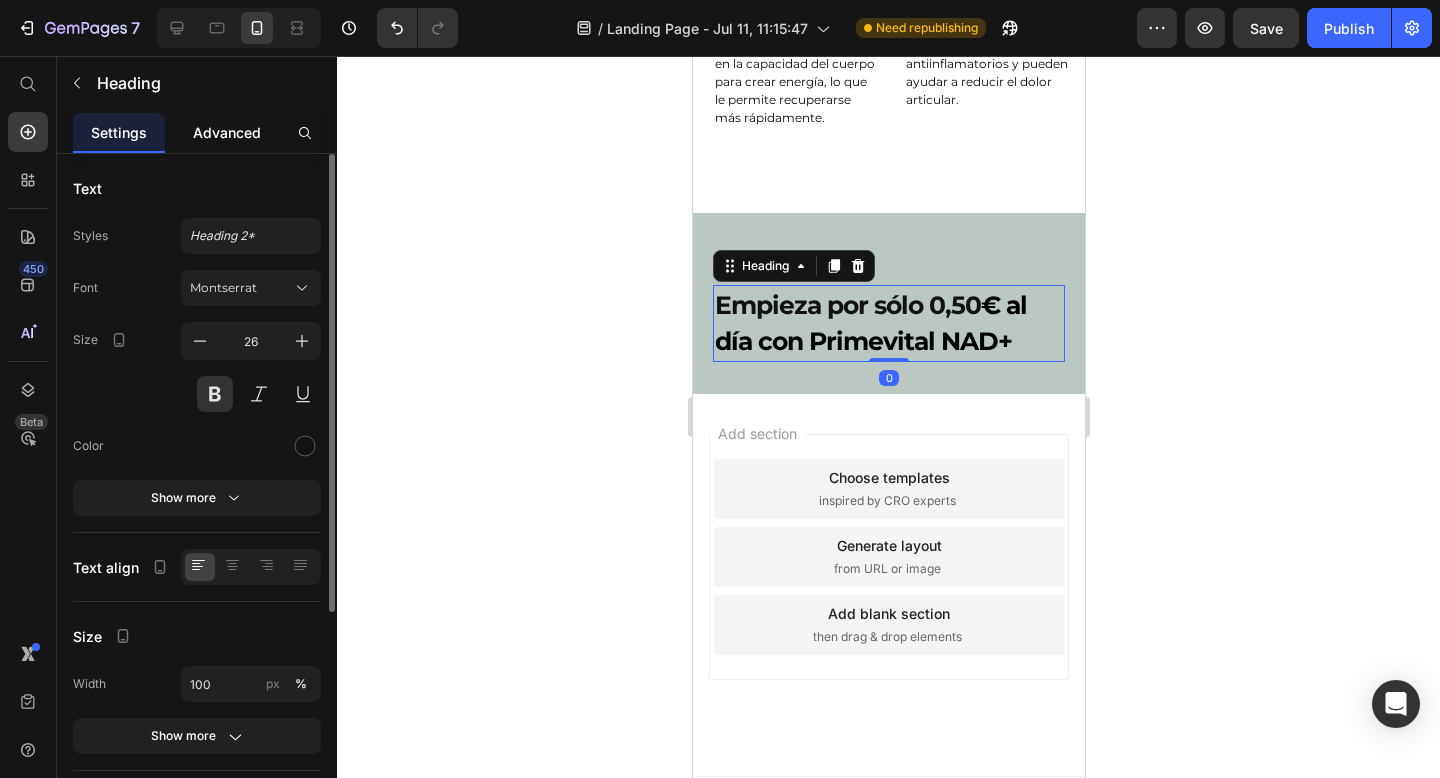 click on "Advanced" at bounding box center (227, 132) 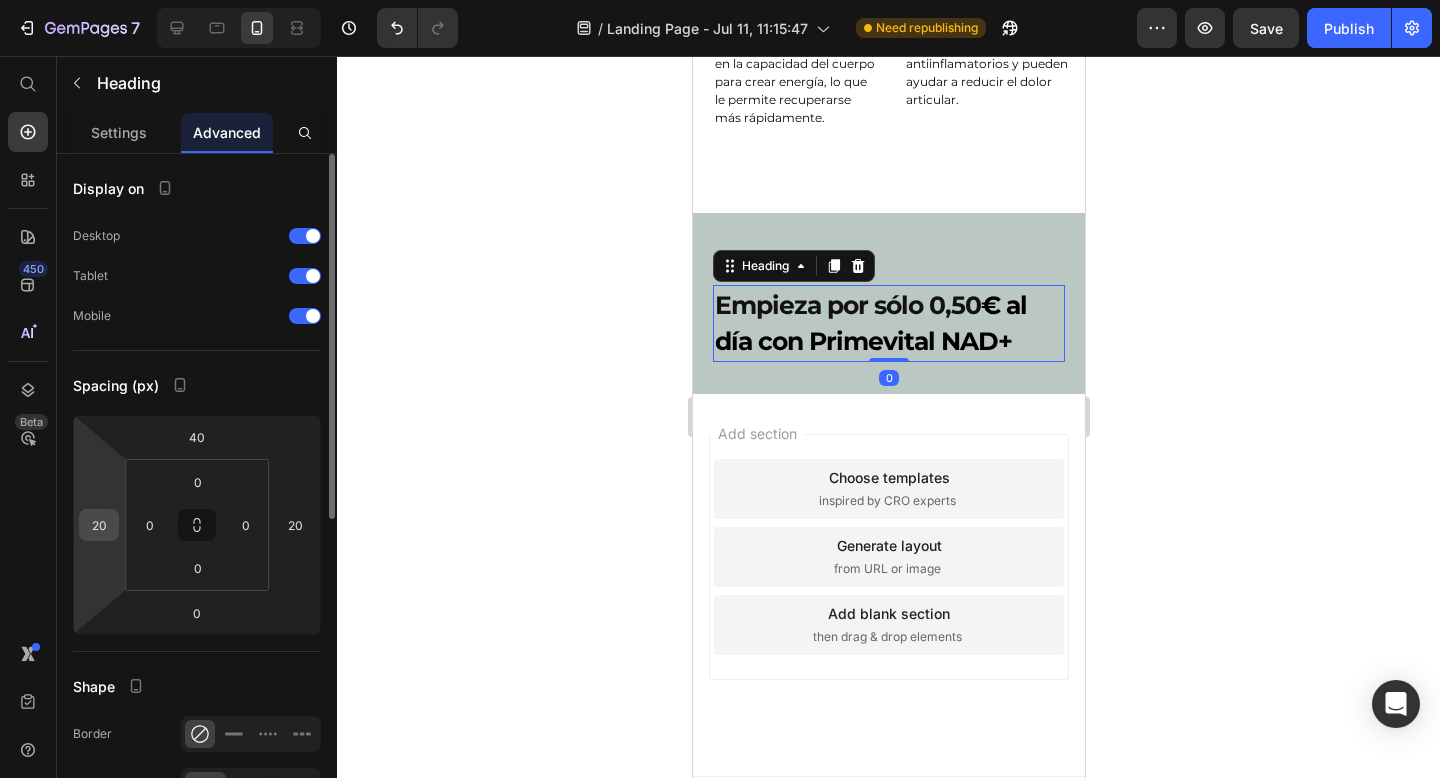 click on "20" at bounding box center [99, 525] 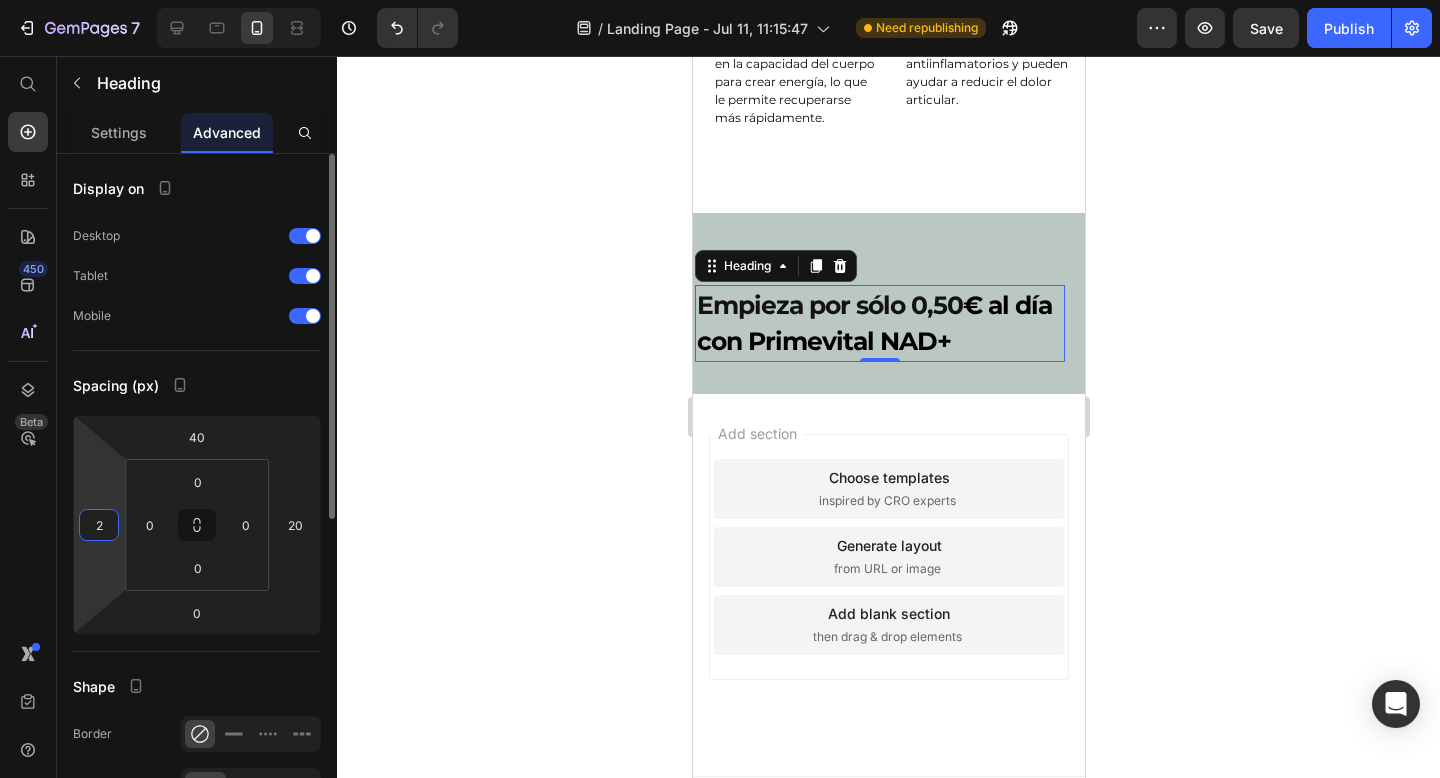 type on "25" 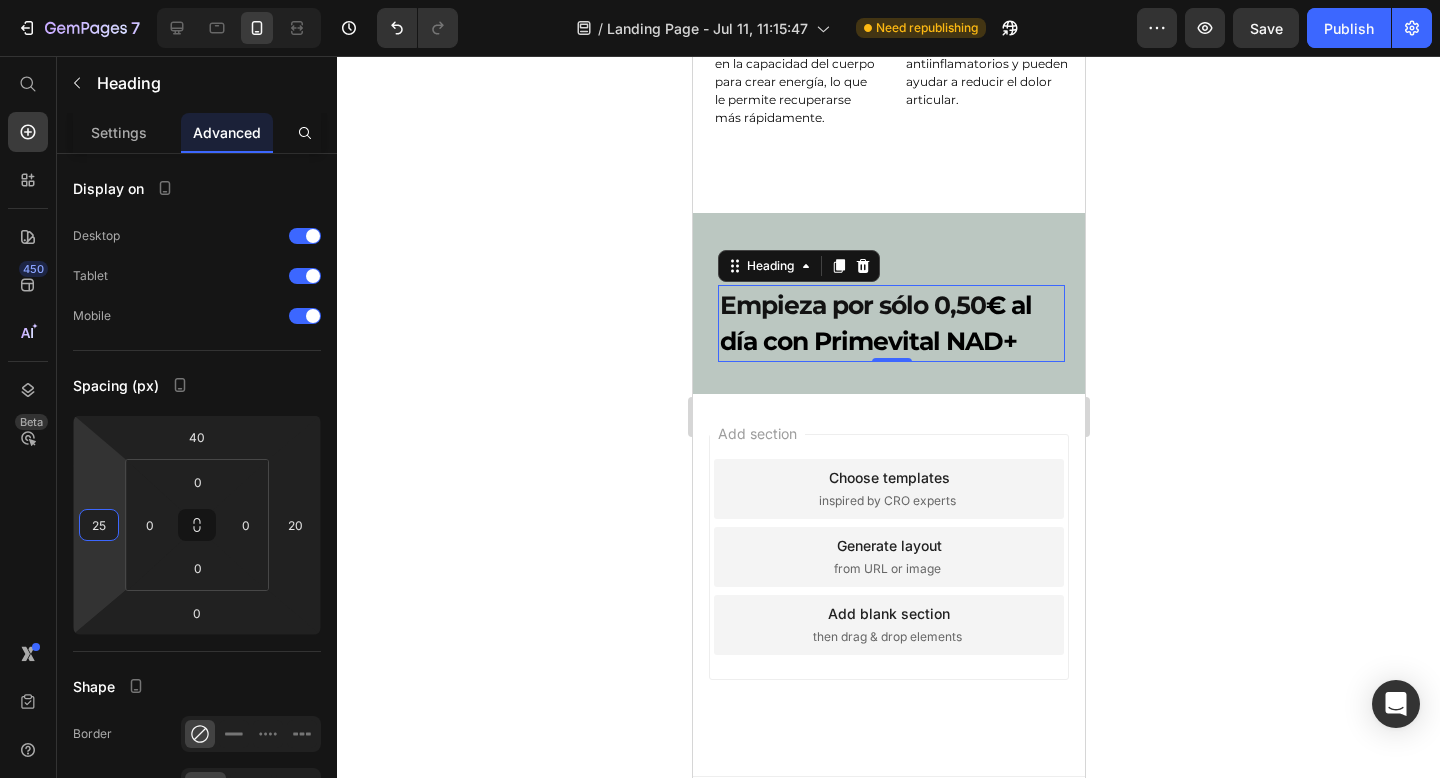 click 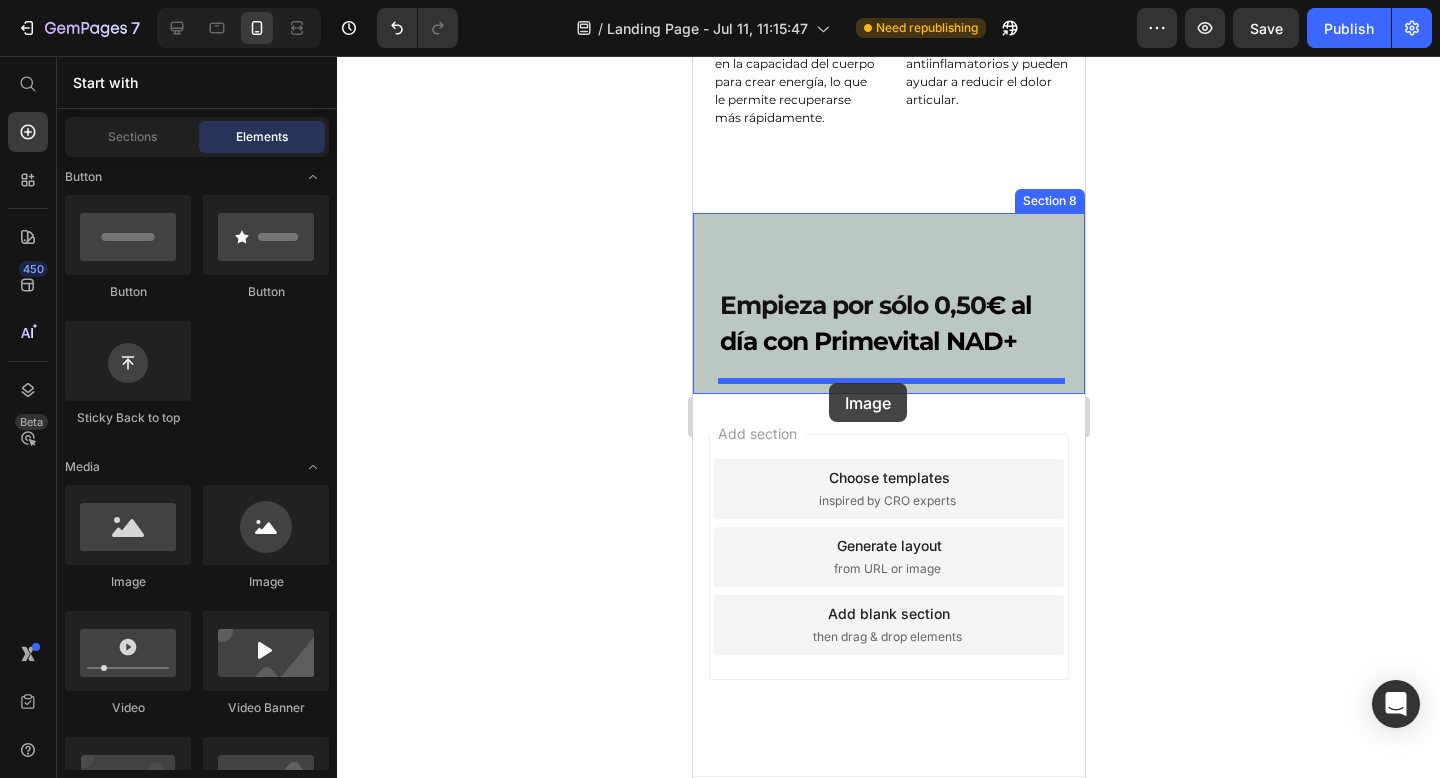 drag, startPoint x: 846, startPoint y: 590, endPoint x: 828, endPoint y: 382, distance: 208.77739 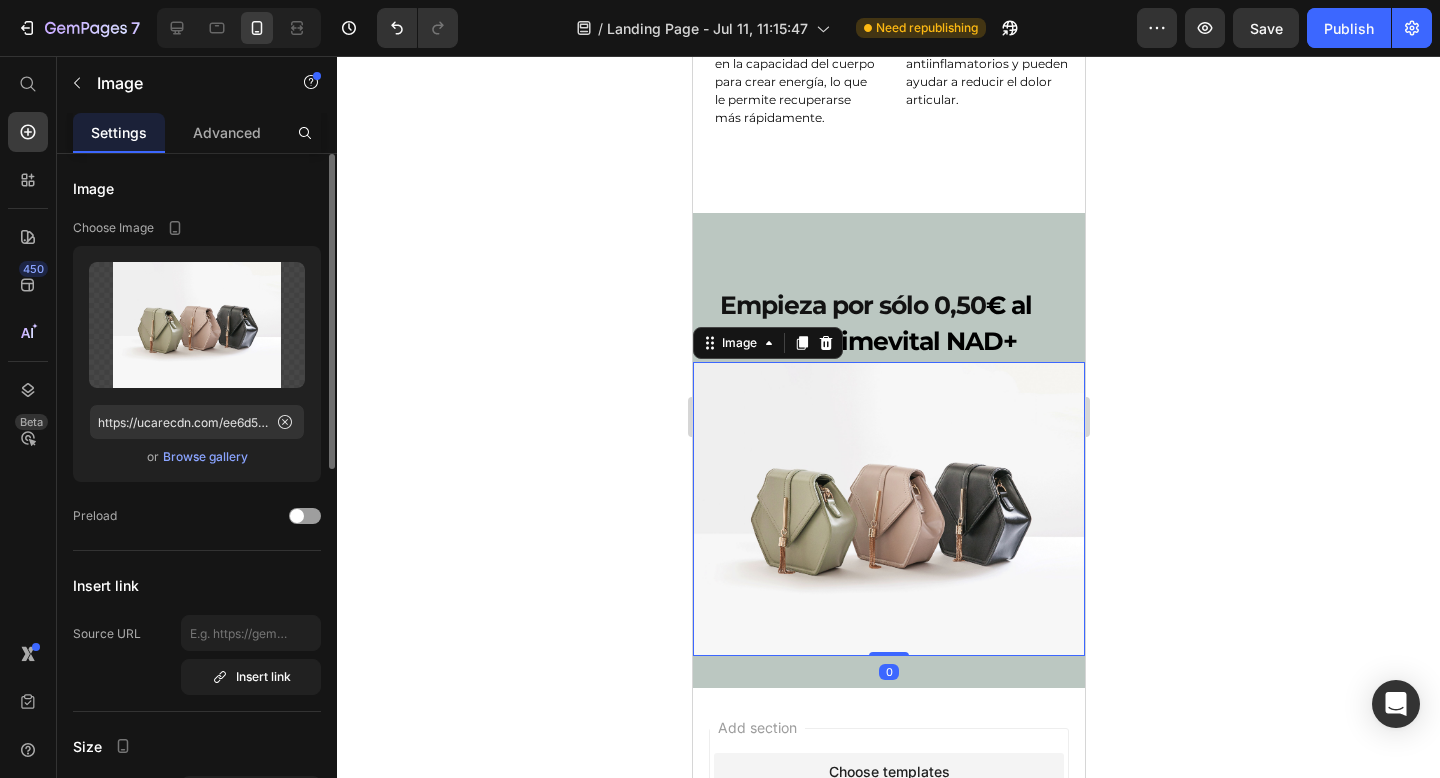 click on "Browse gallery" at bounding box center (205, 457) 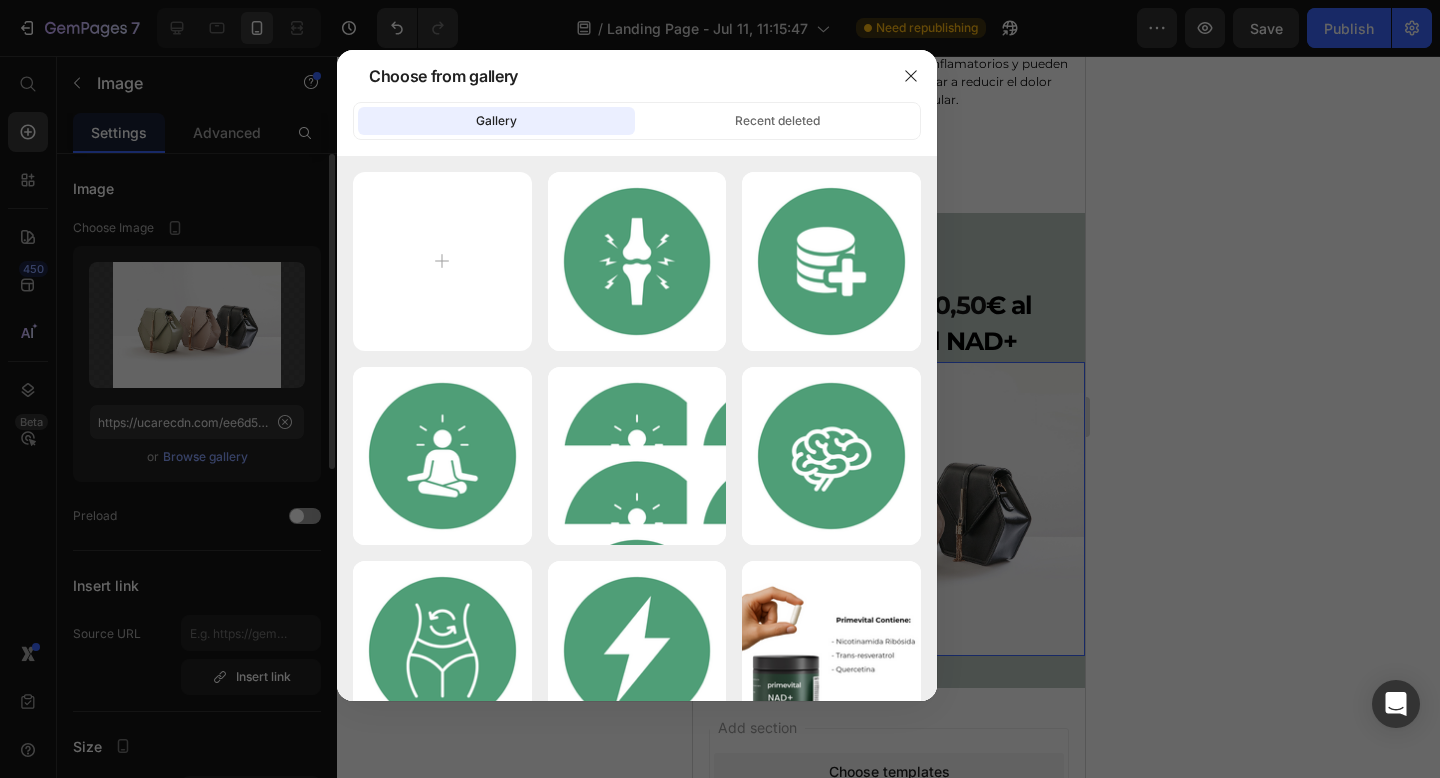 type on "C:\fakepath\[FILENAME].webp" 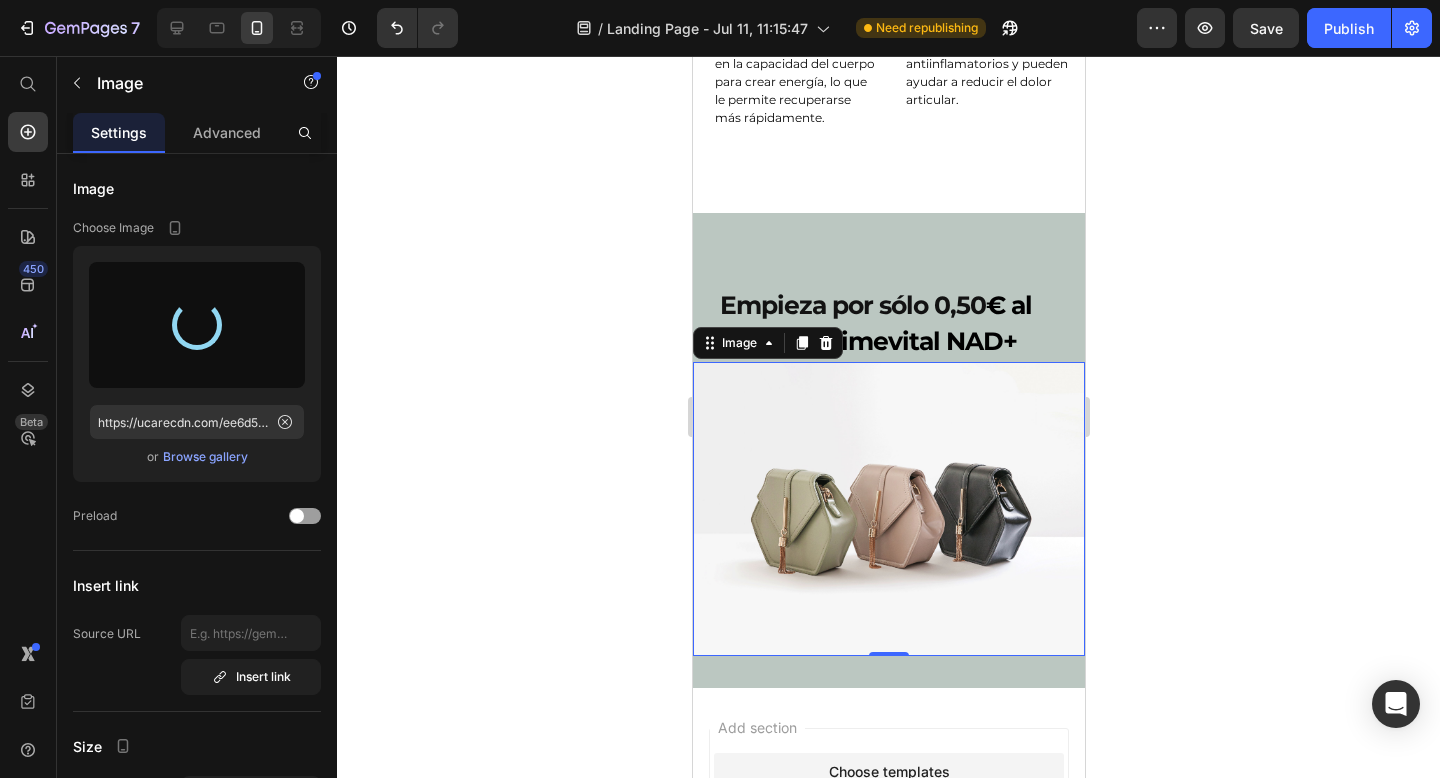 type on "https://cdn.shopify.com/s/files/1/0925/7579/3416/files/gempages_551516249830458582-b24f8abd-c752-48c5-a404-f2d13456b293.webp" 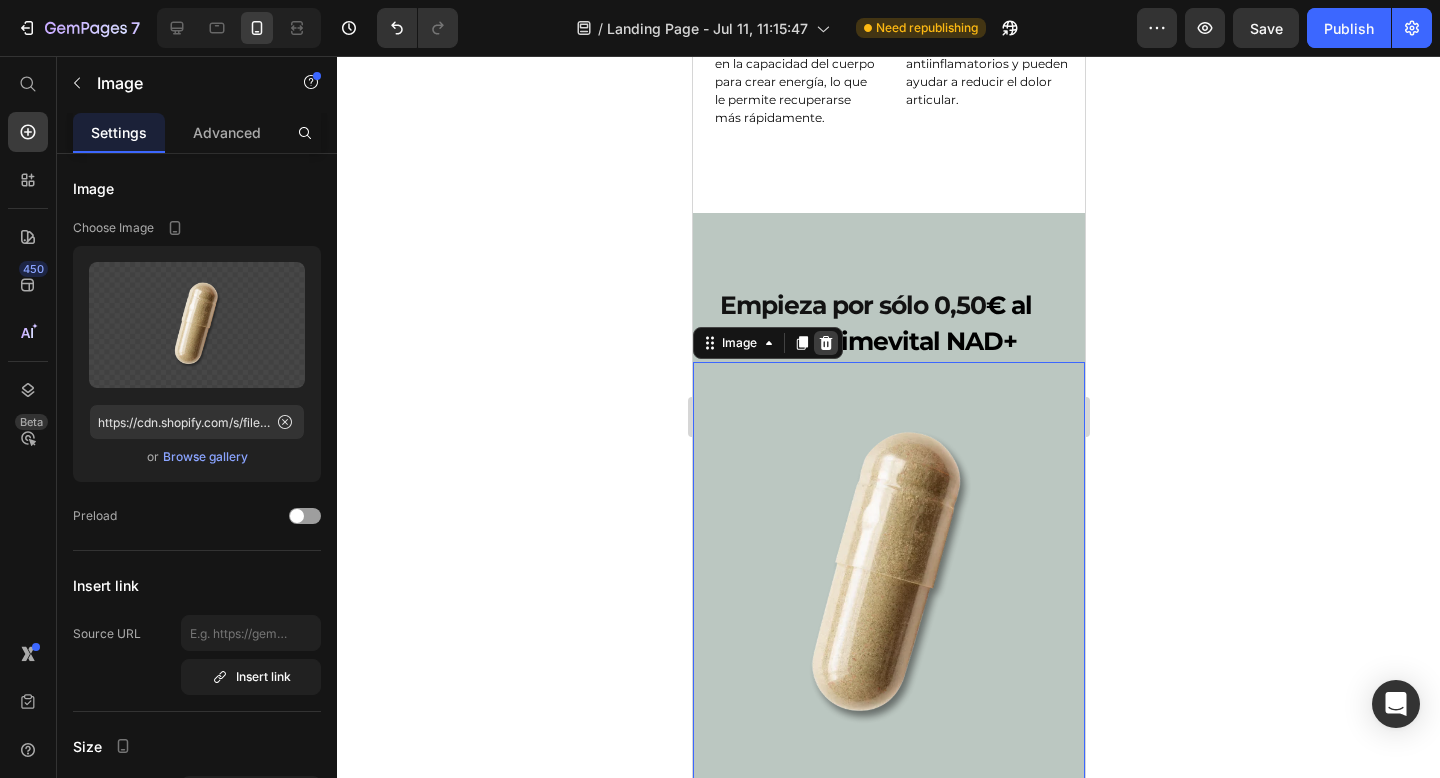 click at bounding box center [825, 343] 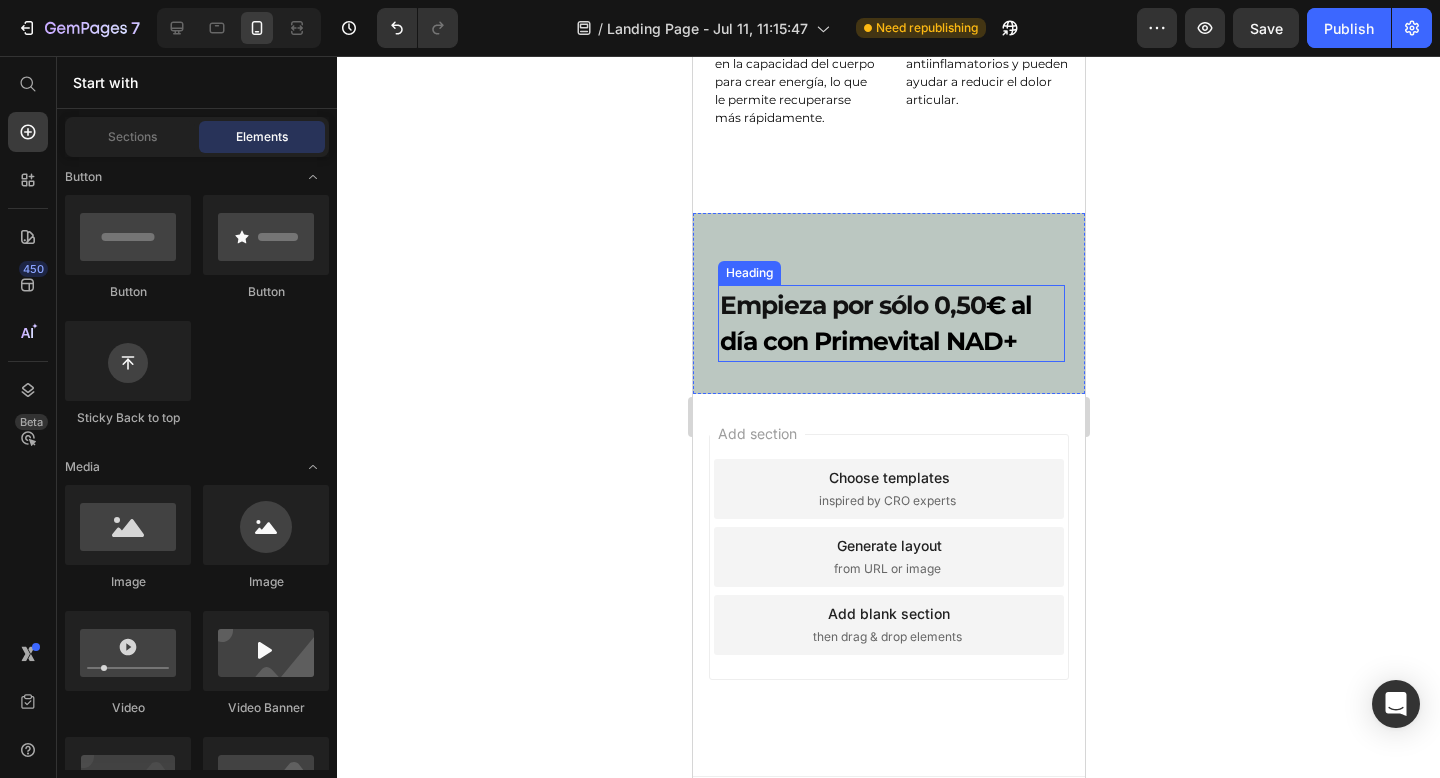 click 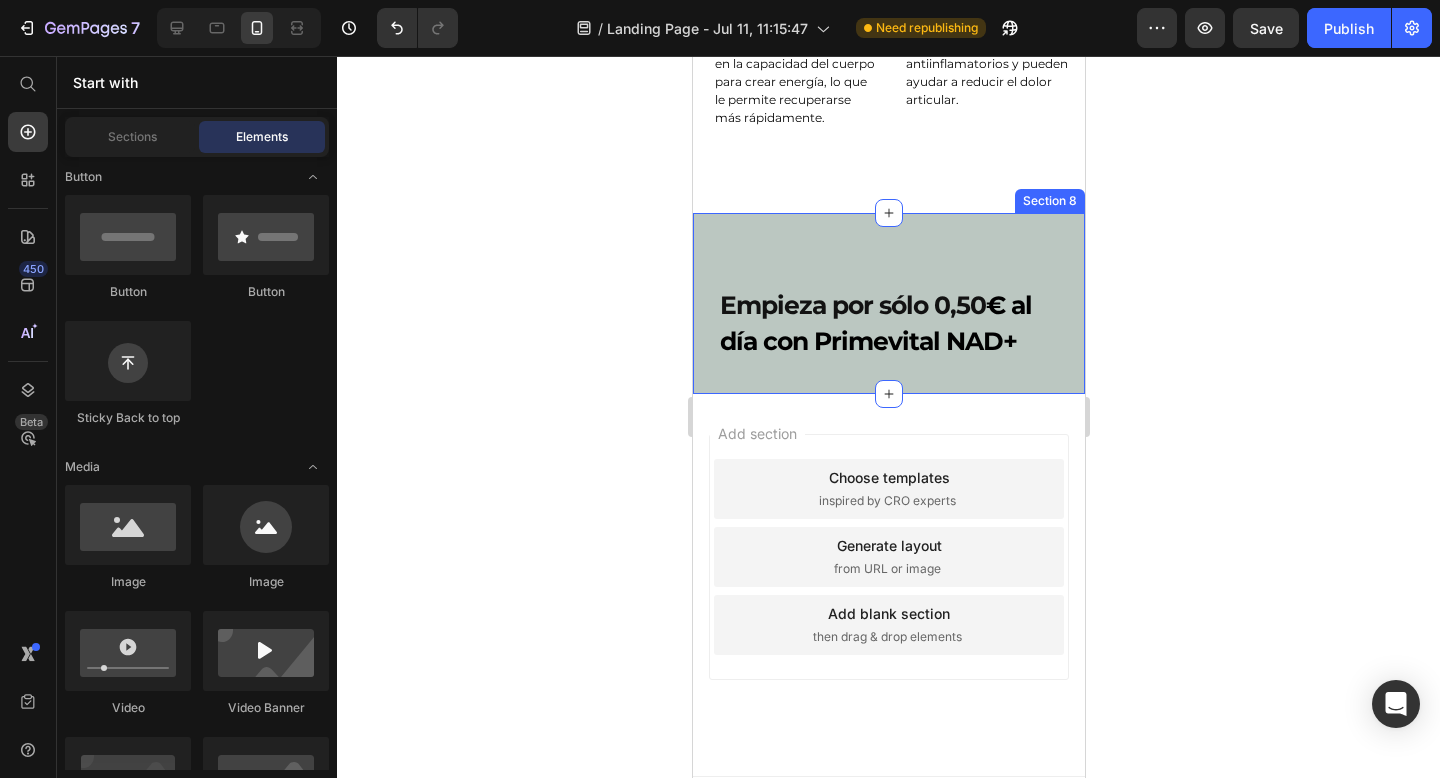 click on "⁠⁠⁠⁠⁠⁠⁠ Empieza por sólo 0,50 € al día con Primevital NAD+ Heading" at bounding box center [888, 303] 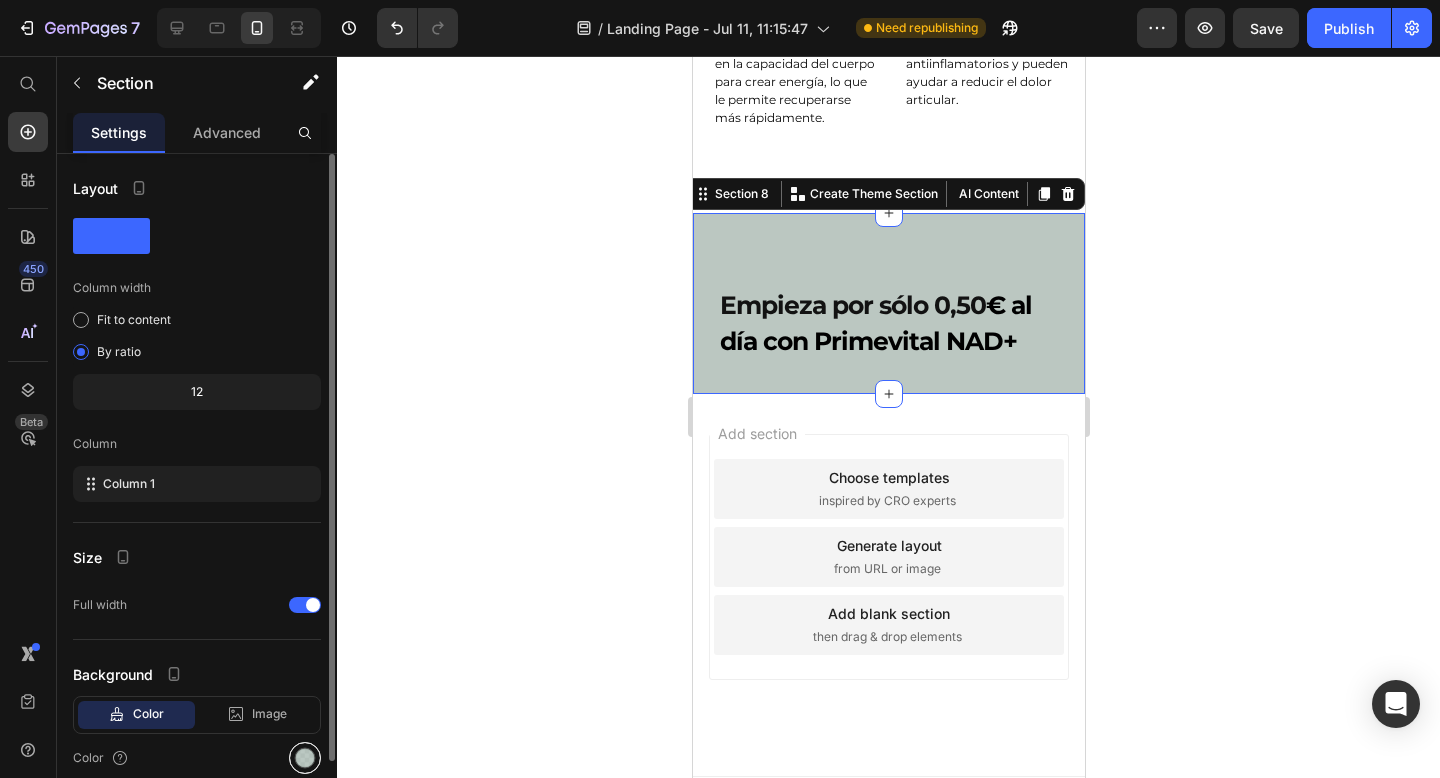 click at bounding box center (305, 758) 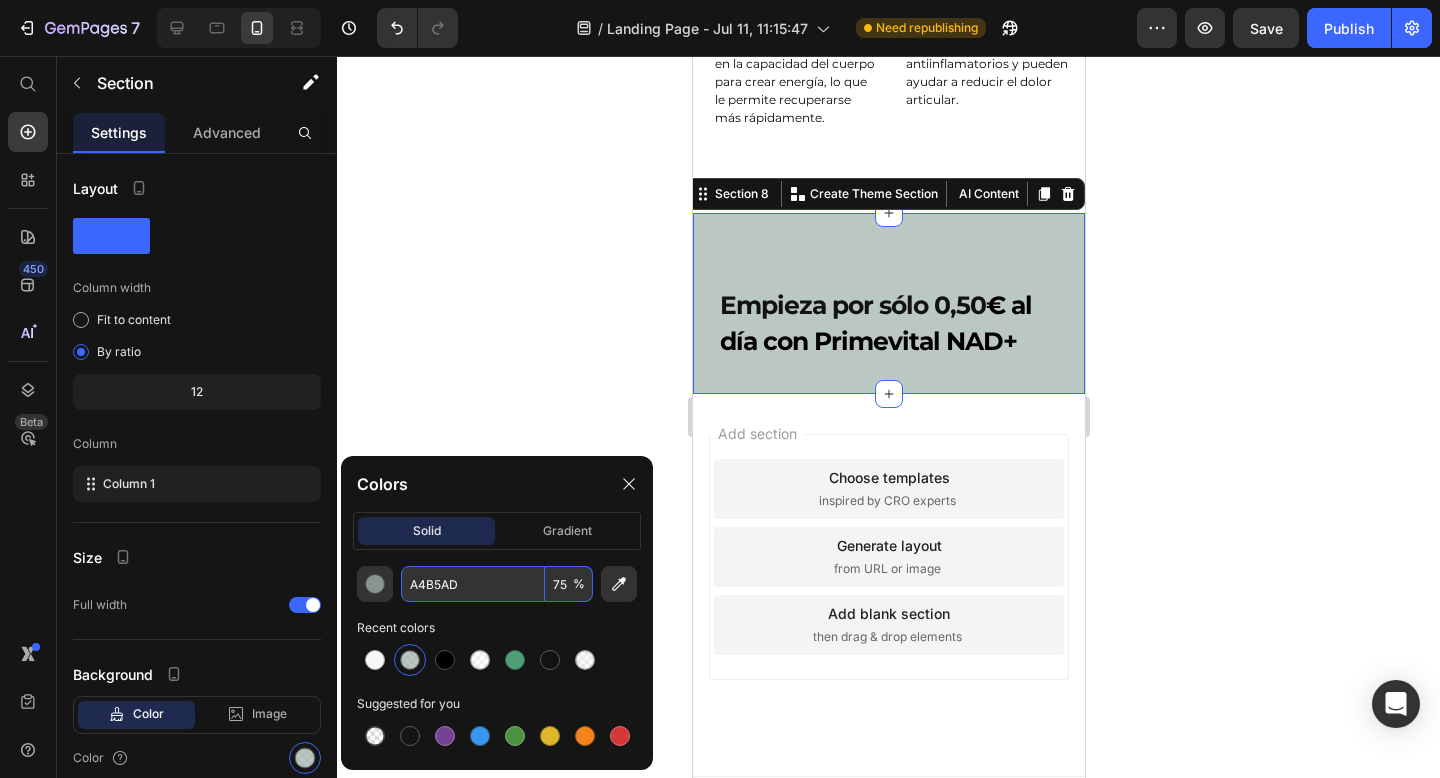 click on "75" at bounding box center [569, 584] 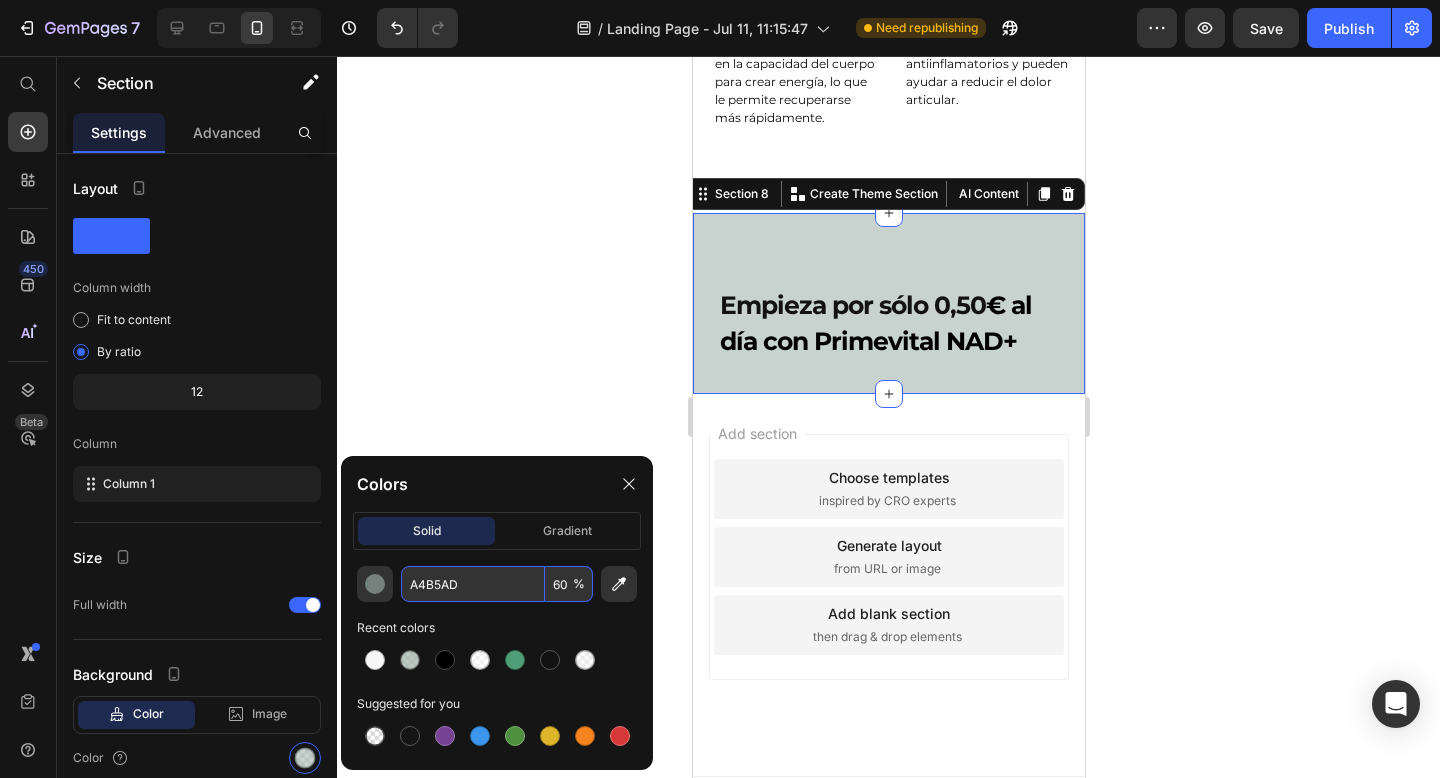 type on "60" 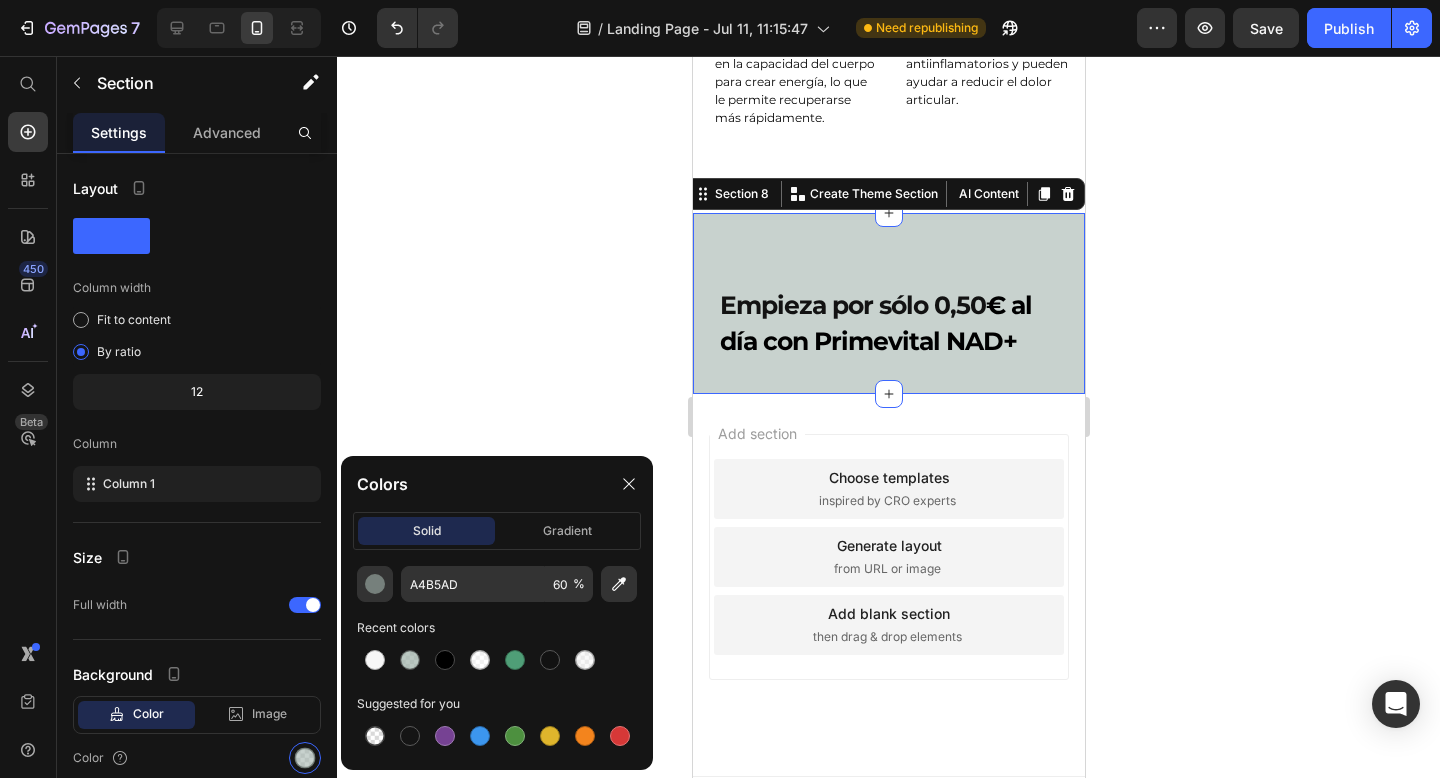 click 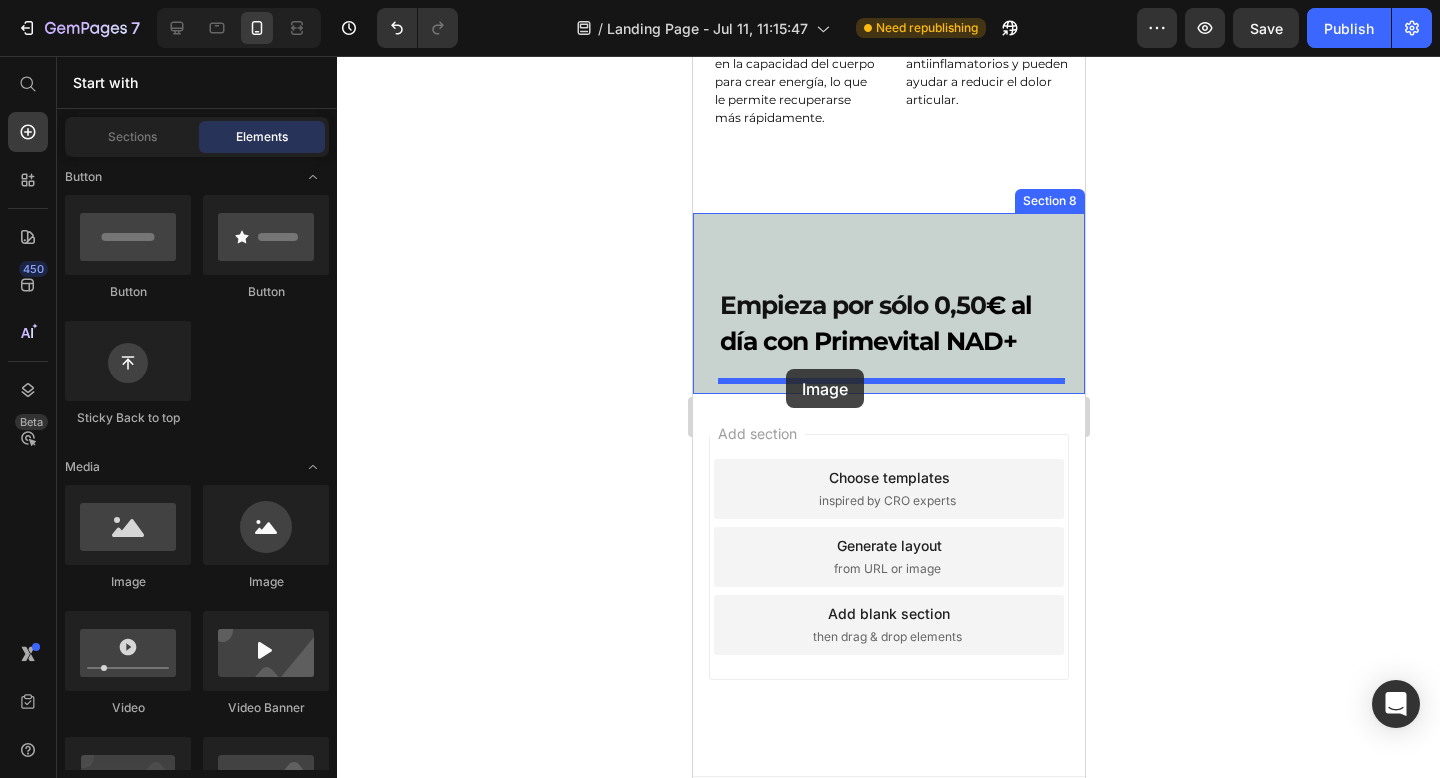 drag, startPoint x: 792, startPoint y: 613, endPoint x: 784, endPoint y: 371, distance: 242.1322 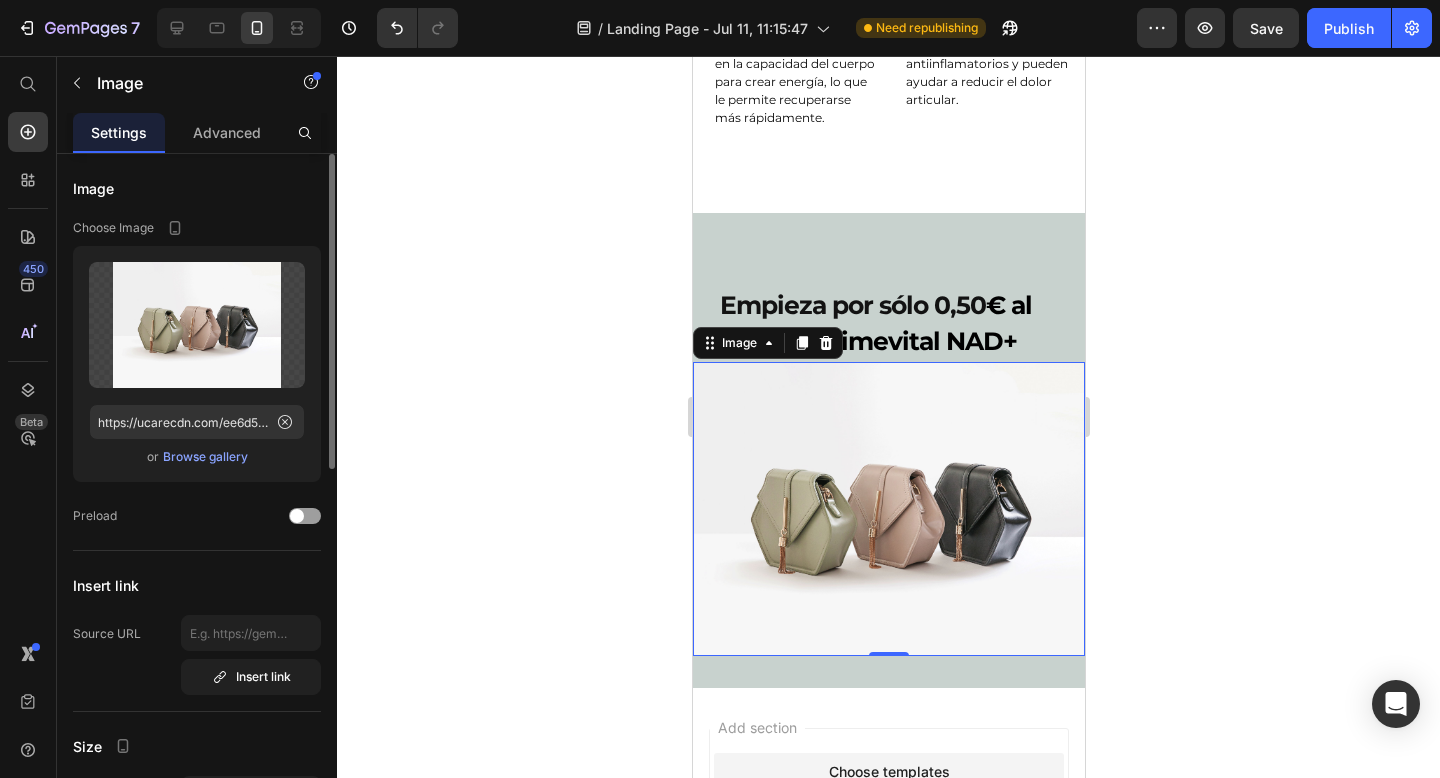 click on "Browse gallery" at bounding box center (205, 457) 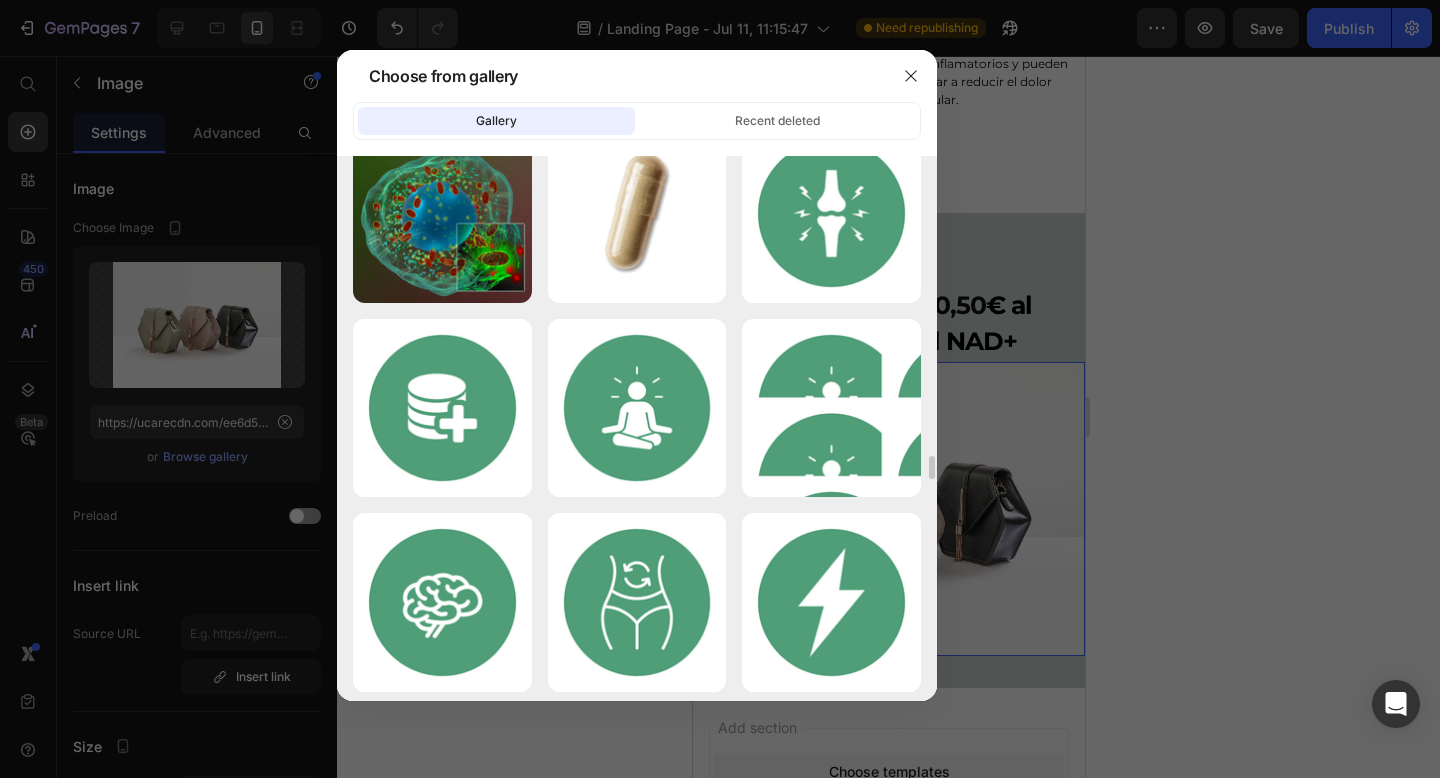 scroll, scrollTop: 7773, scrollLeft: 0, axis: vertical 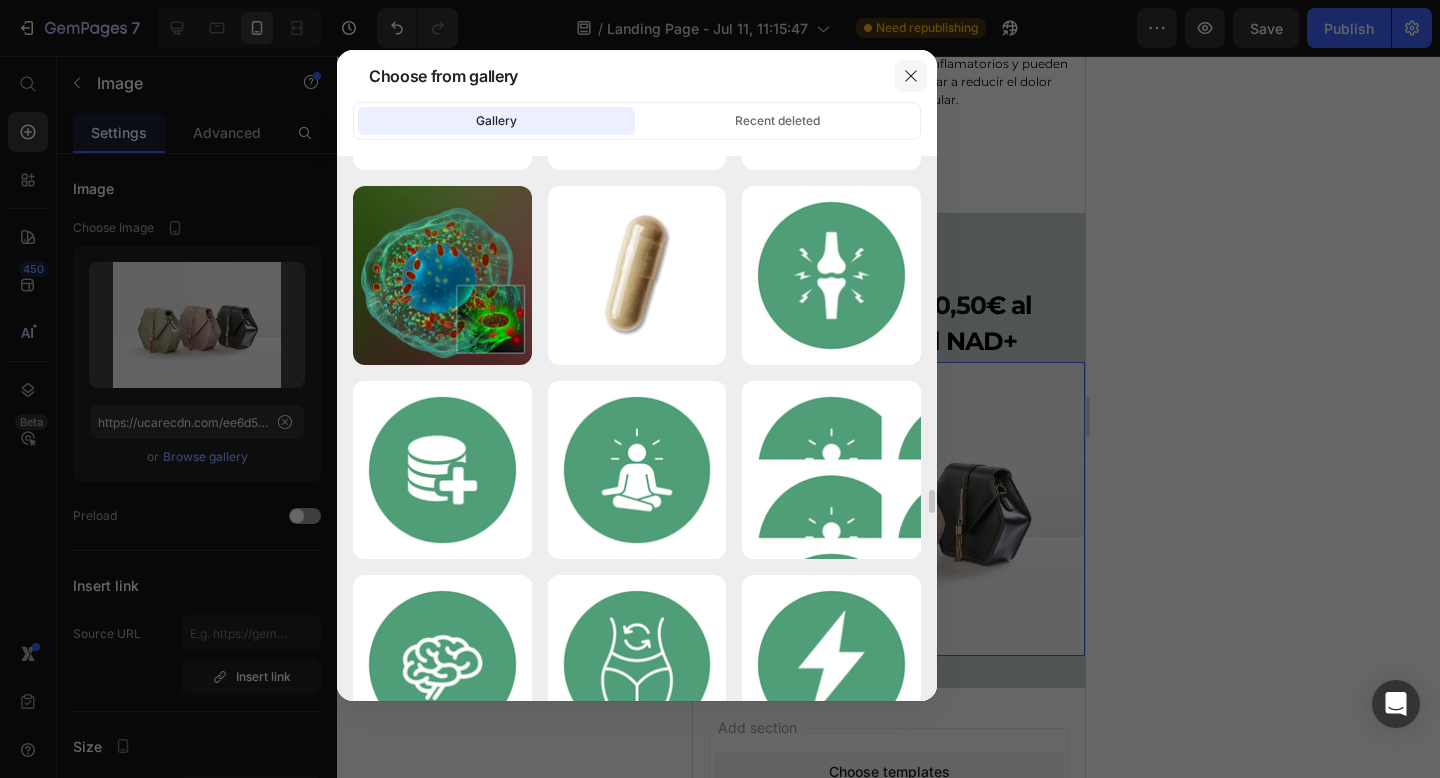 click 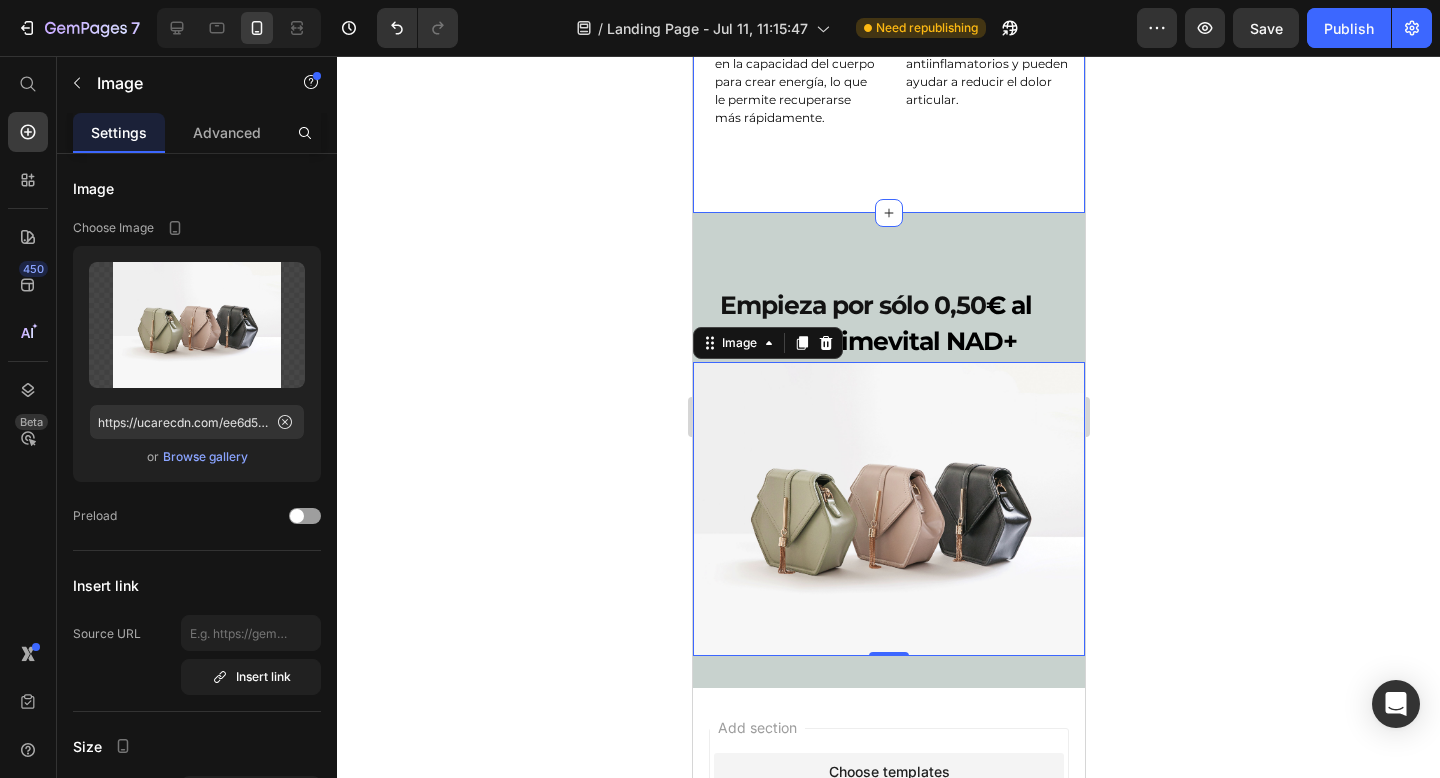 click 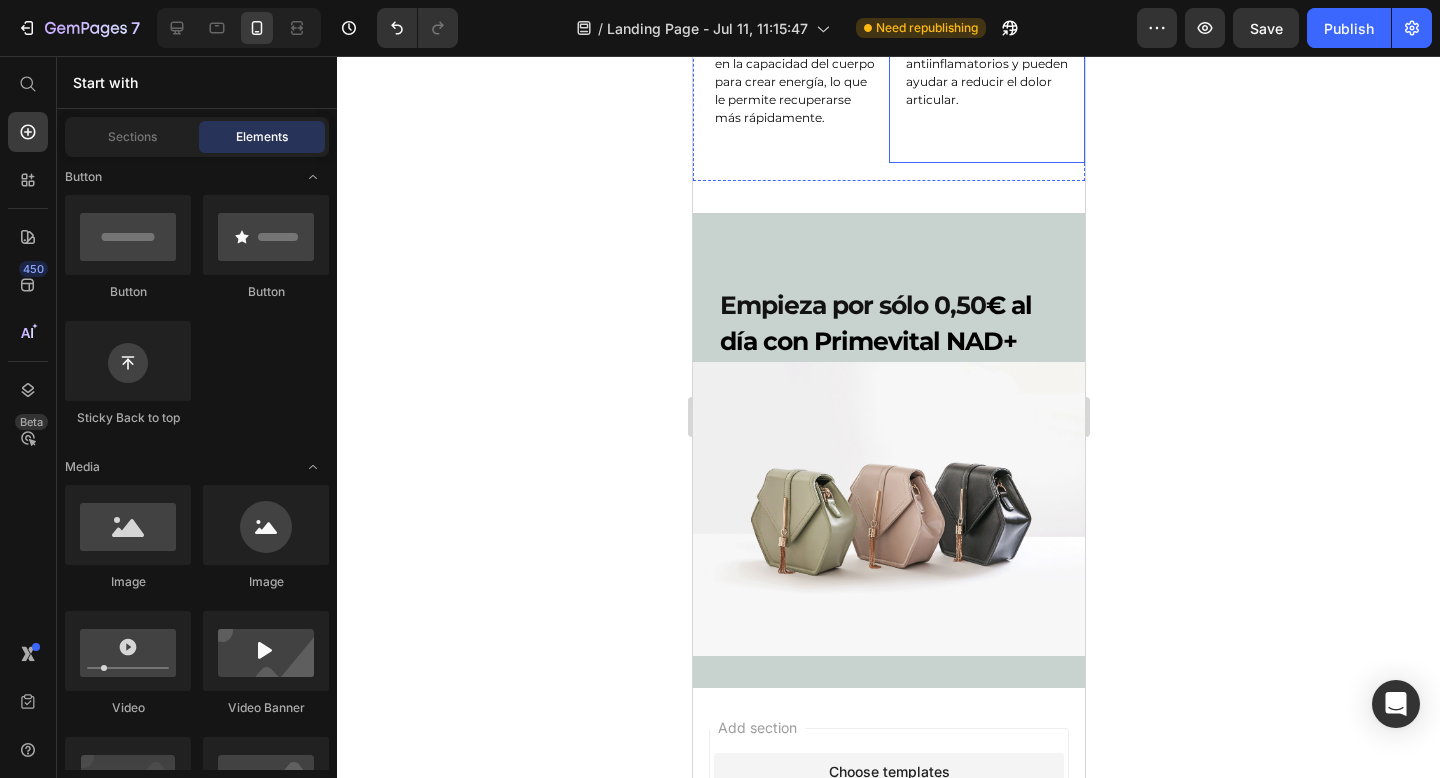 click at bounding box center [125, 56] 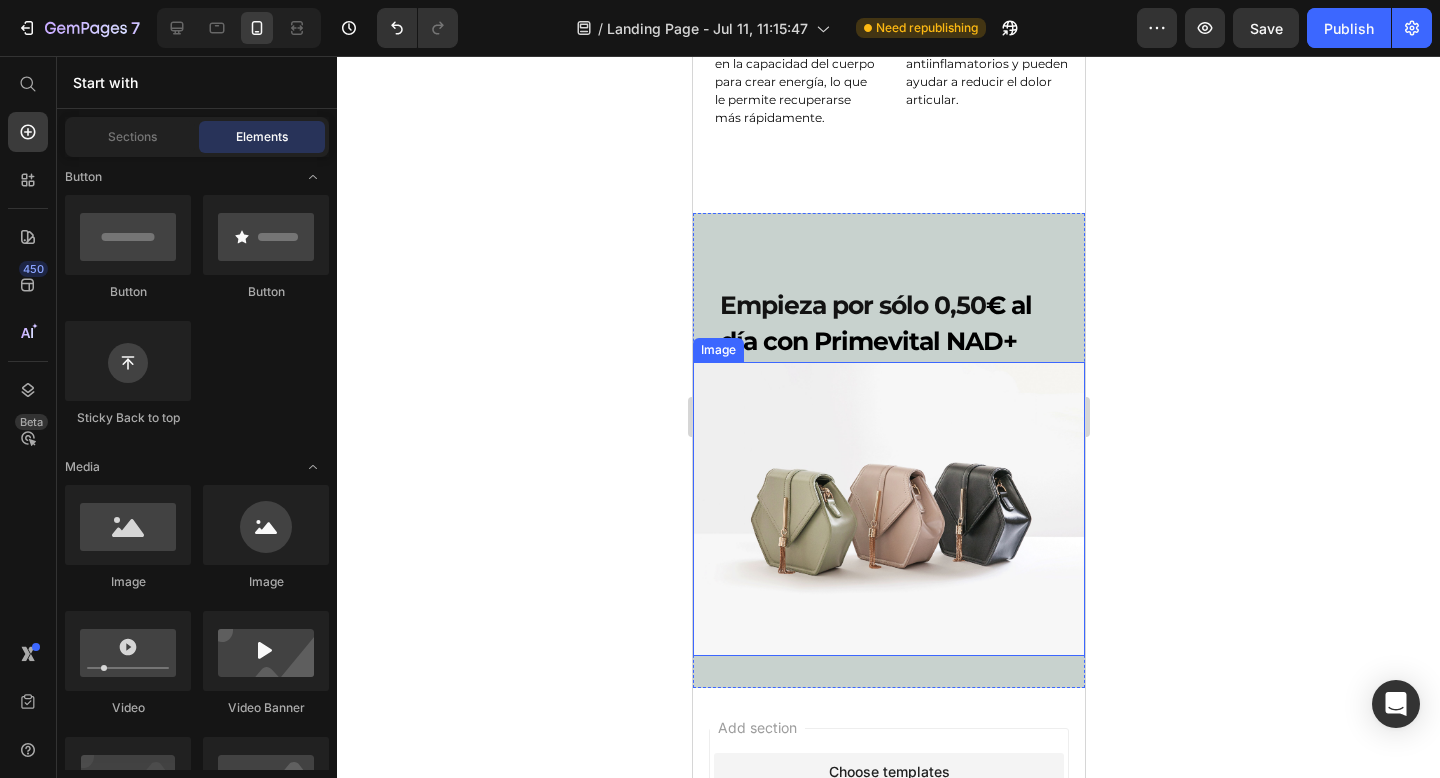 click at bounding box center (888, 509) 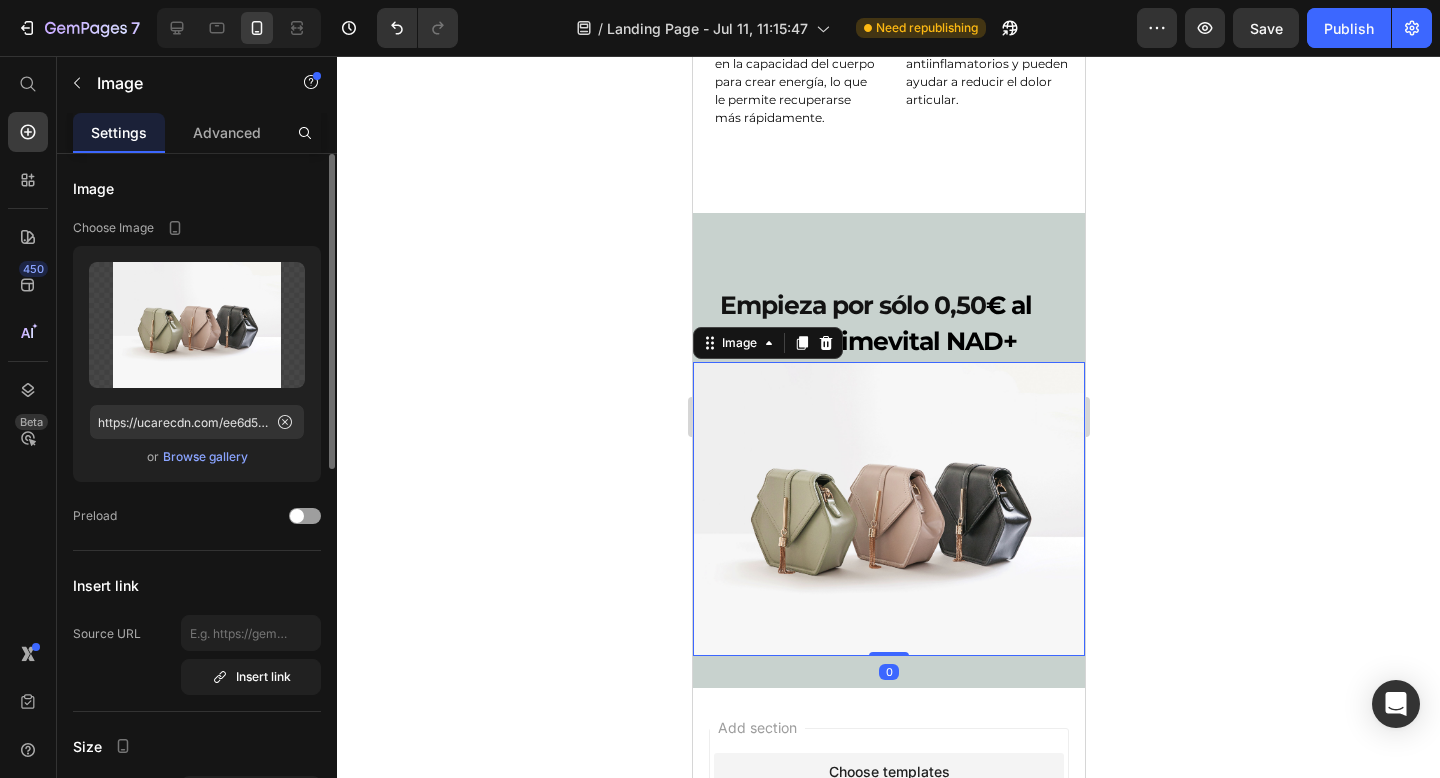 click on "or   Browse gallery" at bounding box center (197, 457) 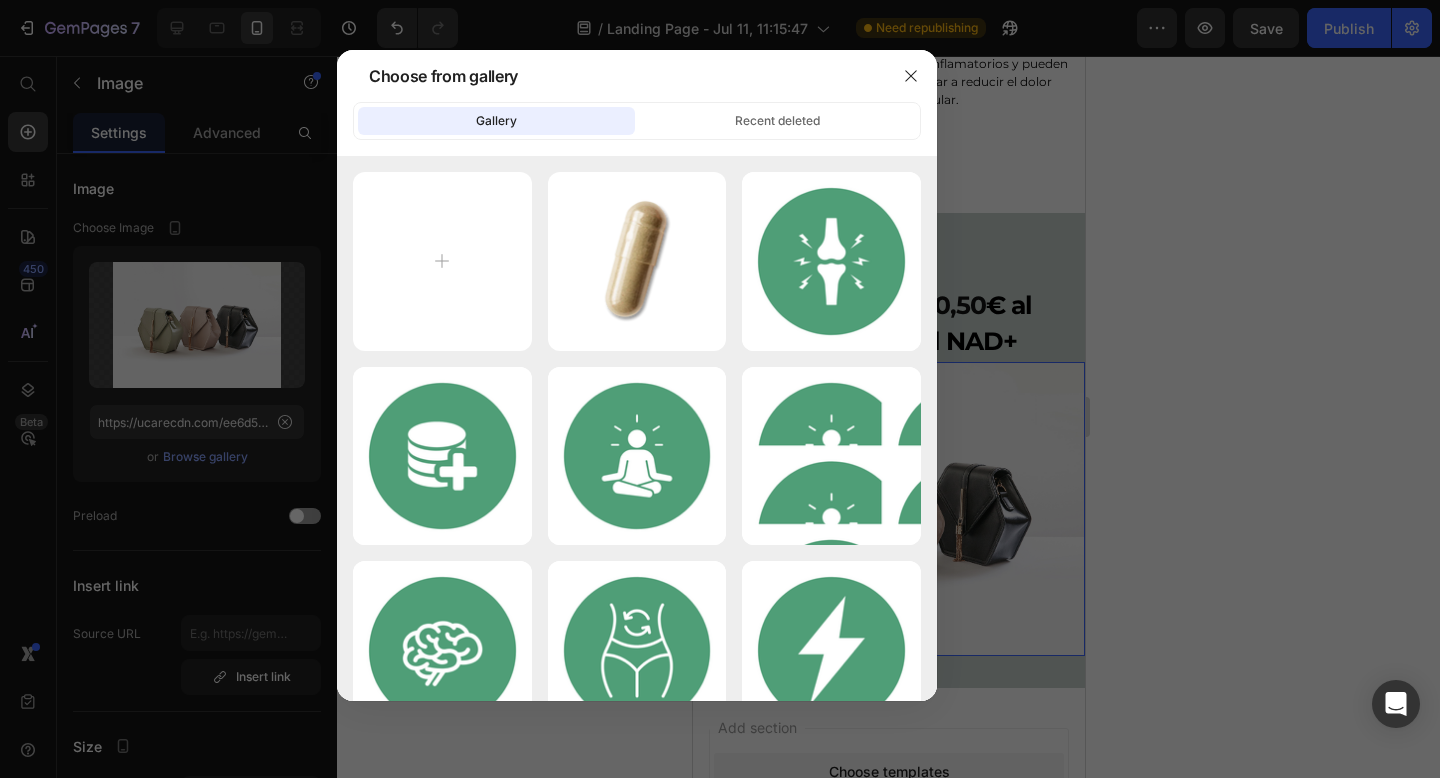 type on "C:\fakepath\[FILENAME].png" 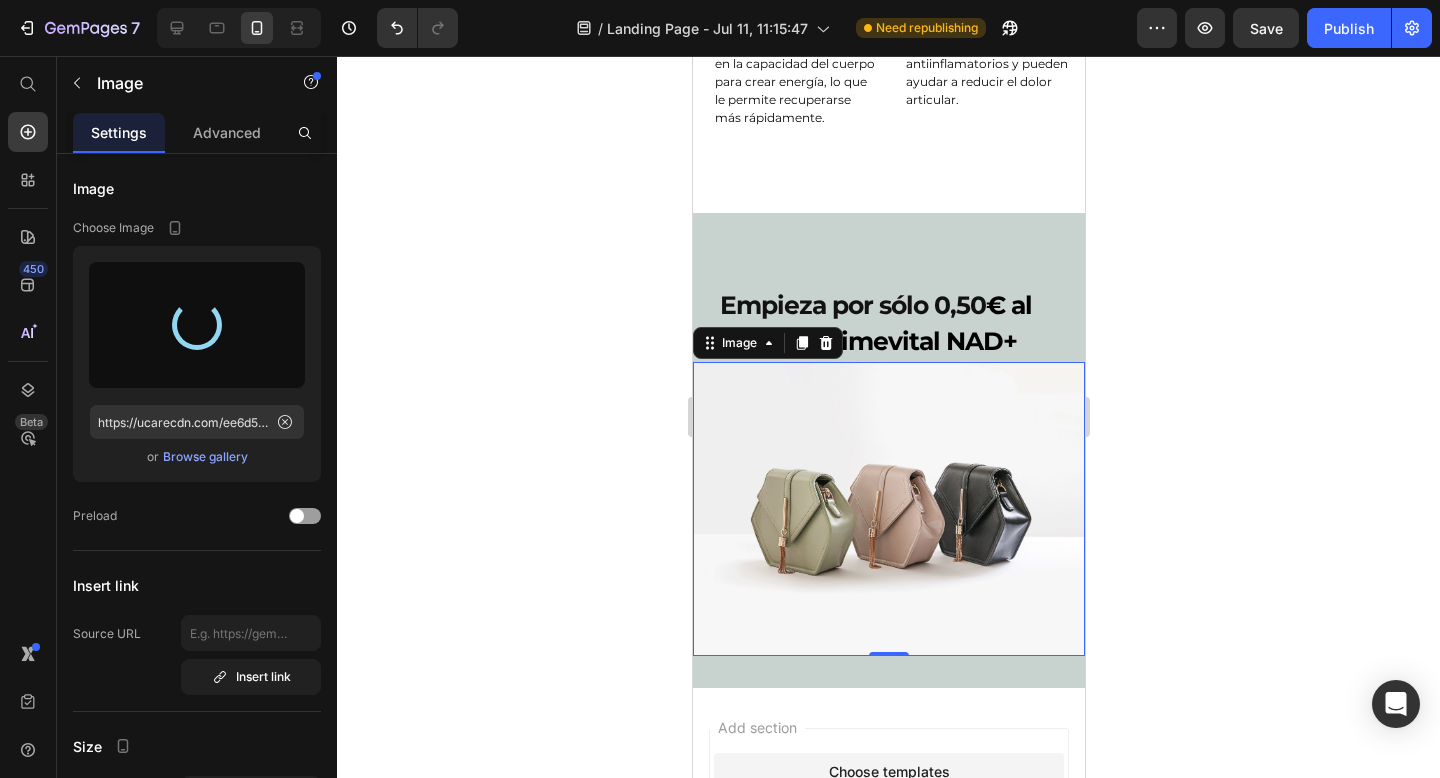 click on "X" at bounding box center [5, 12] 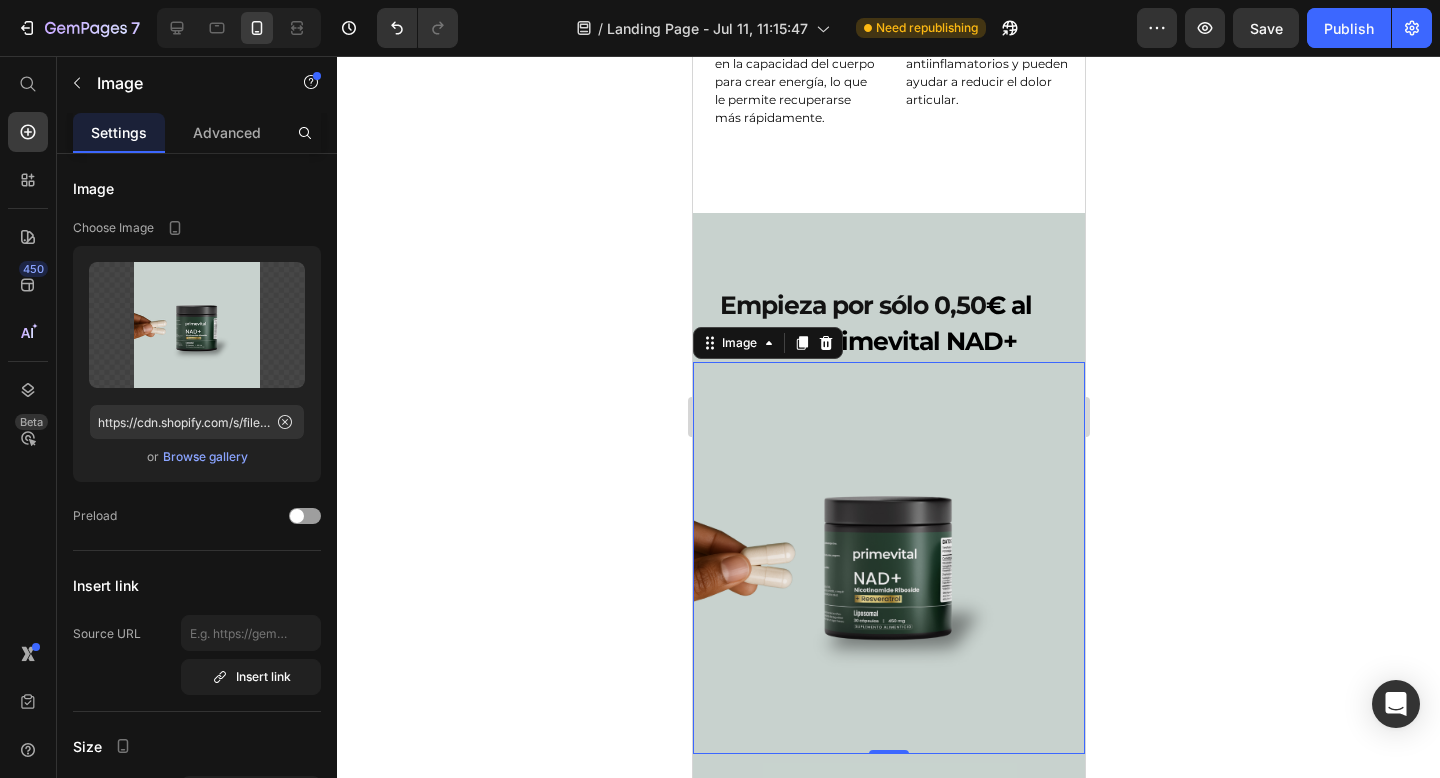 click 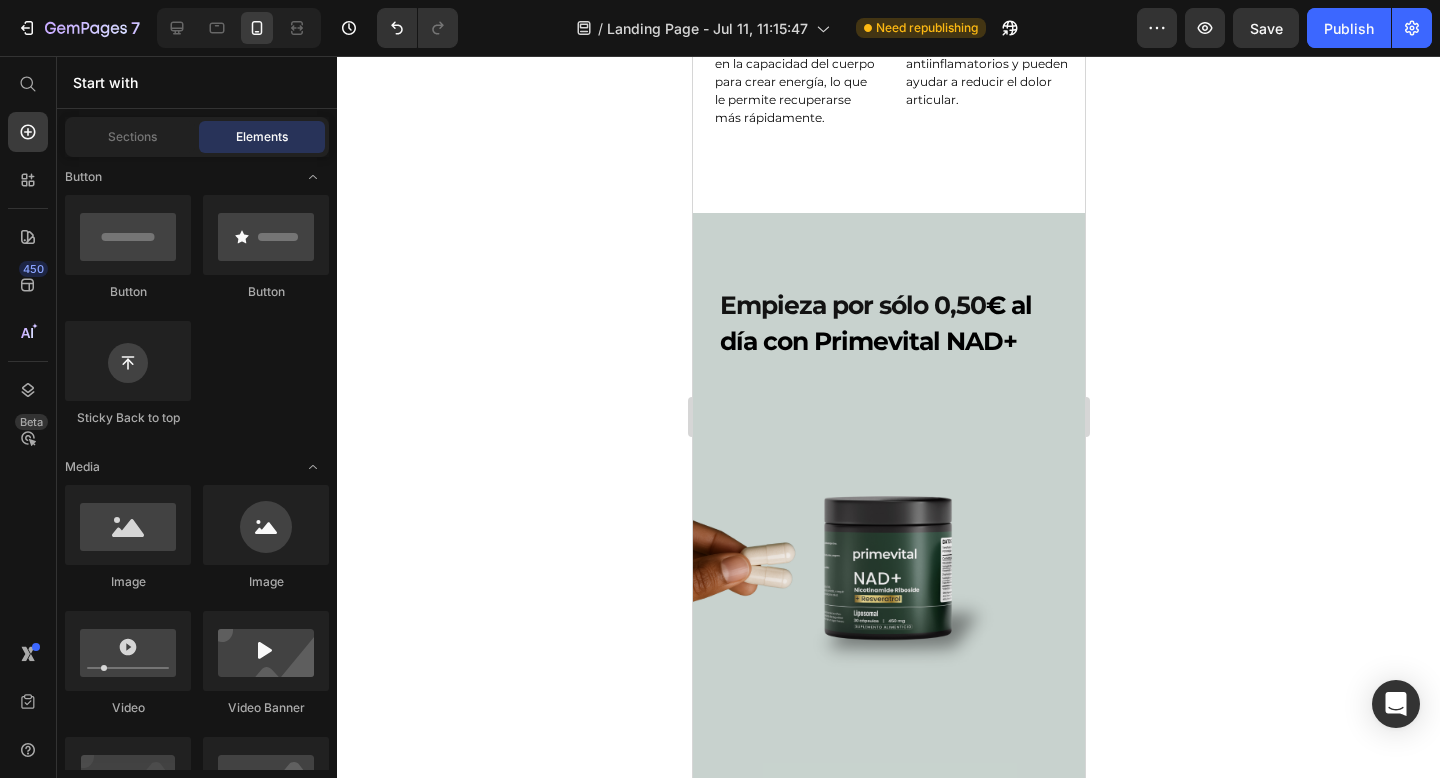 click on "€ al día con Primevital NAD+" at bounding box center [875, 323] 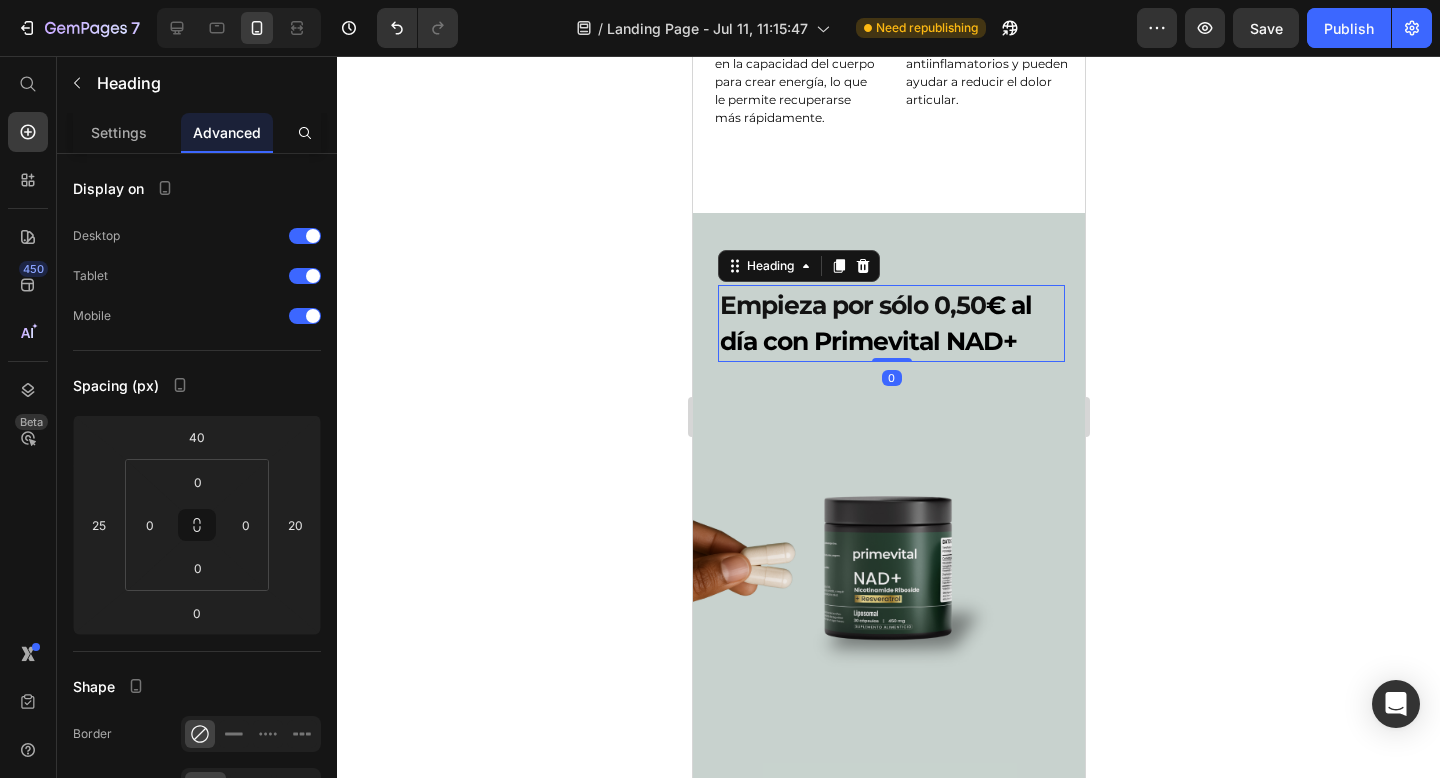 click at bounding box center (888, 558) 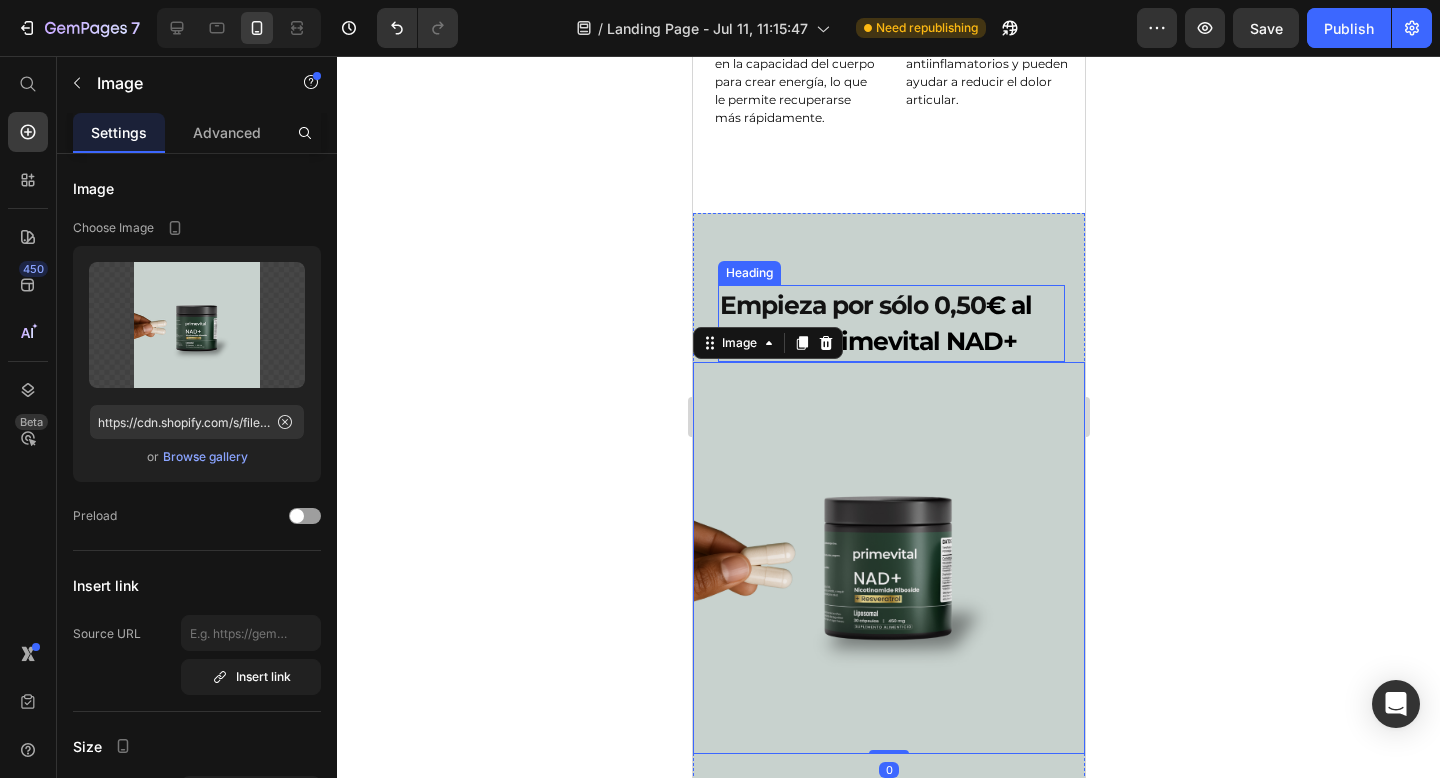 click on "Empieza por sólo 0,50" at bounding box center [852, 305] 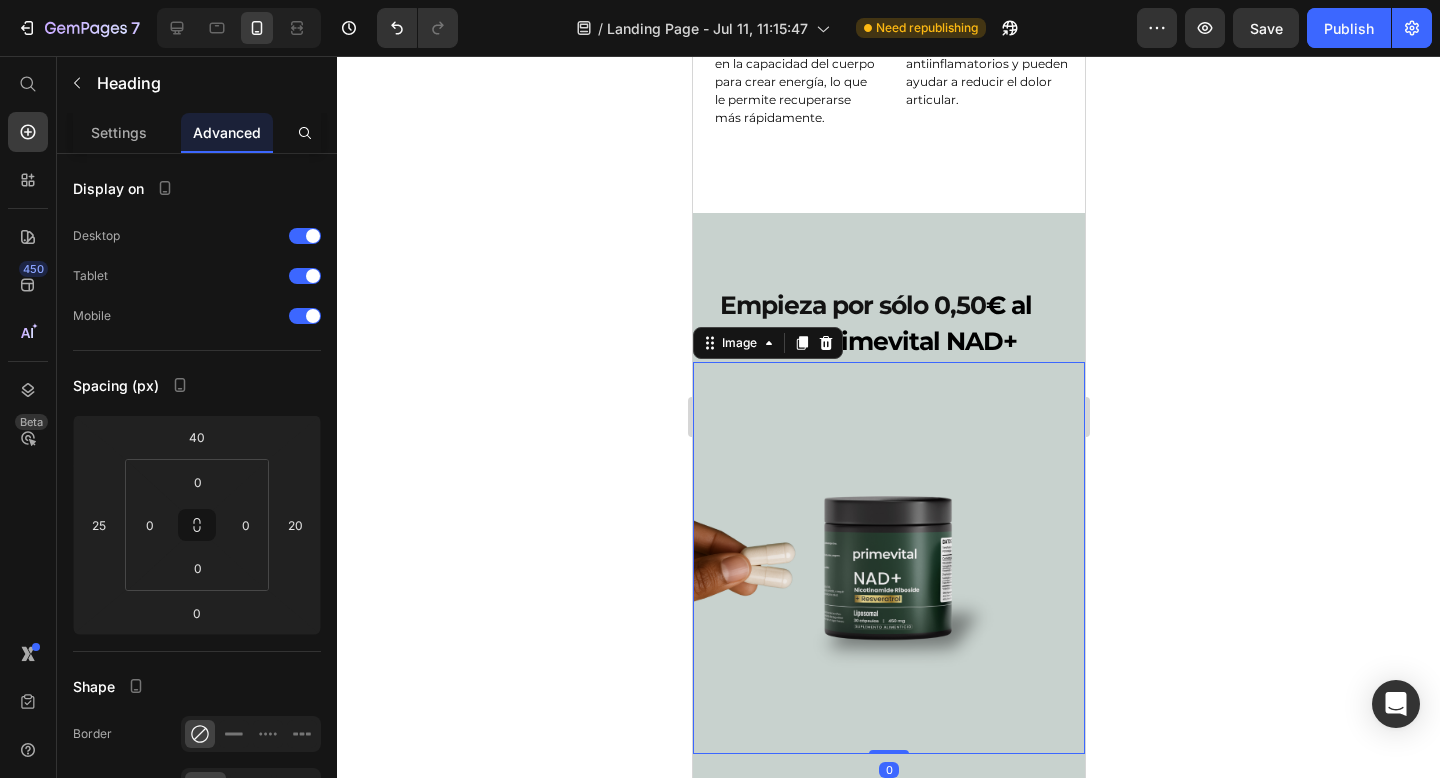 click at bounding box center [888, 558] 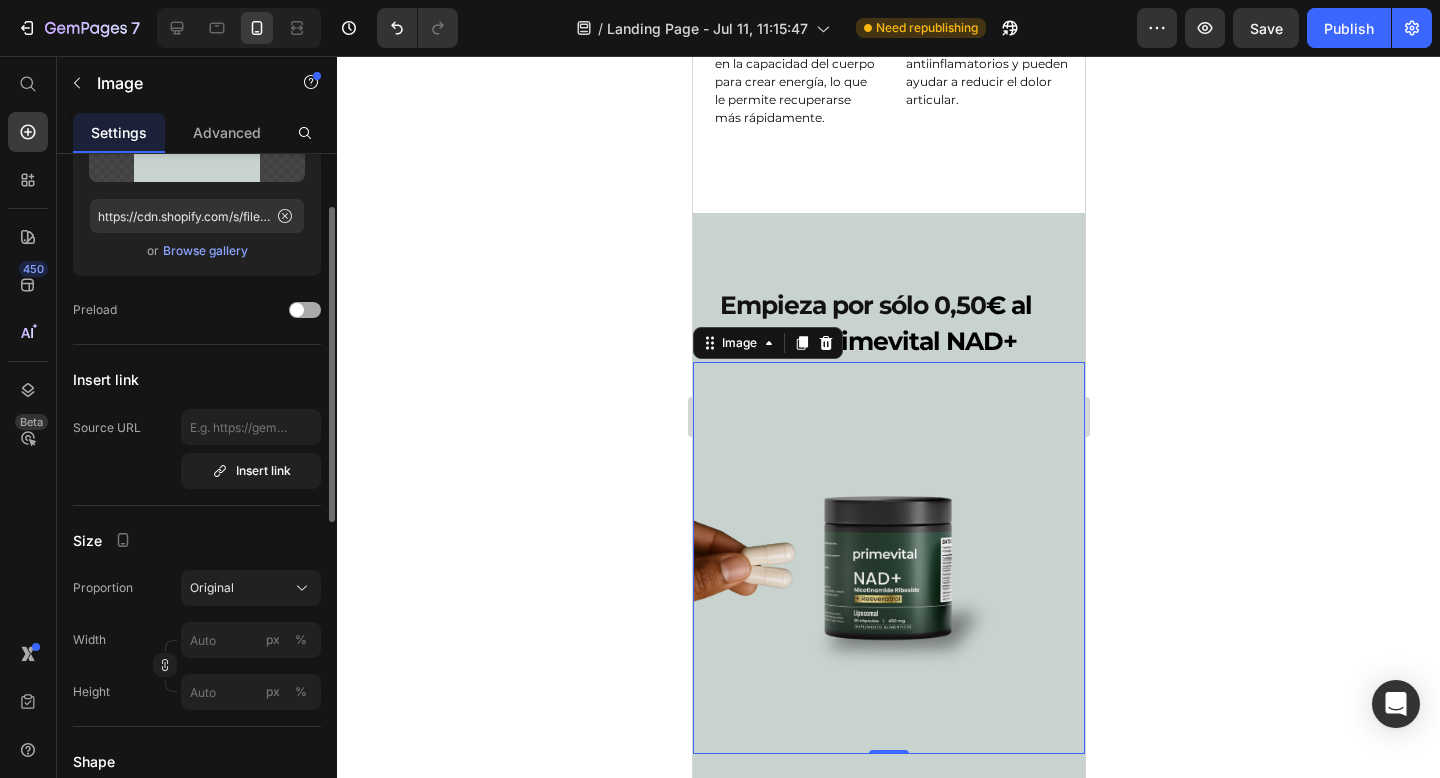 scroll, scrollTop: 212, scrollLeft: 0, axis: vertical 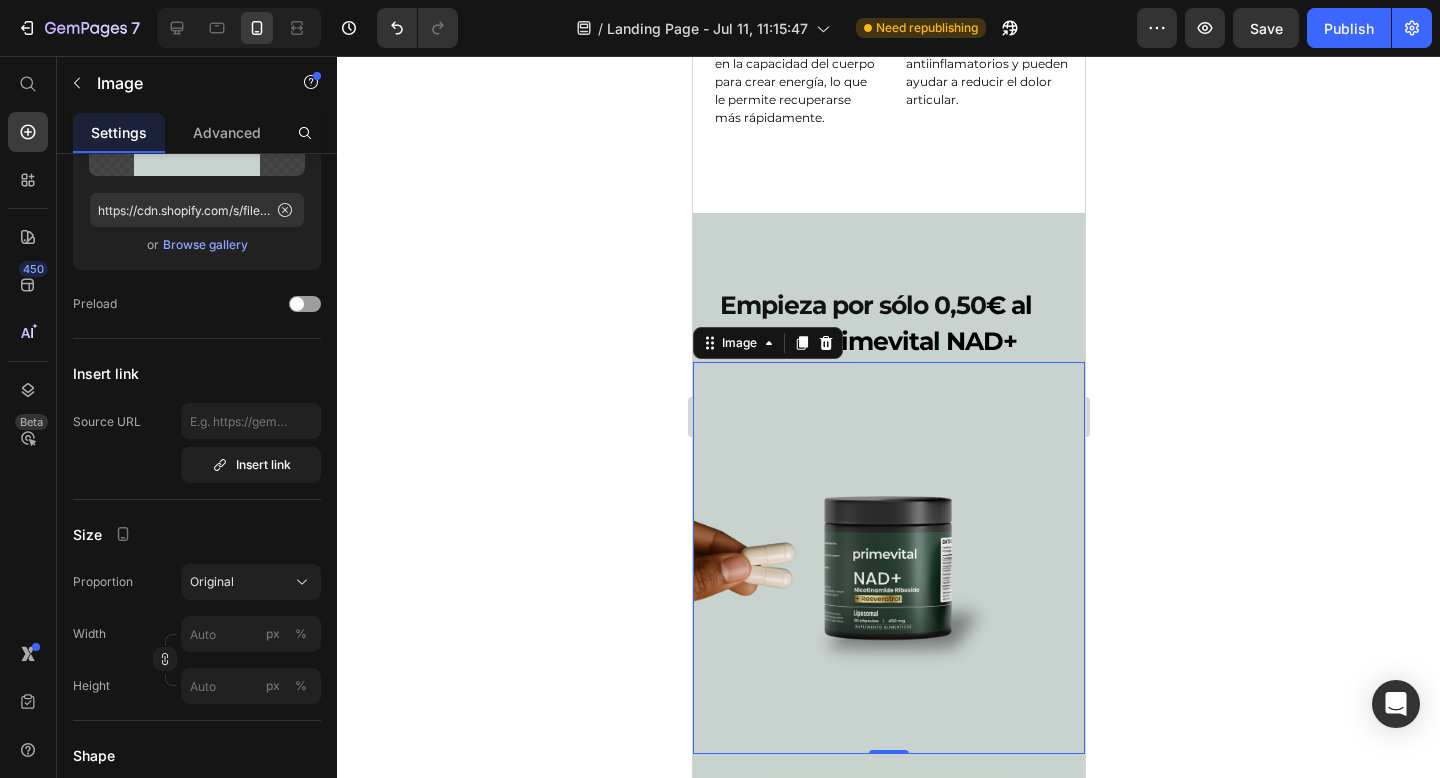 click 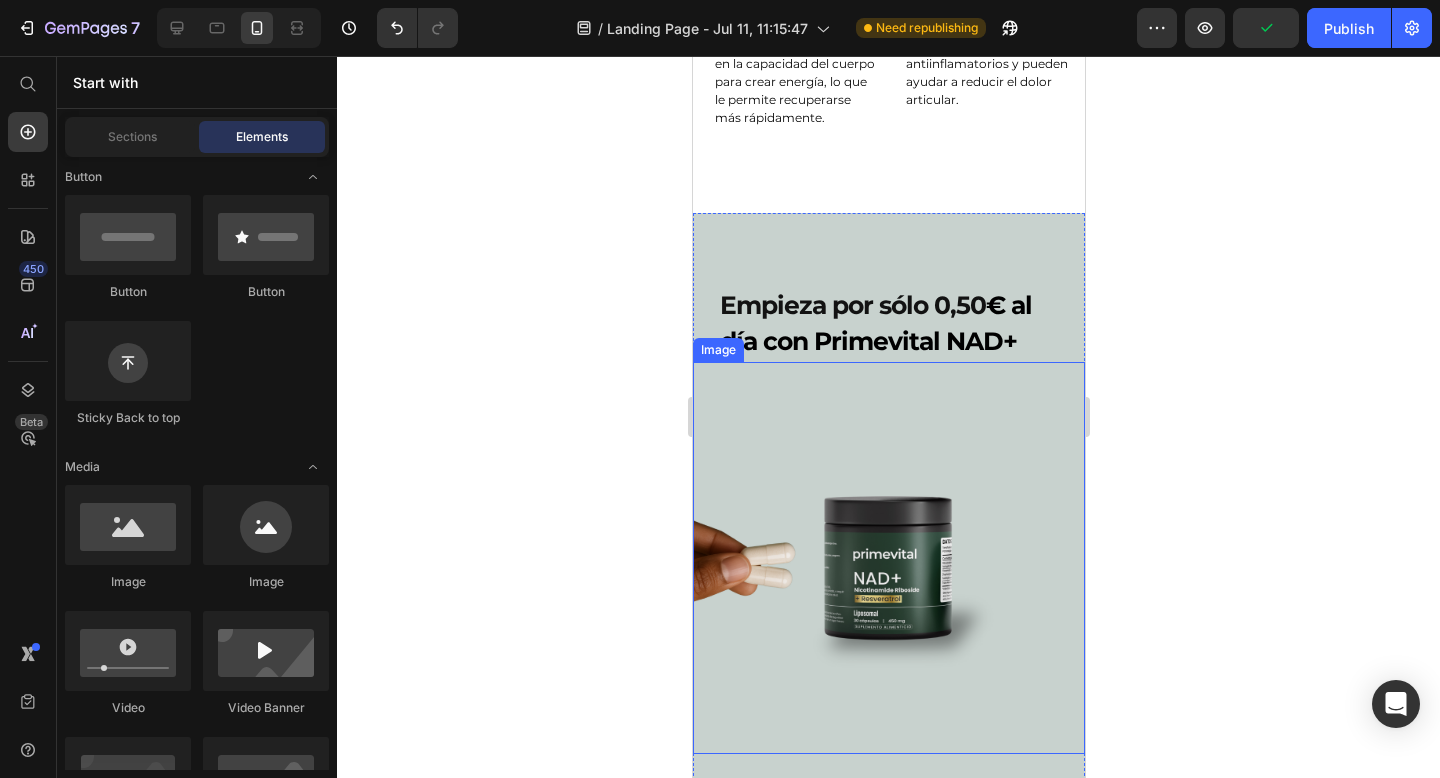 click at bounding box center [888, 558] 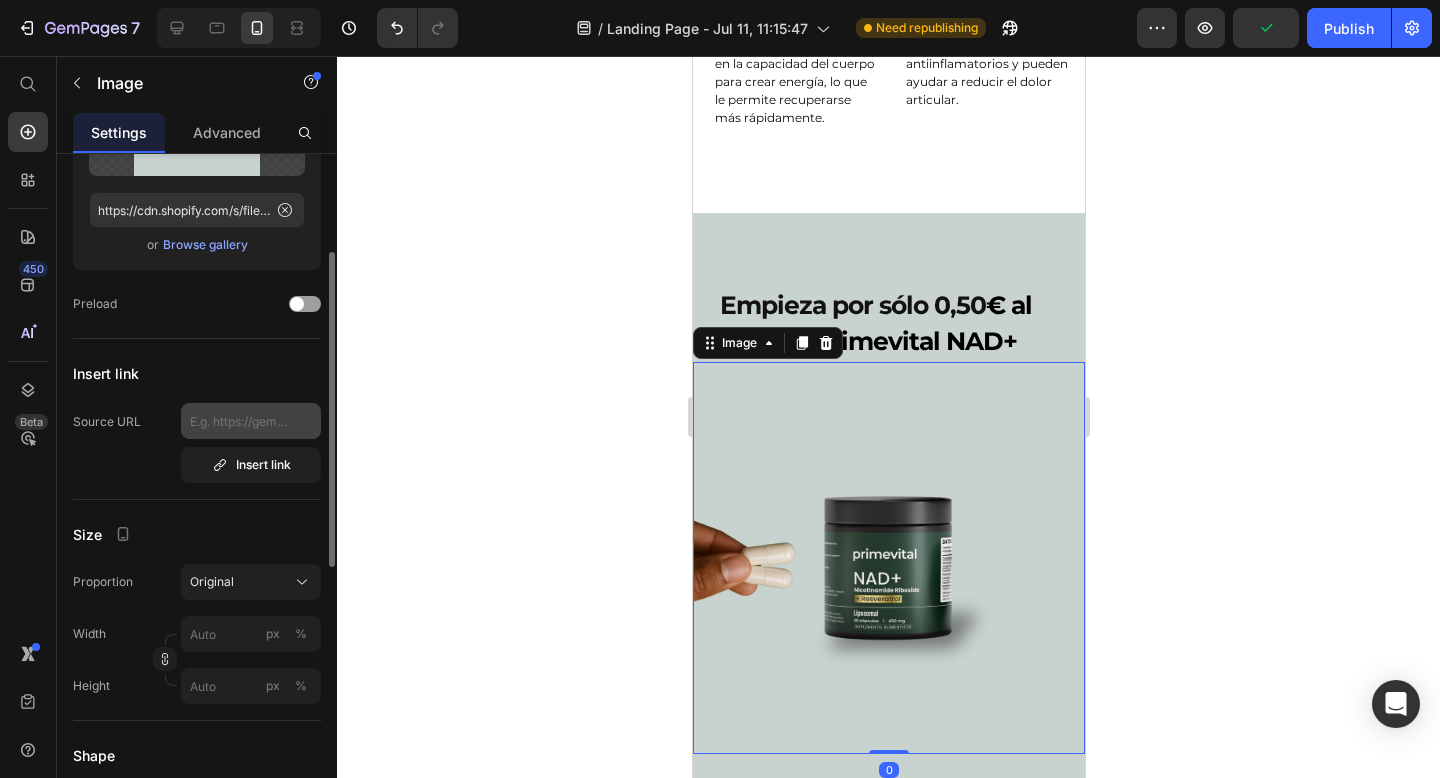 scroll, scrollTop: 0, scrollLeft: 0, axis: both 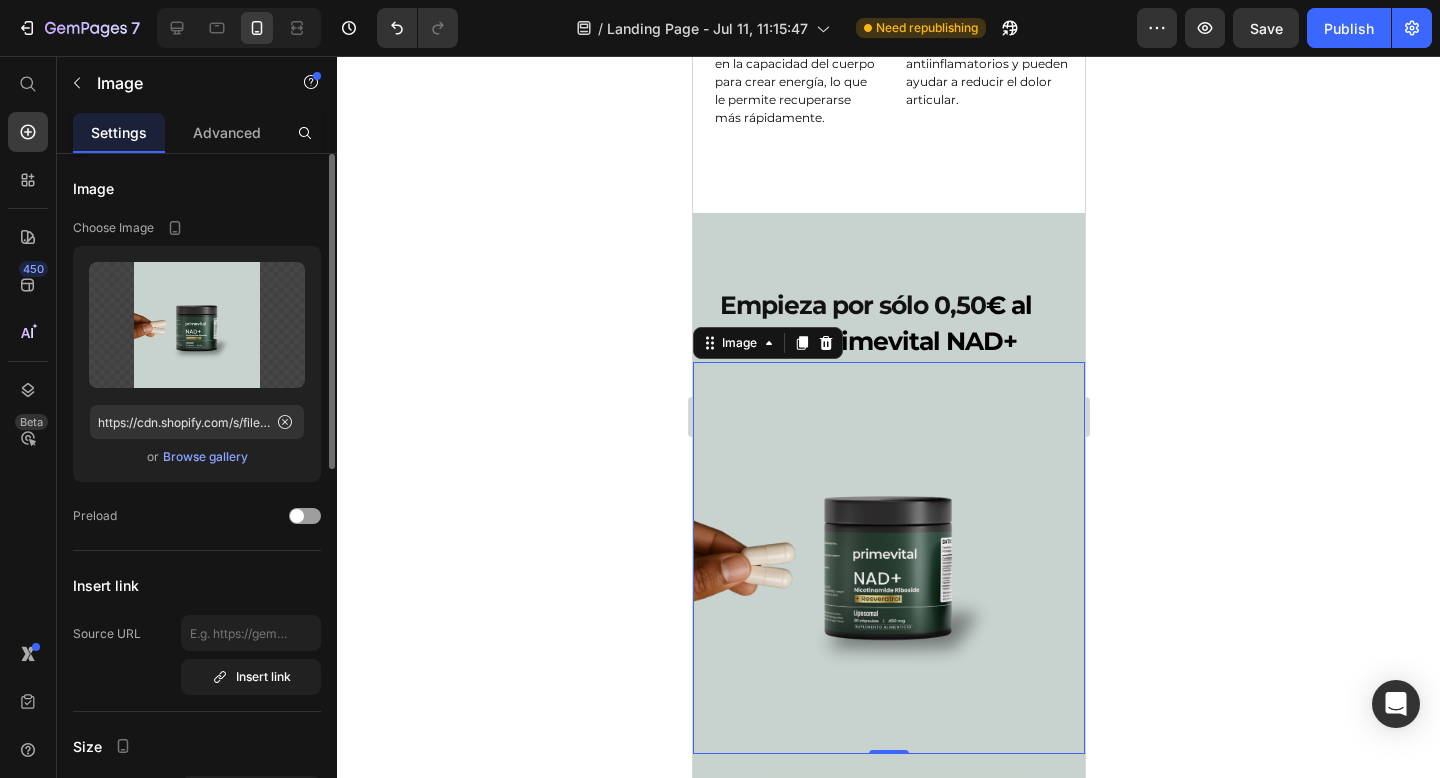click on "Browse gallery" at bounding box center [205, 457] 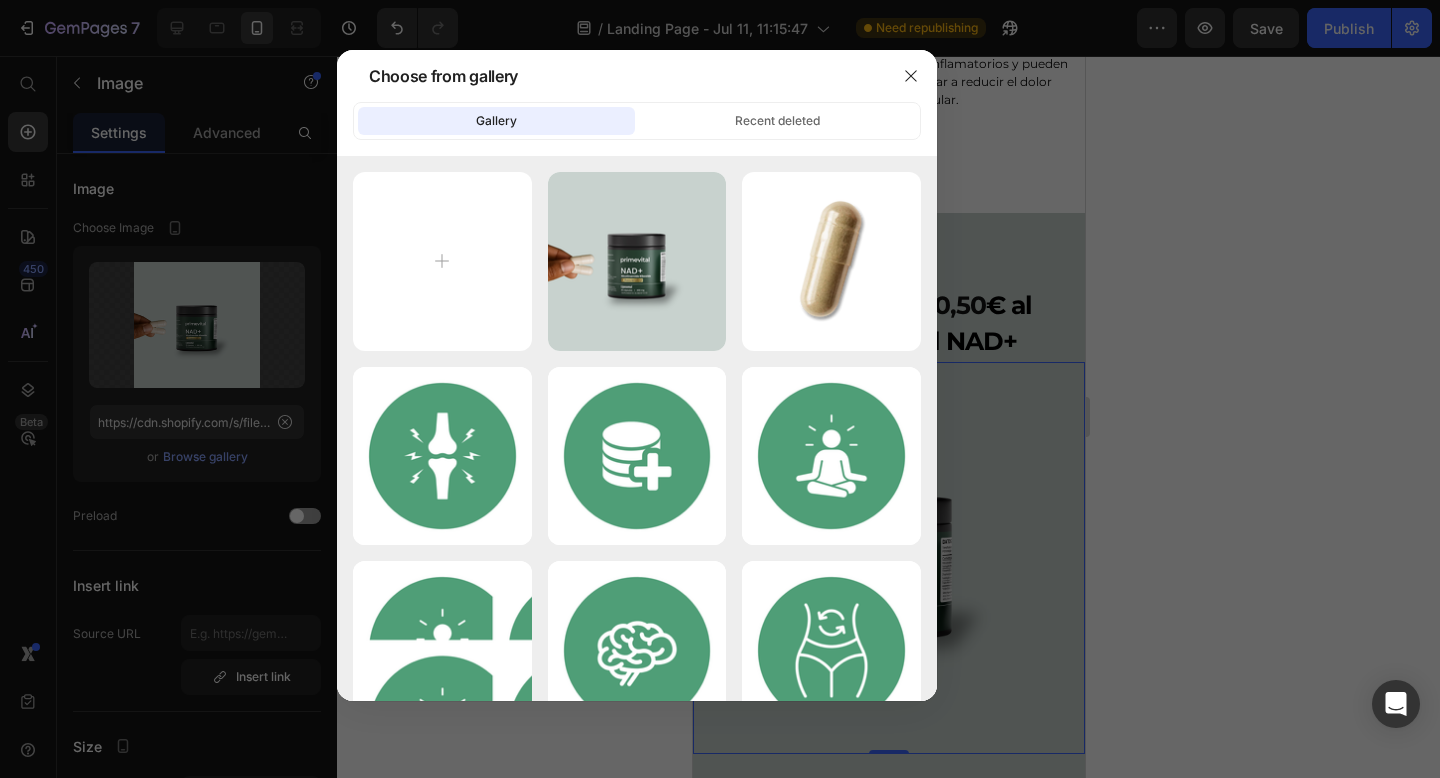 type on "C:\fakepath\[FILENAME].png" 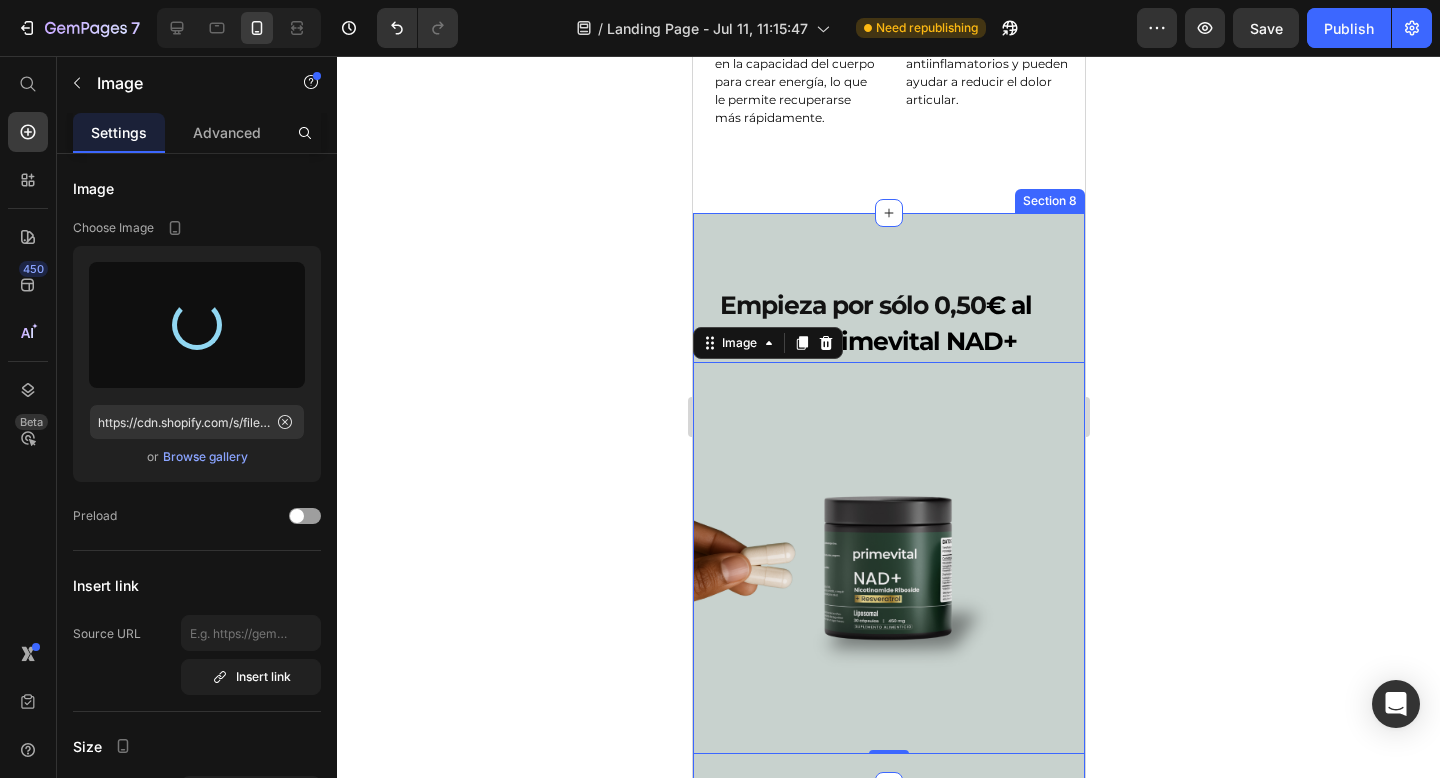 type on "https://cdn.shopify.com/s/files/1/0925/7579/3416/files/gempages_551516249830458582-3f766700-eacf-4f41-a756-67f235683166.png" 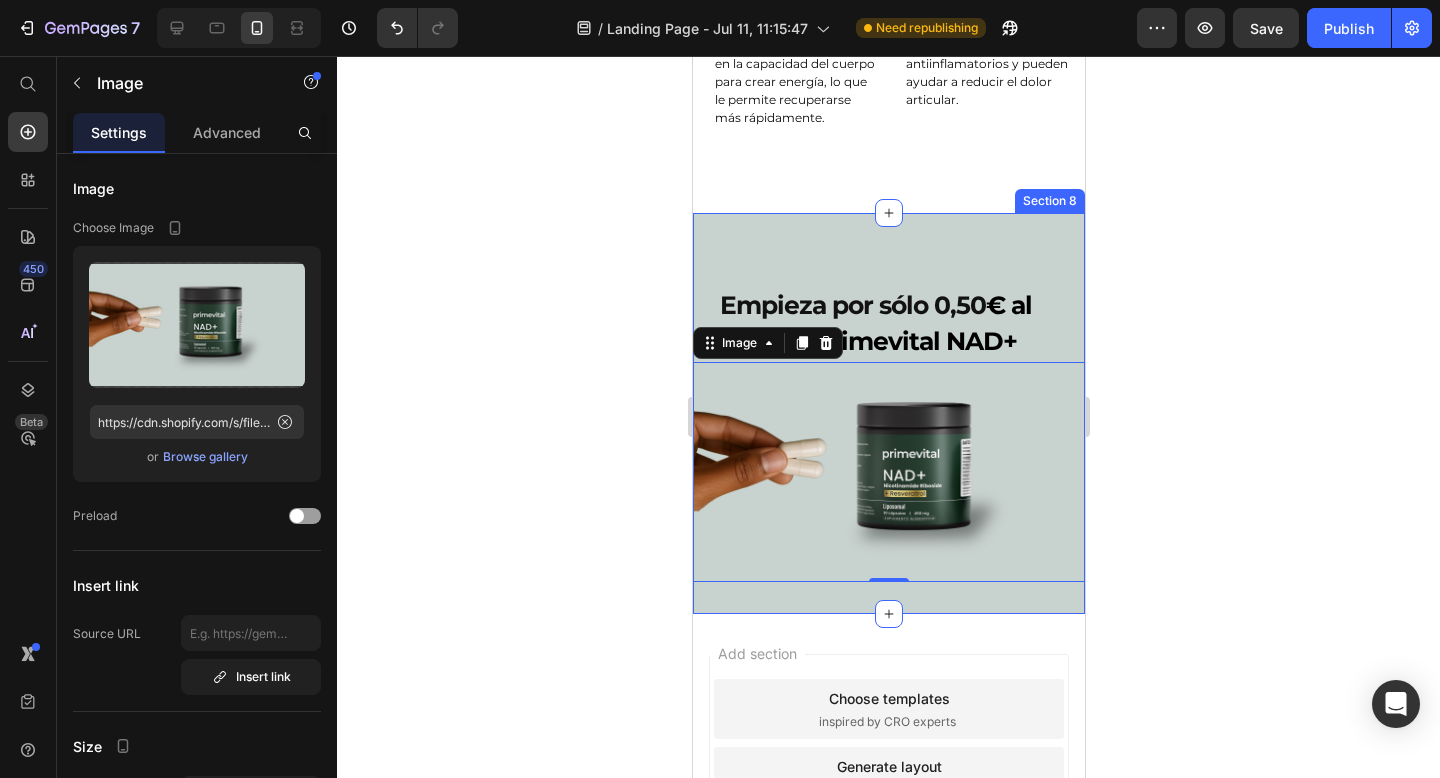 click 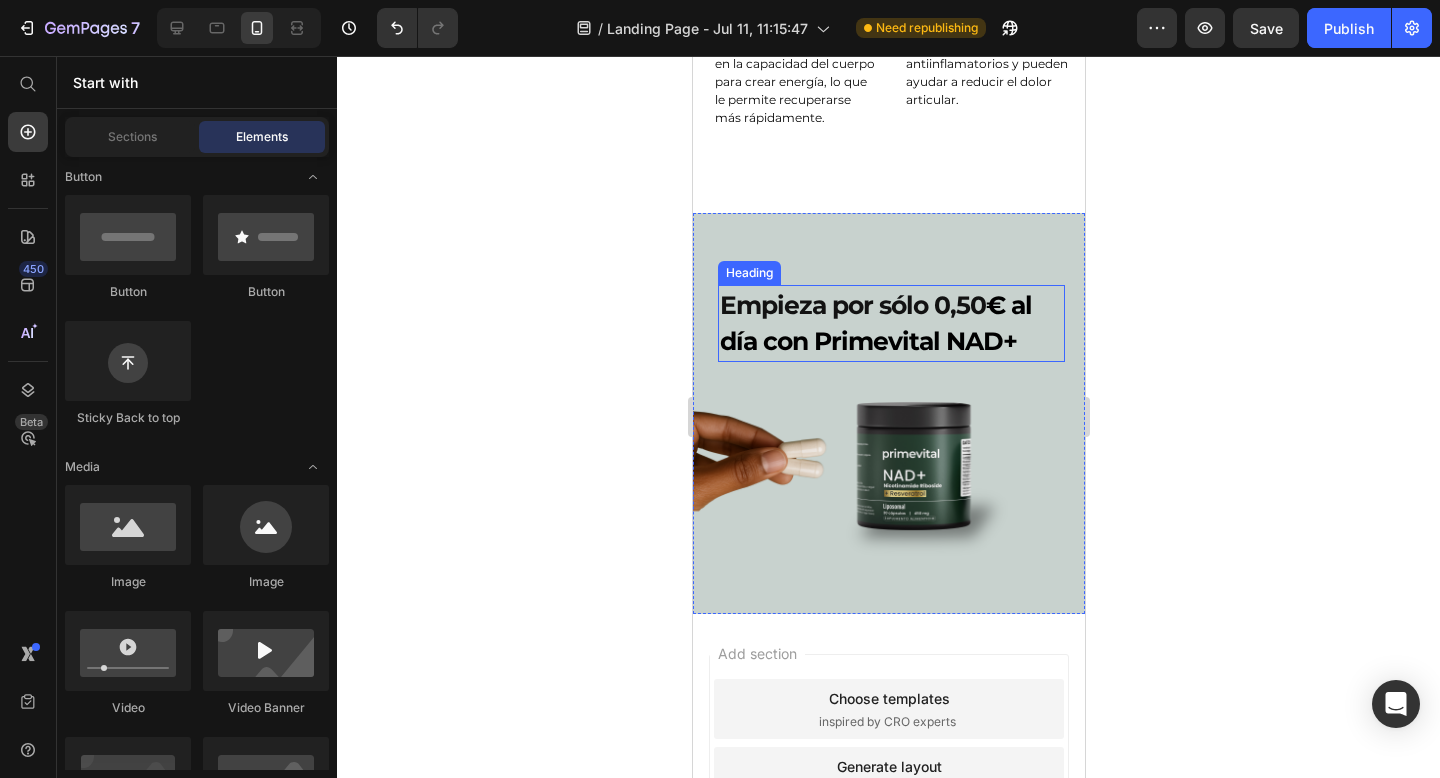 click on "€ al día con Primevital NAD+" at bounding box center [875, 323] 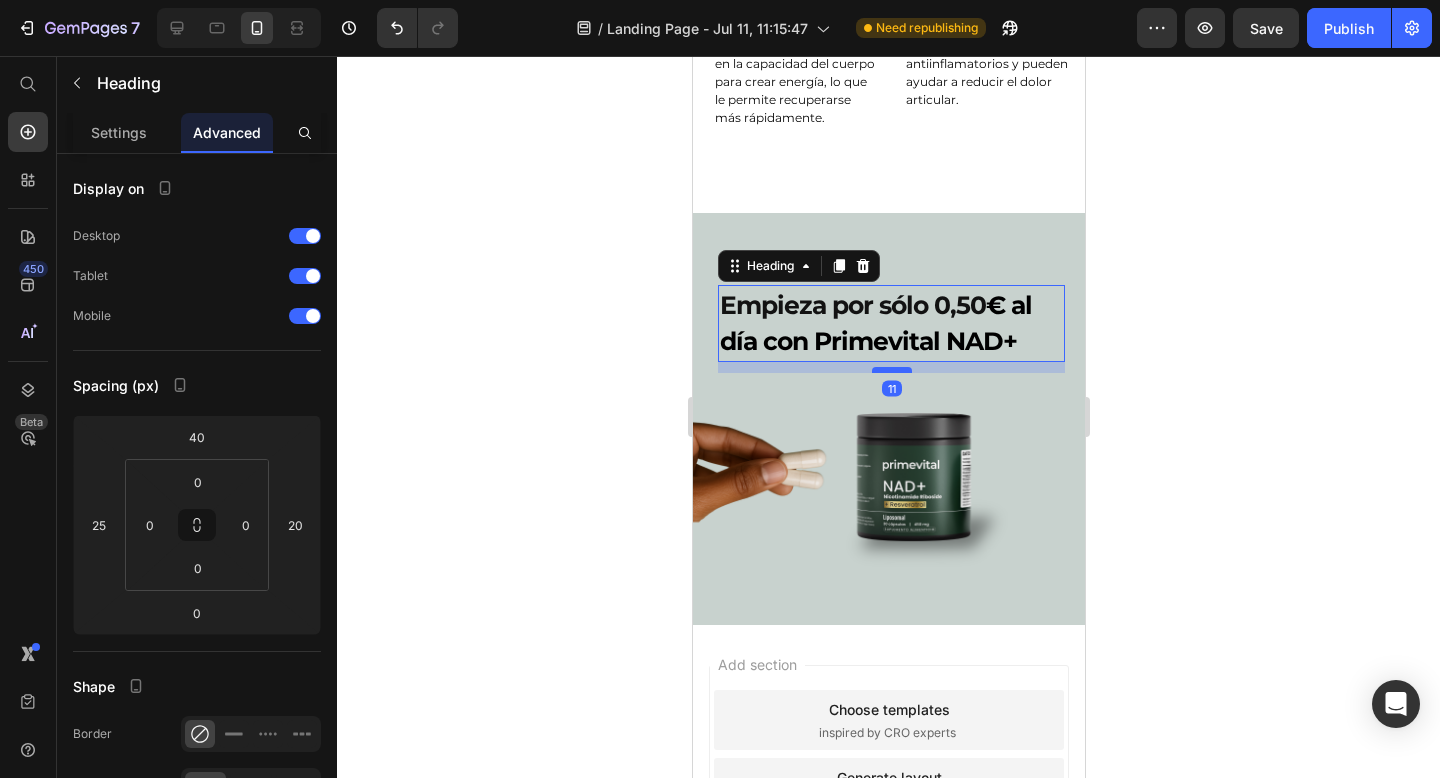 drag, startPoint x: 901, startPoint y: 377, endPoint x: 899, endPoint y: 397, distance: 20.09975 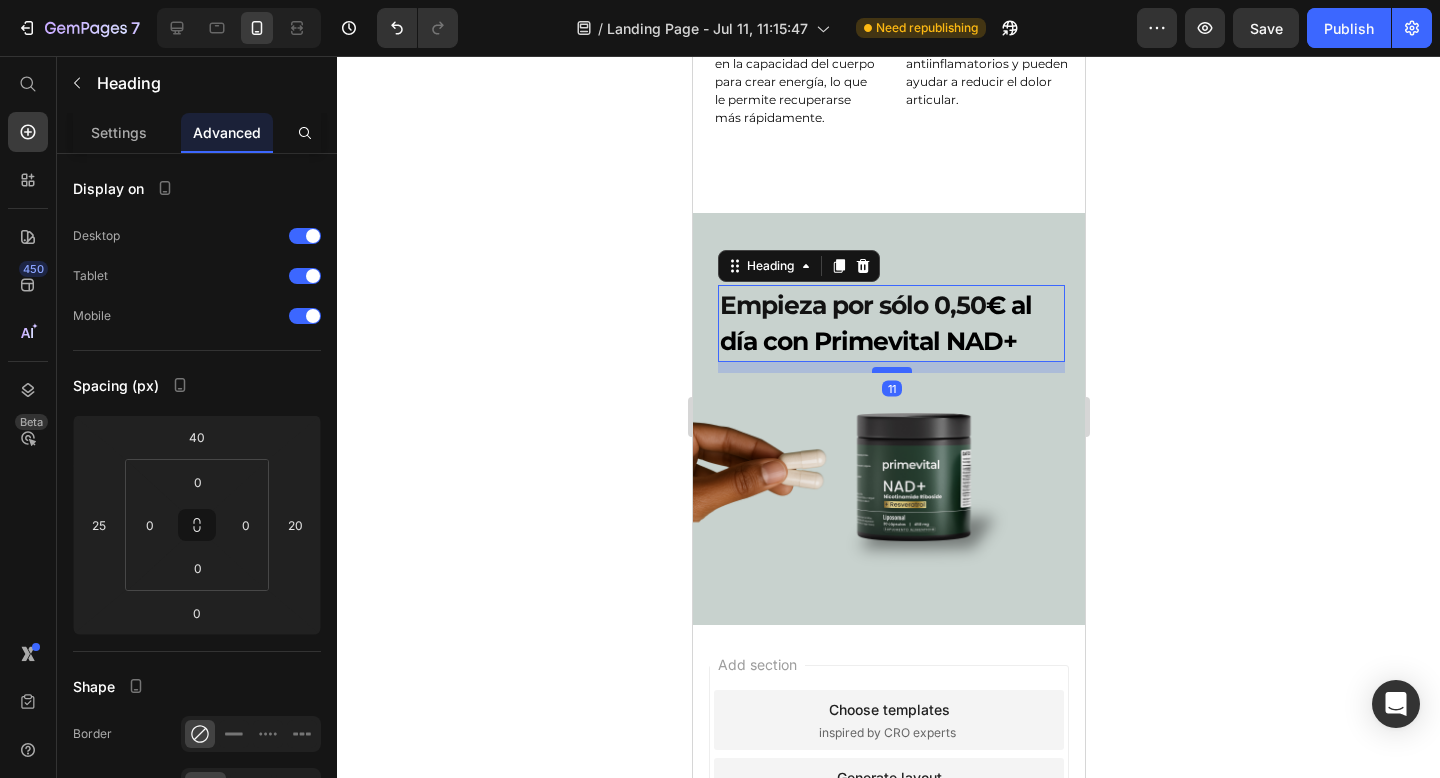 click at bounding box center [891, 370] 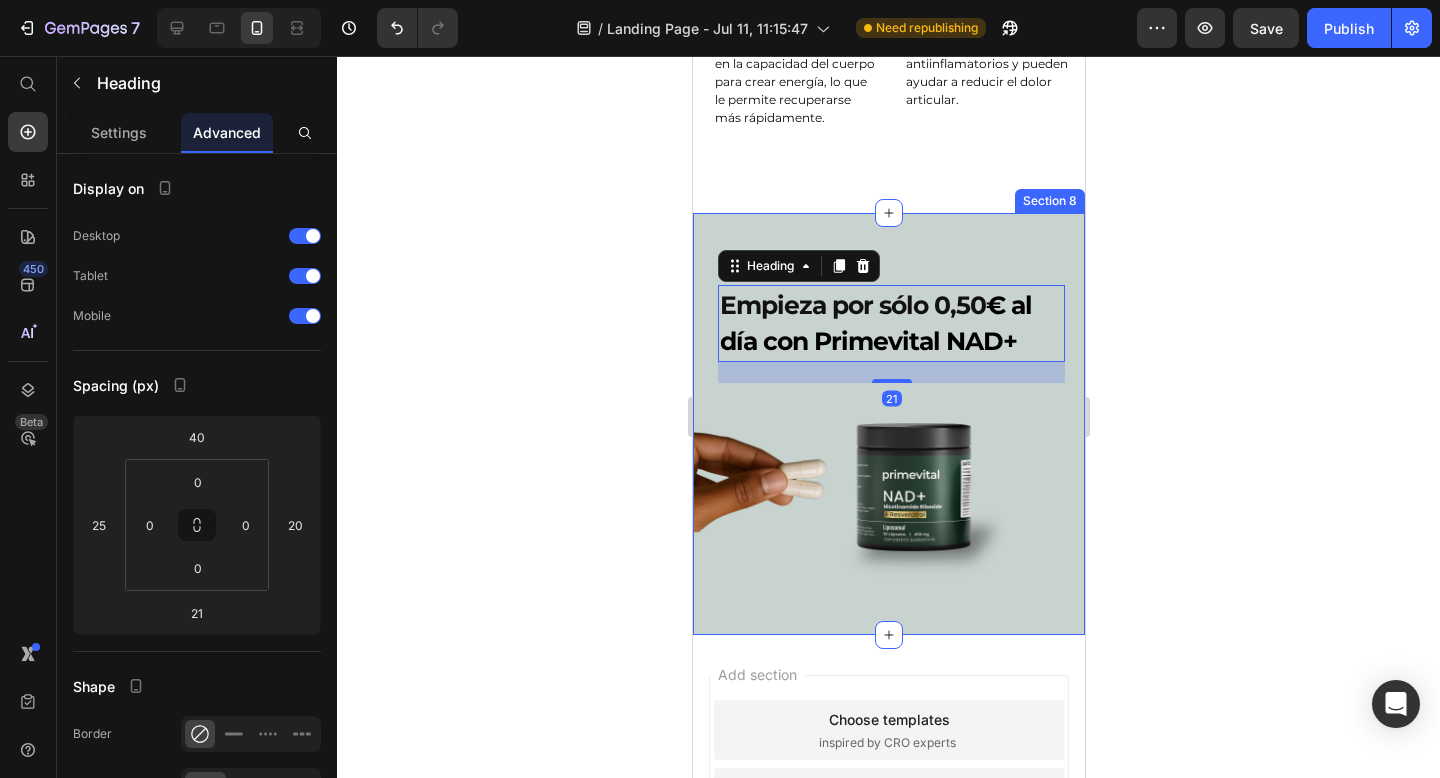 click 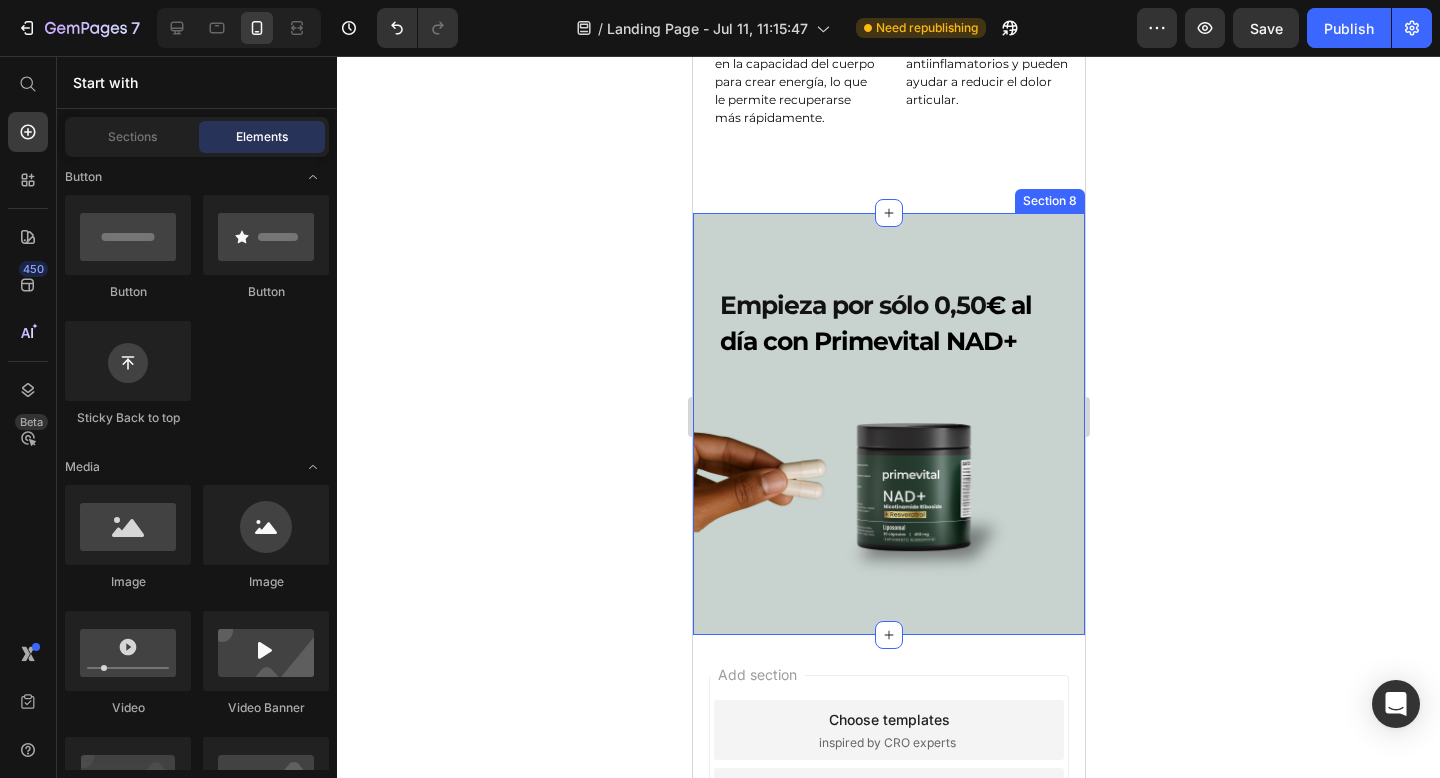 click 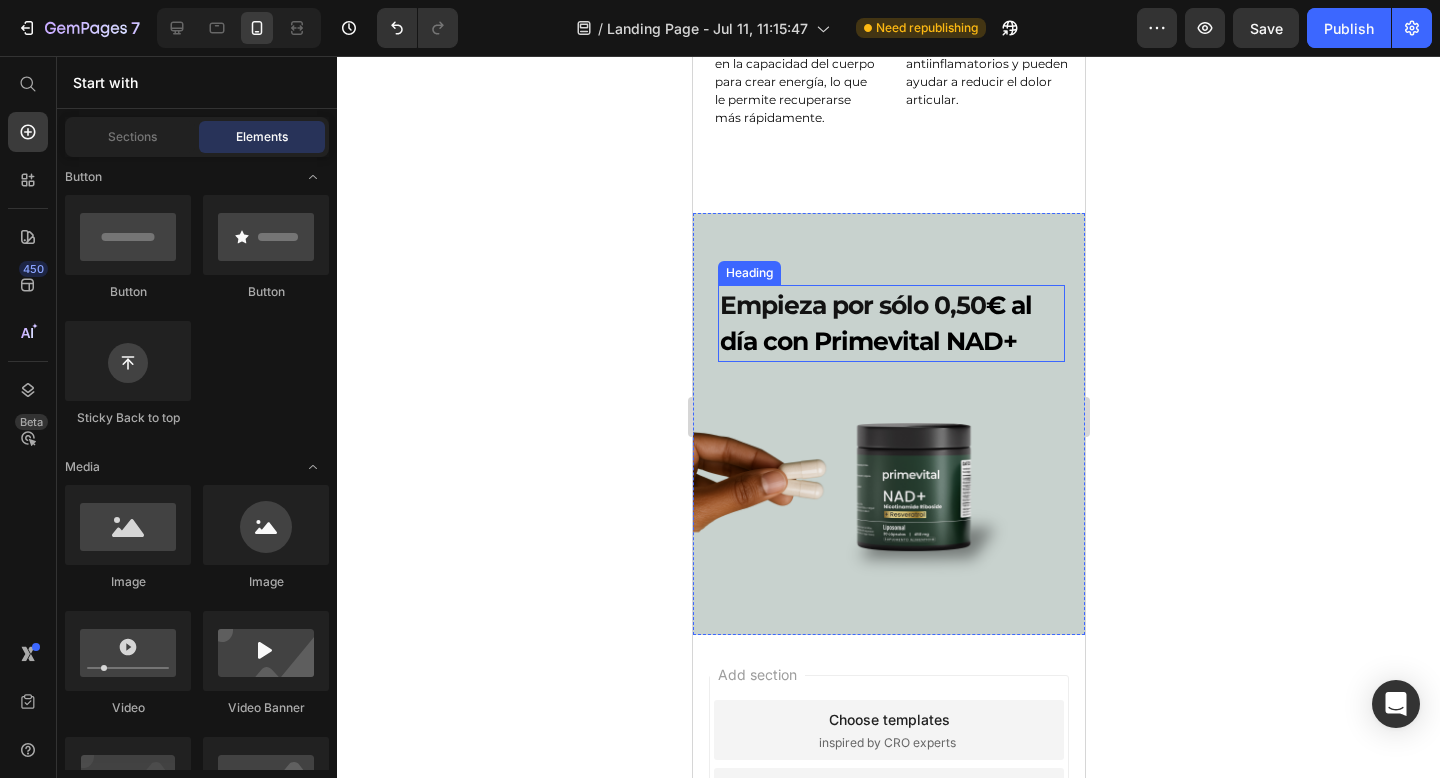 scroll, scrollTop: 4399, scrollLeft: 0, axis: vertical 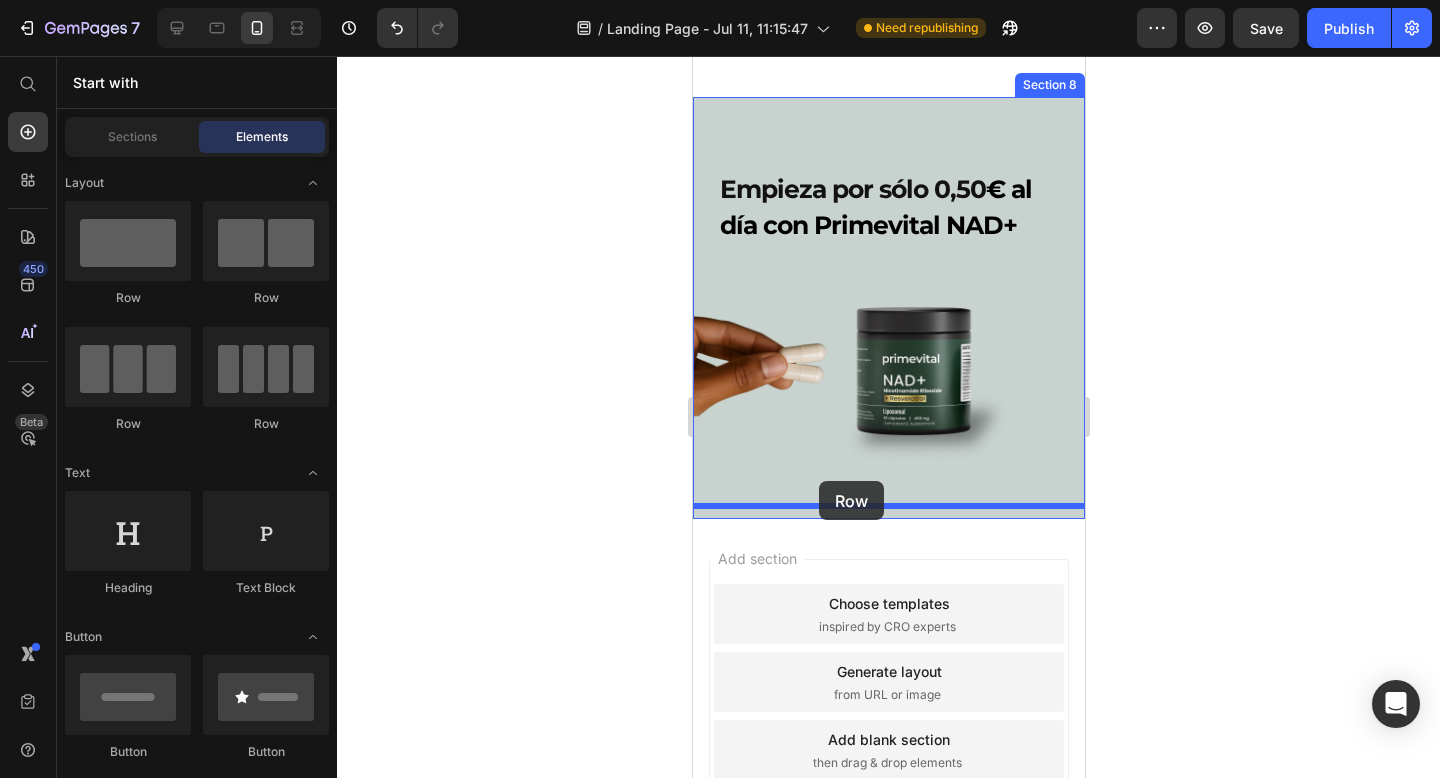 drag, startPoint x: 955, startPoint y: 325, endPoint x: 818, endPoint y: 479, distance: 206.1189 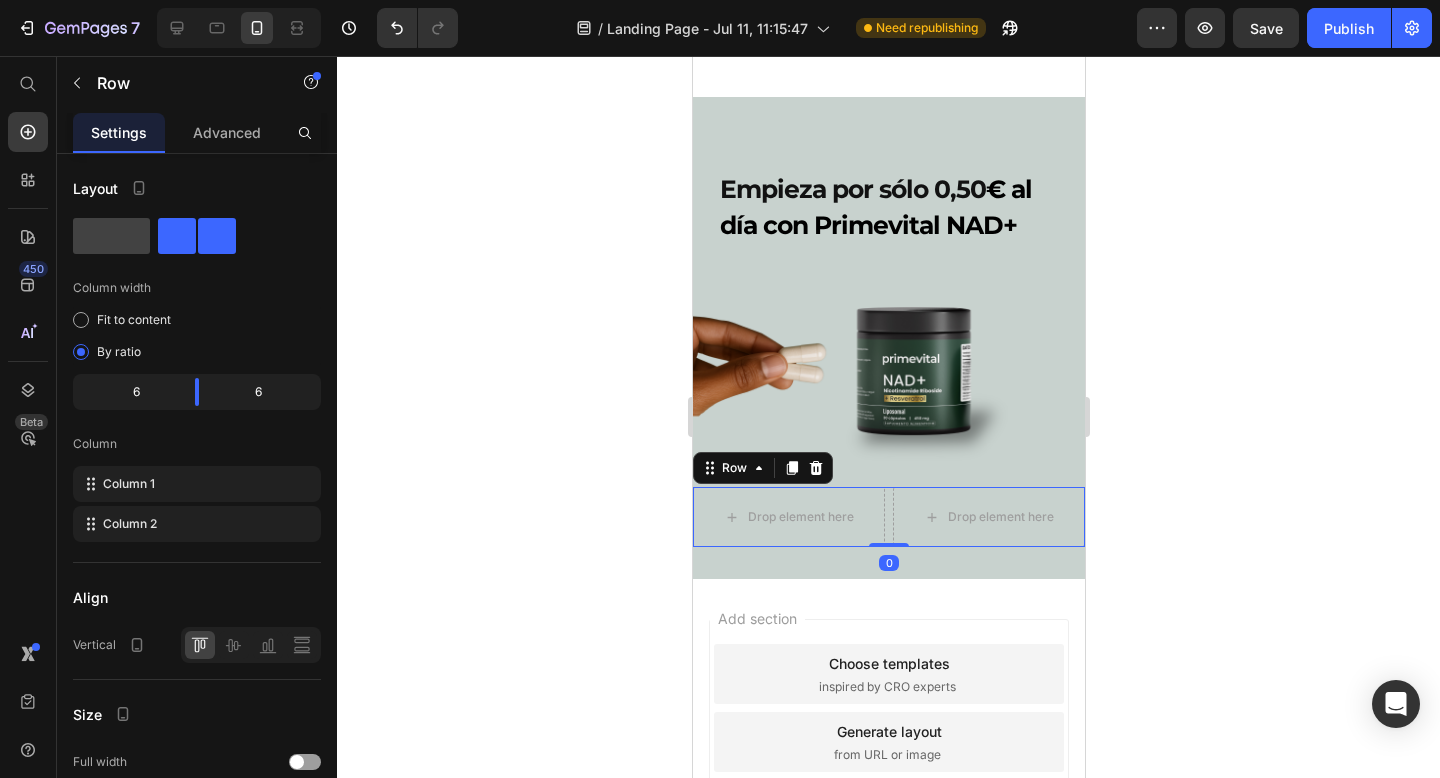 click 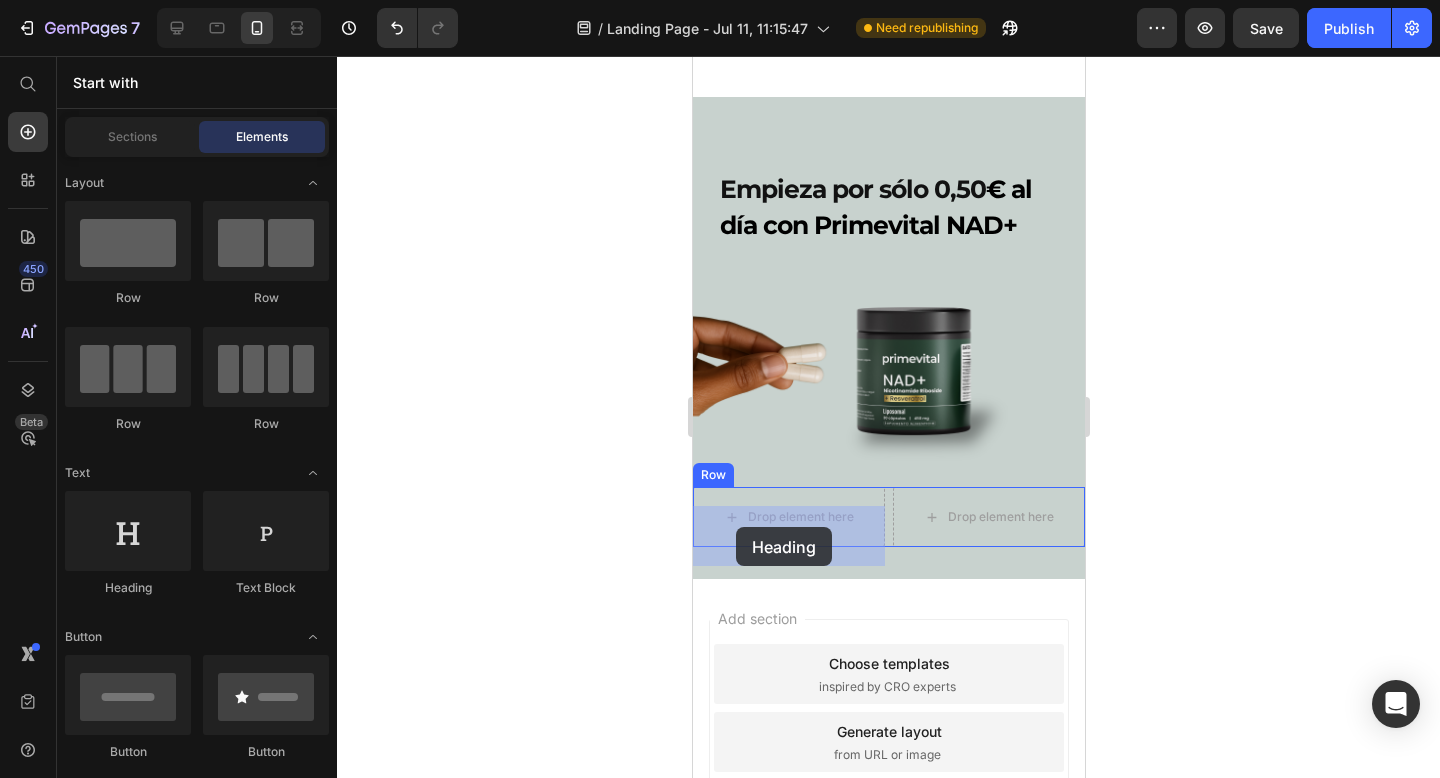 drag, startPoint x: 819, startPoint y: 554, endPoint x: 735, endPoint y: 527, distance: 88.23265 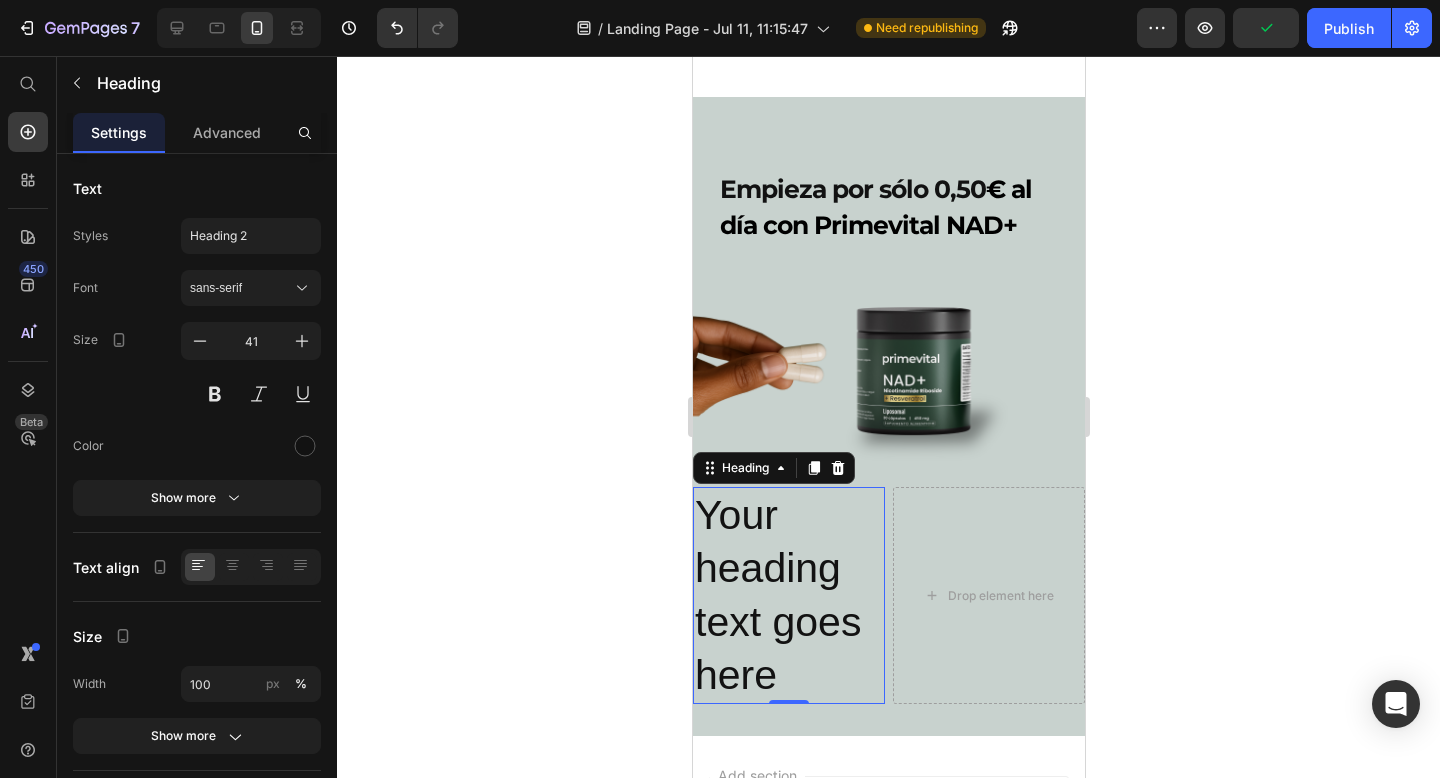 click on "Your heading text goes here" at bounding box center (788, 595) 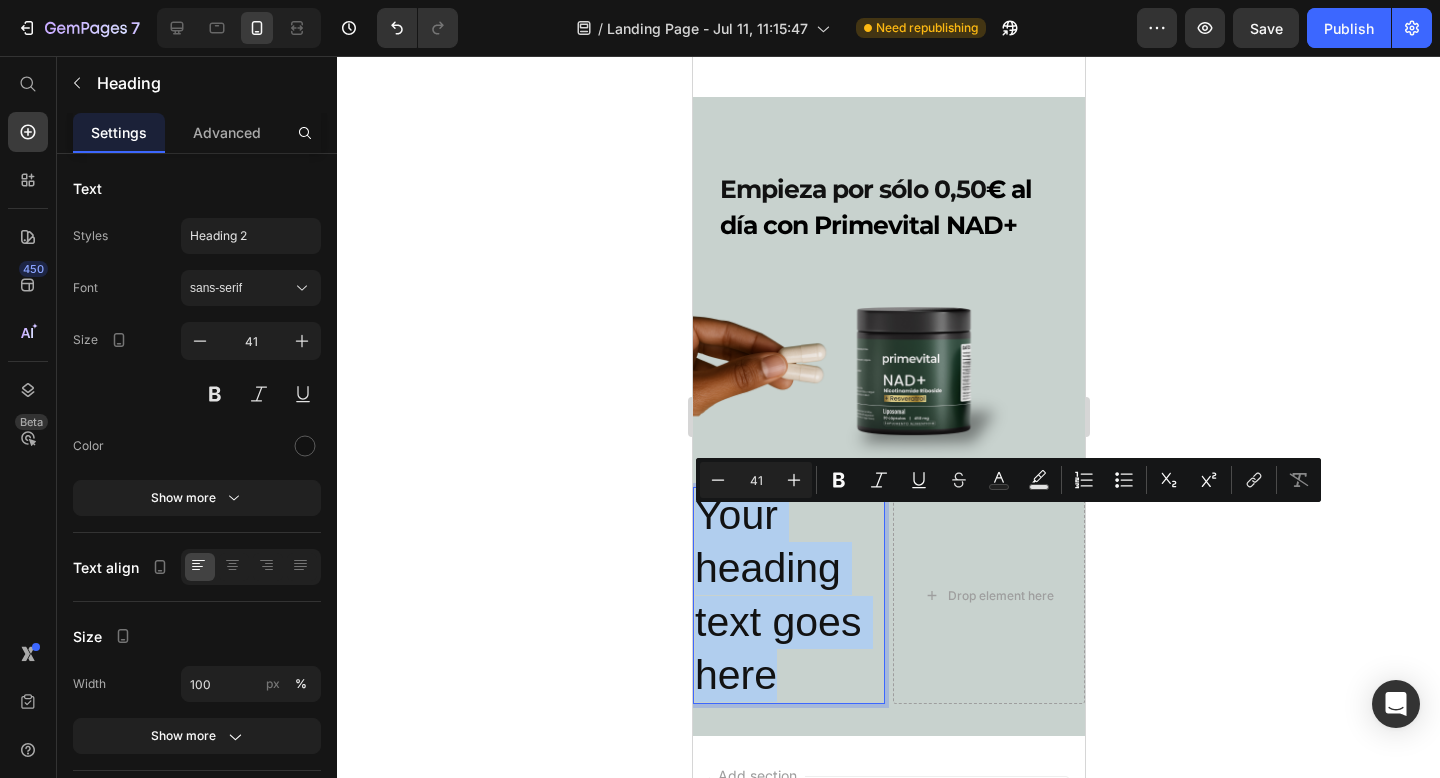 drag, startPoint x: 801, startPoint y: 707, endPoint x: 703, endPoint y: 537, distance: 196.22437 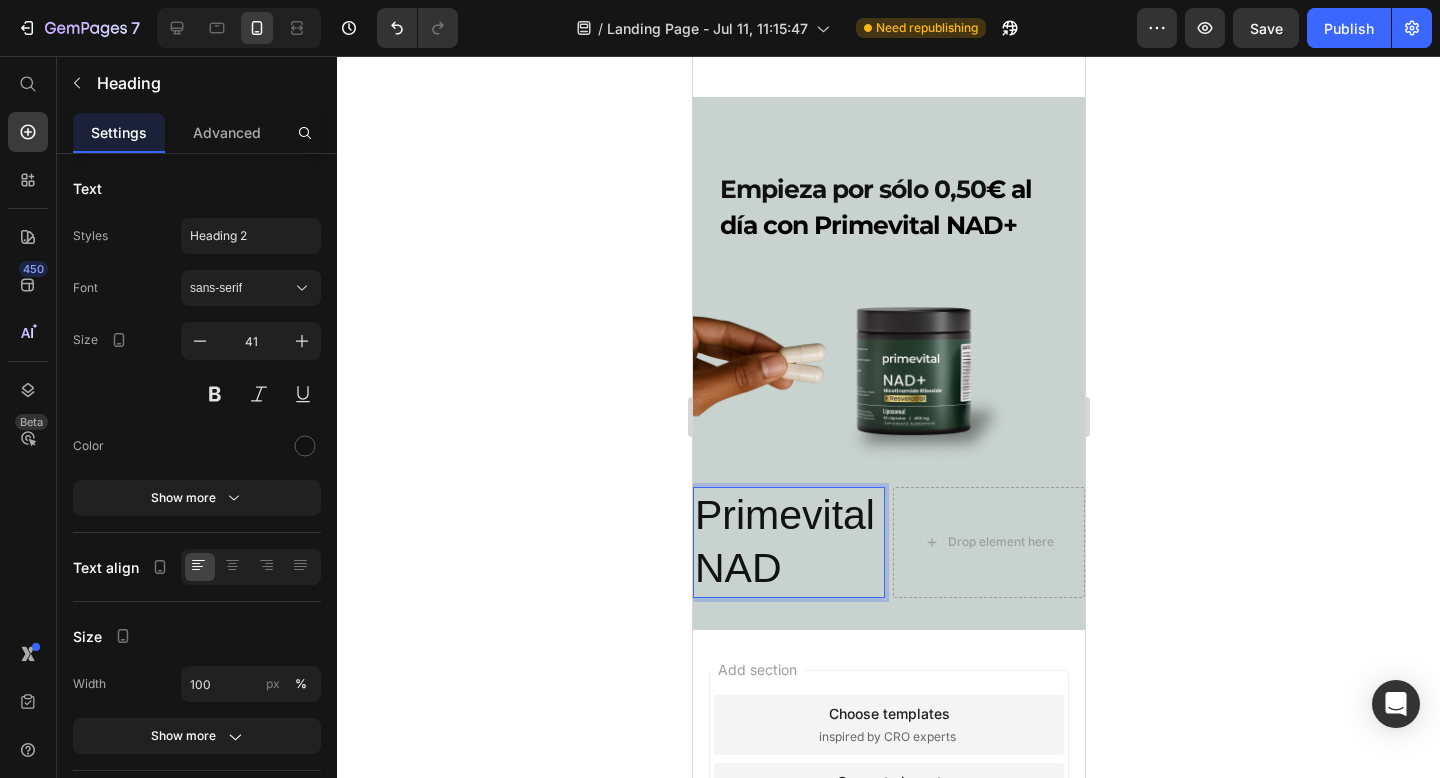 type 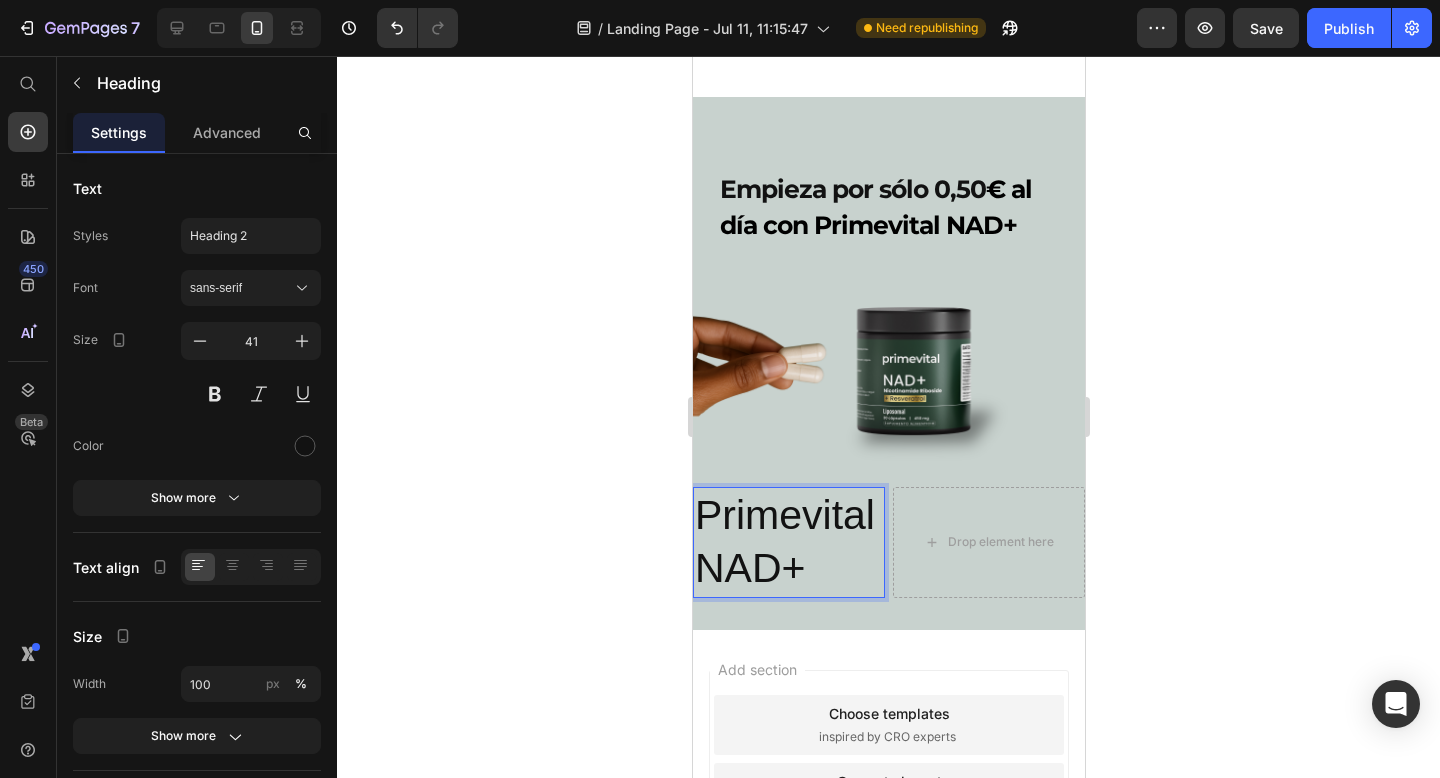 click 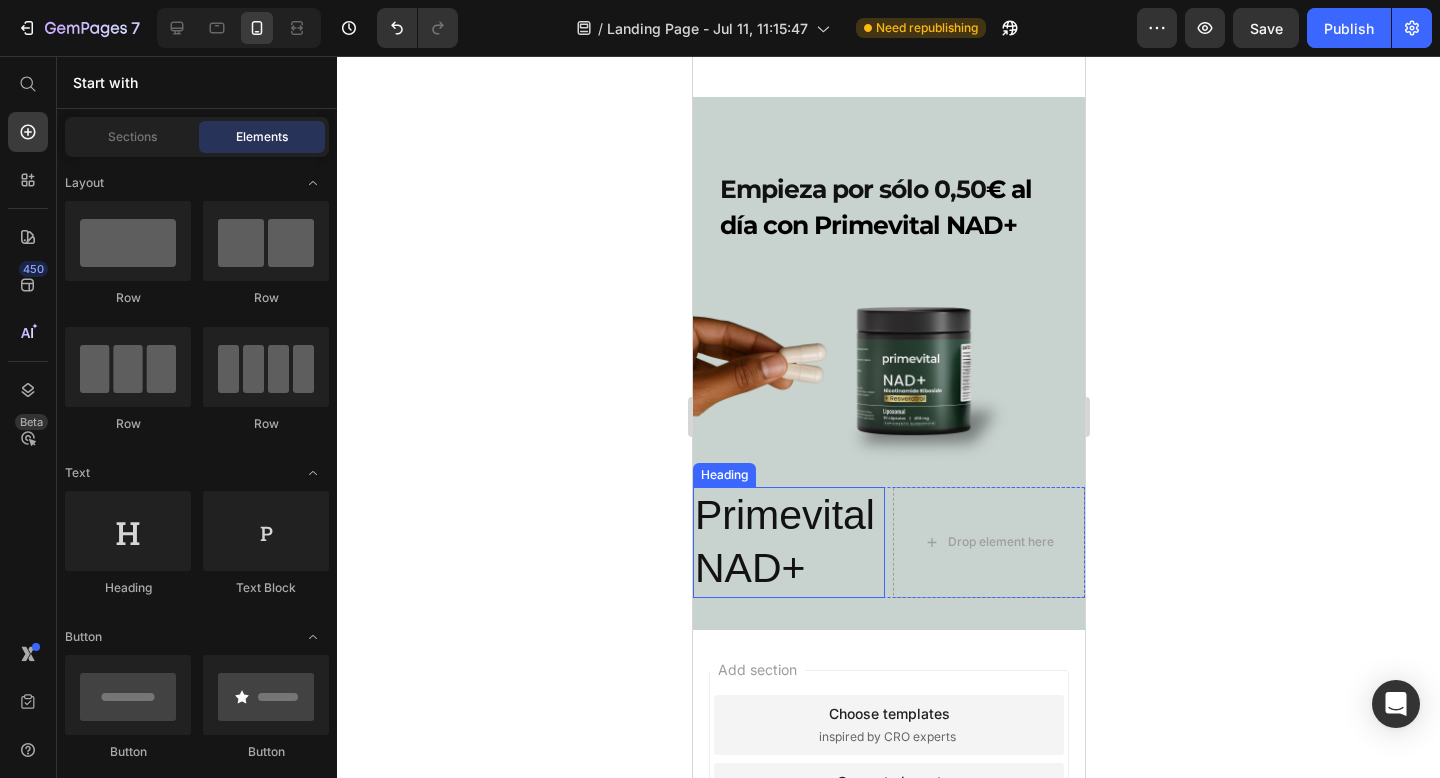 click on "Primevital NAD+" at bounding box center (788, 542) 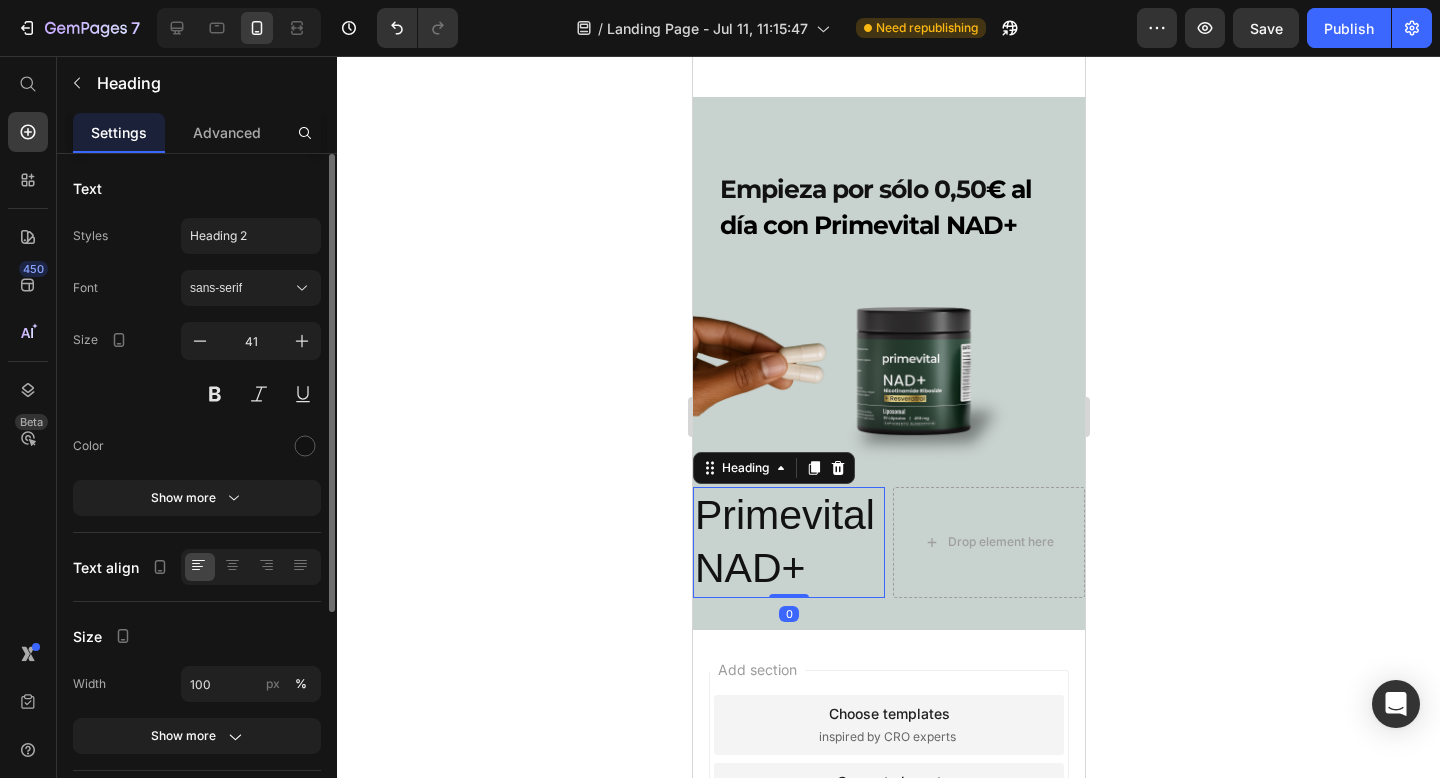 click on "Font sans-serif Size 41 Color Show more" at bounding box center (197, 393) 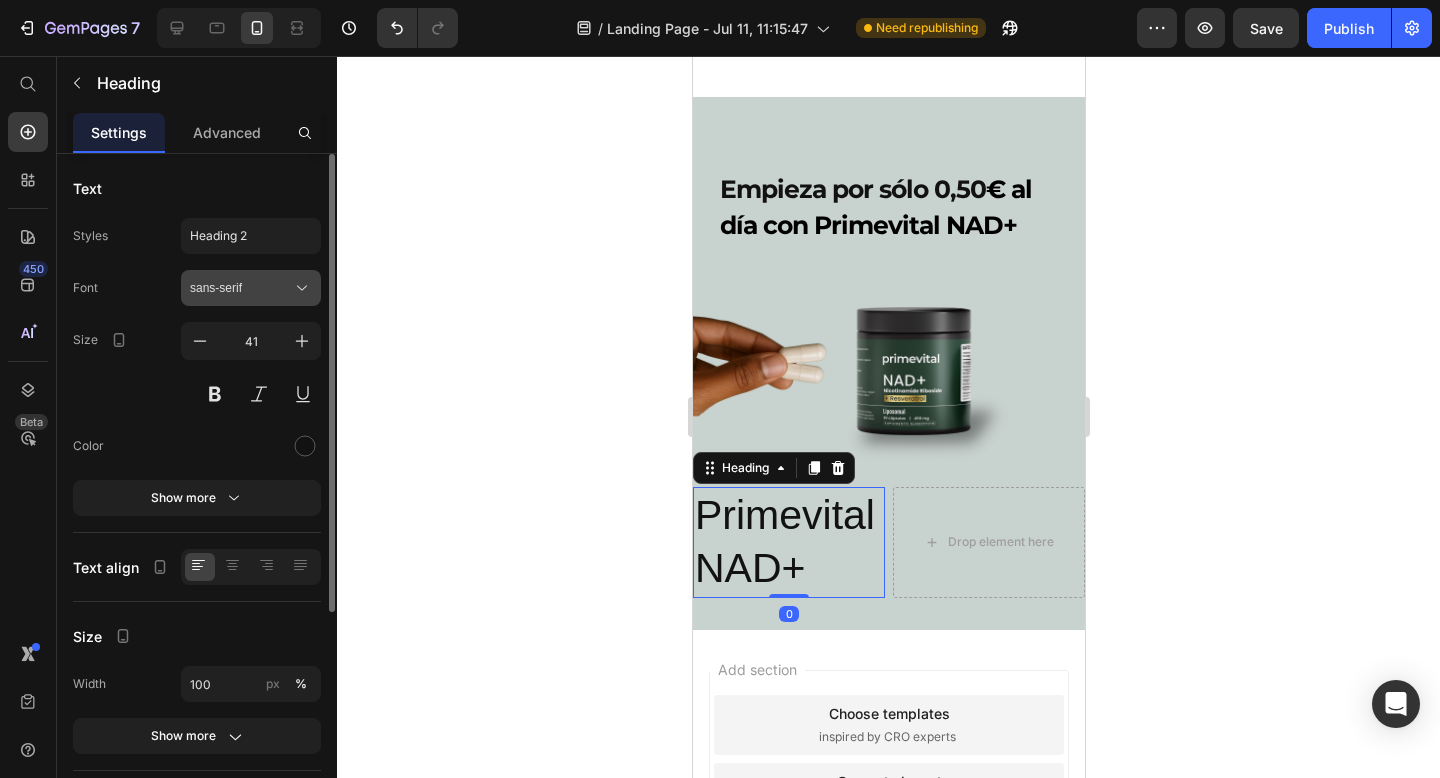 click on "sans-serif" at bounding box center [251, 288] 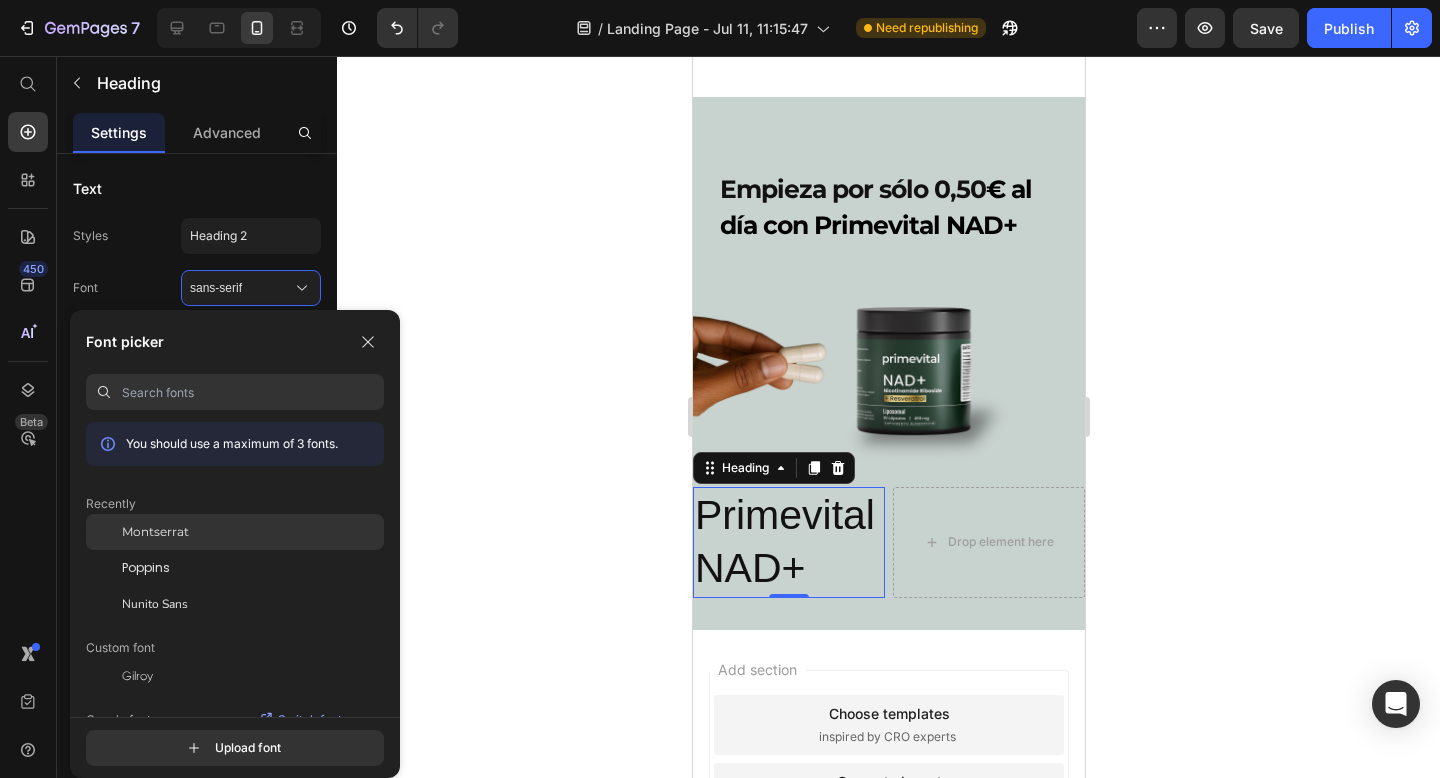 click on "Montserrat" 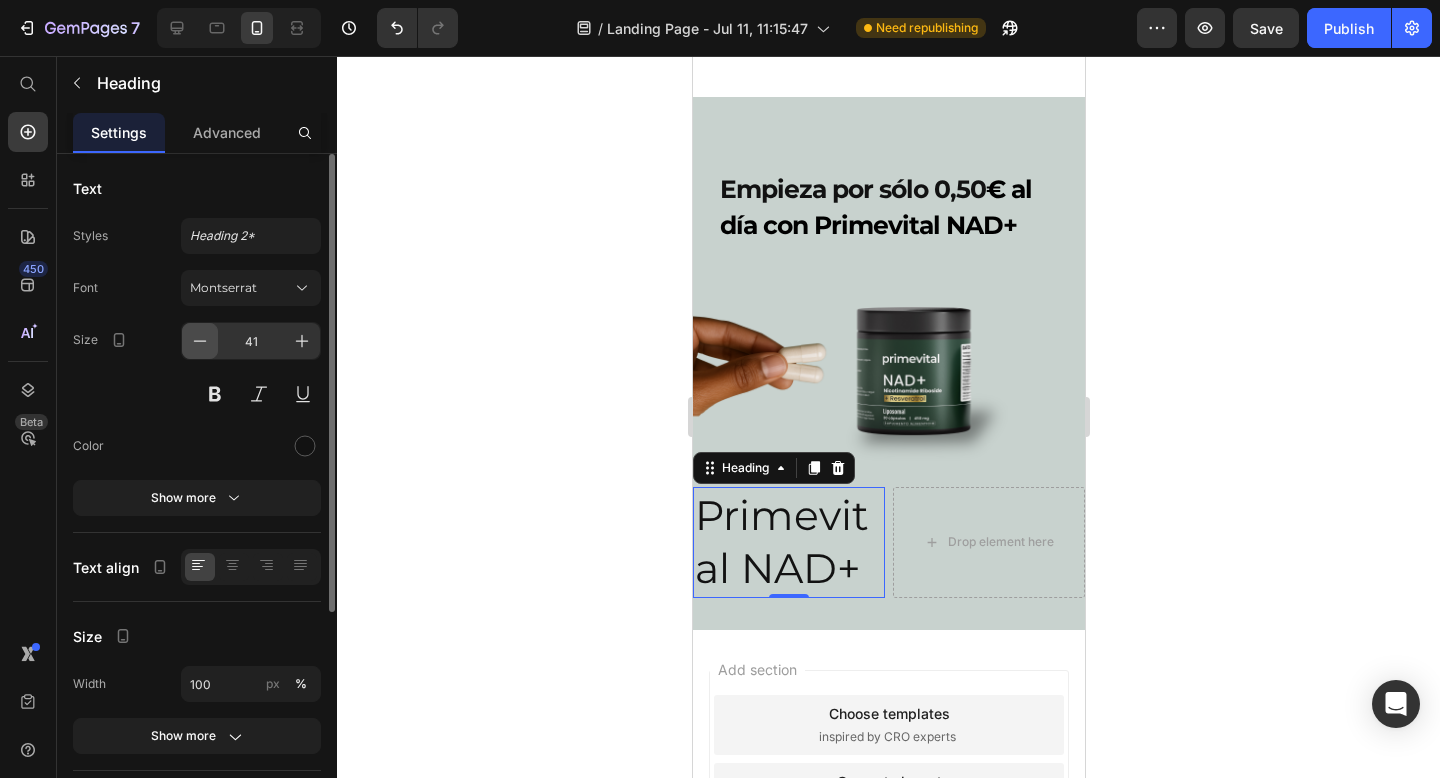 click 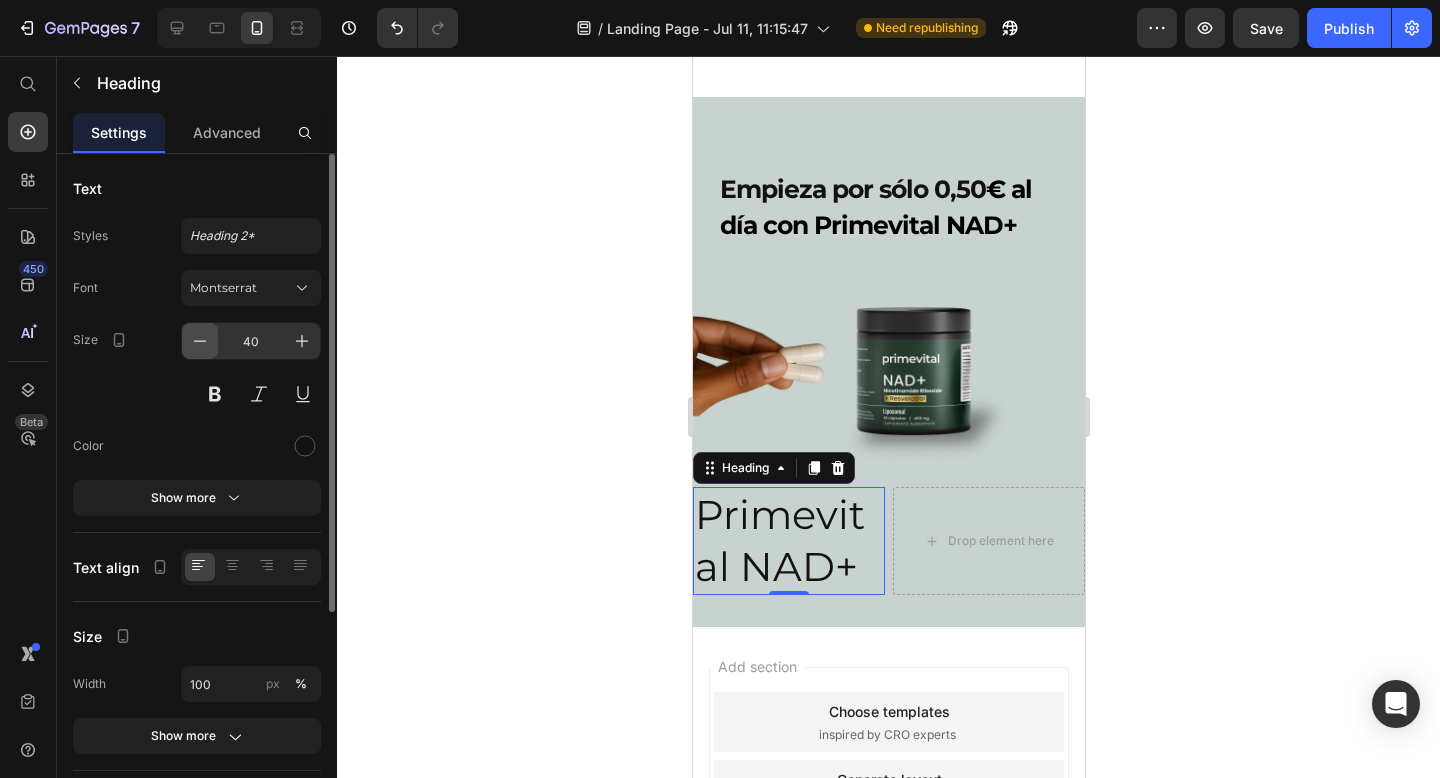 click 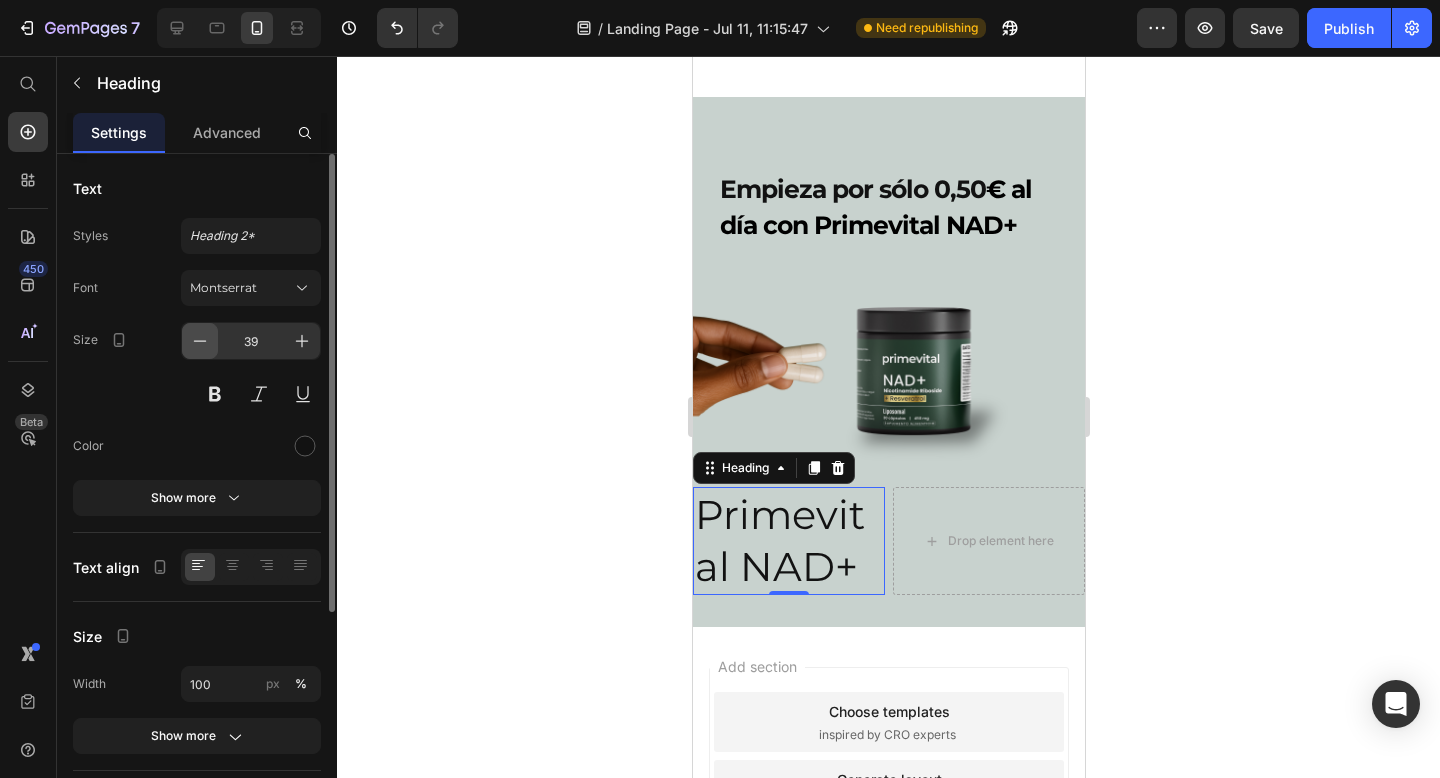 click 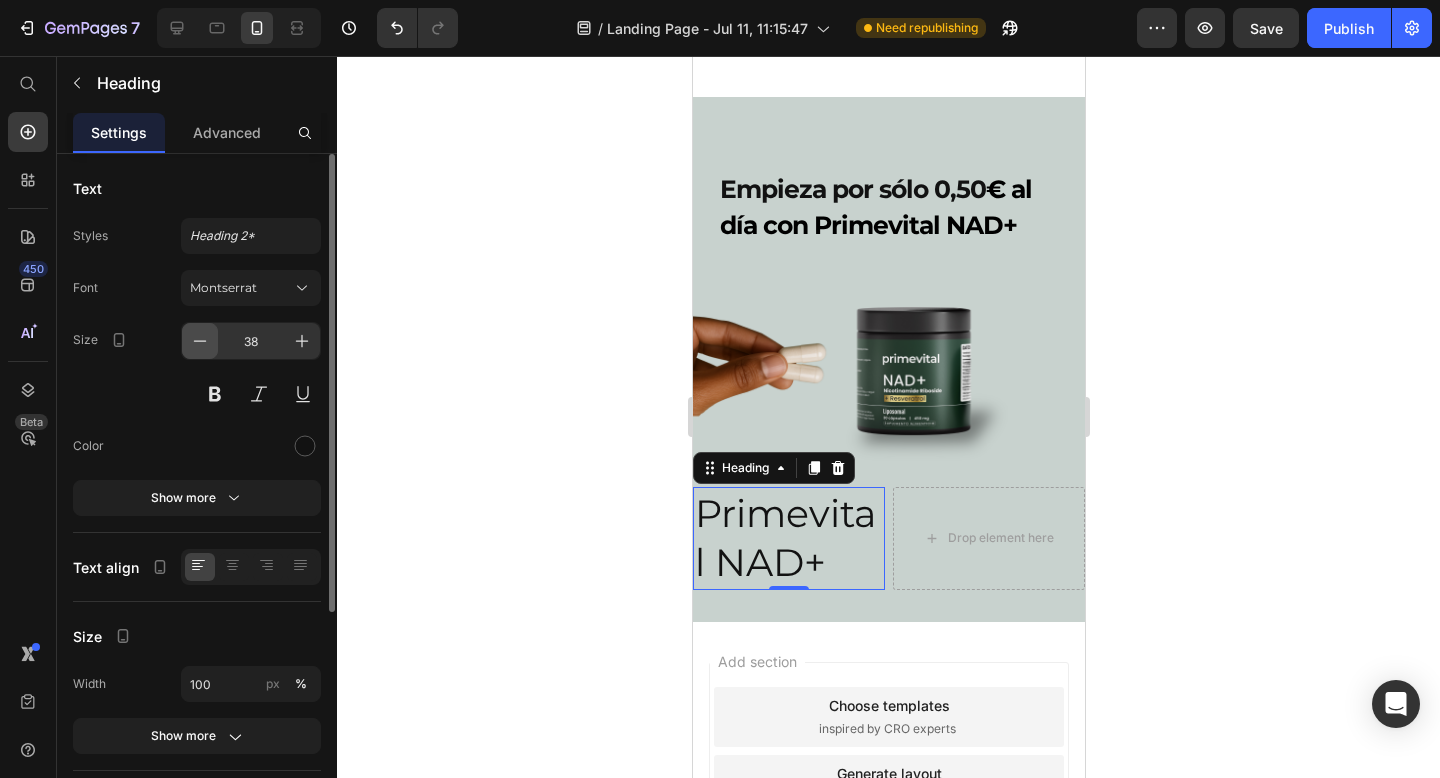 click 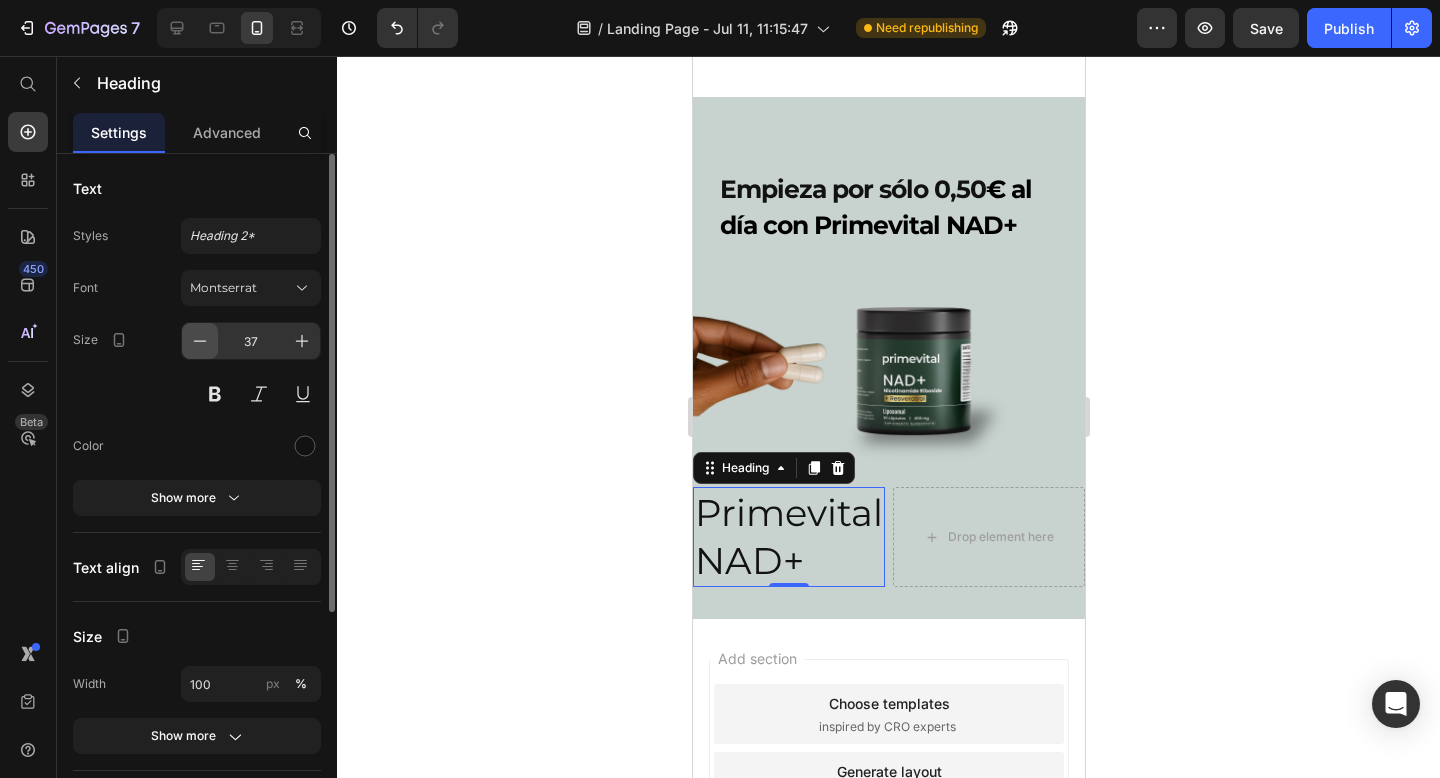click 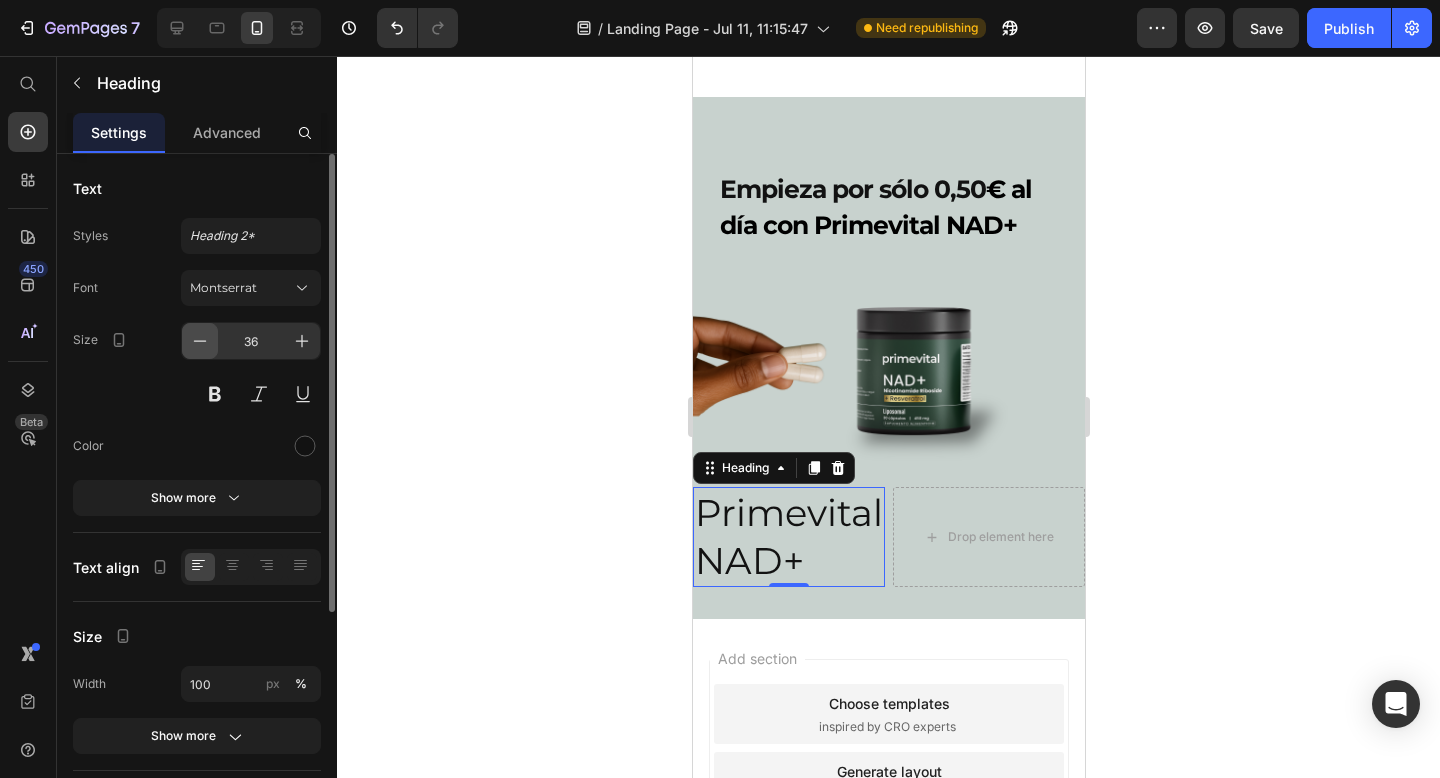 click 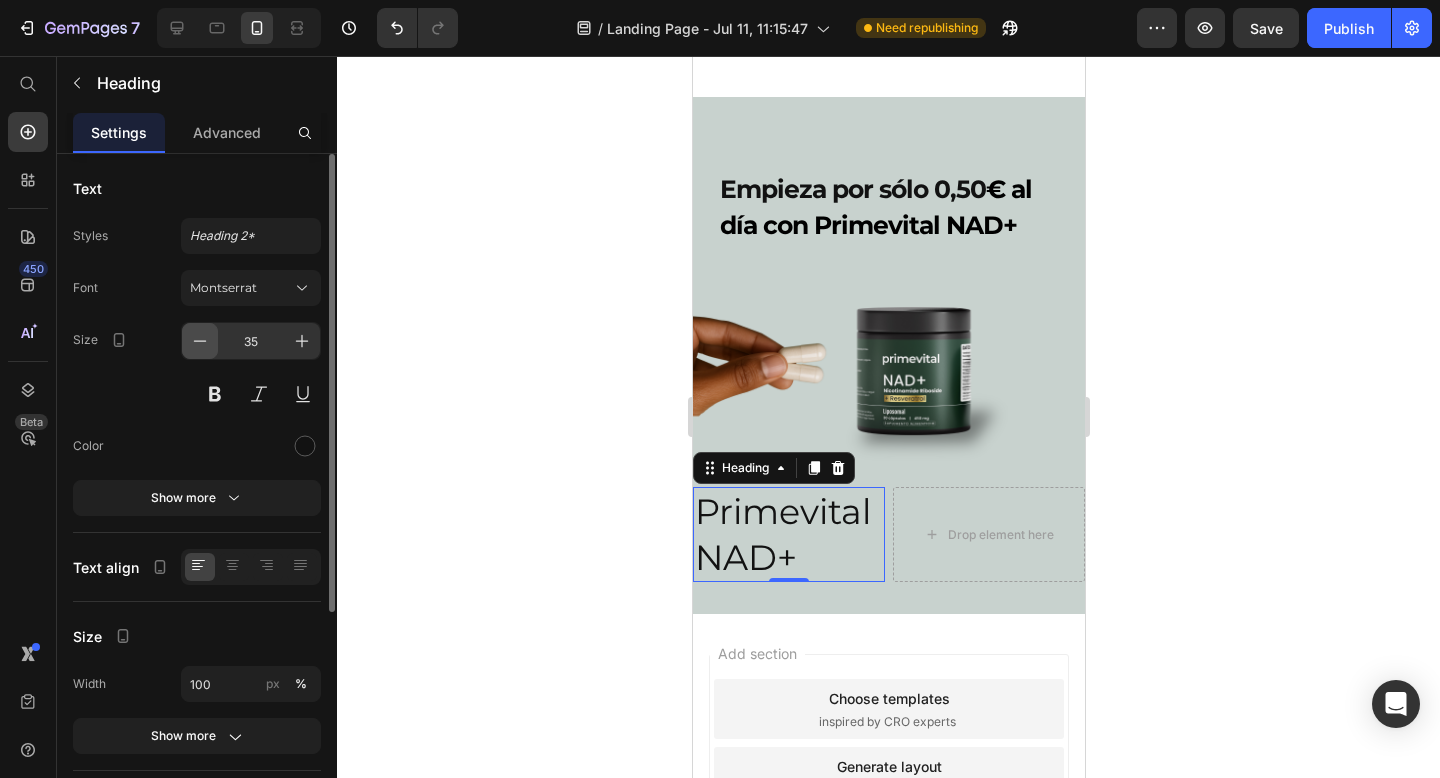 click 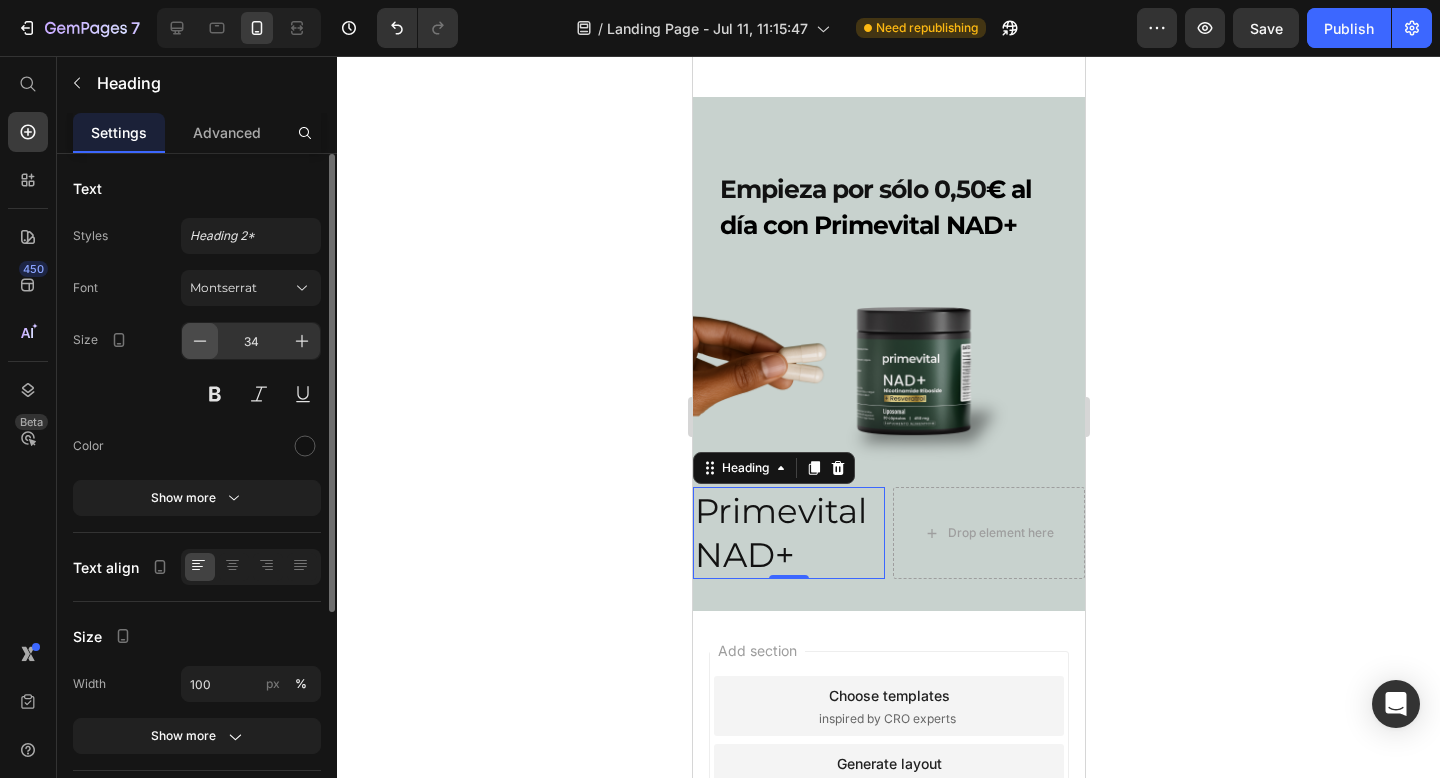 click 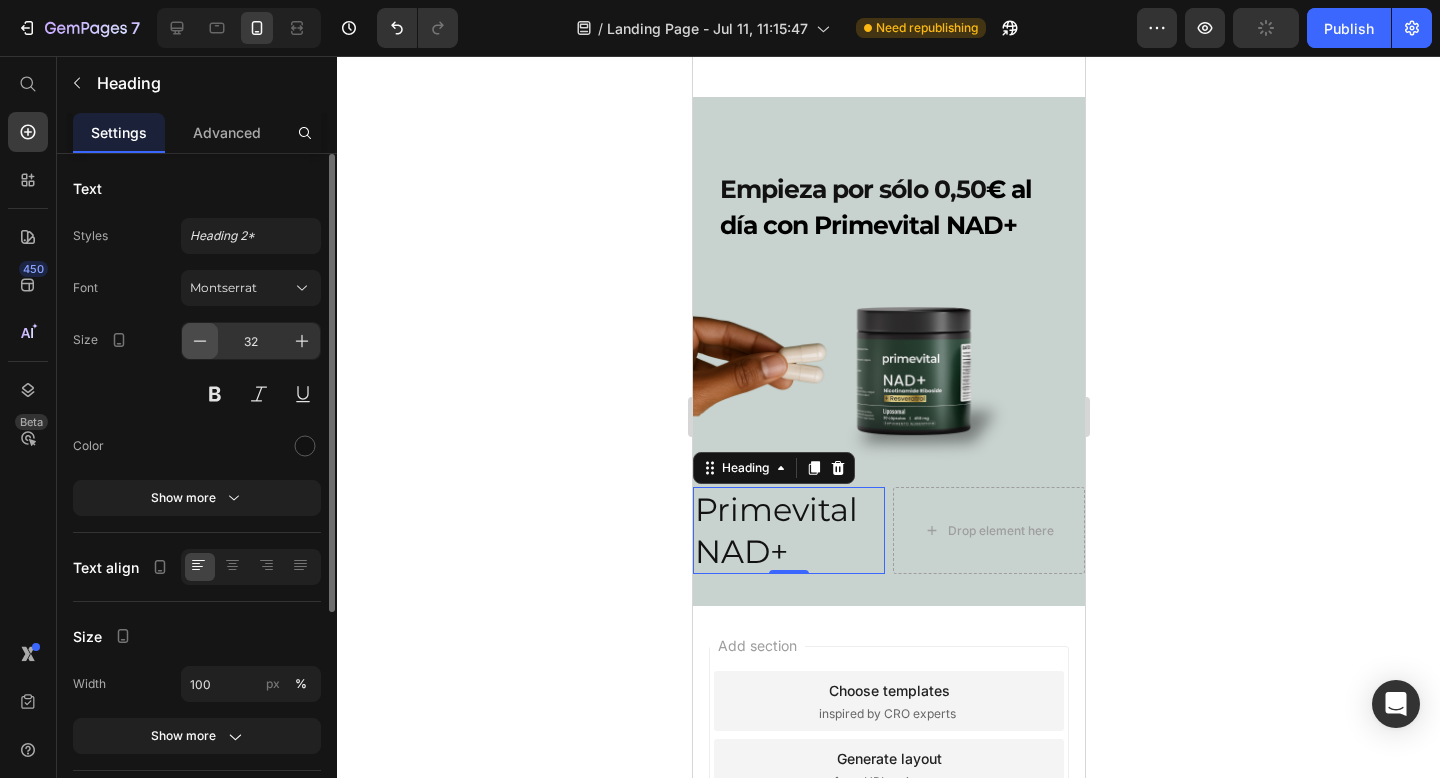 click 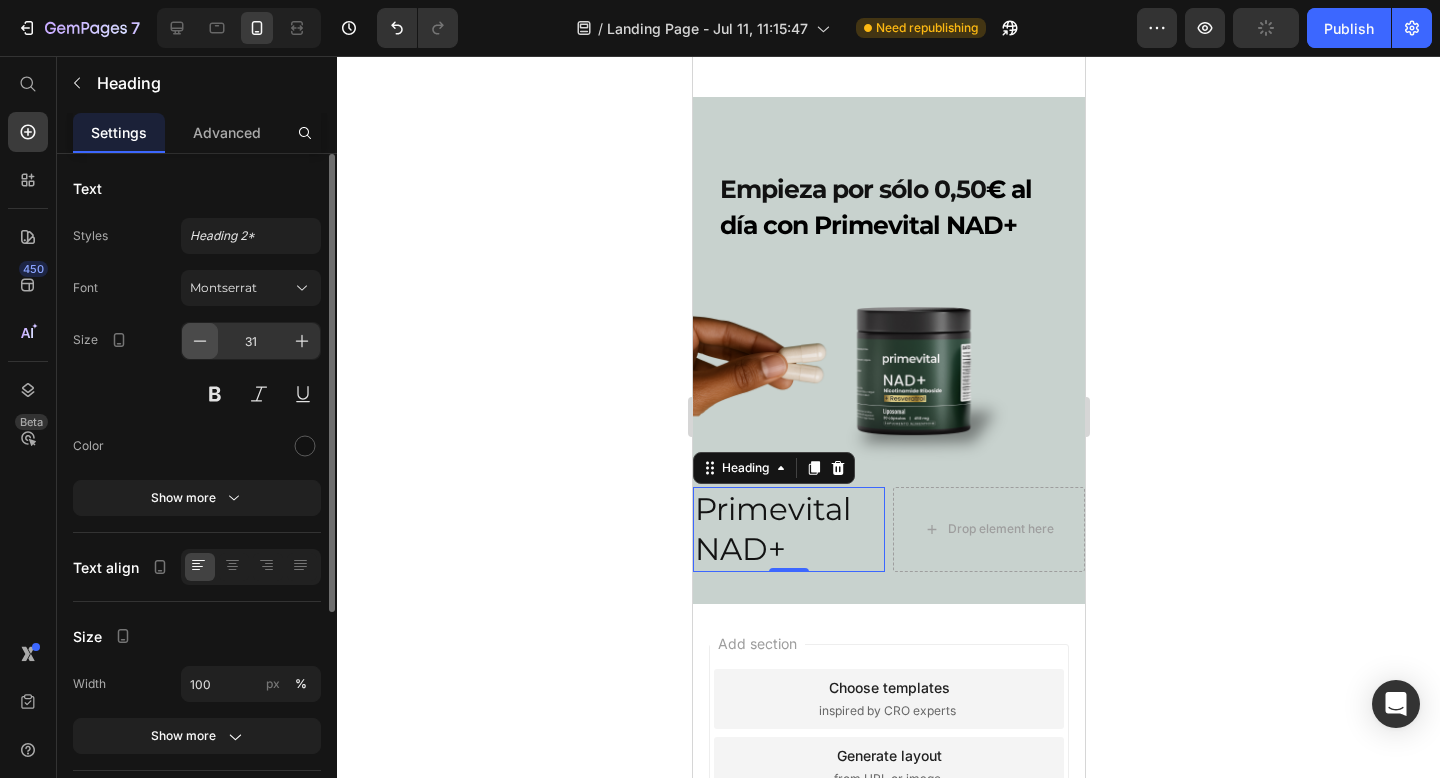 click 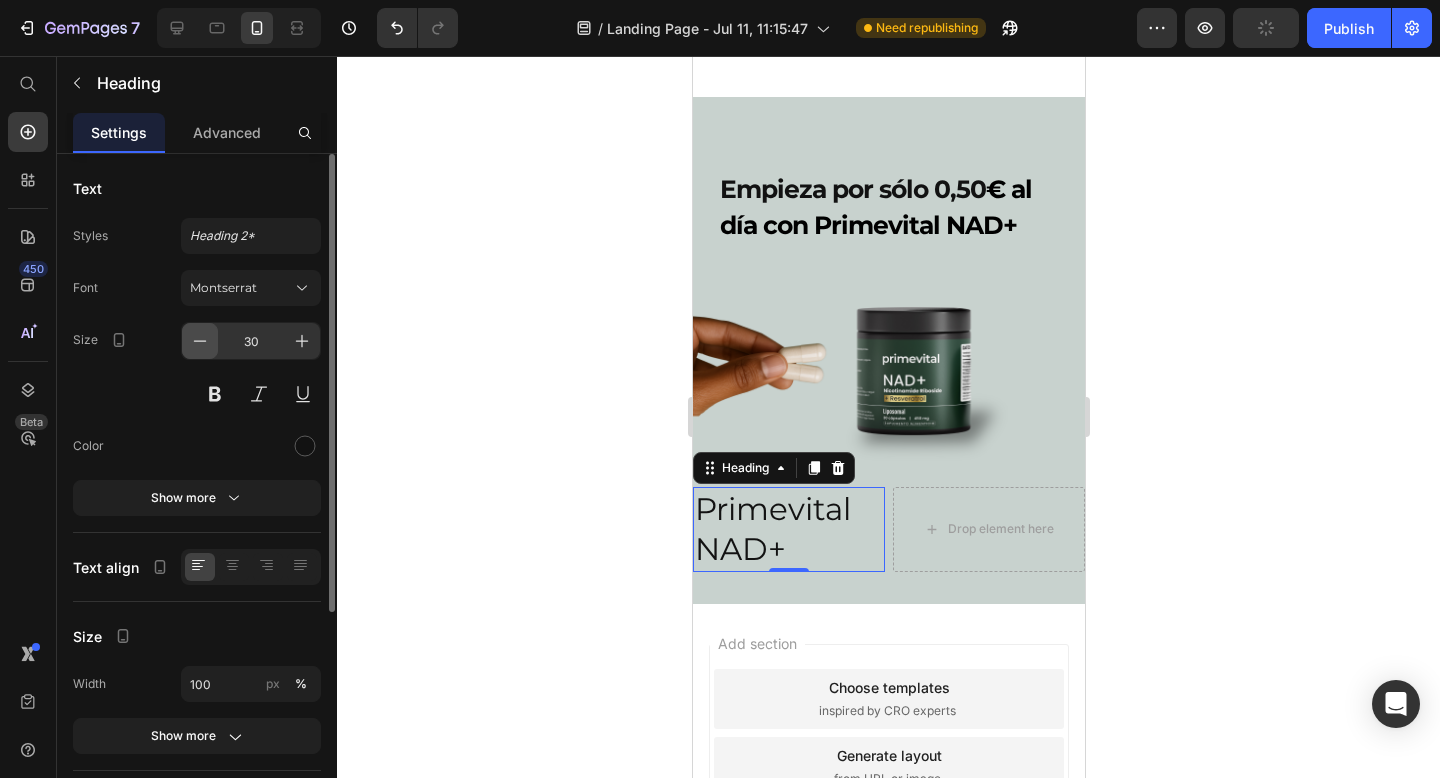 click 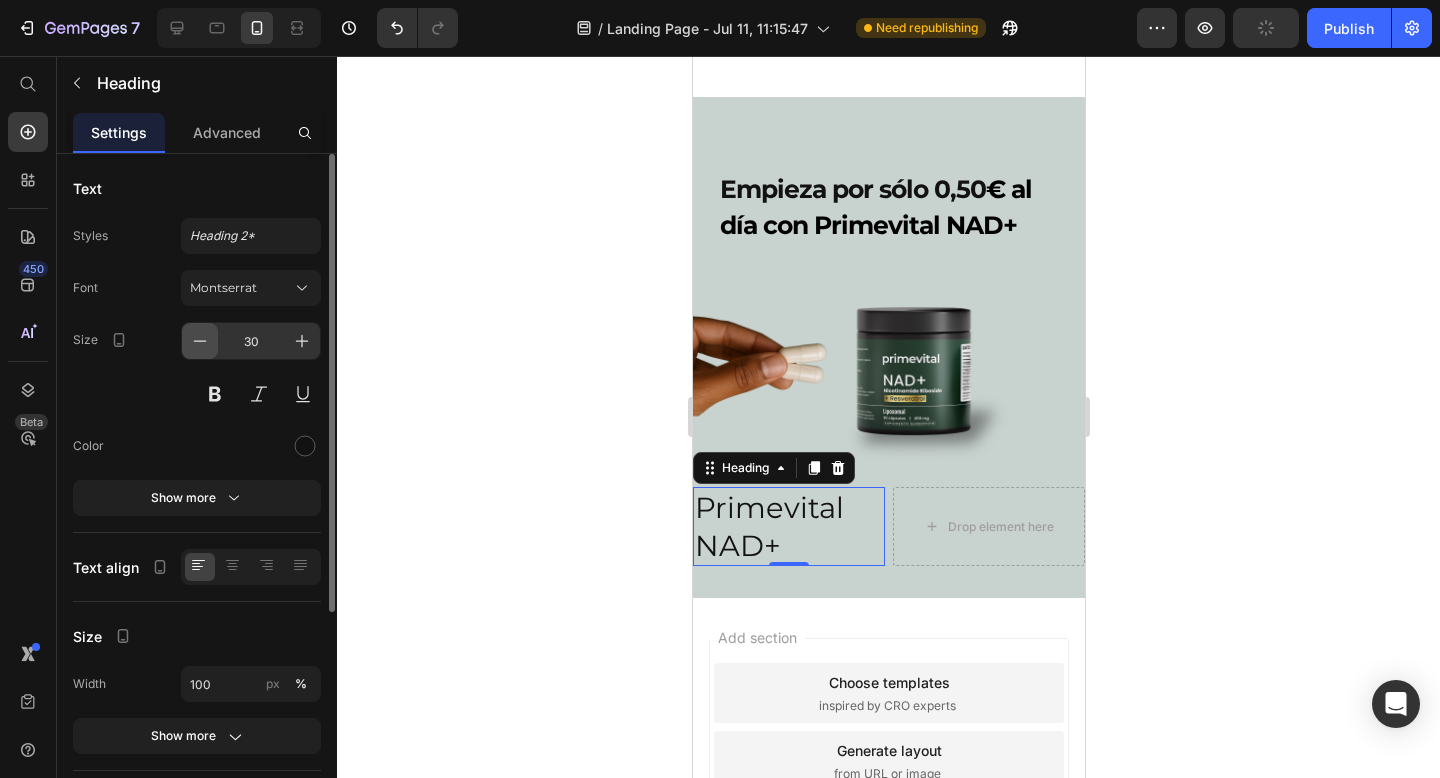 type on "29" 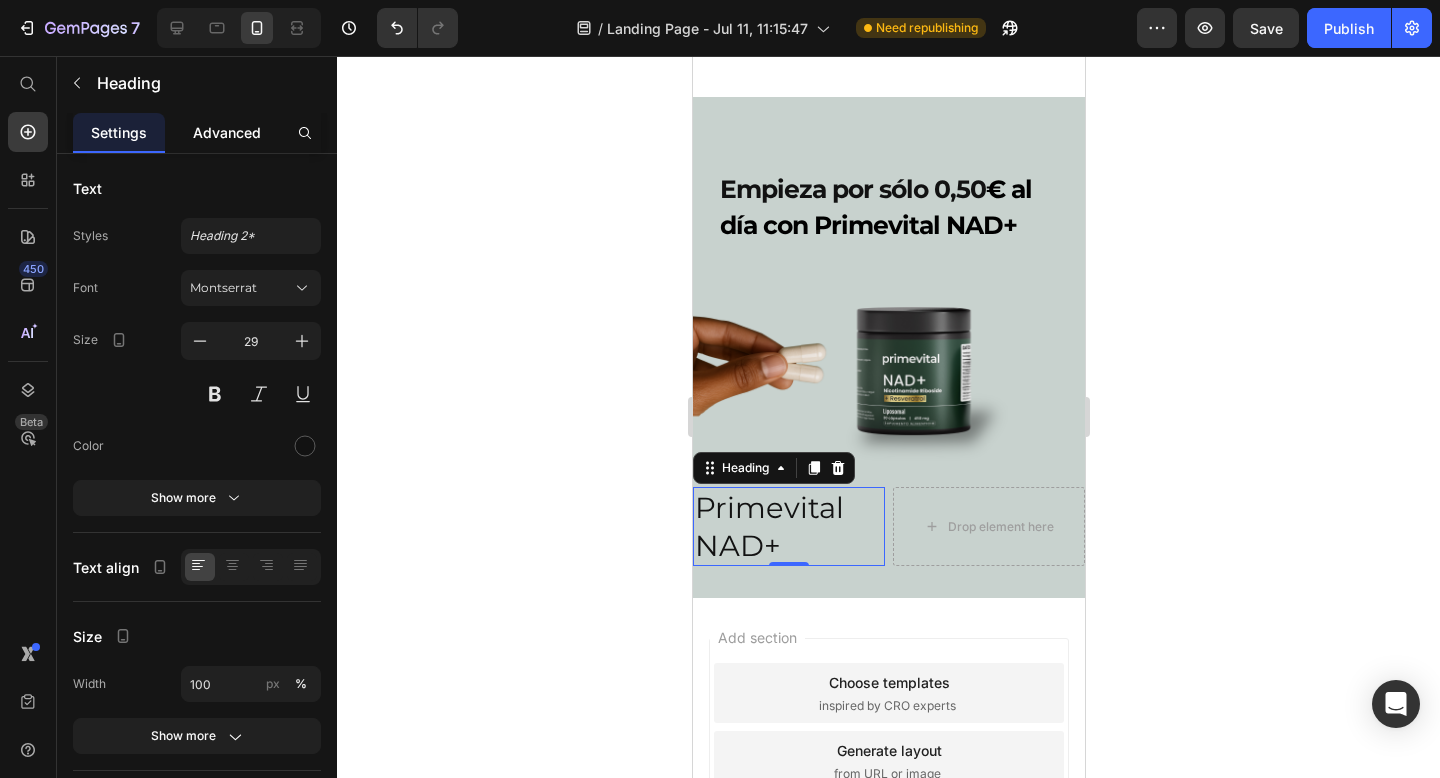 click on "Advanced" at bounding box center (227, 132) 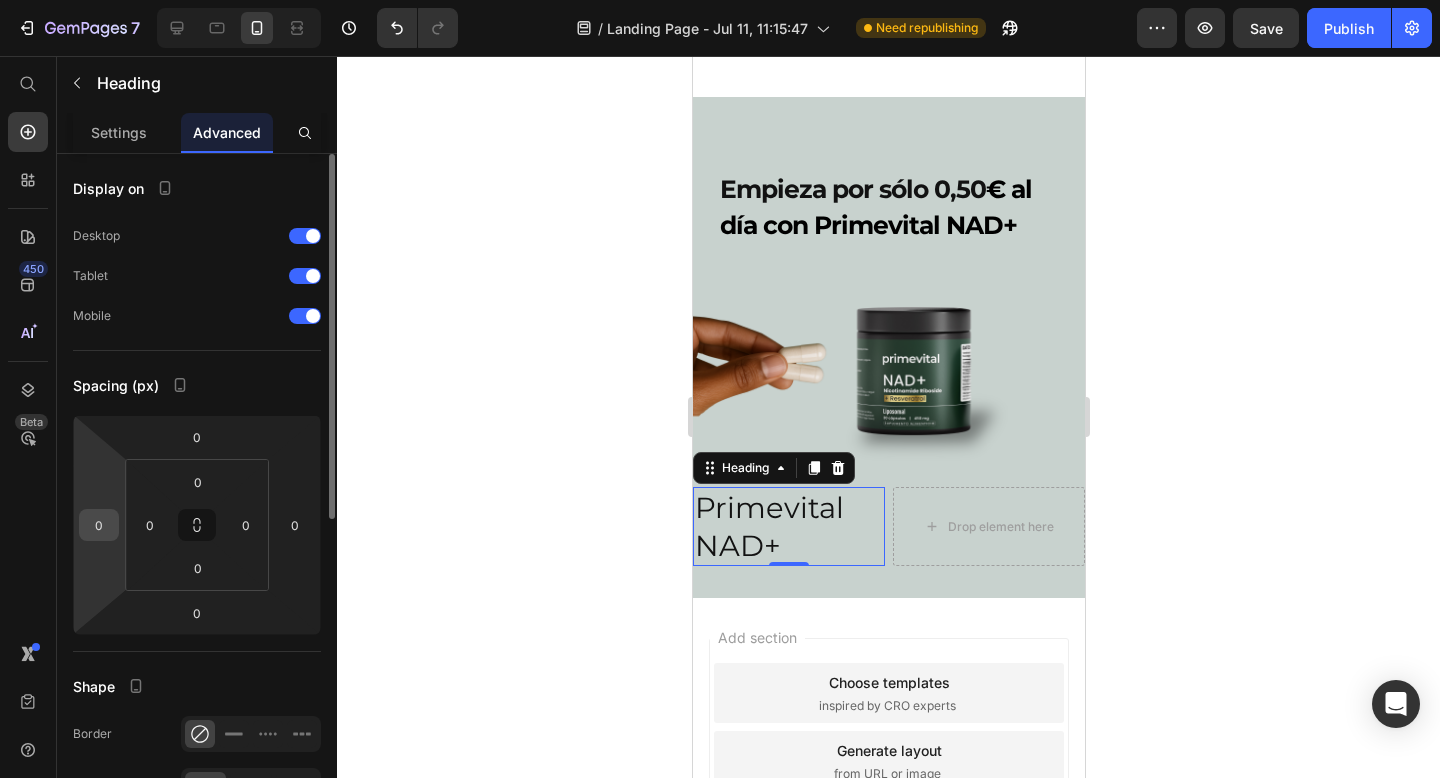 click on "0" at bounding box center (99, 525) 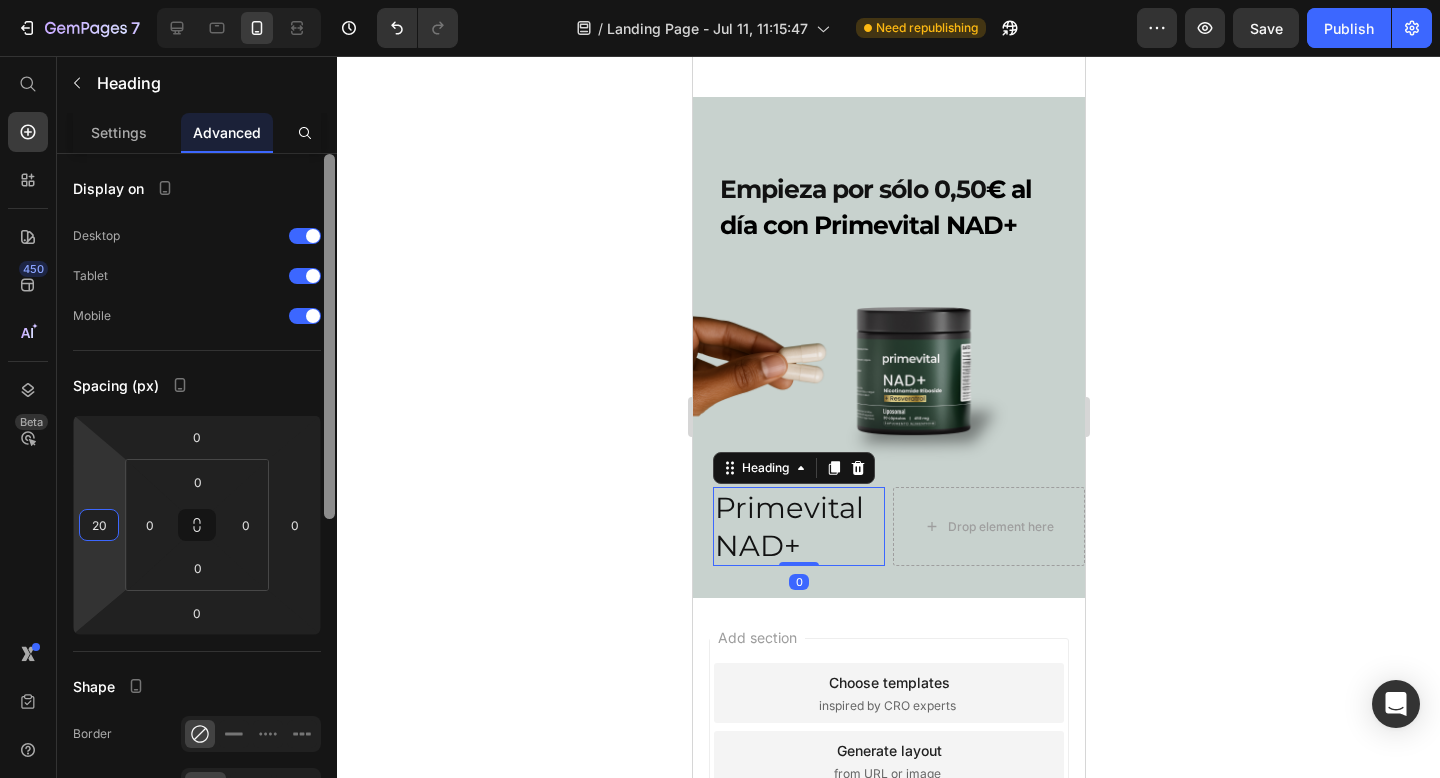type on "20" 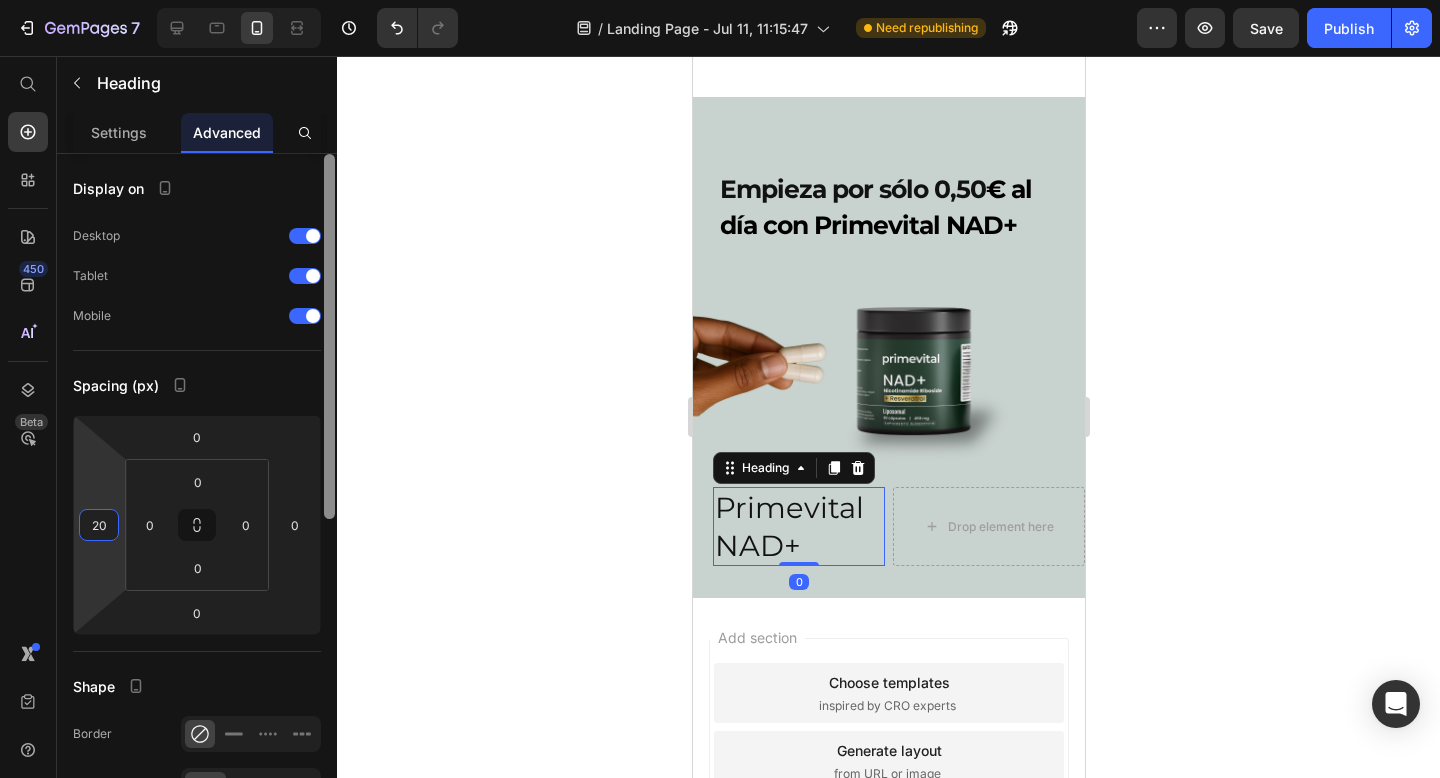 click at bounding box center (329, 494) 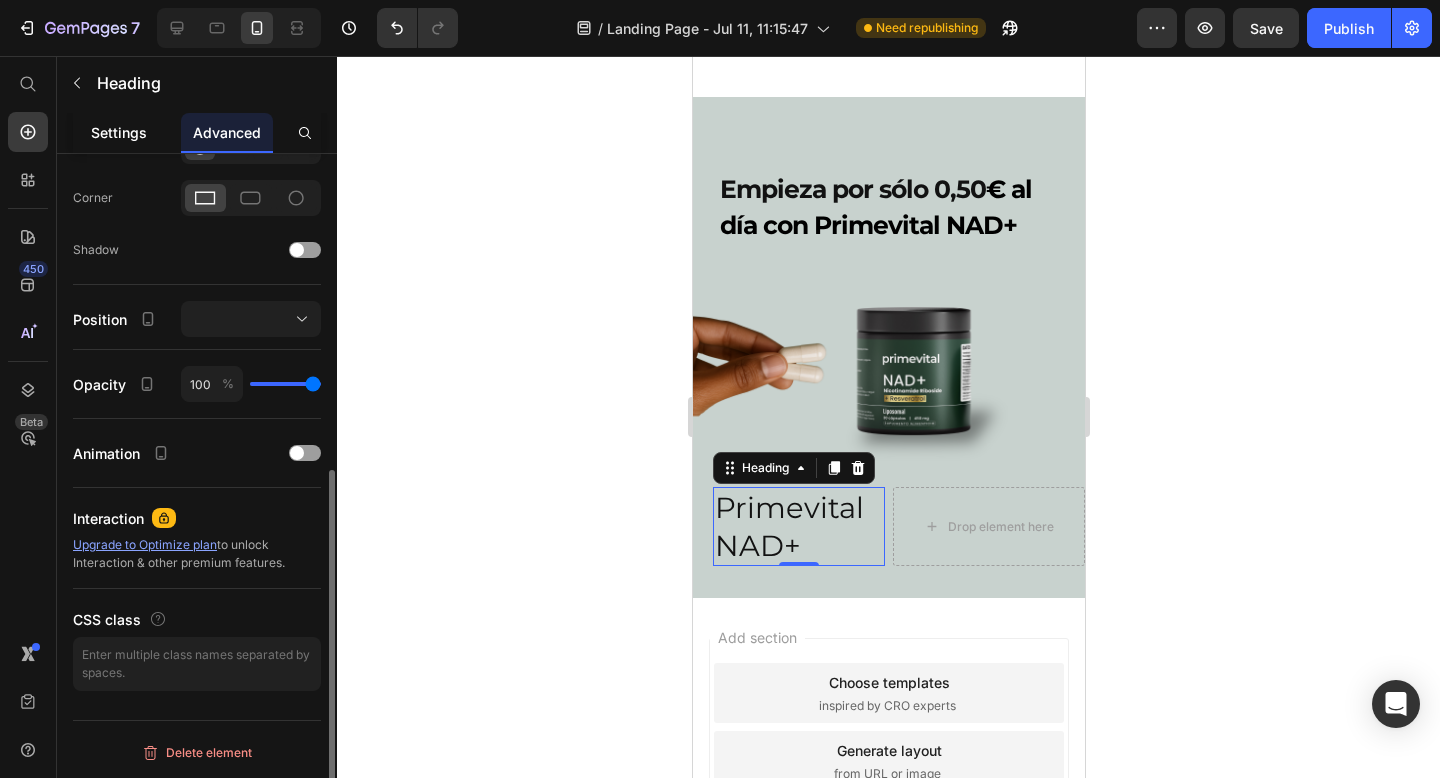 click on "Settings" 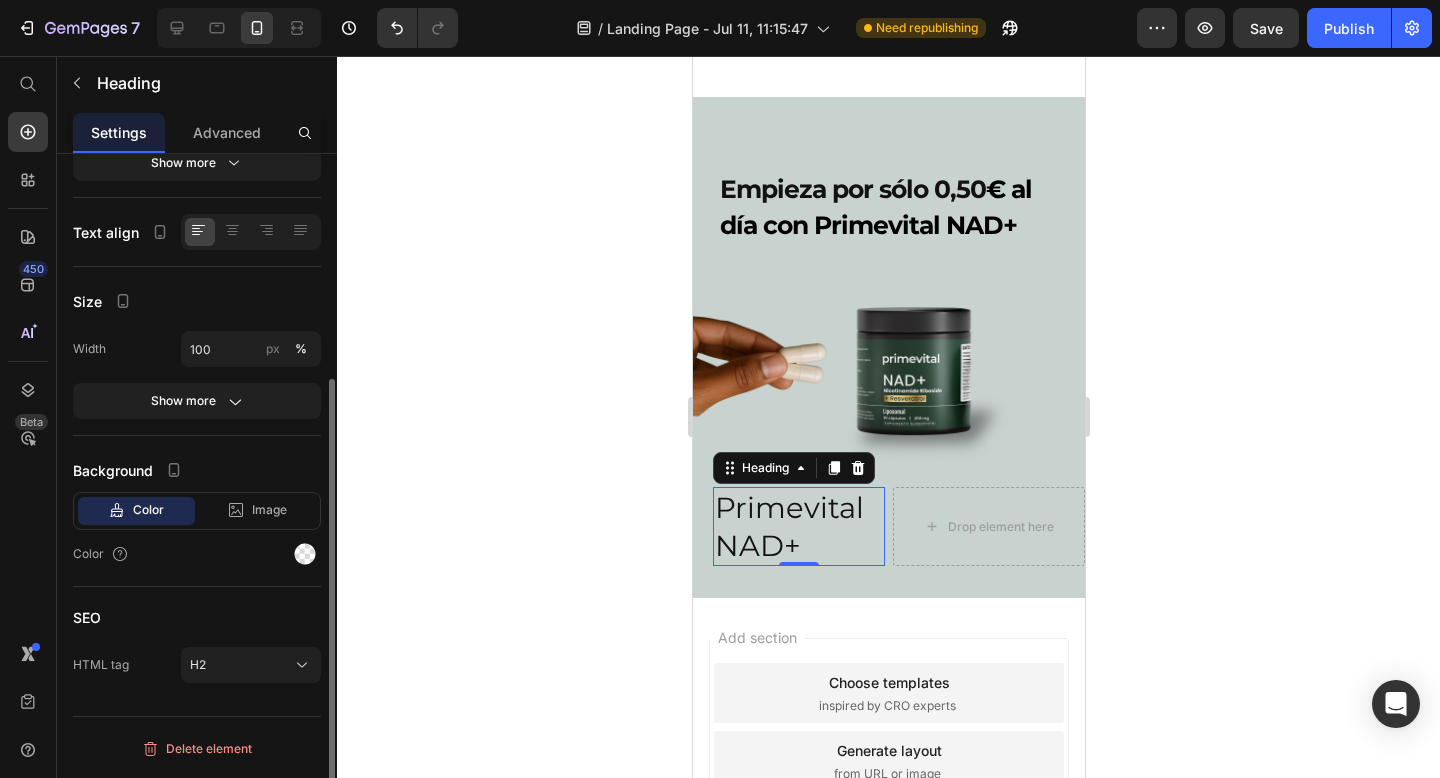 scroll, scrollTop: 0, scrollLeft: 0, axis: both 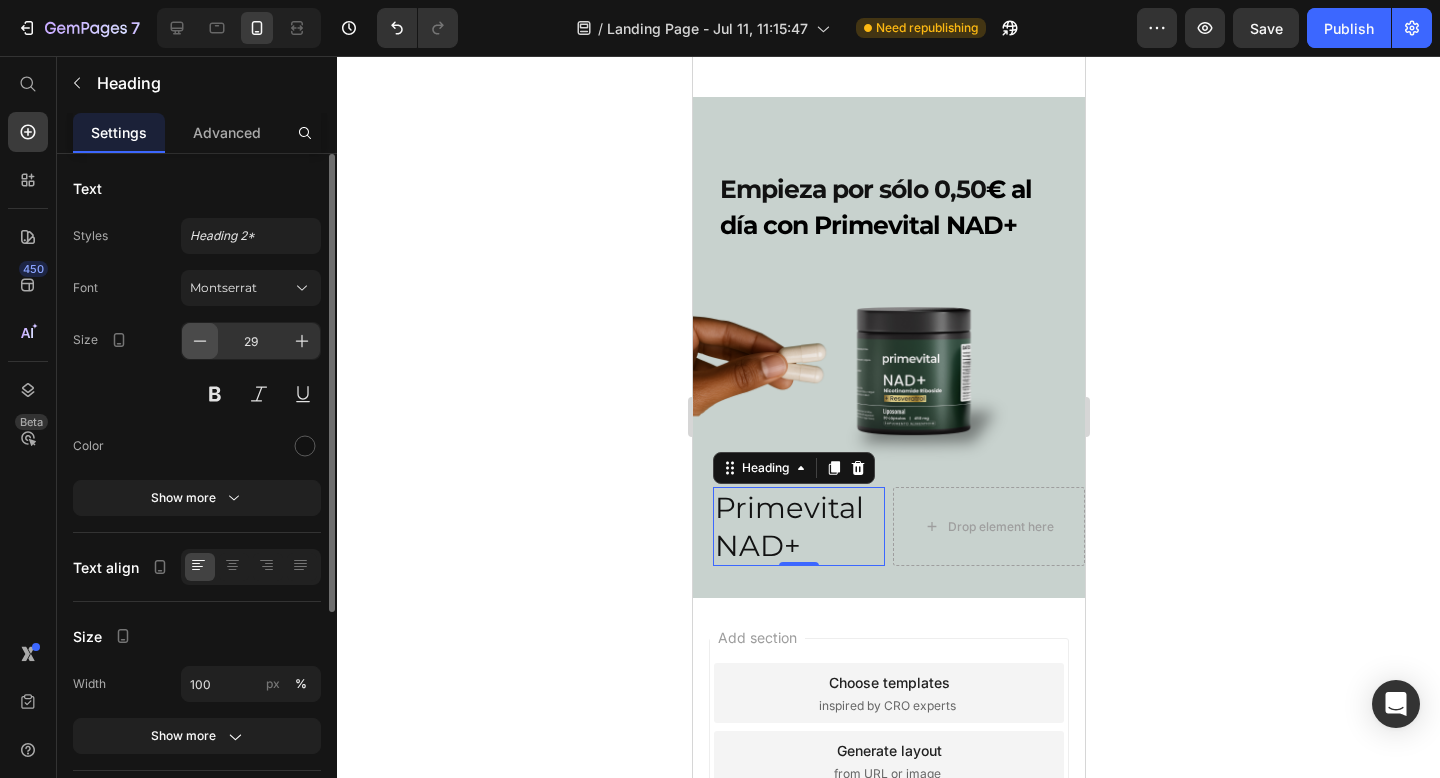 click 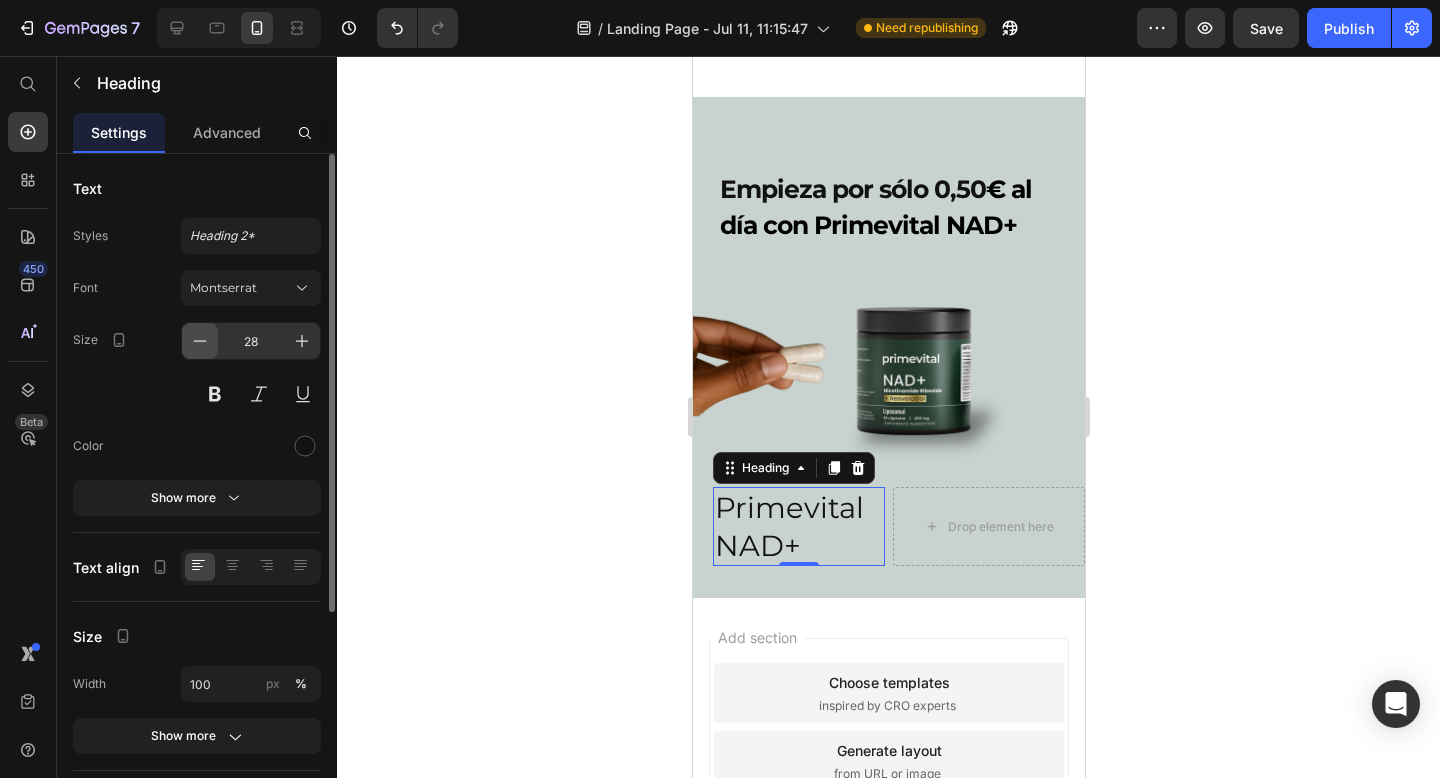 click 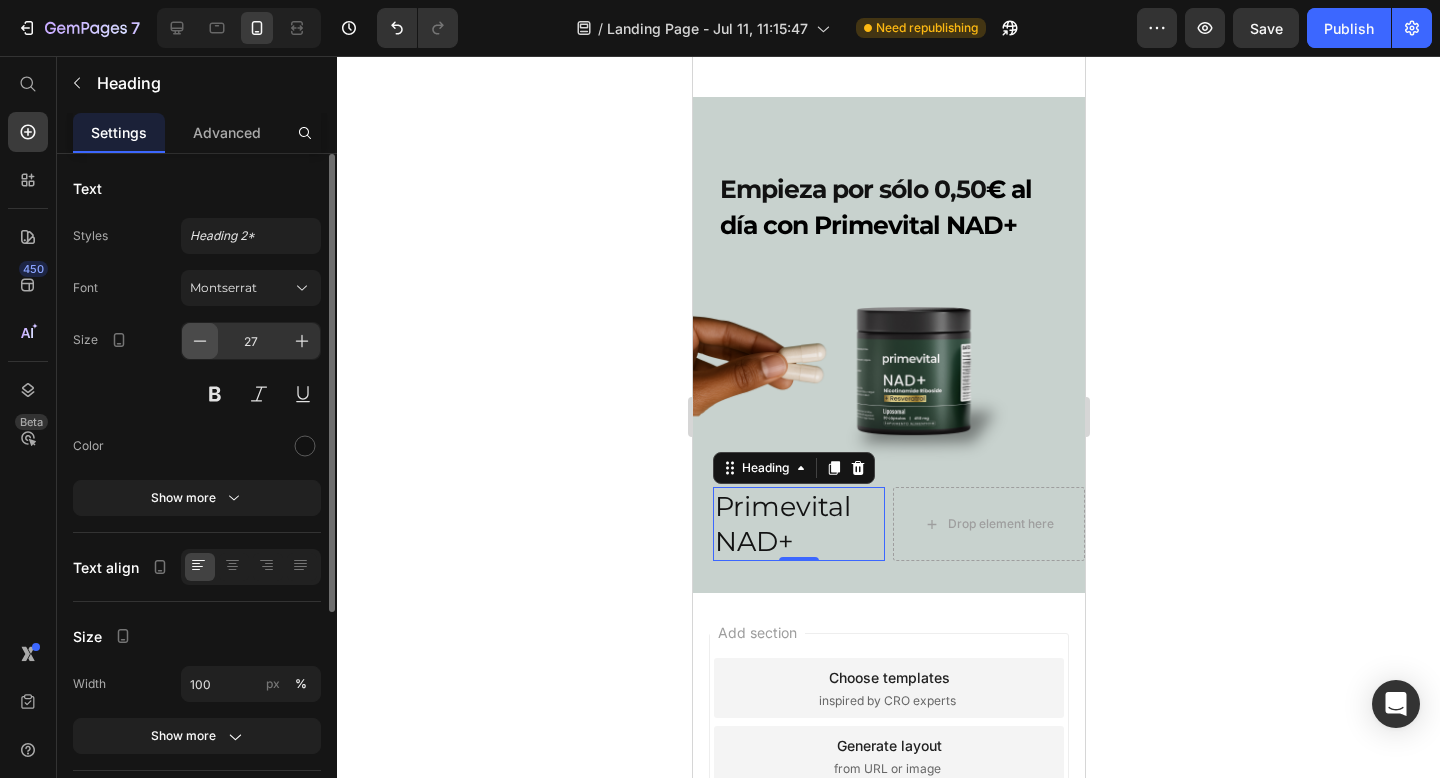 click 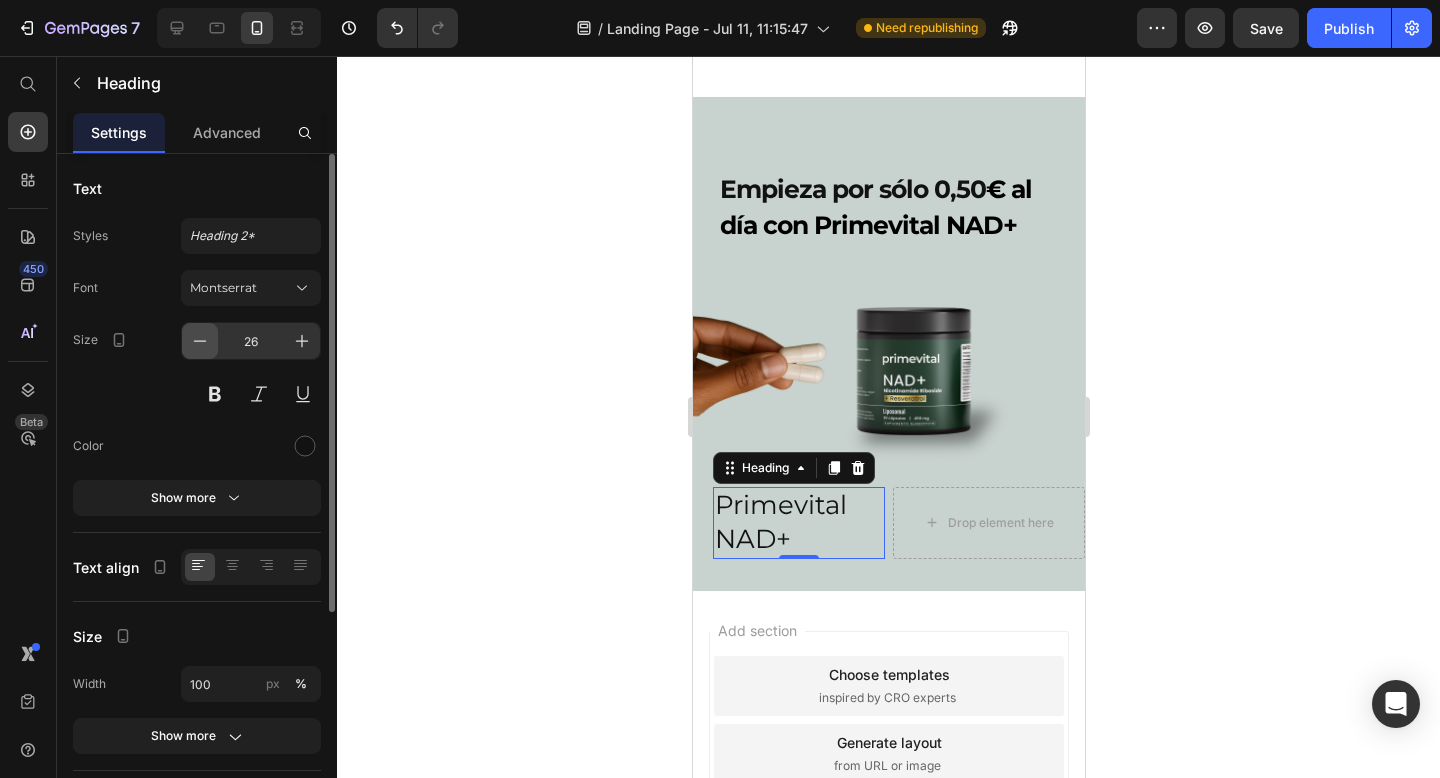 click 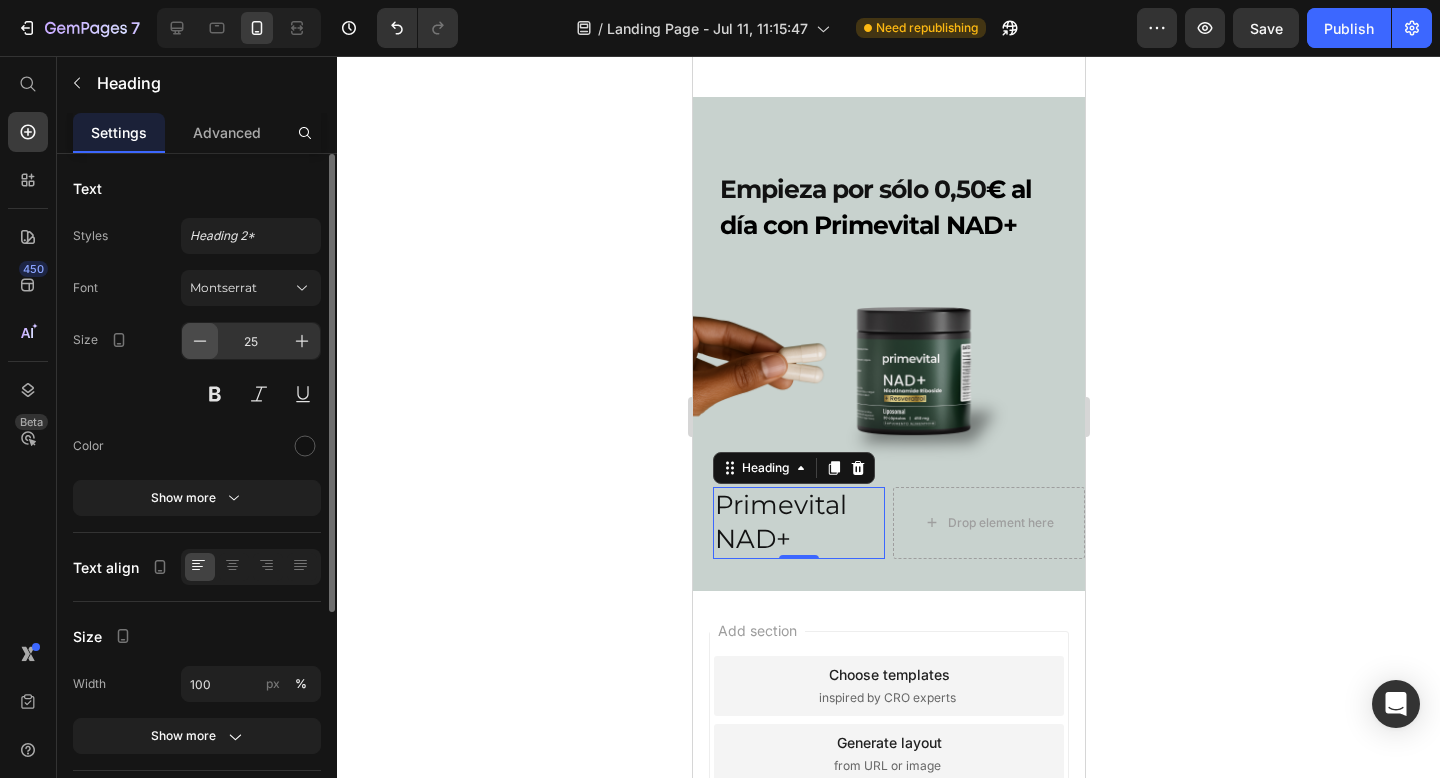 click 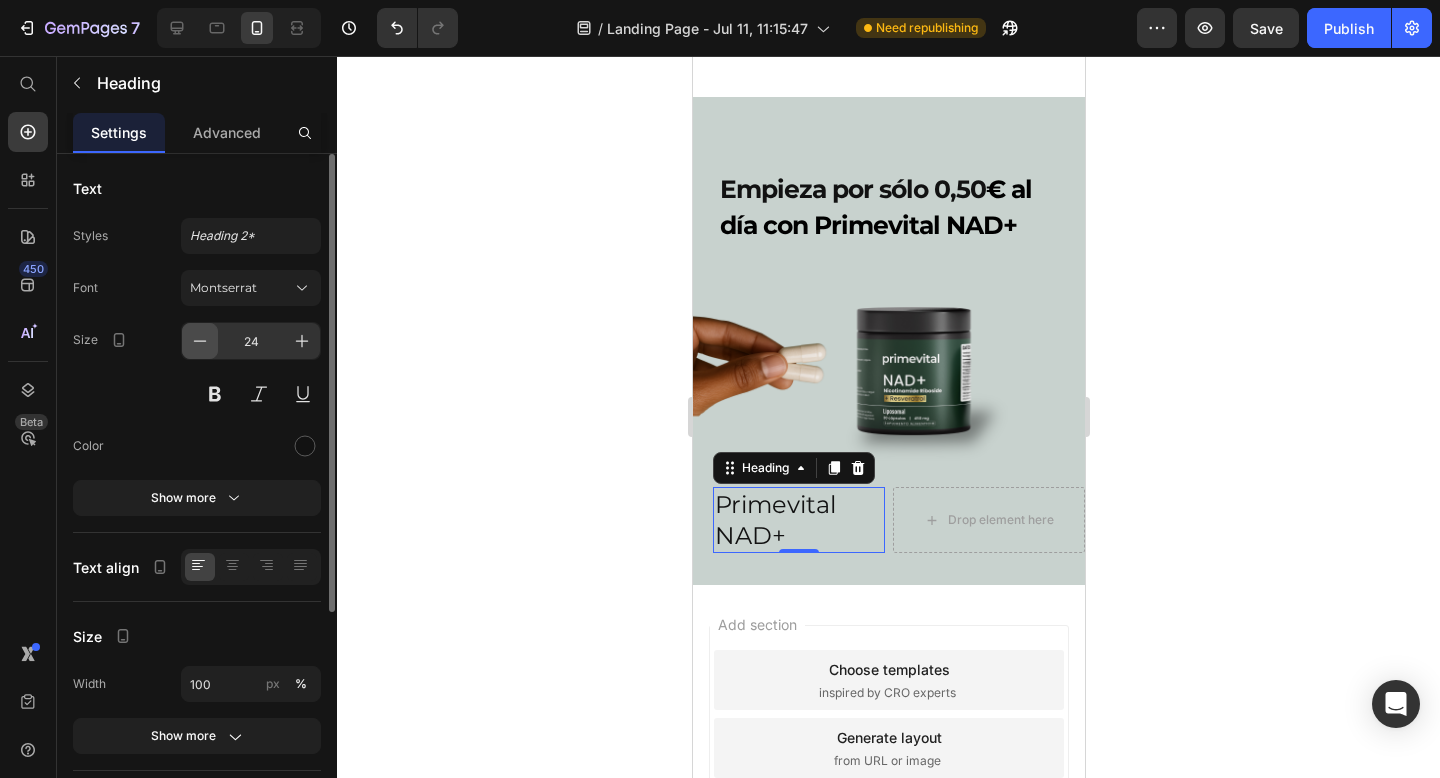click 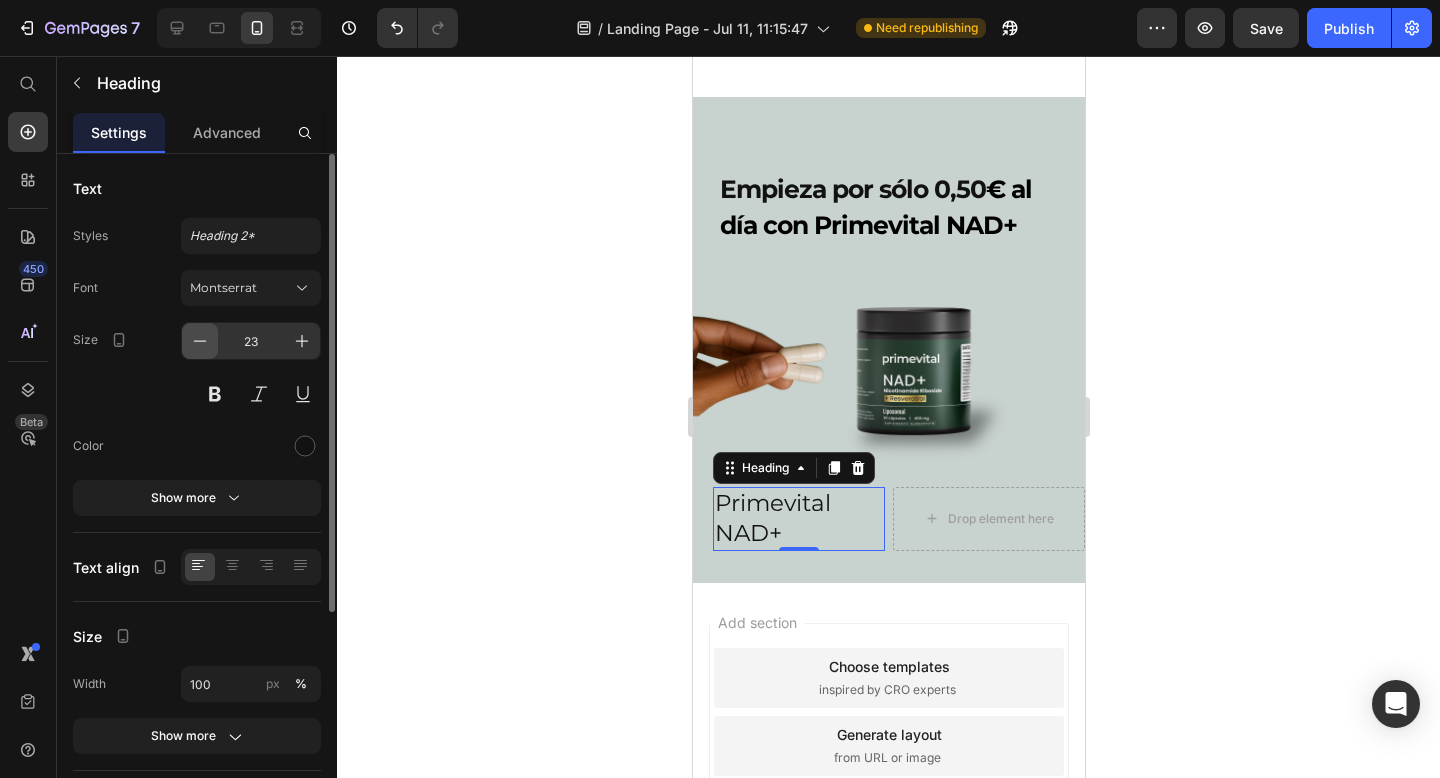 click 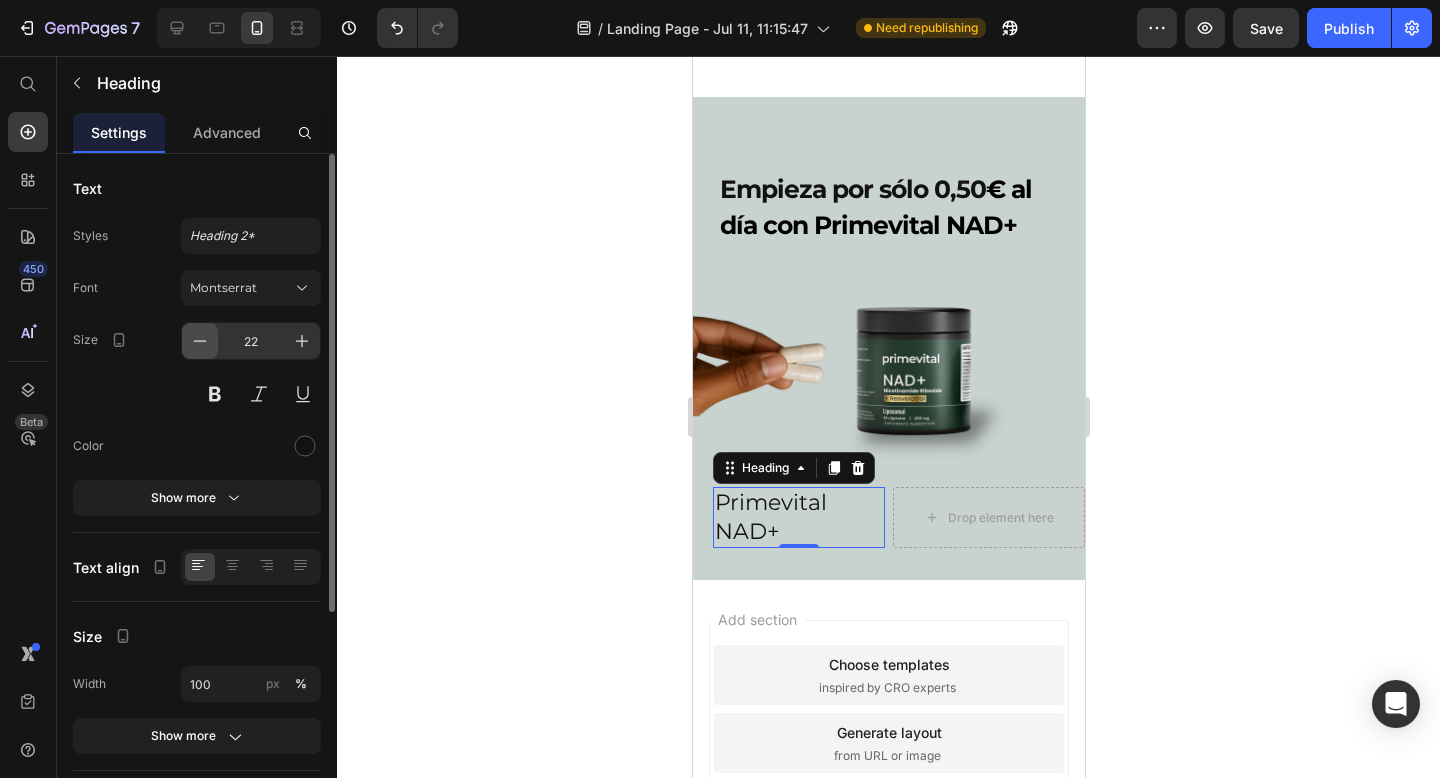 click 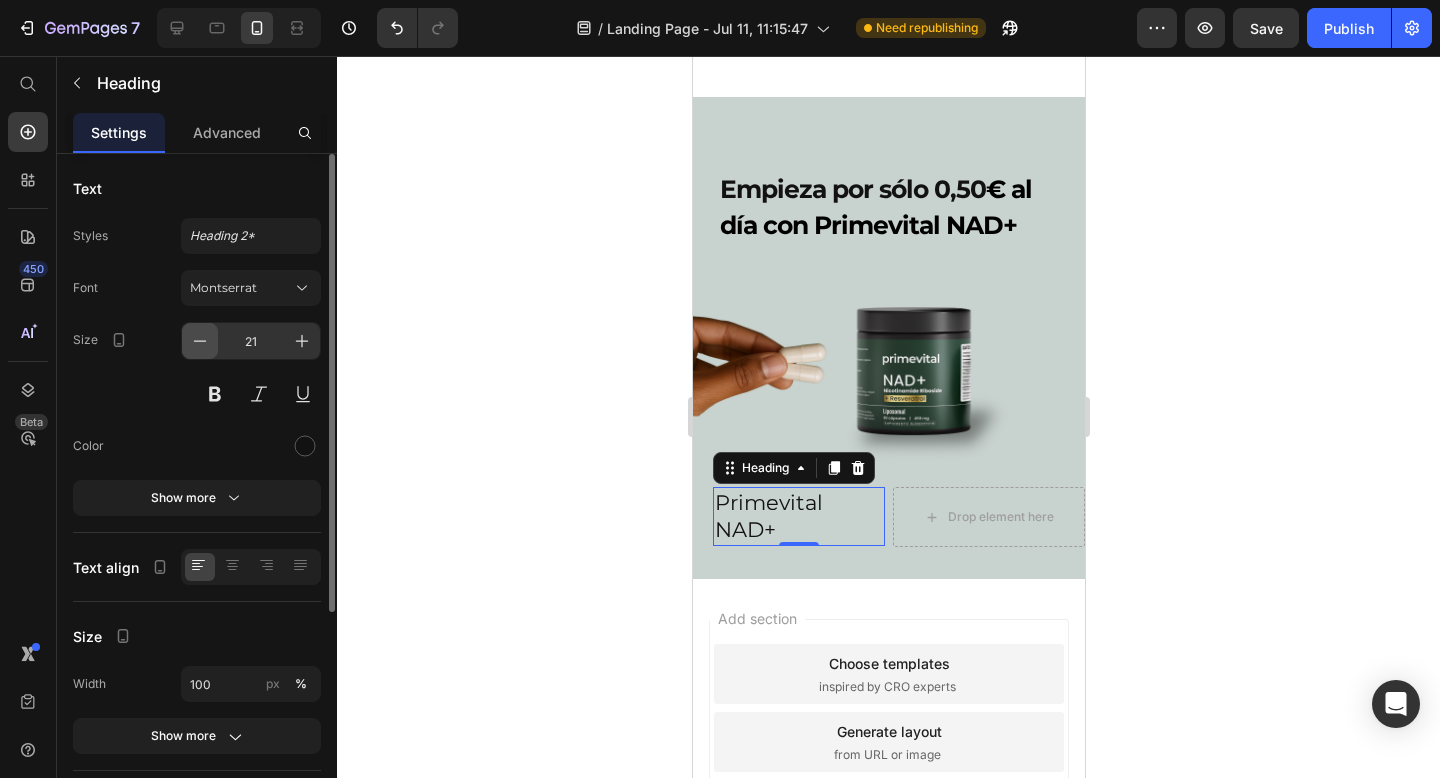 click 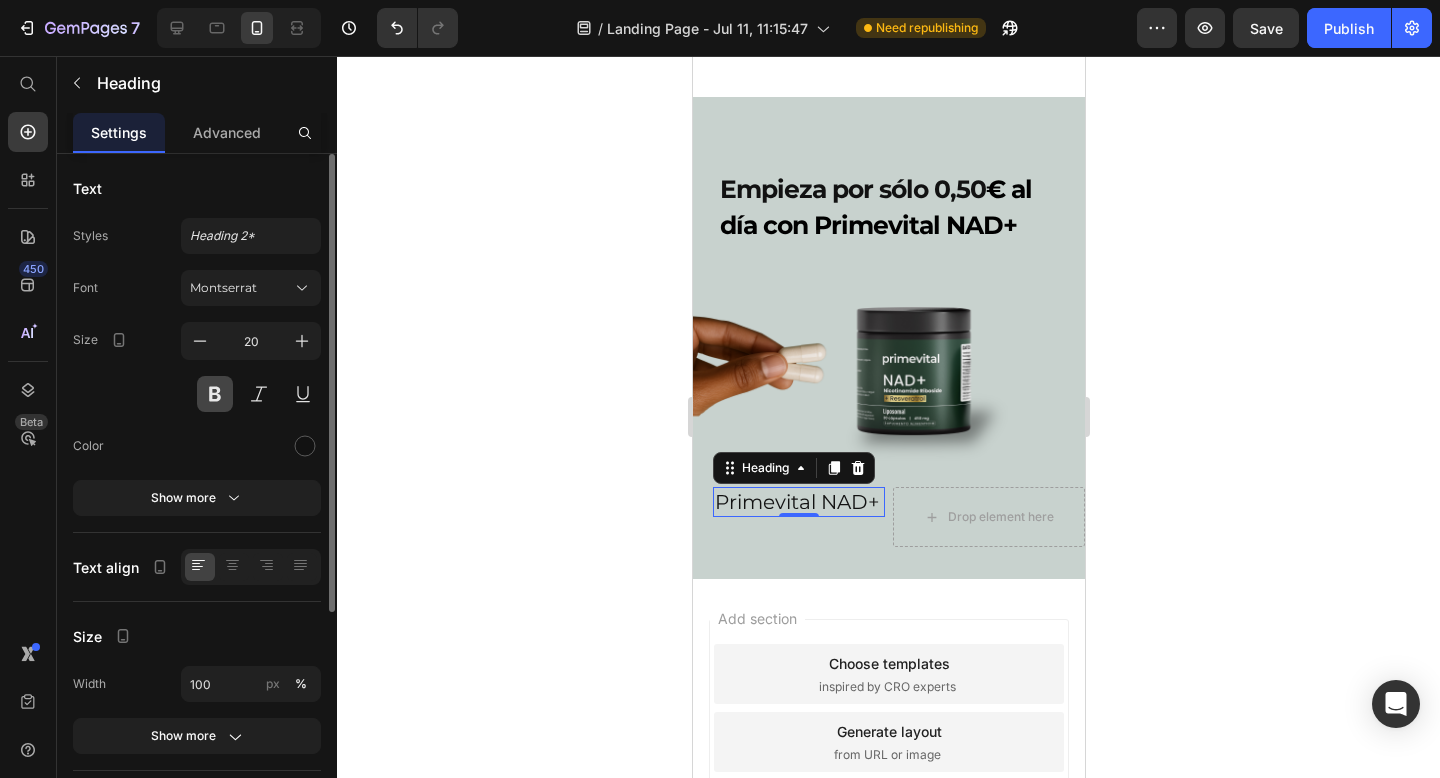 click at bounding box center [215, 394] 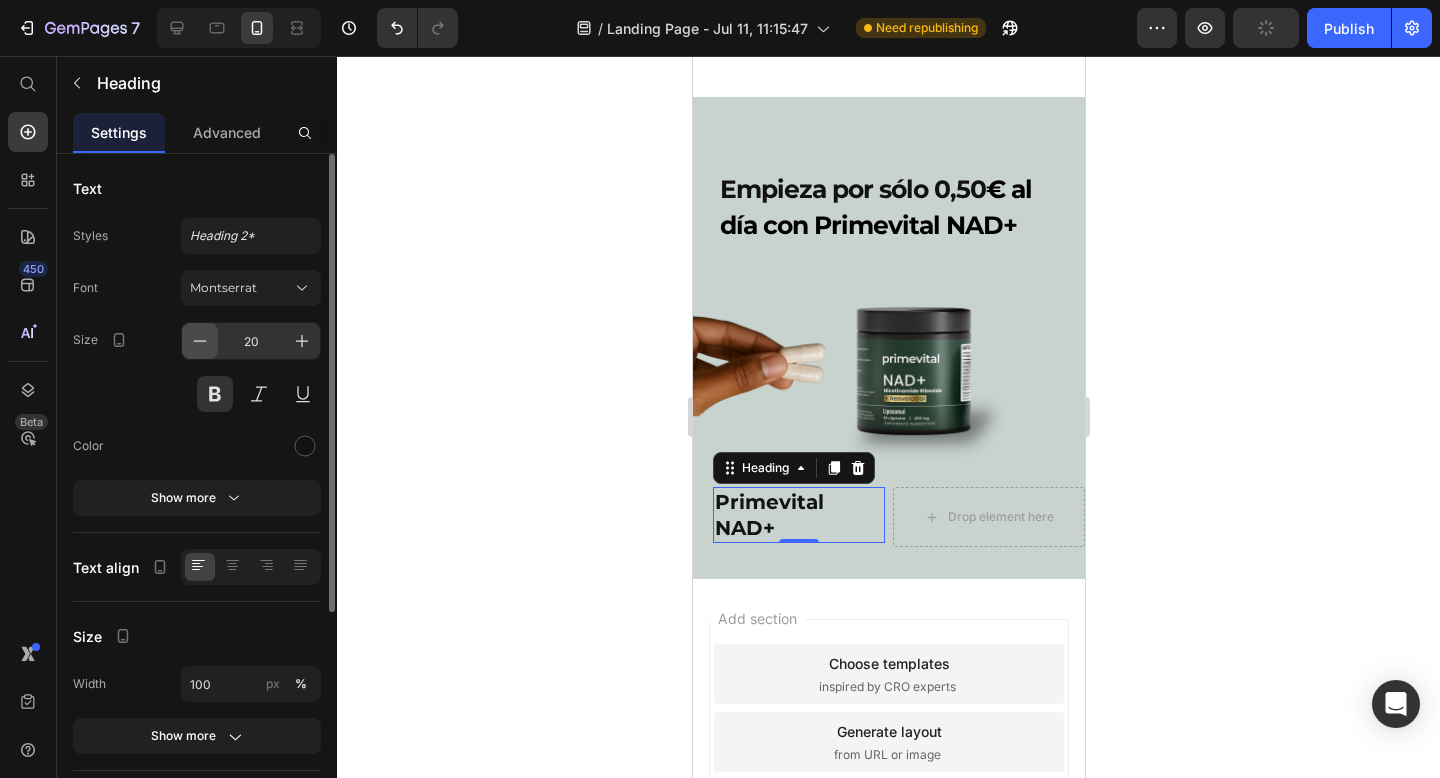 click at bounding box center [200, 341] 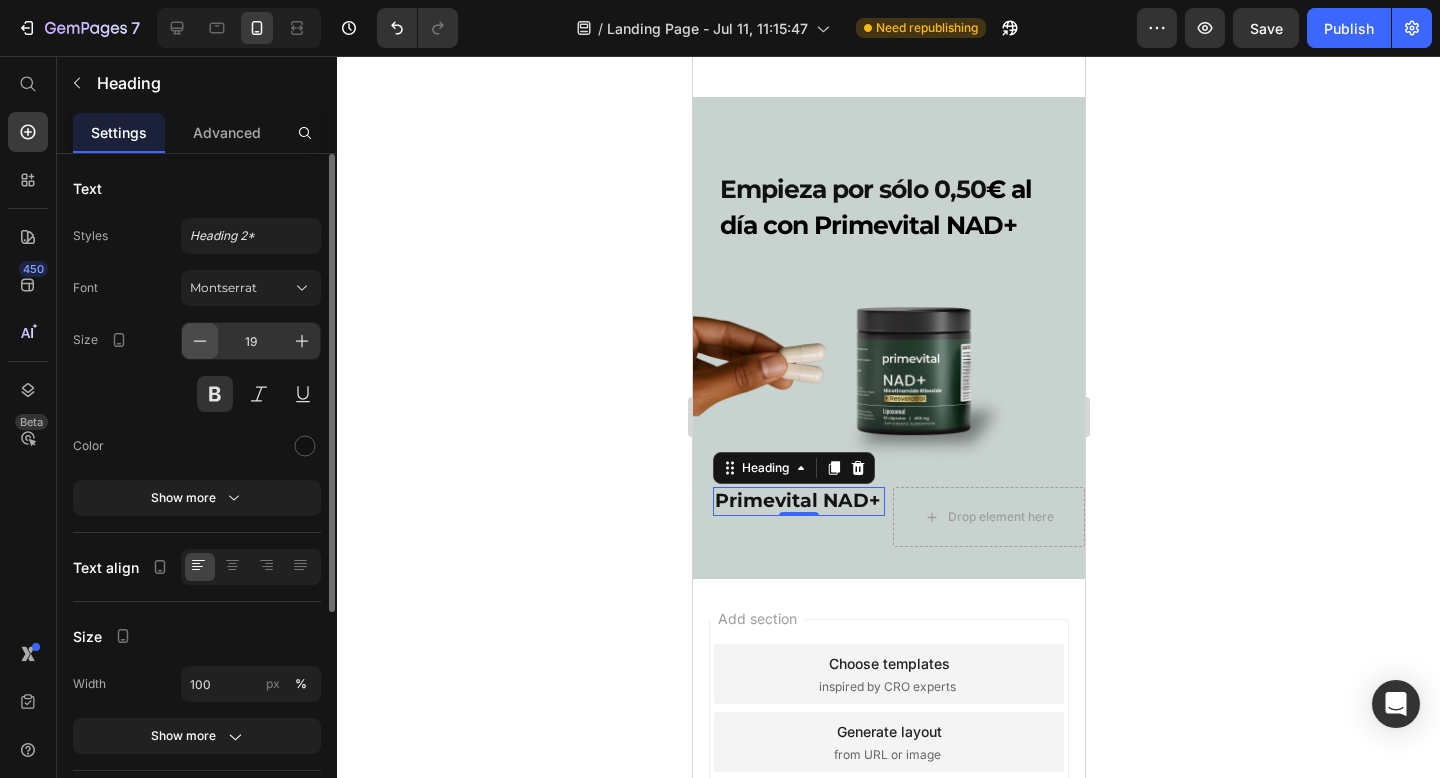 click 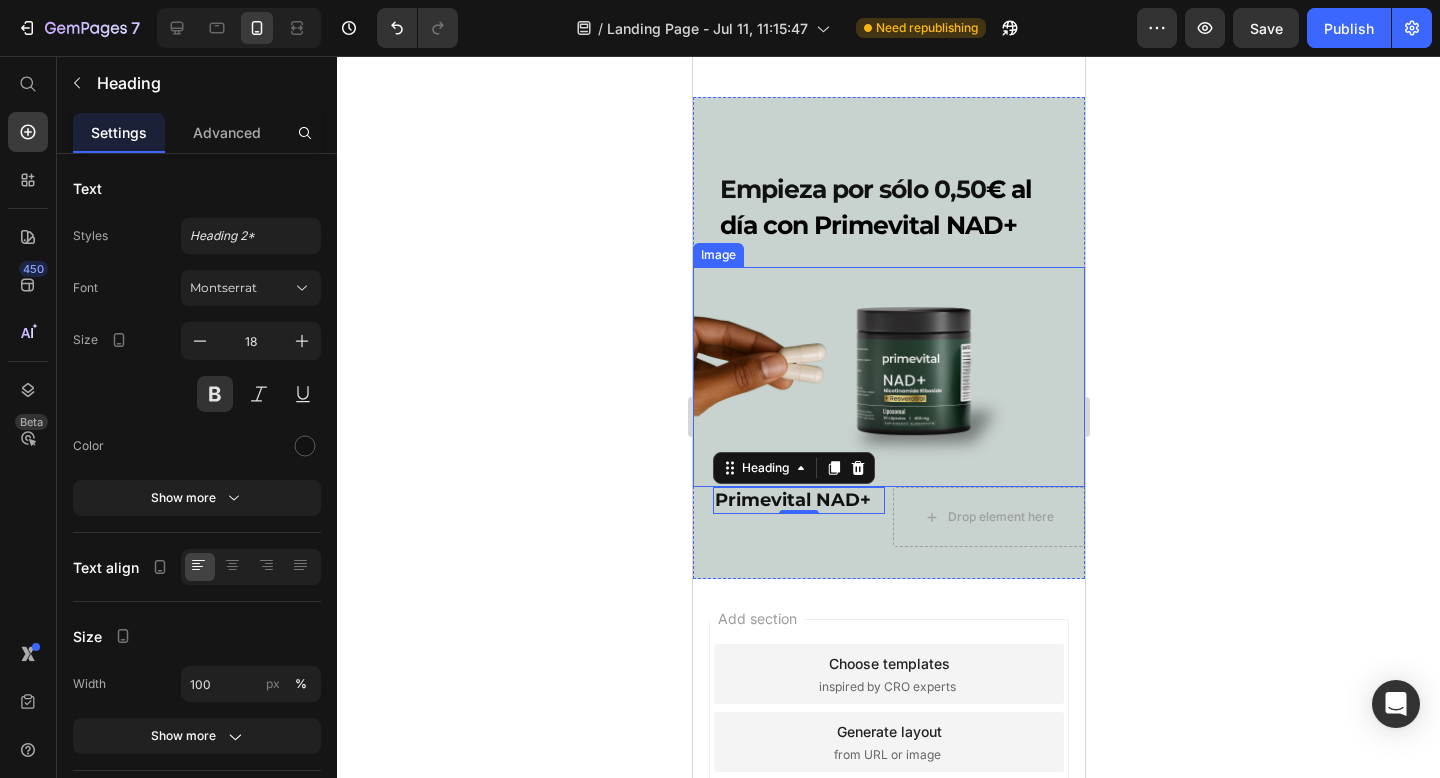 click 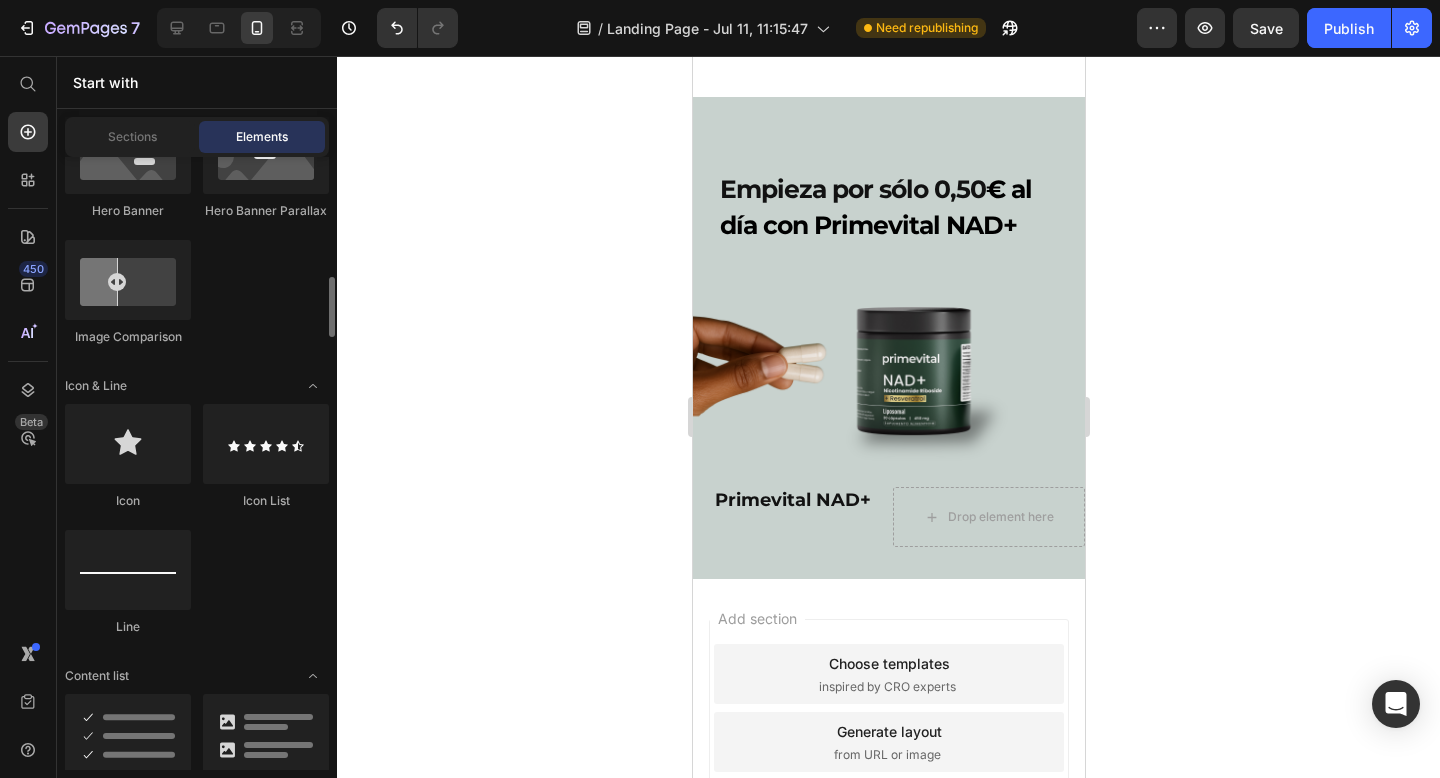 scroll, scrollTop: 1333, scrollLeft: 0, axis: vertical 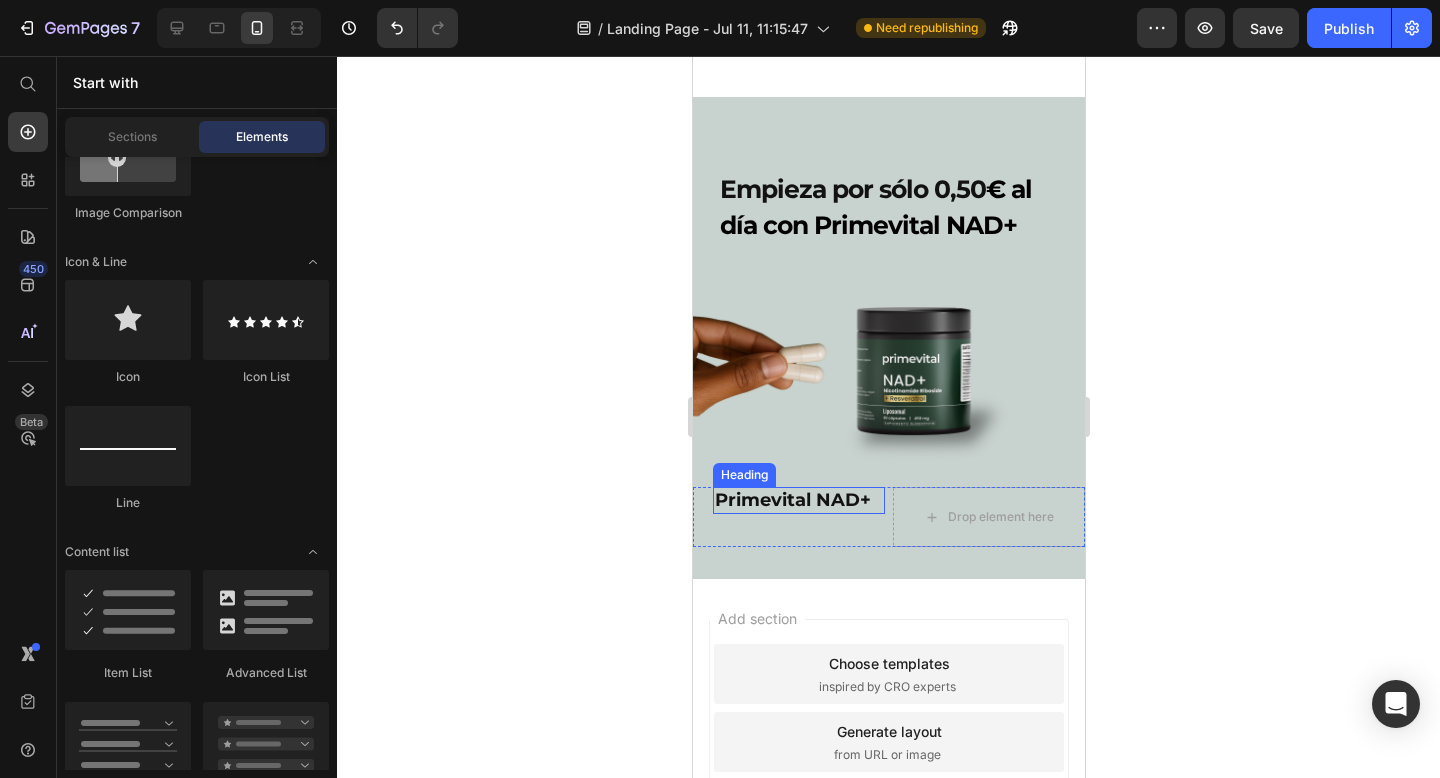 click on "Primevital NAD+" at bounding box center (798, 500) 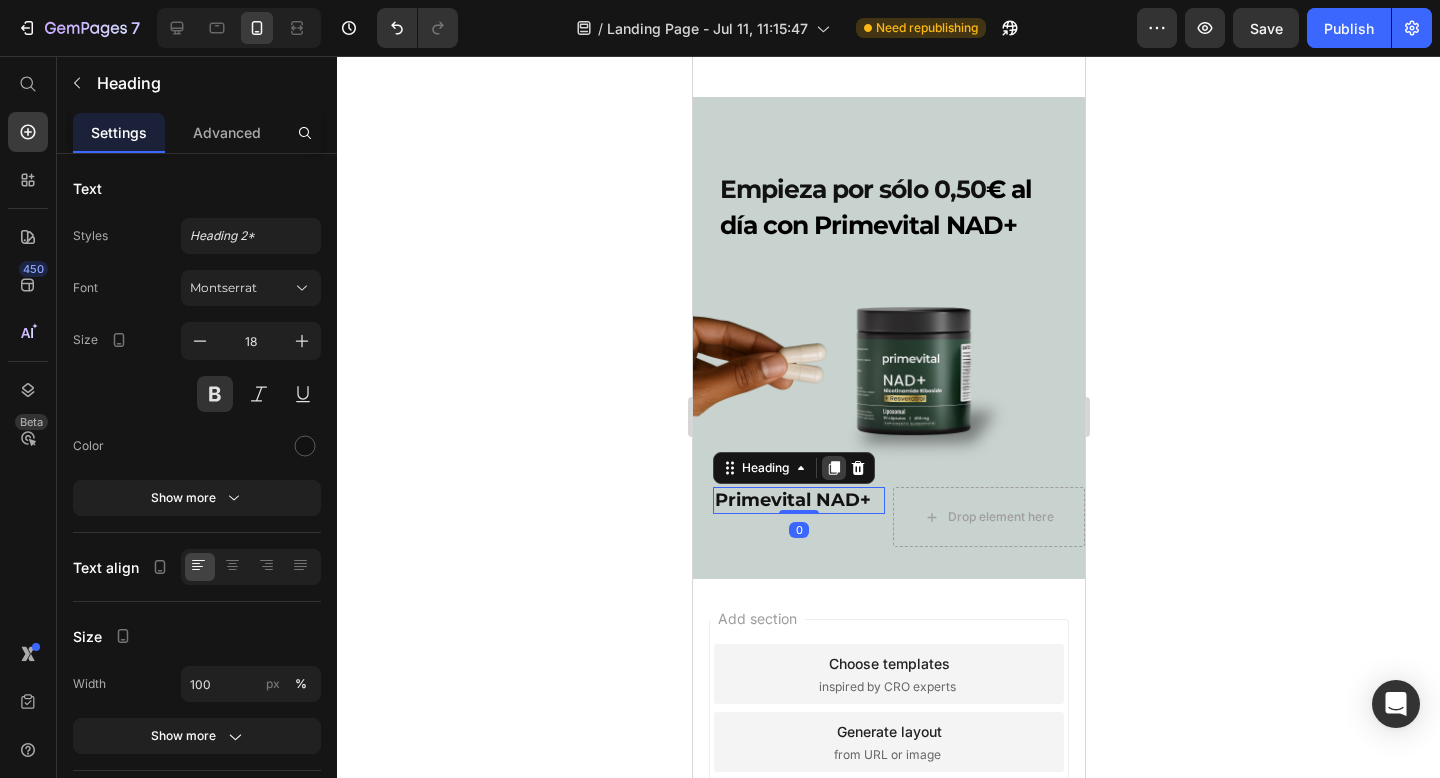 click 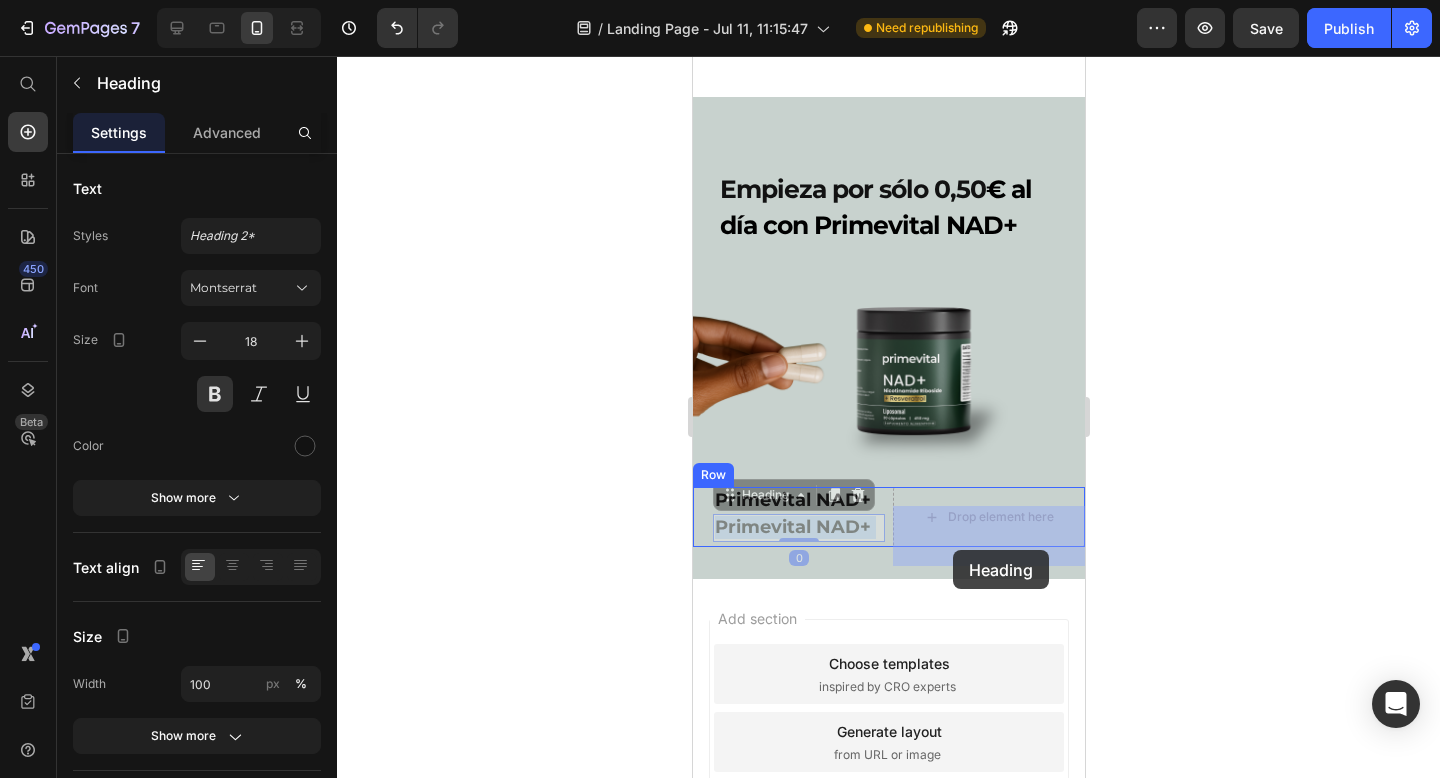 drag, startPoint x: 819, startPoint y: 550, endPoint x: 950, endPoint y: 550, distance: 131 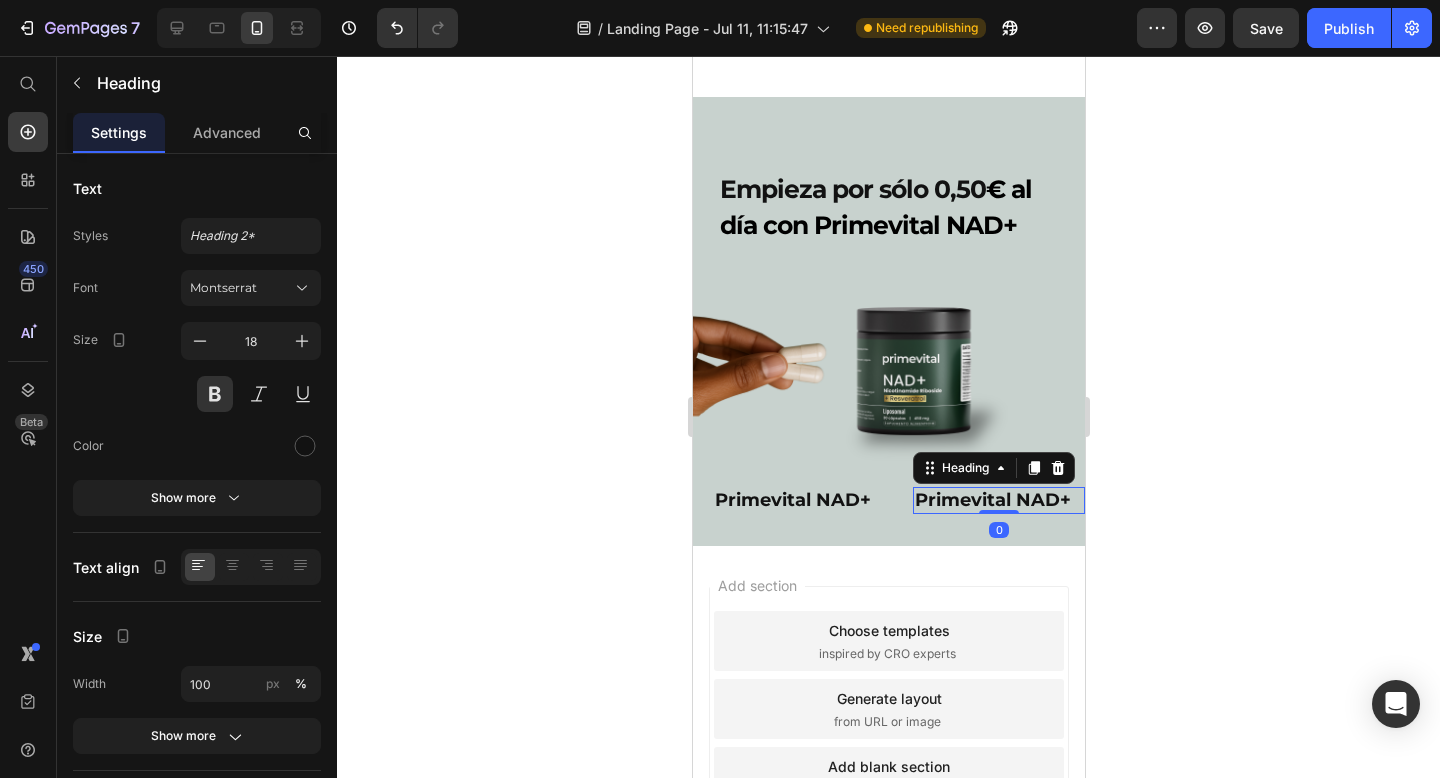 click 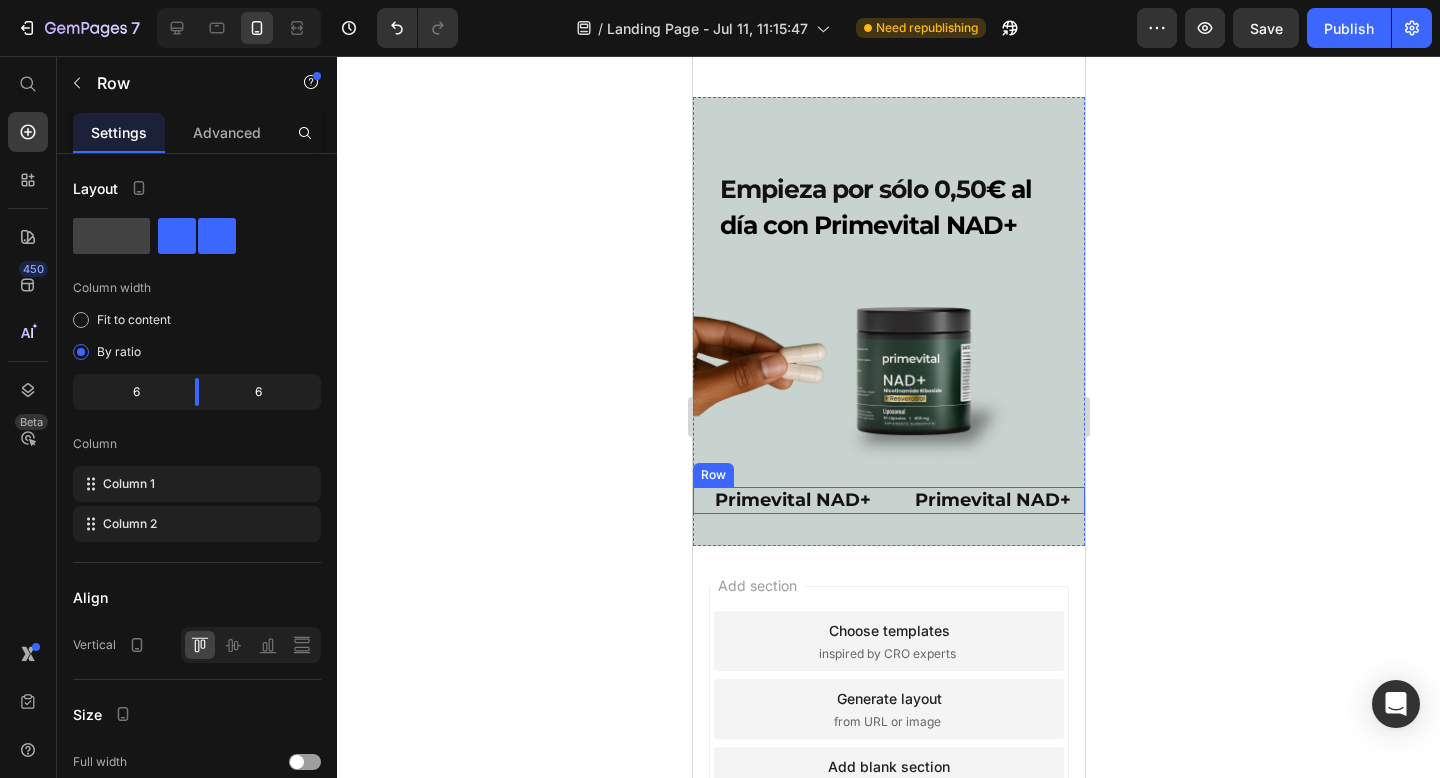 click on "Primevital NAD+ Heading" at bounding box center (788, 500) 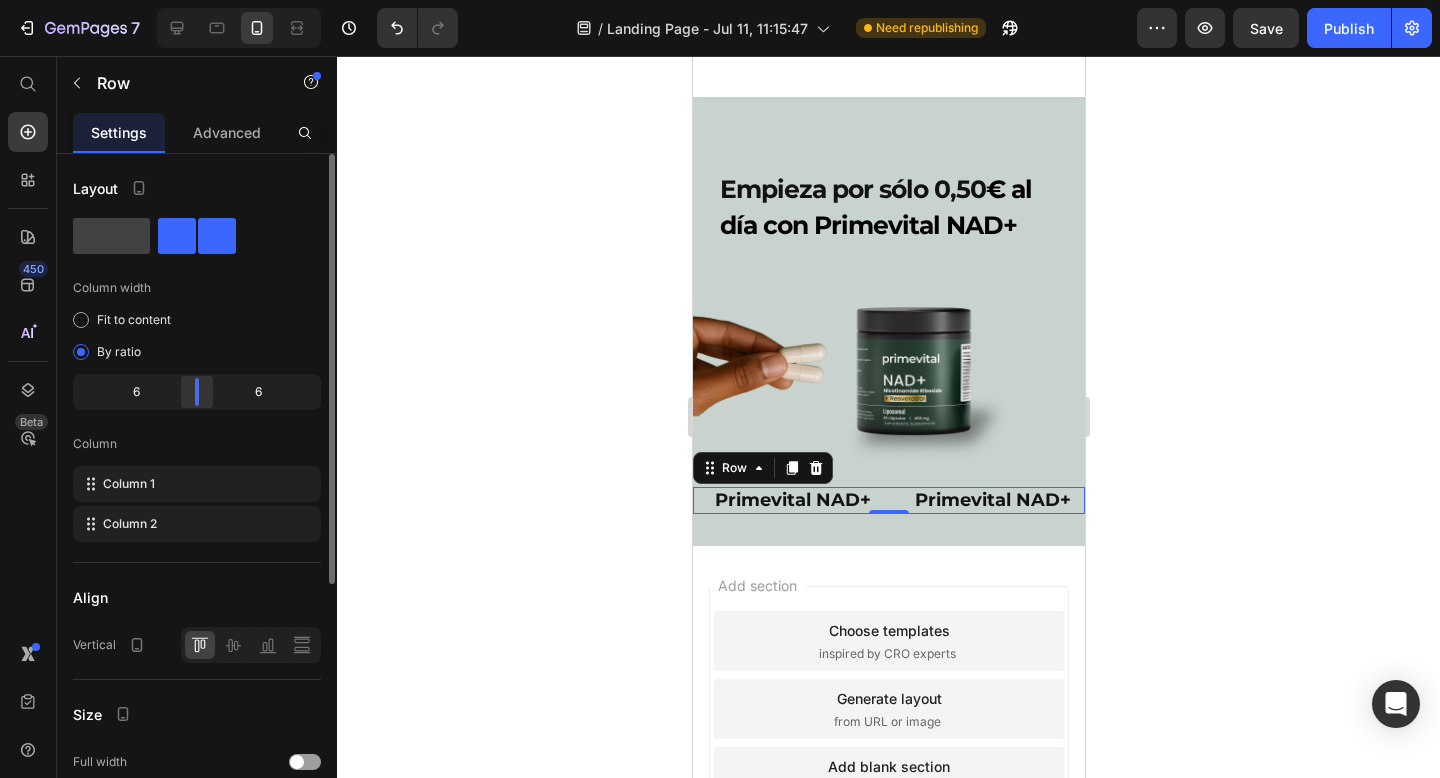 drag, startPoint x: 185, startPoint y: 387, endPoint x: 195, endPoint y: 379, distance: 12.806249 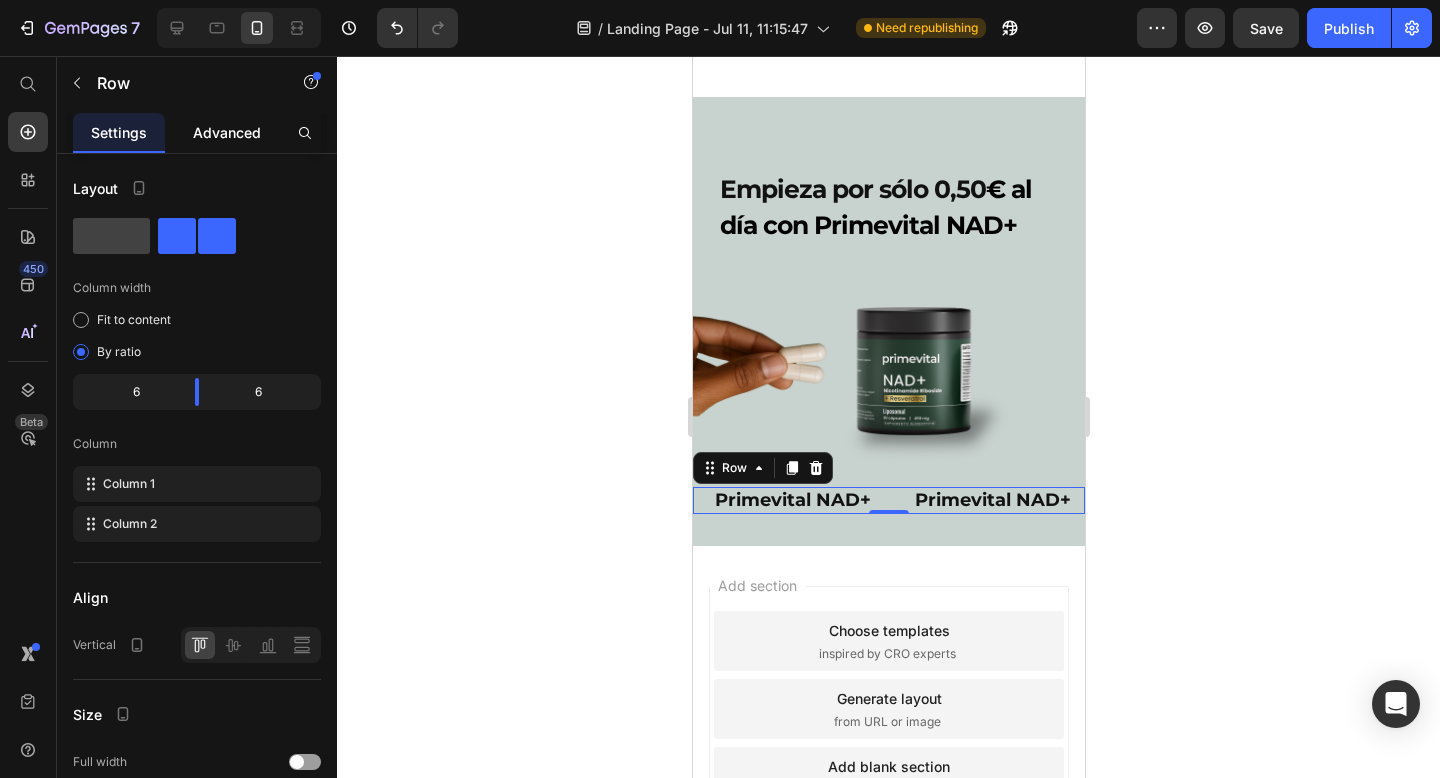 click on "Advanced" 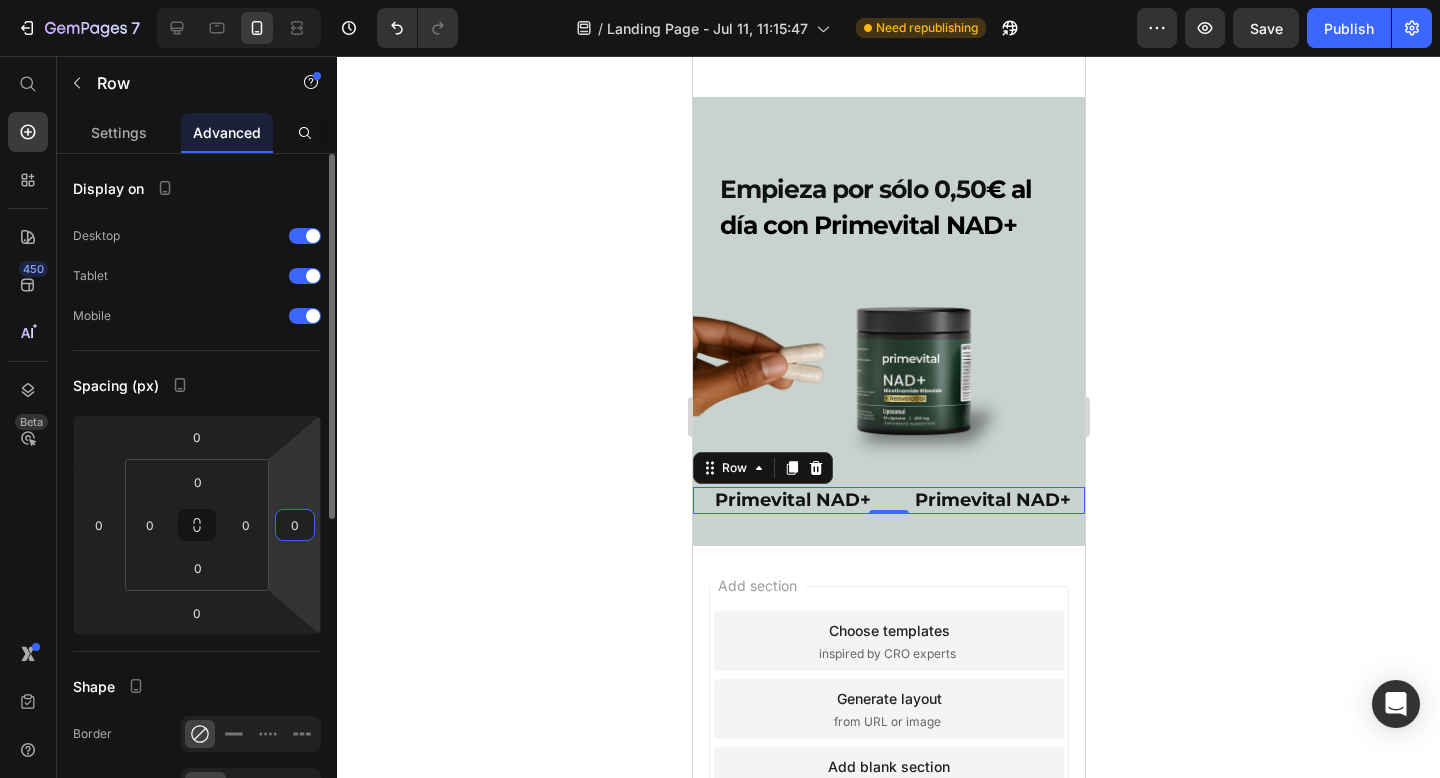 click on "0" at bounding box center [295, 525] 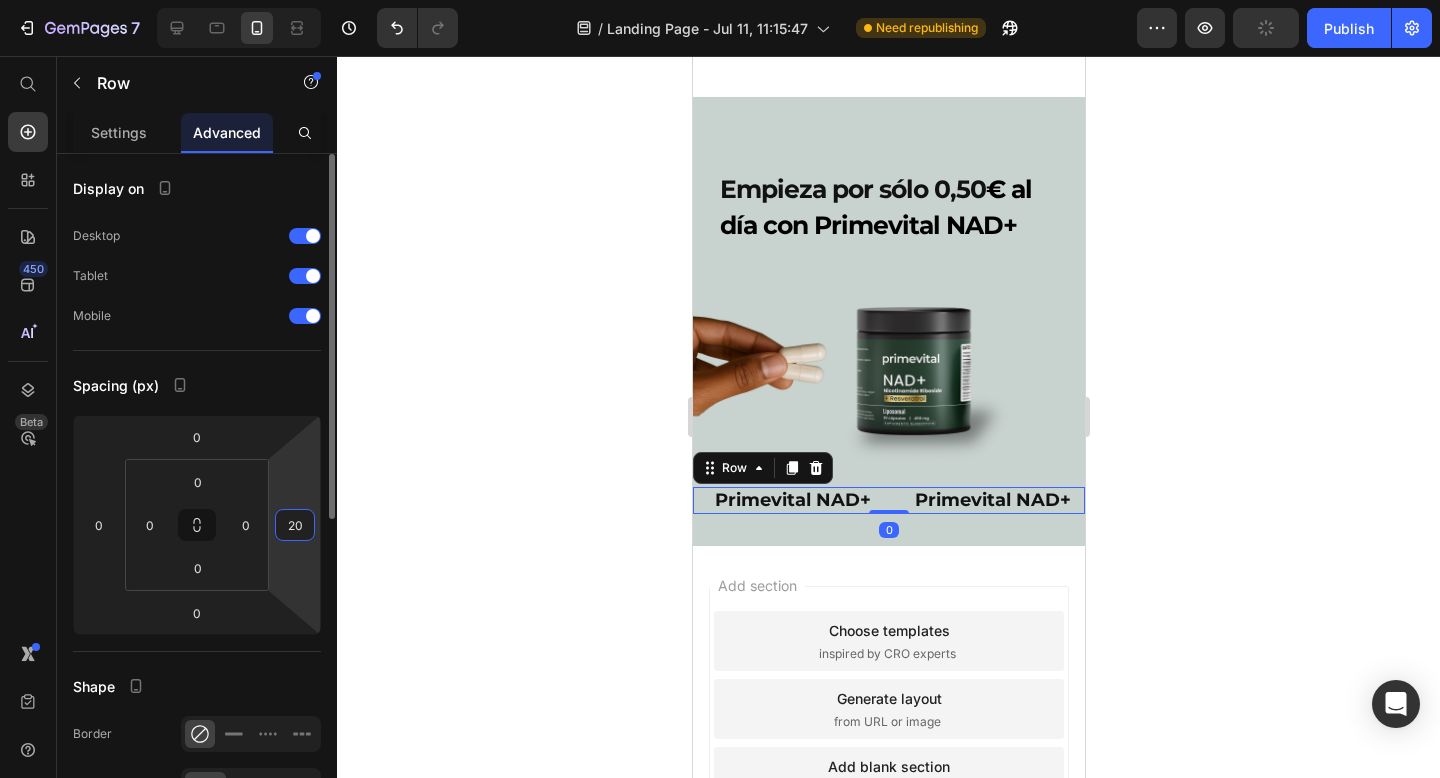 type on "2" 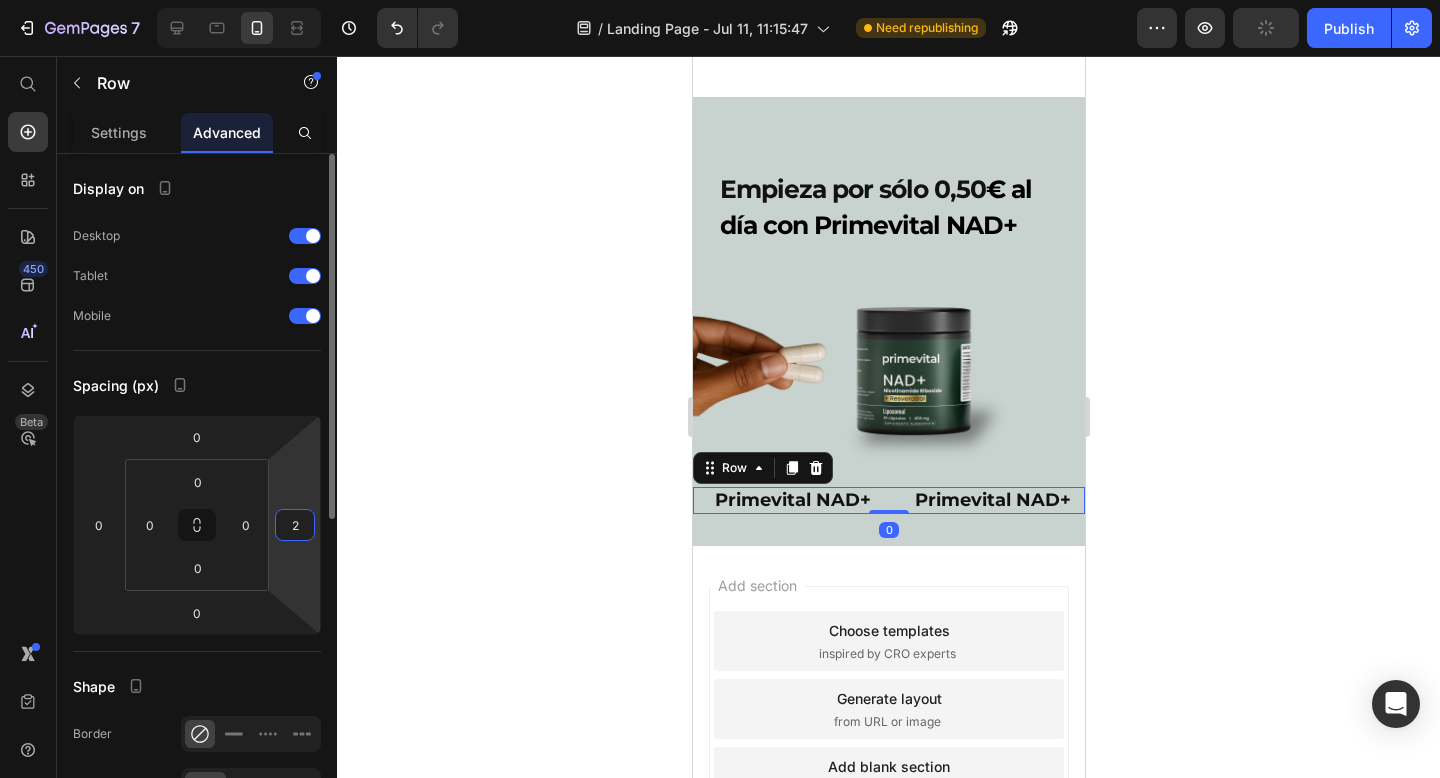 type 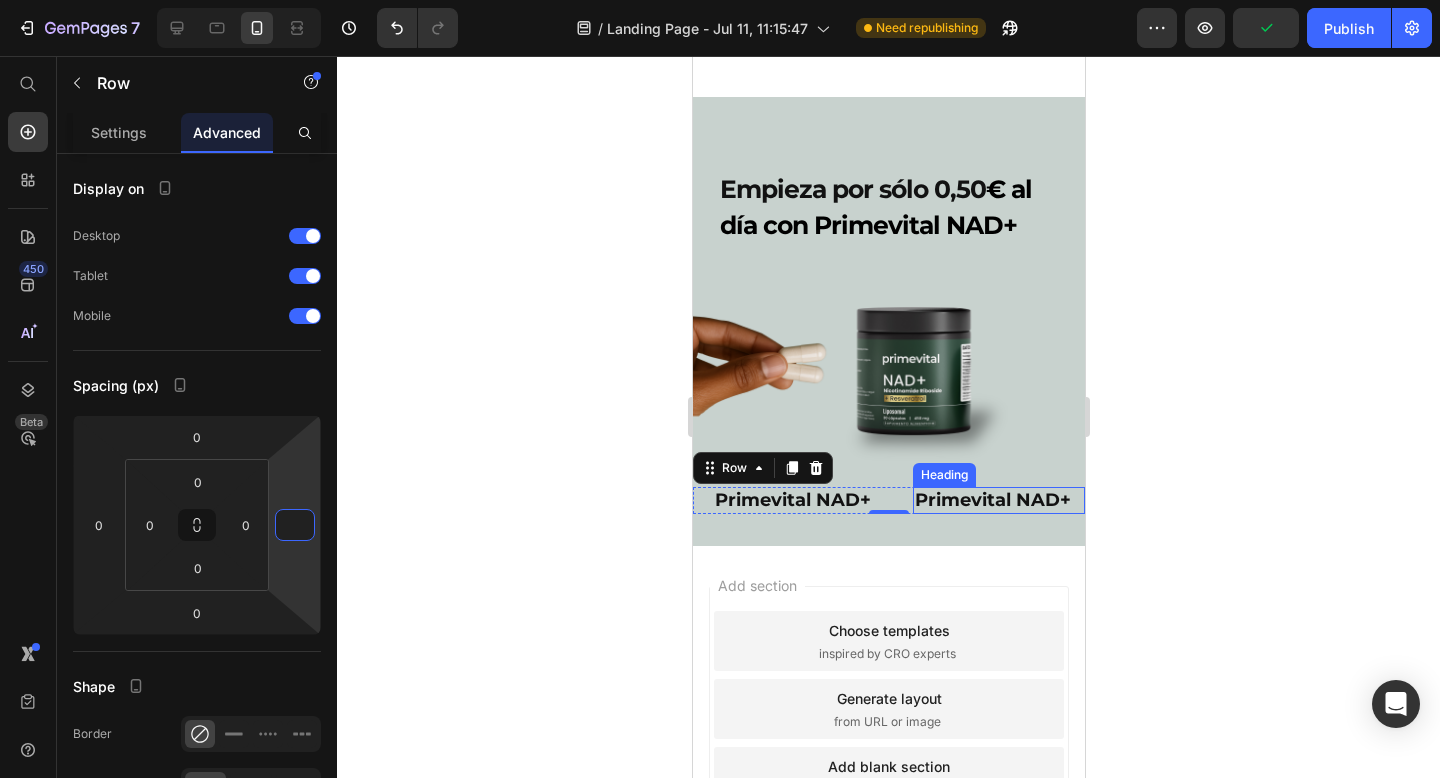 click on "Primevital NAD+" at bounding box center (998, 500) 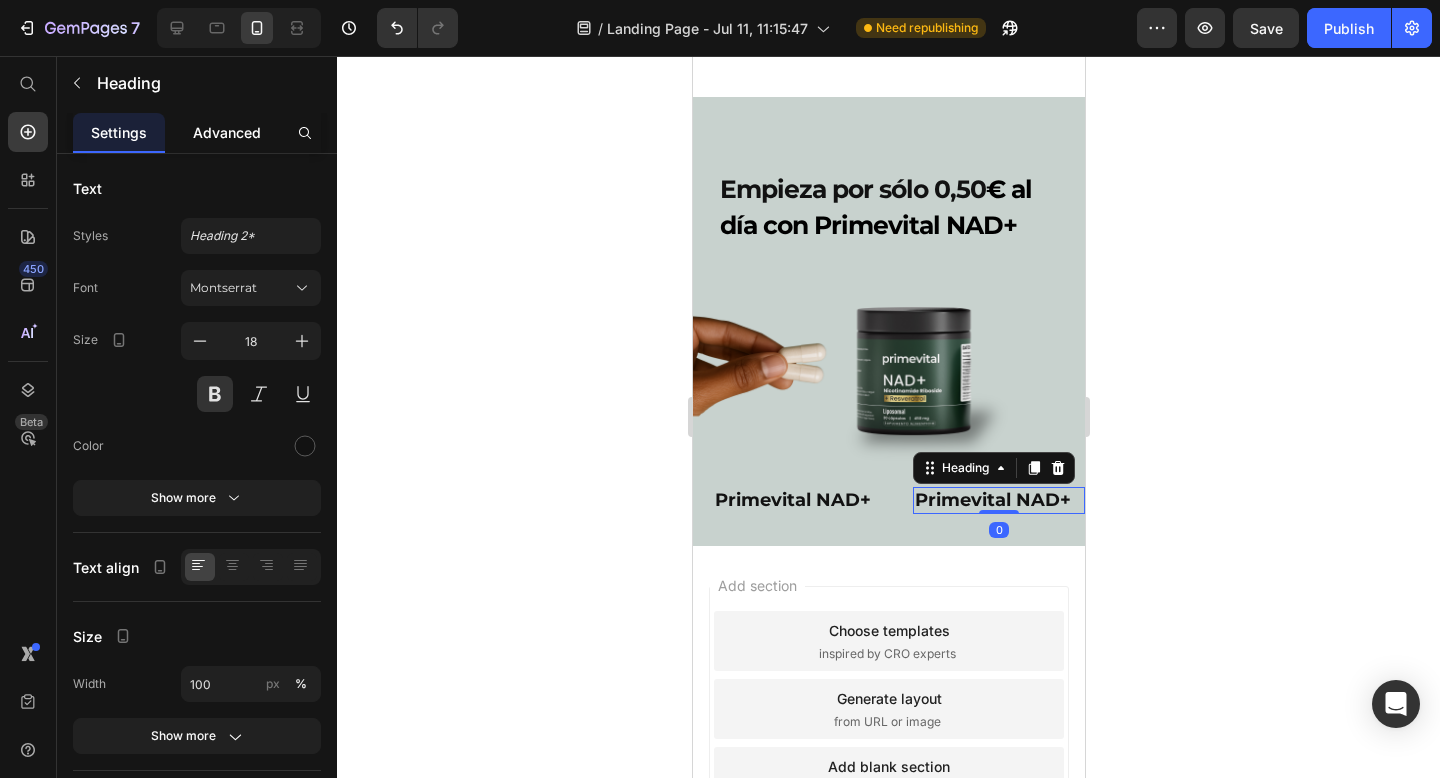 click on "Advanced" at bounding box center [227, 132] 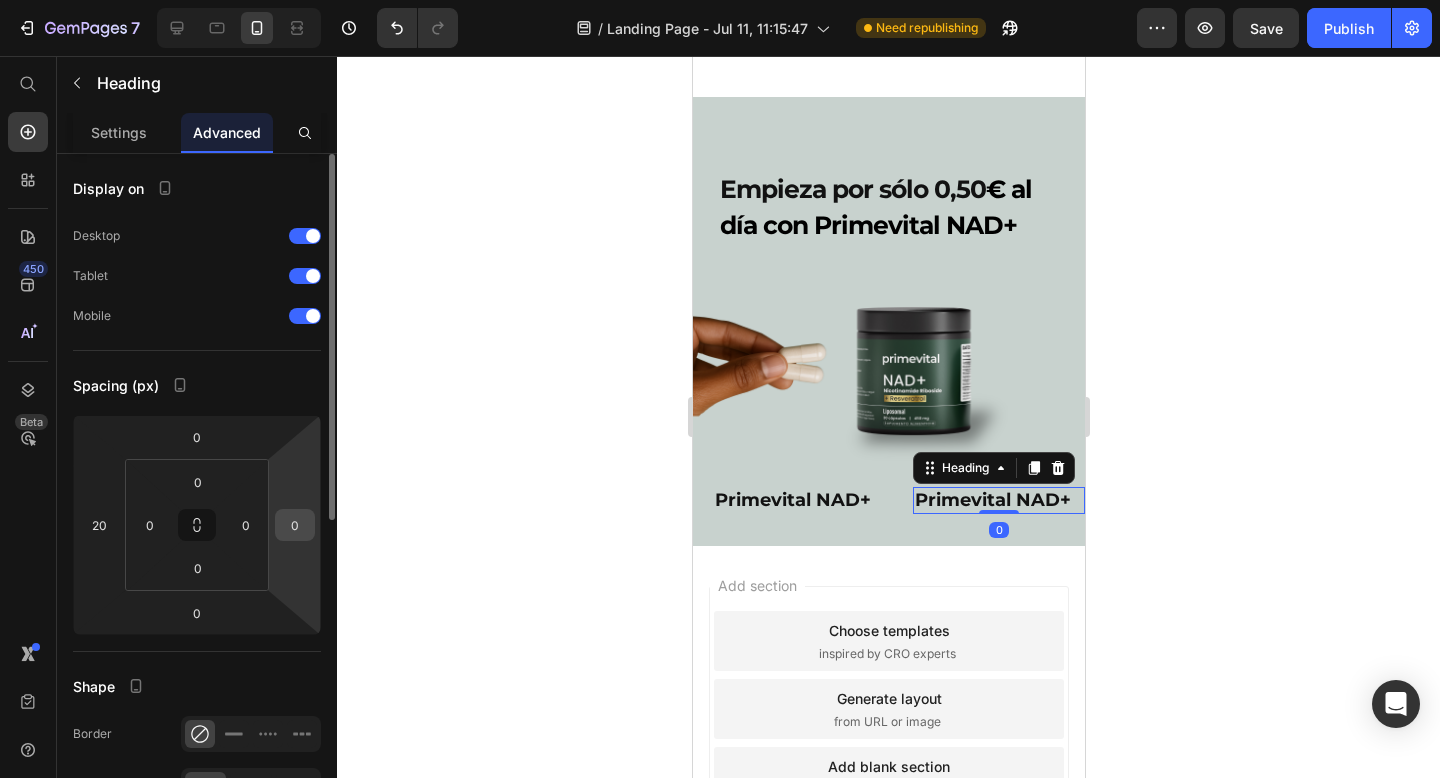 click on "0" at bounding box center [295, 525] 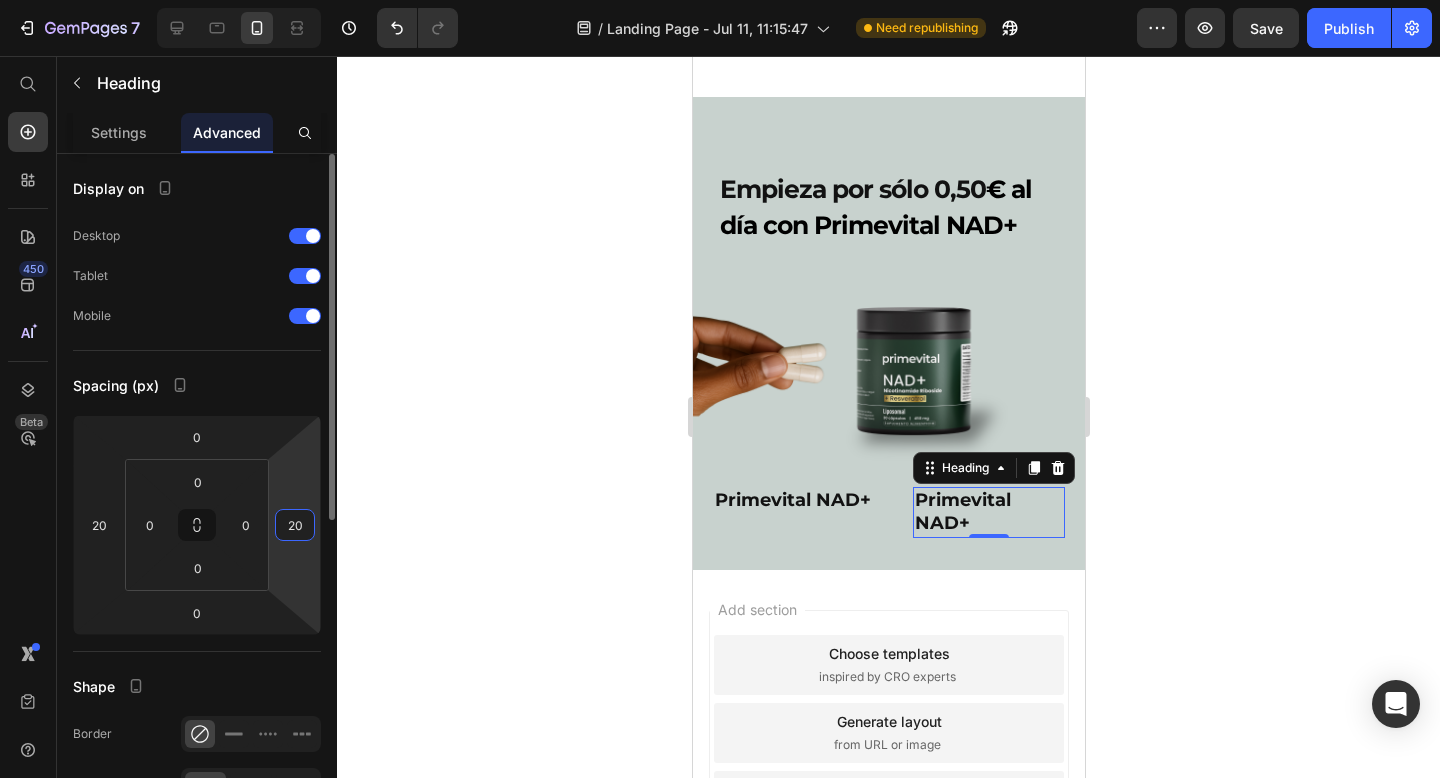 type on "2" 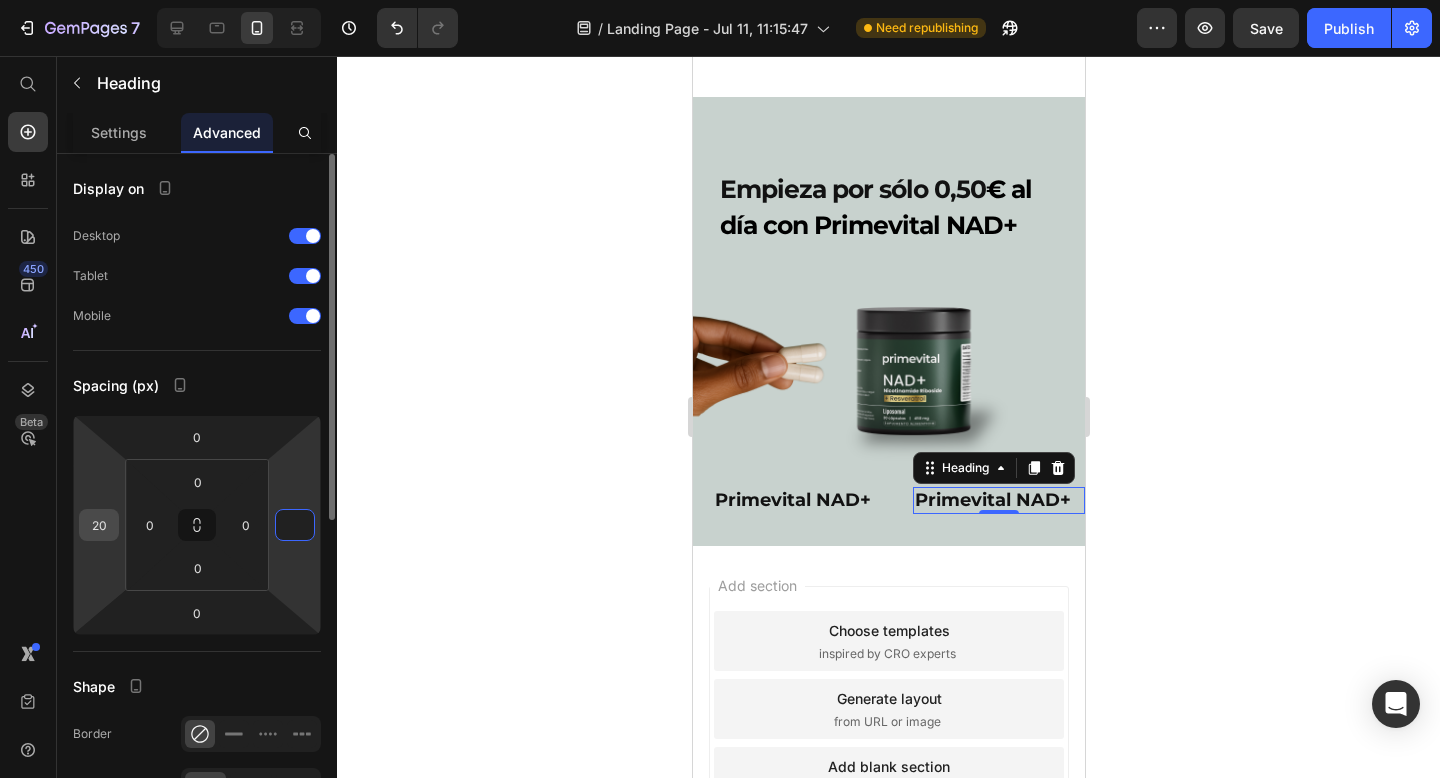 click on "20" at bounding box center (99, 525) 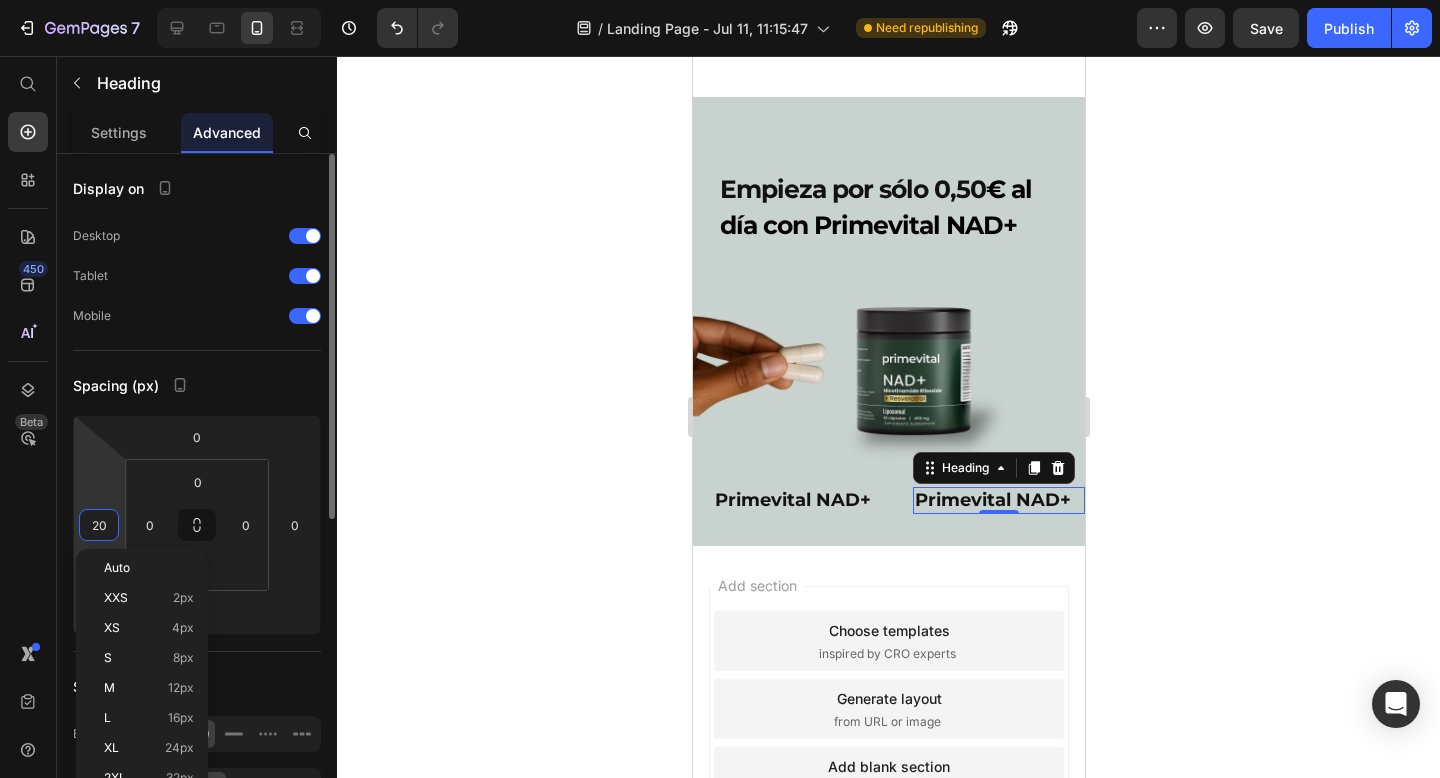 type 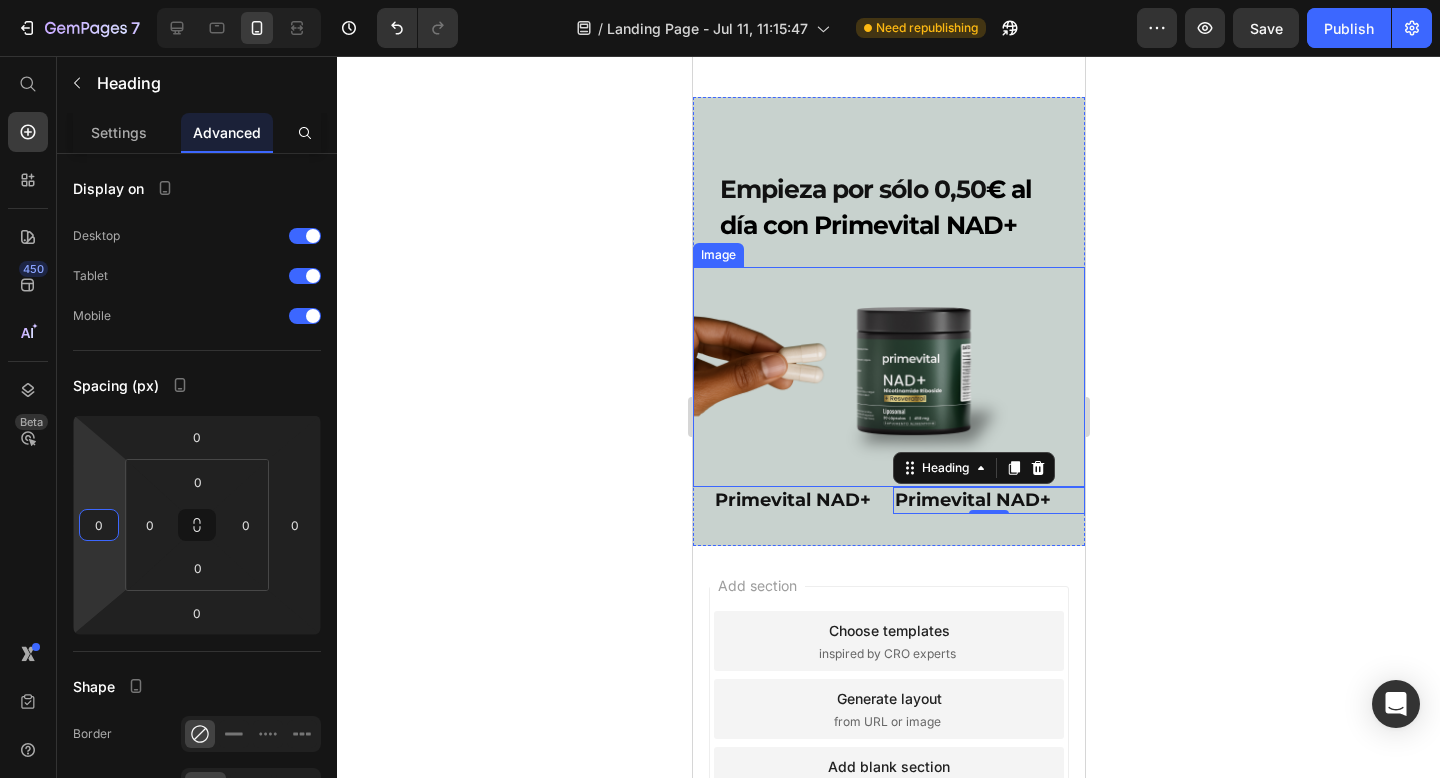 click 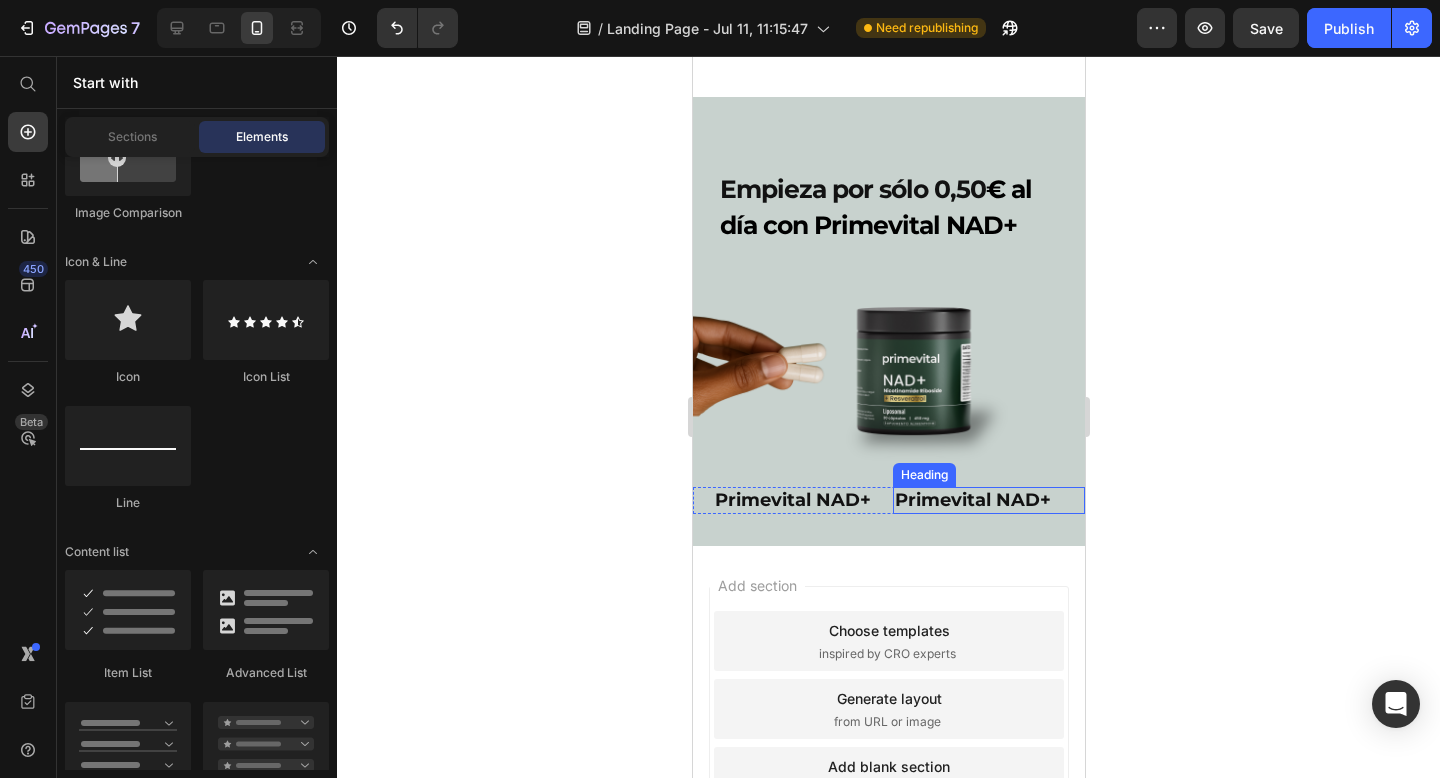 click at bounding box center (888, 377) 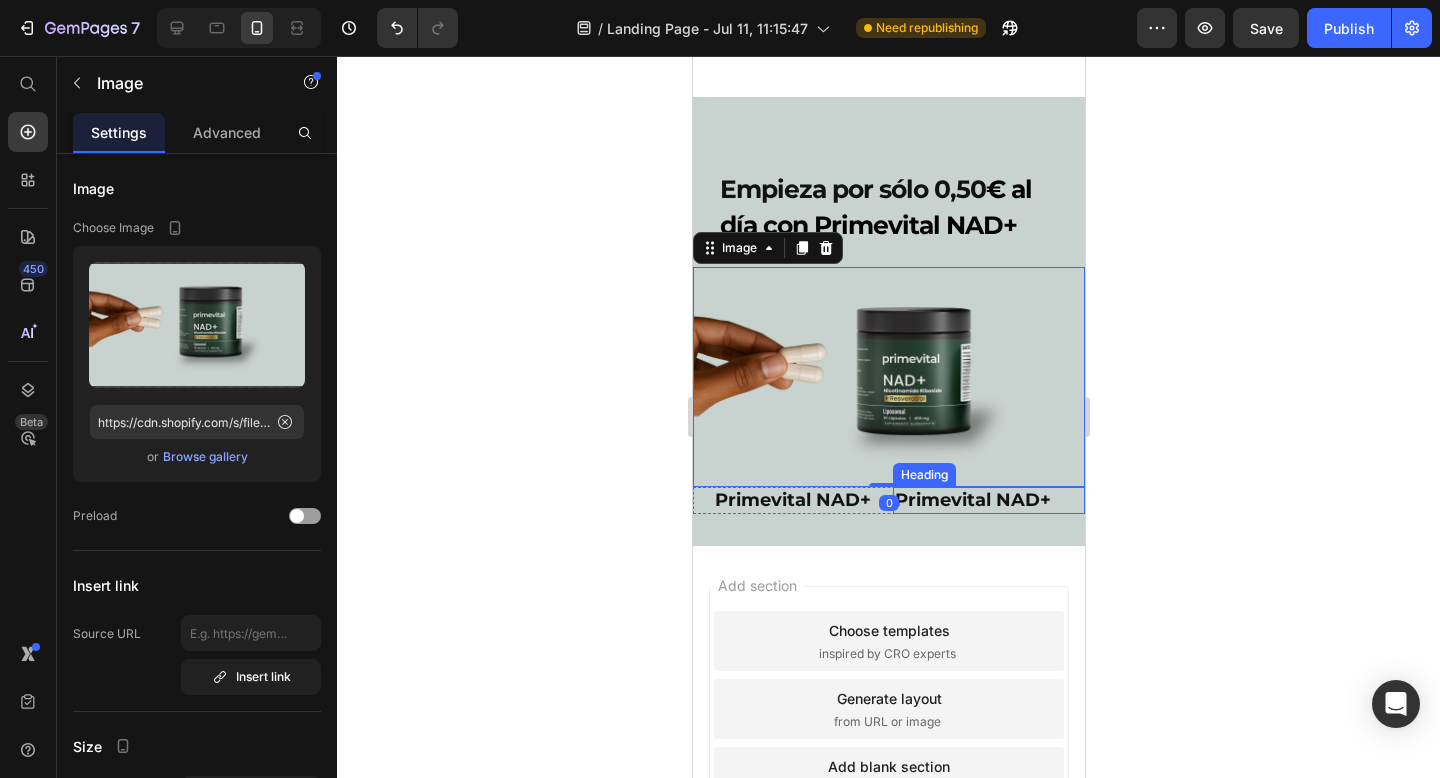click on "Primevital NAD+" at bounding box center [988, 500] 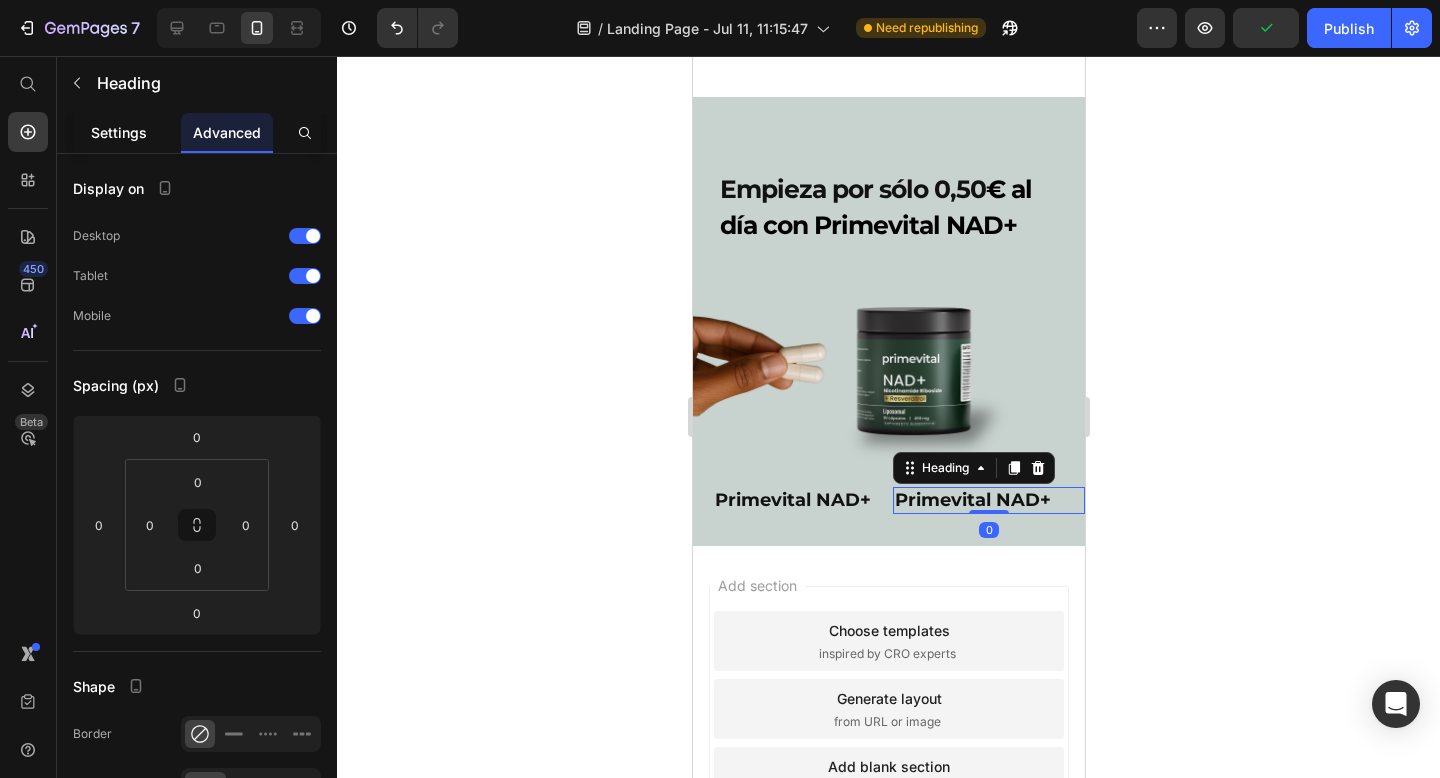 click on "Settings" 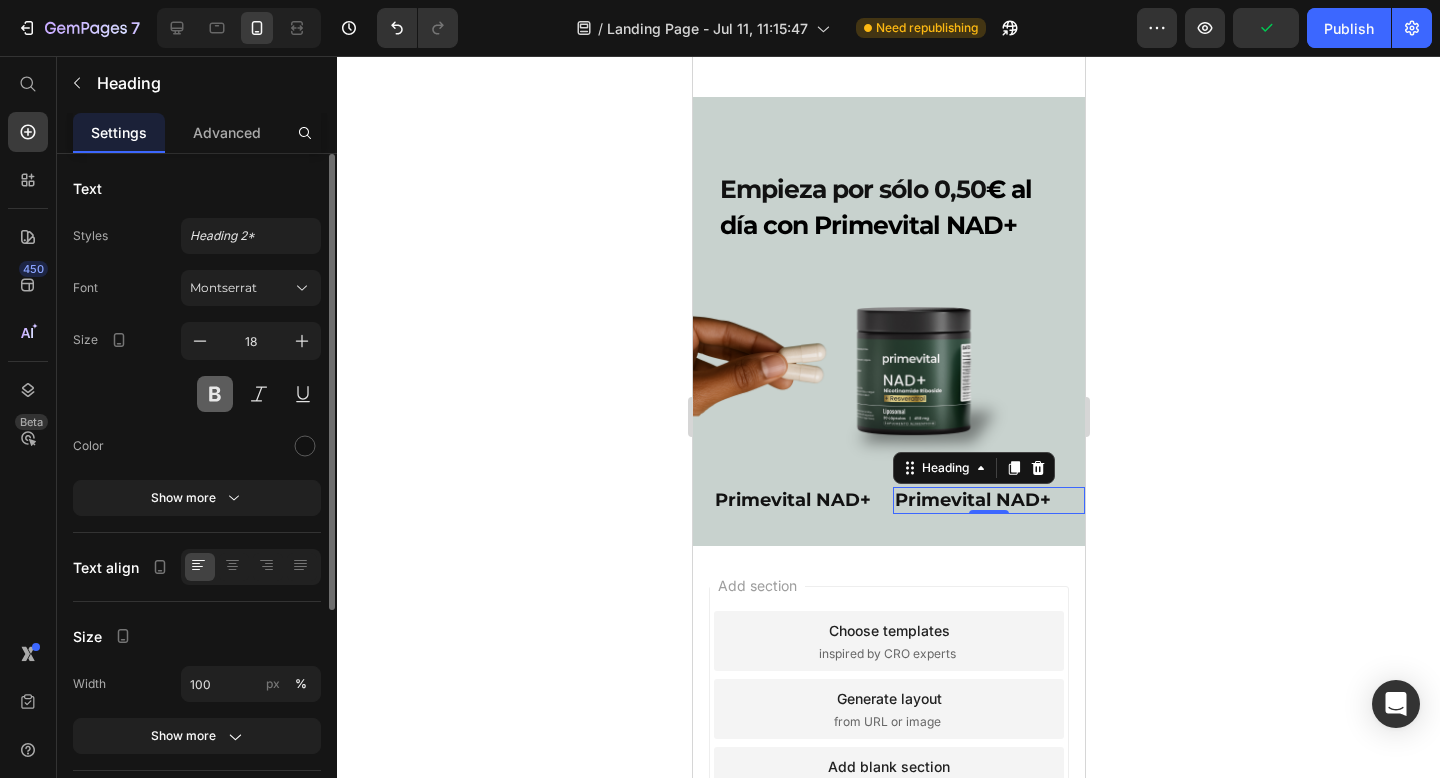 click at bounding box center [215, 394] 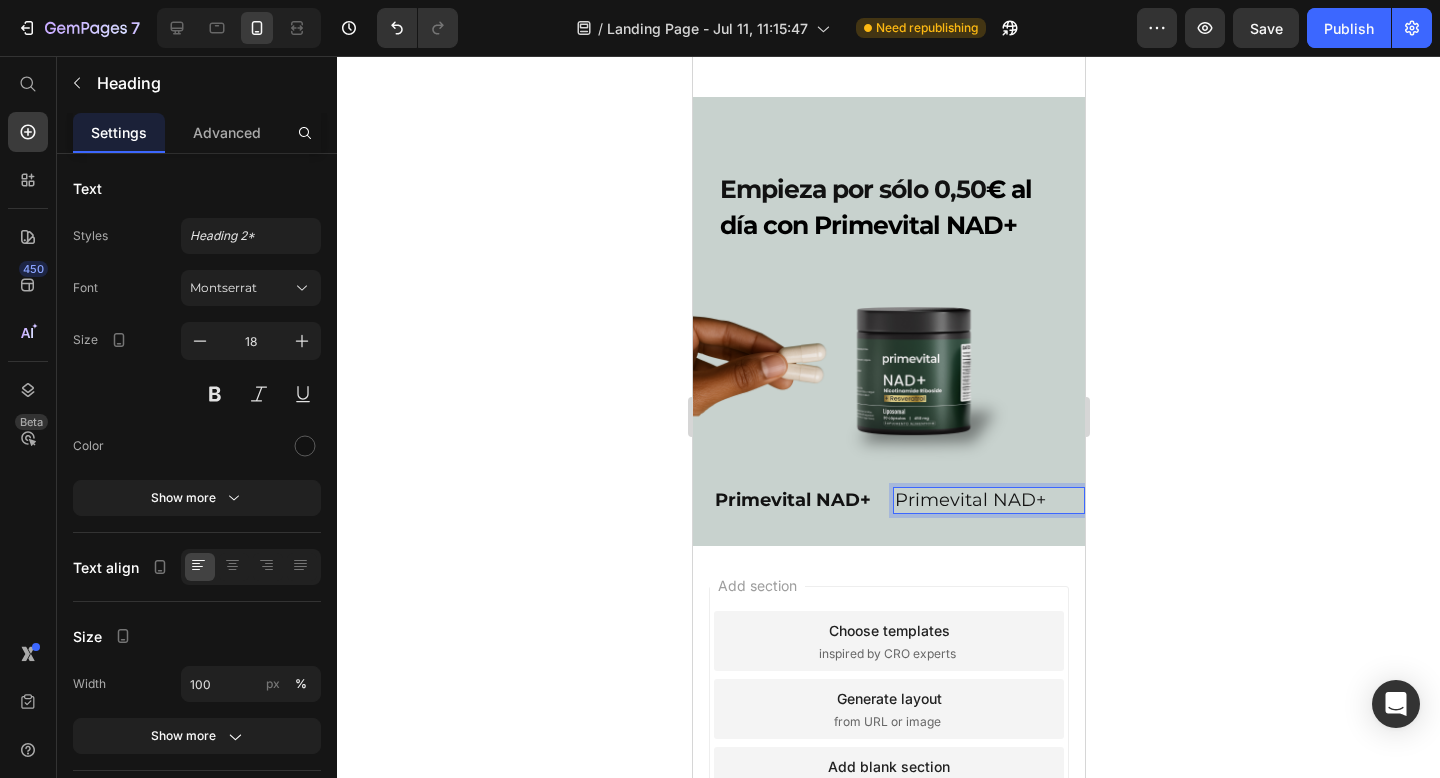 click on "Primevital NAD+" at bounding box center [988, 500] 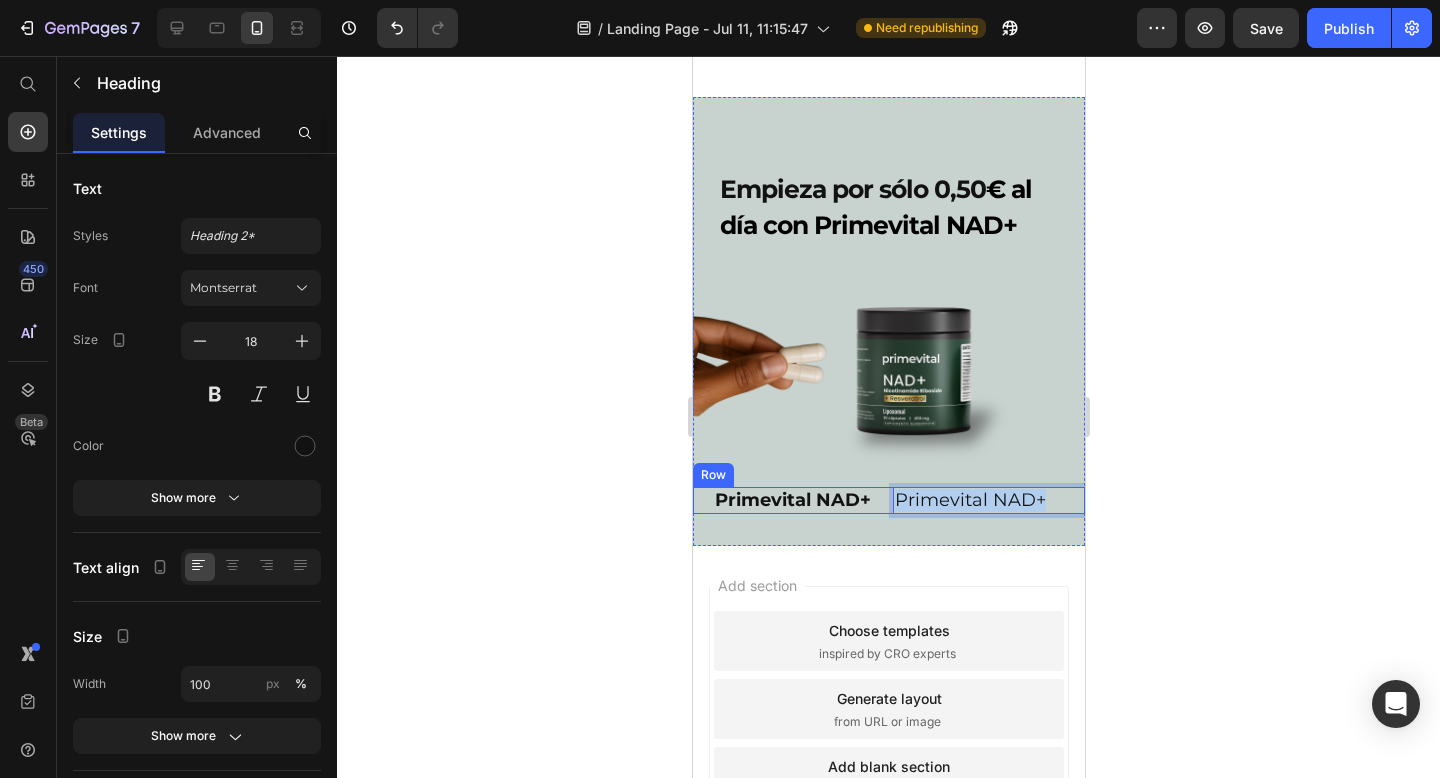 drag, startPoint x: 1049, startPoint y: 516, endPoint x: 889, endPoint y: 516, distance: 160 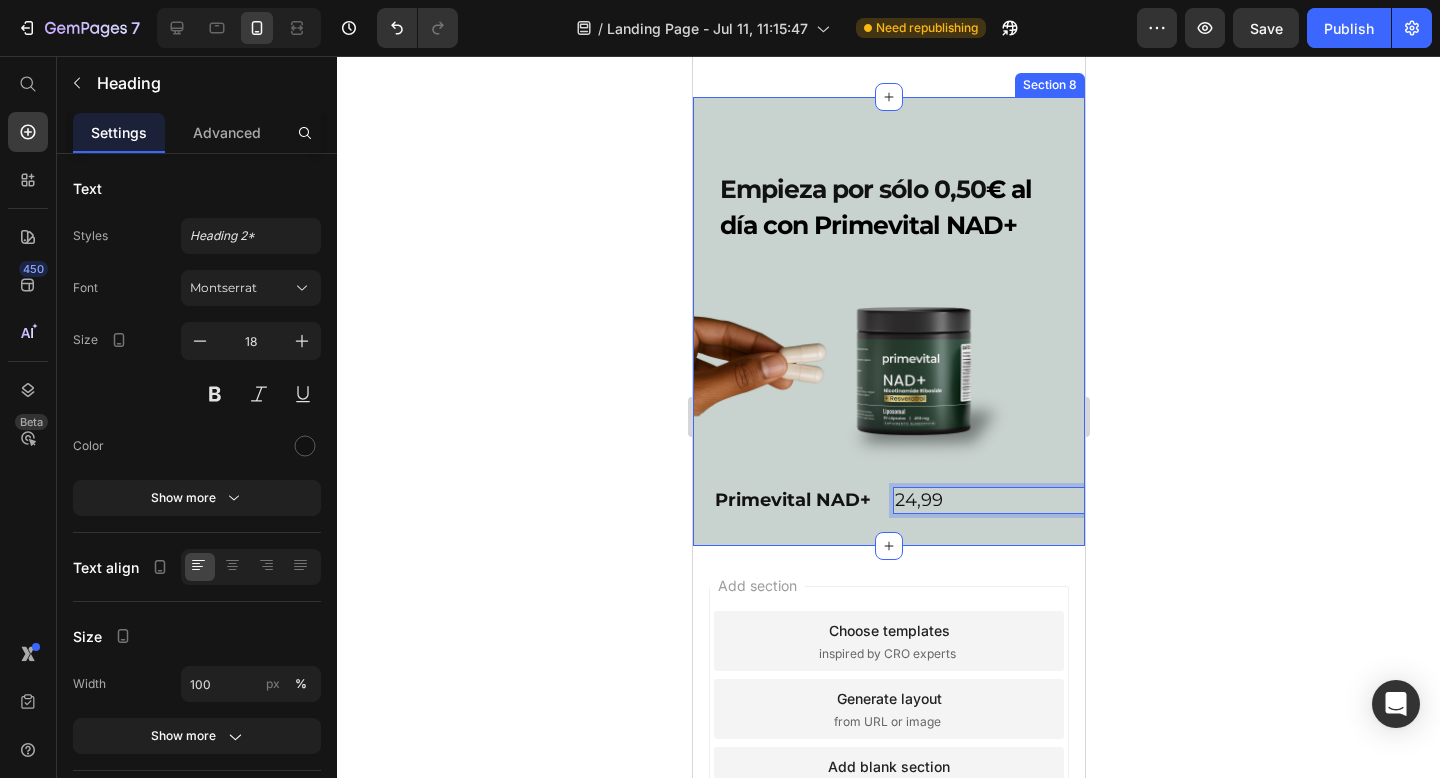 click on "€ al día con Primevital NAD+" at bounding box center [875, 207] 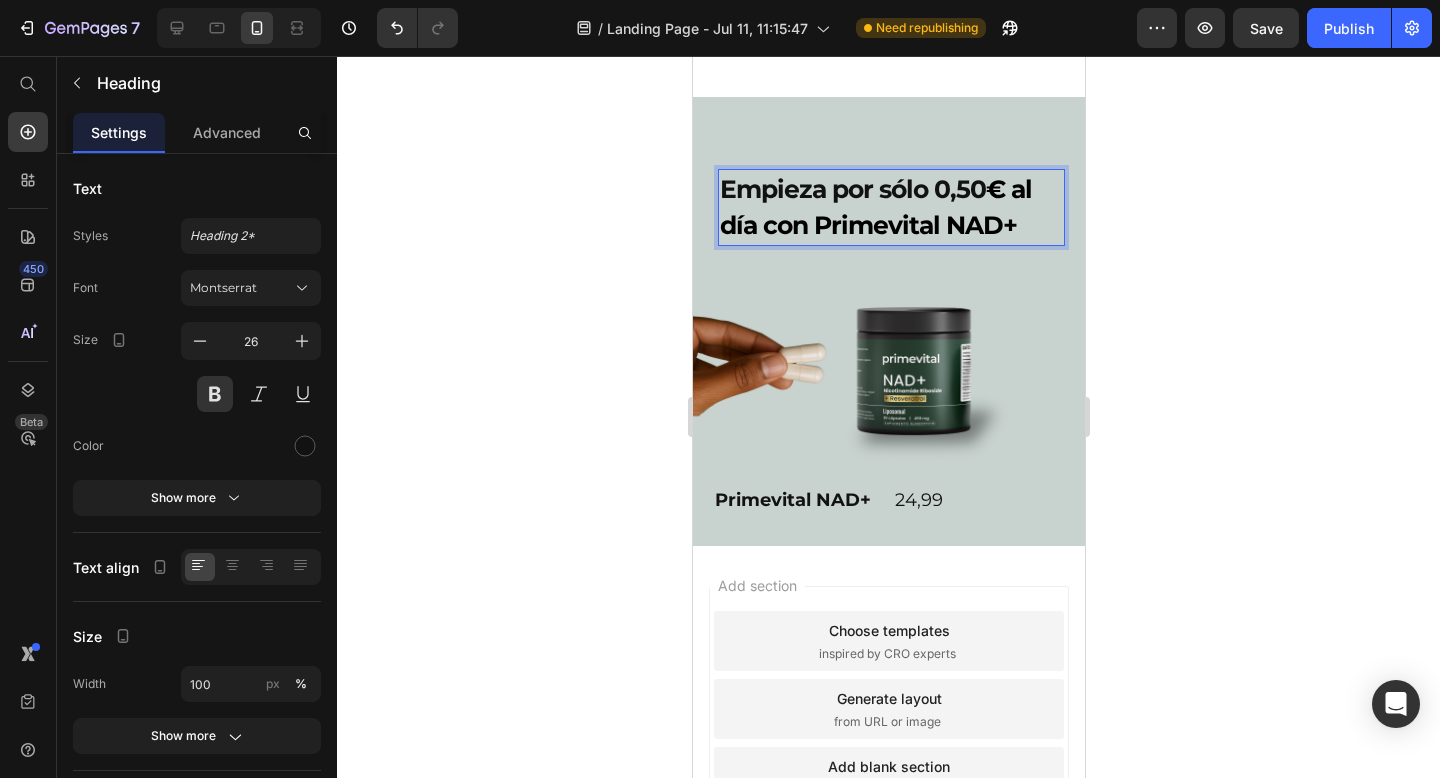 click on "€ al día con Primevital NAD+" at bounding box center (875, 207) 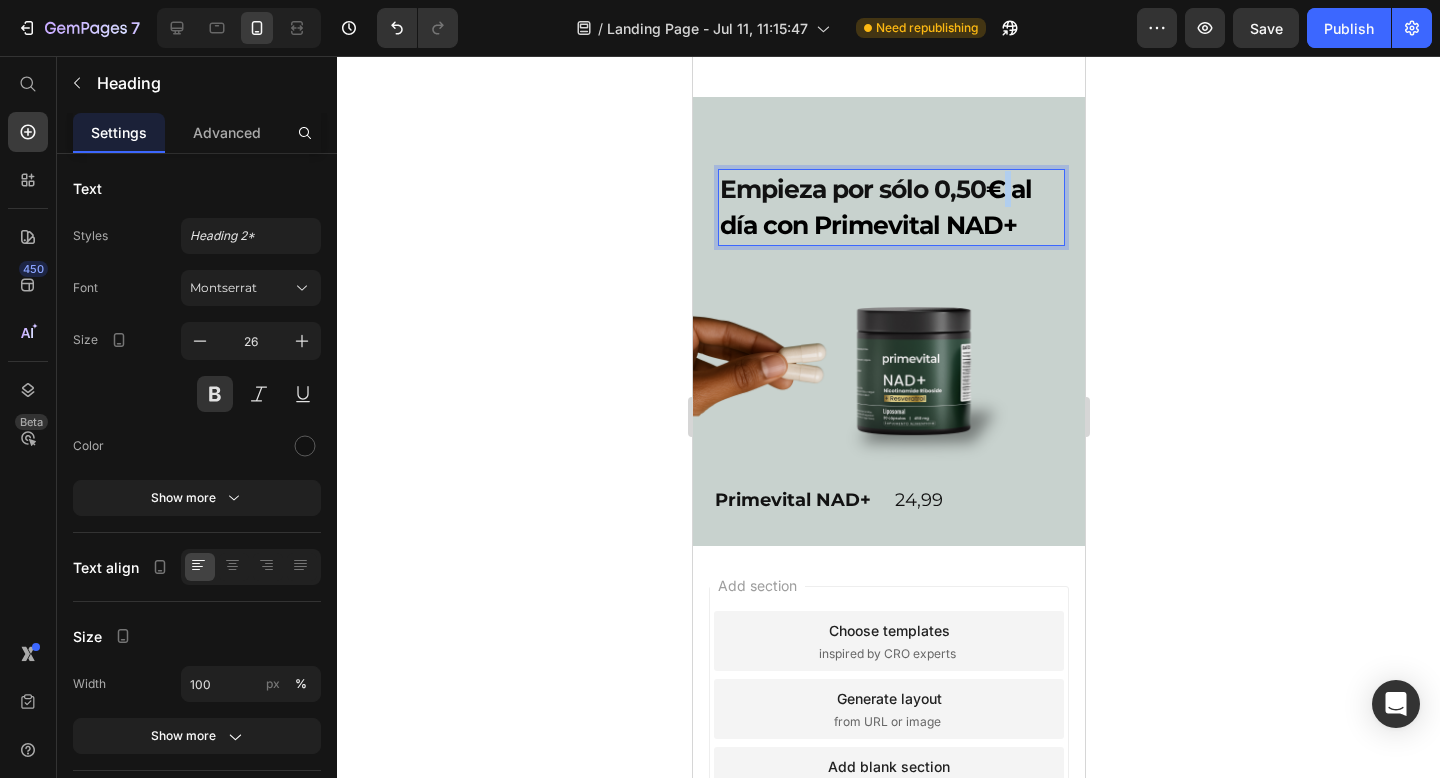 click on "€ al día con Primevital NAD+" at bounding box center [875, 207] 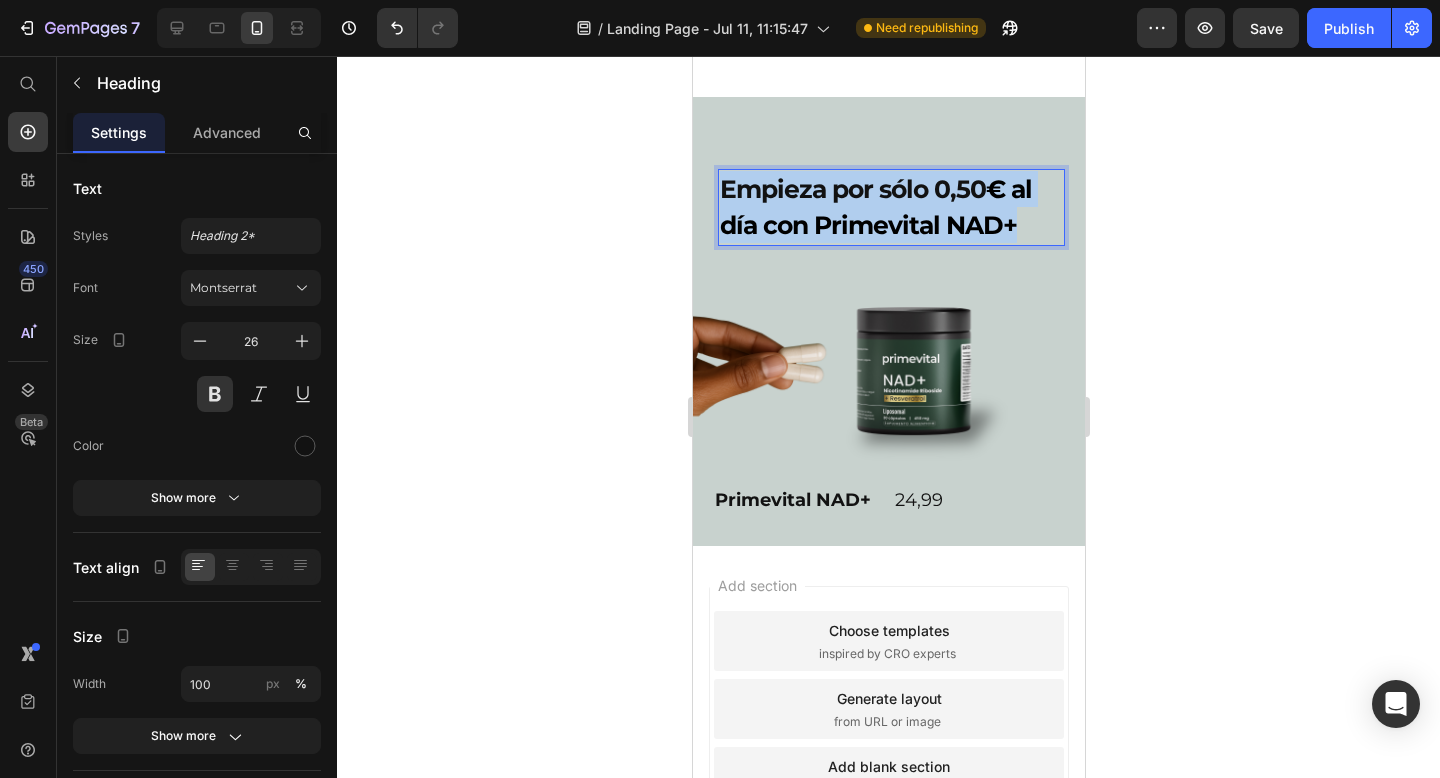 click on "€ al día con Primevital NAD+" at bounding box center (875, 207) 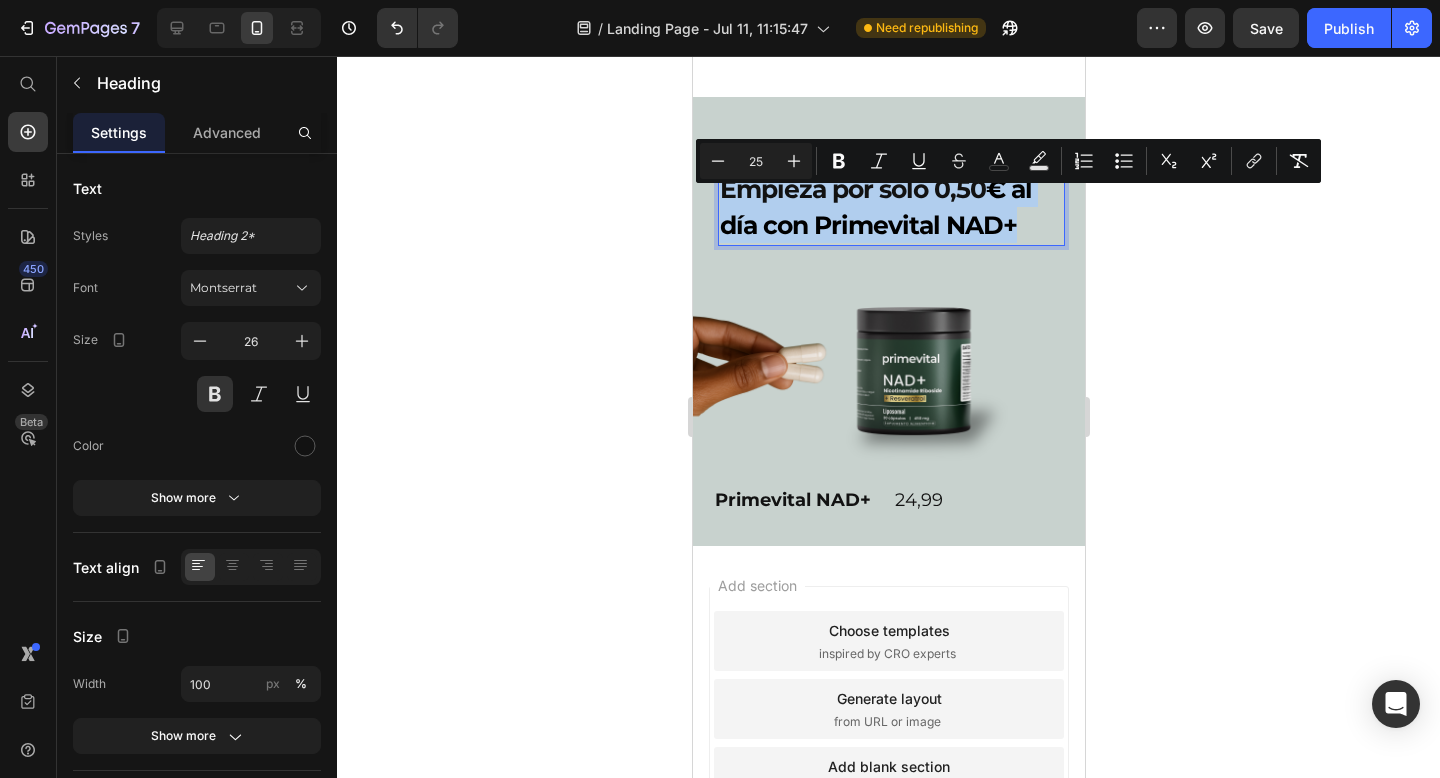 click on "€ al día con Primevital NAD+" at bounding box center [875, 207] 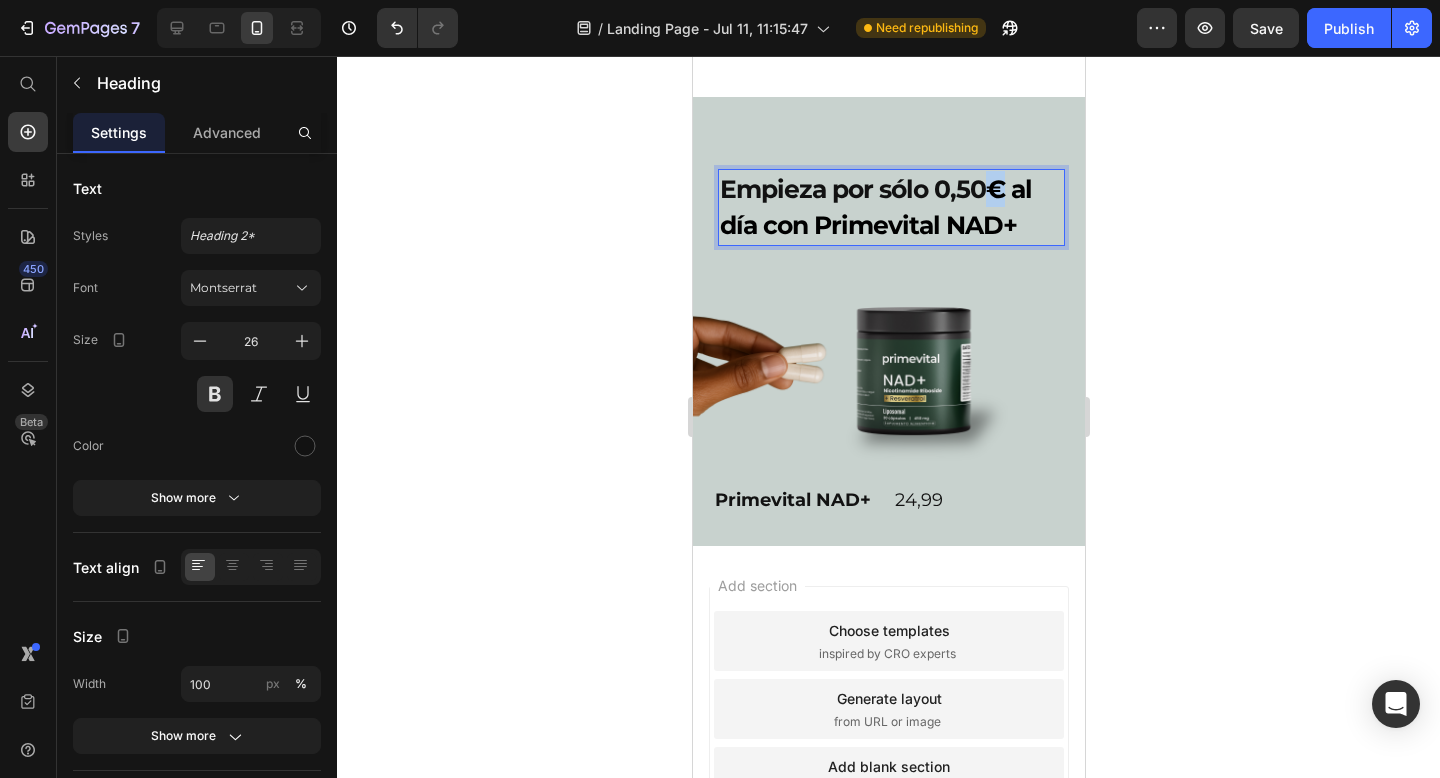 click on "€ al día con Primevital NAD+" at bounding box center [875, 207] 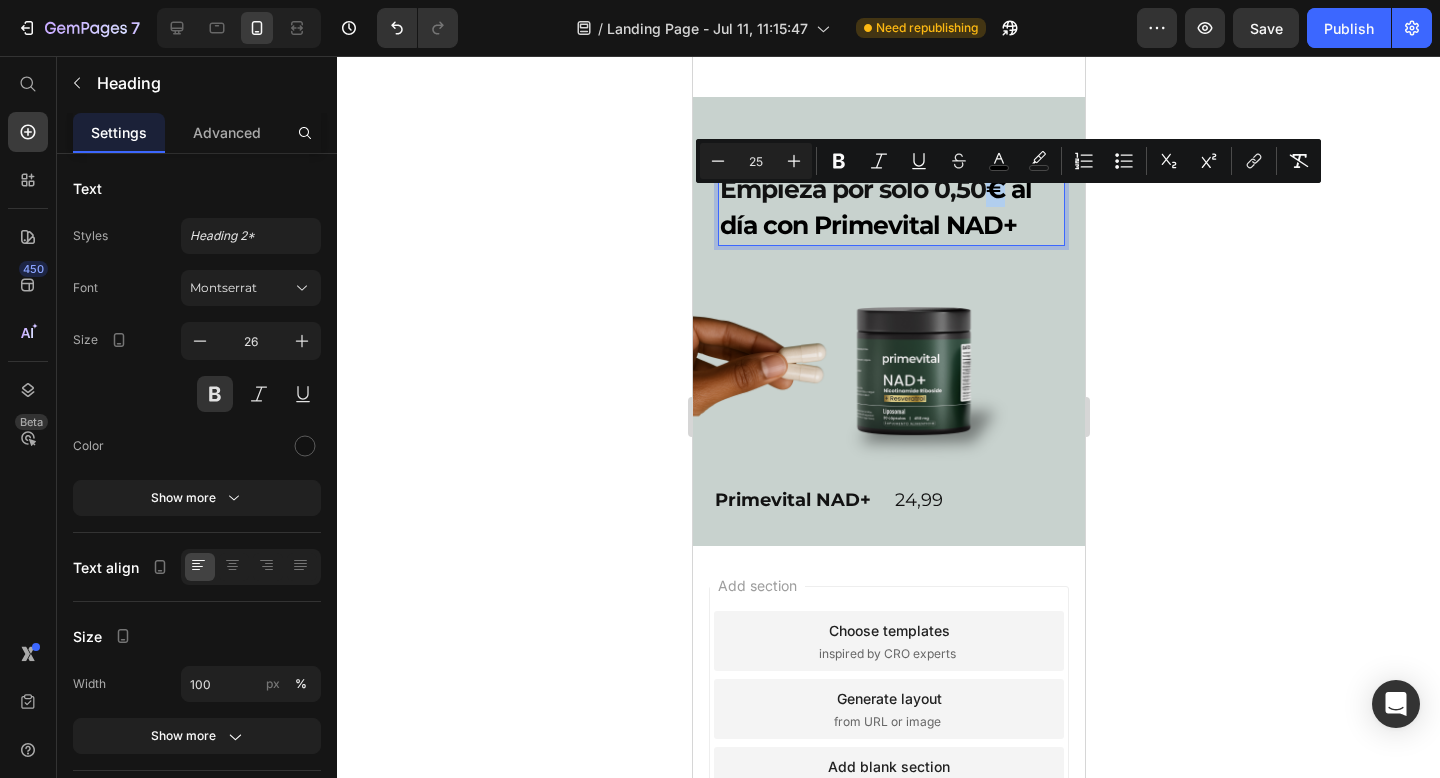 copy on "€" 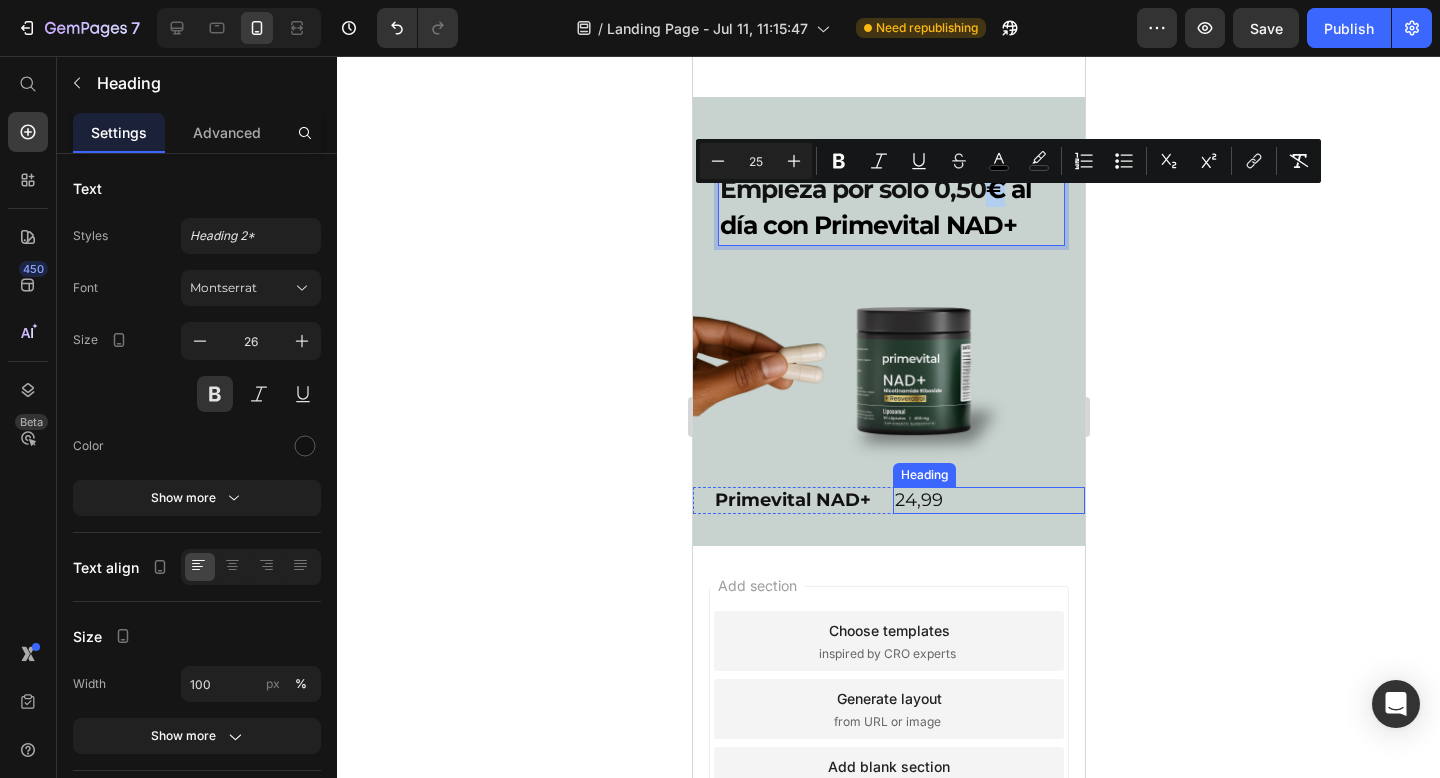 click on "24,99" at bounding box center [988, 500] 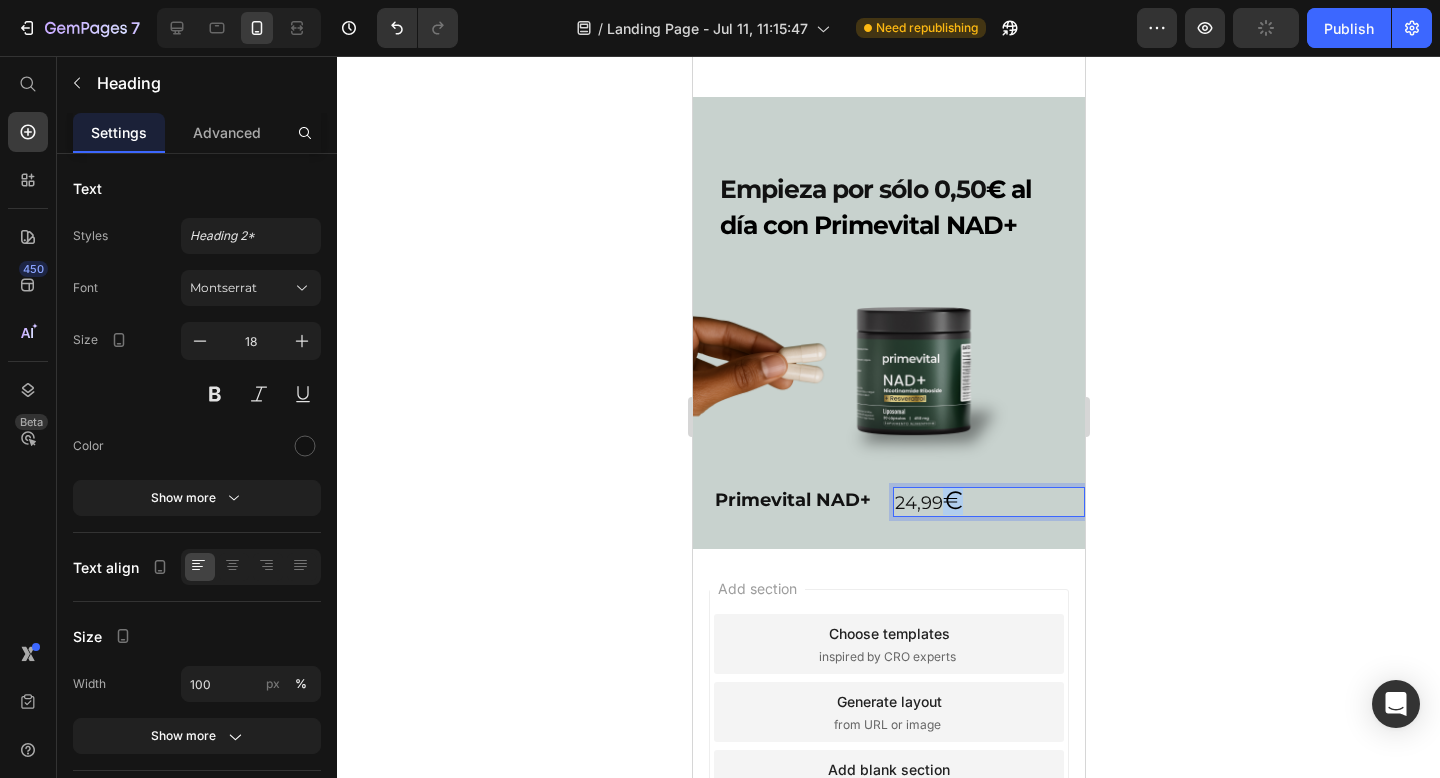 drag, startPoint x: 963, startPoint y: 518, endPoint x: 948, endPoint y: 517, distance: 15.033297 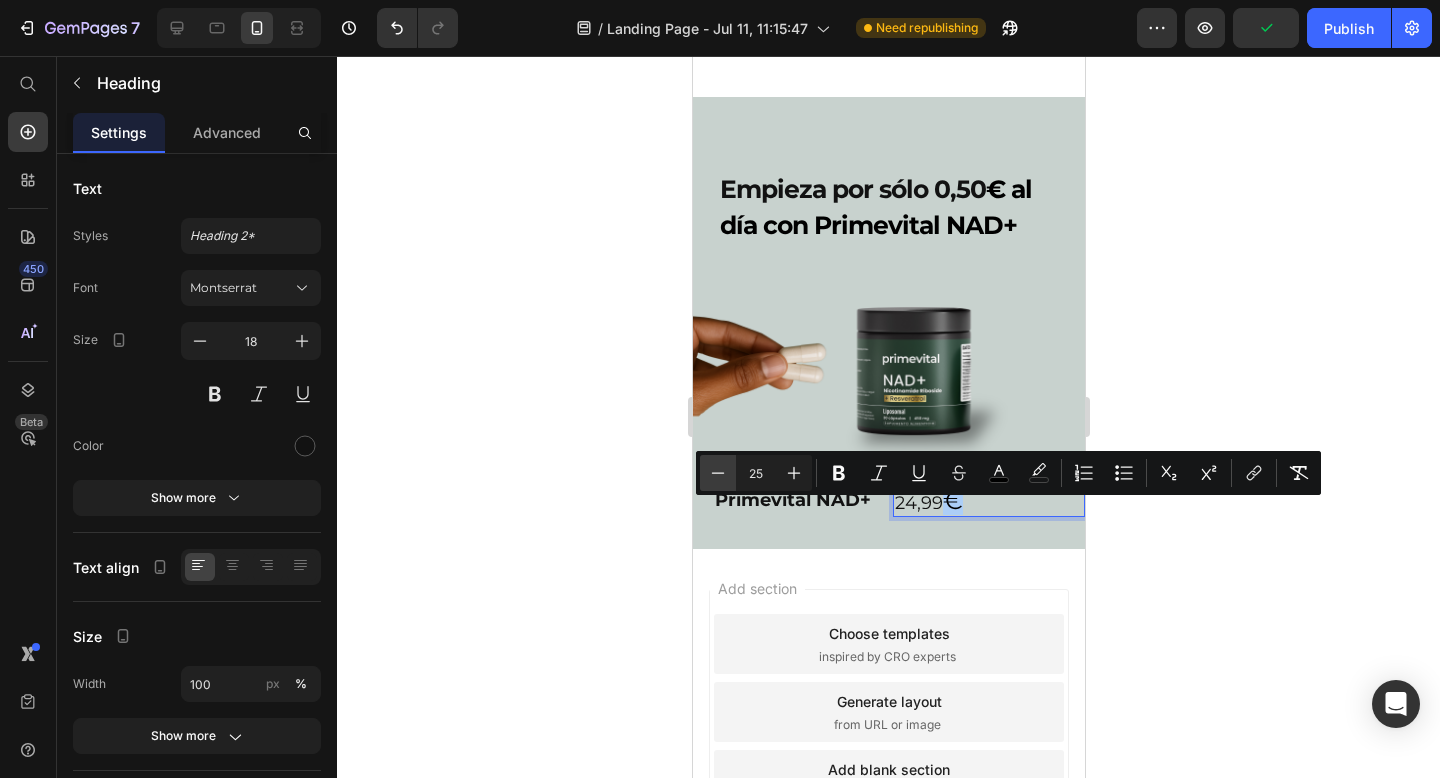 click 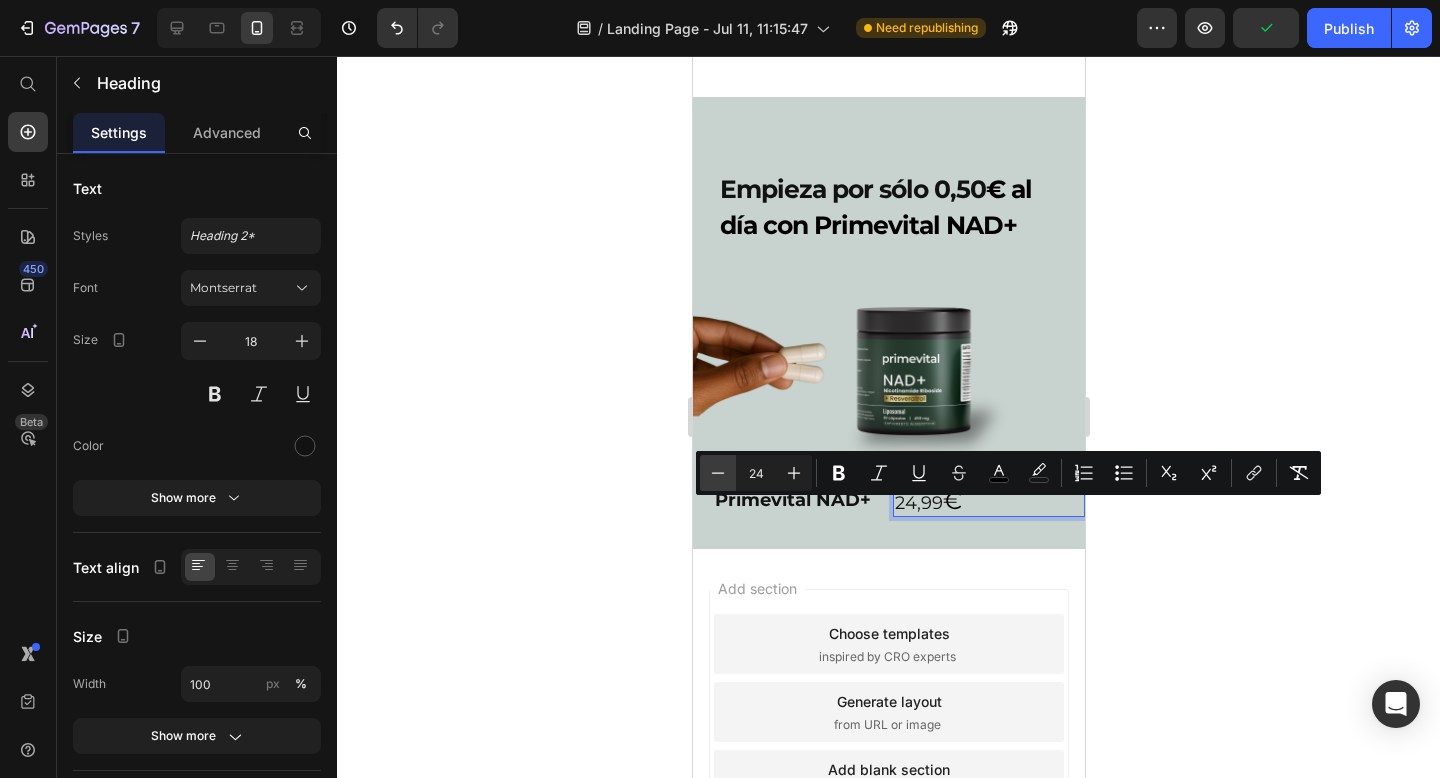 click 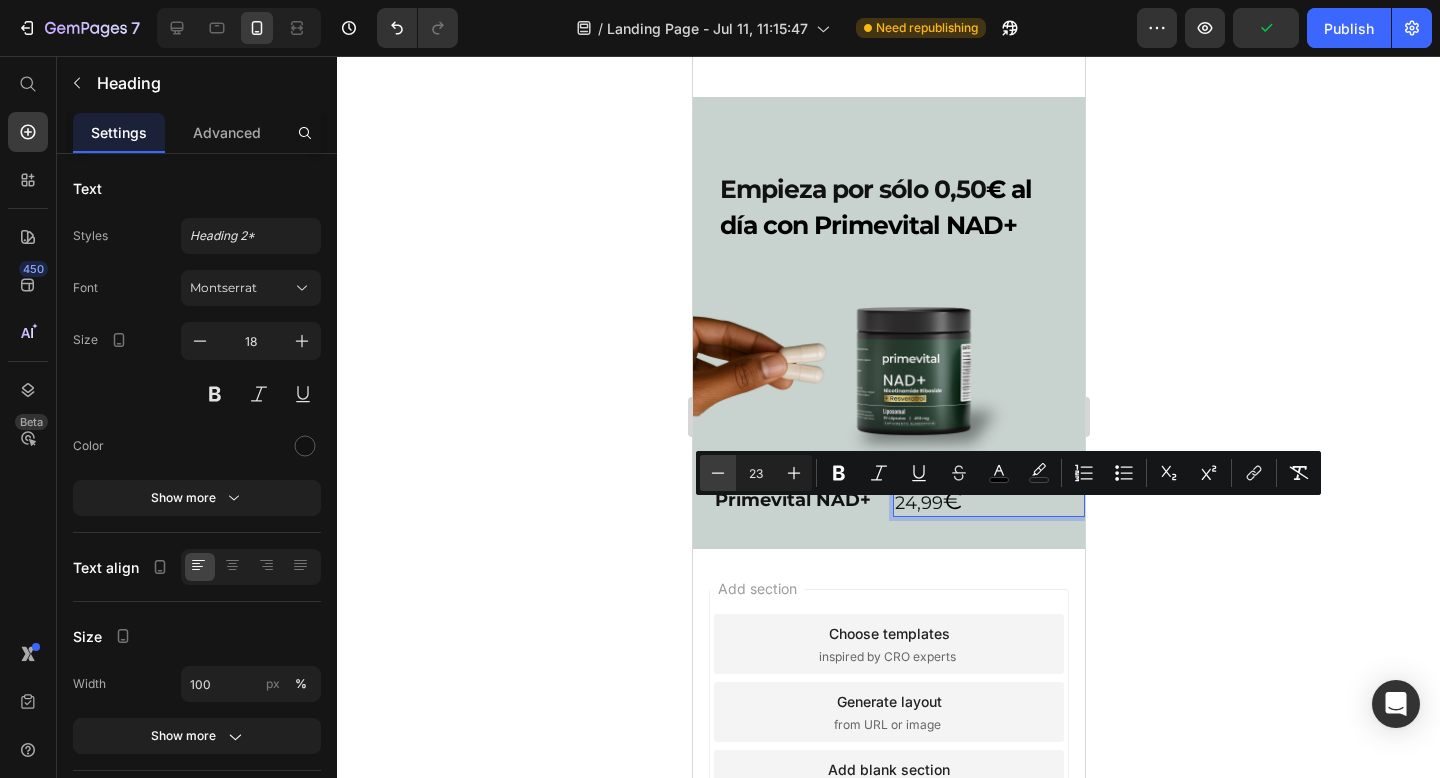 click 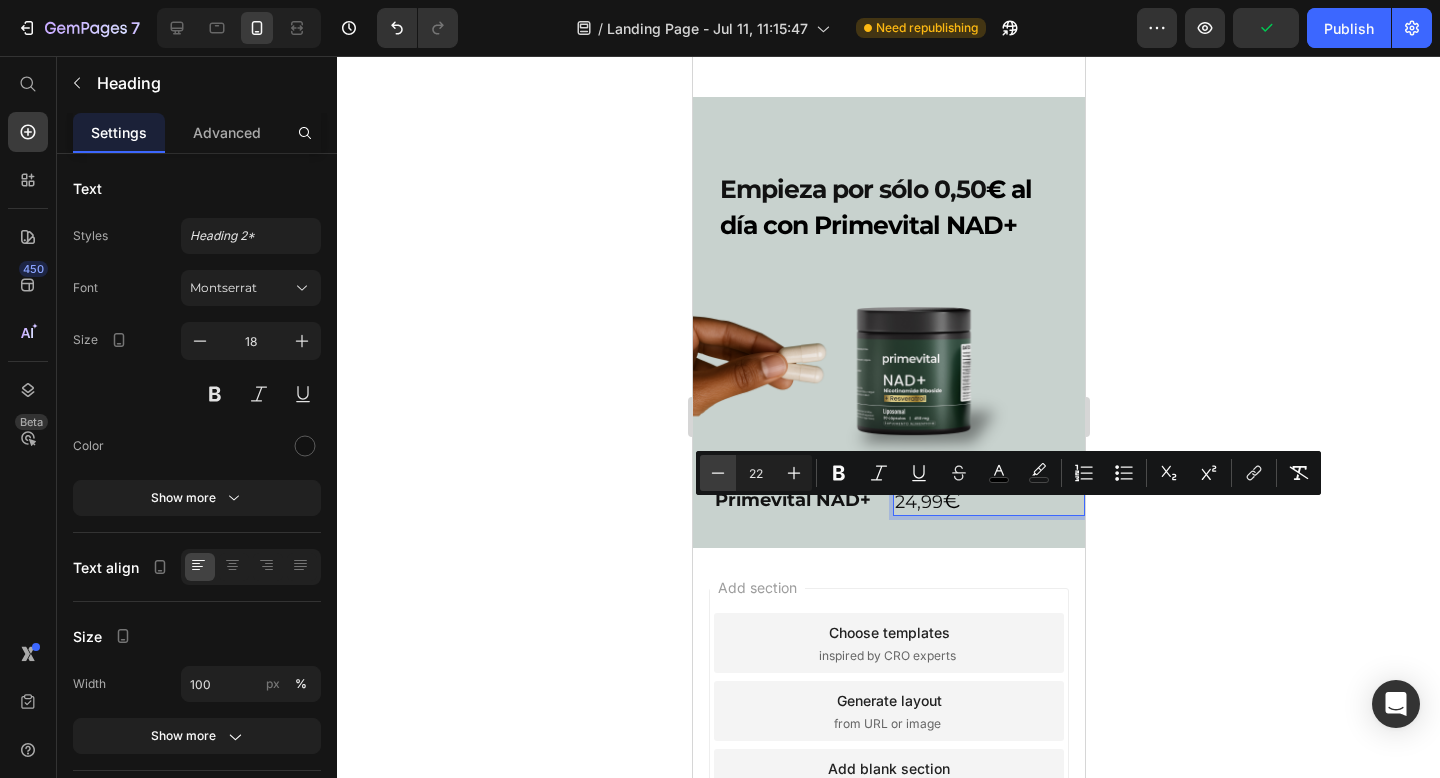 click 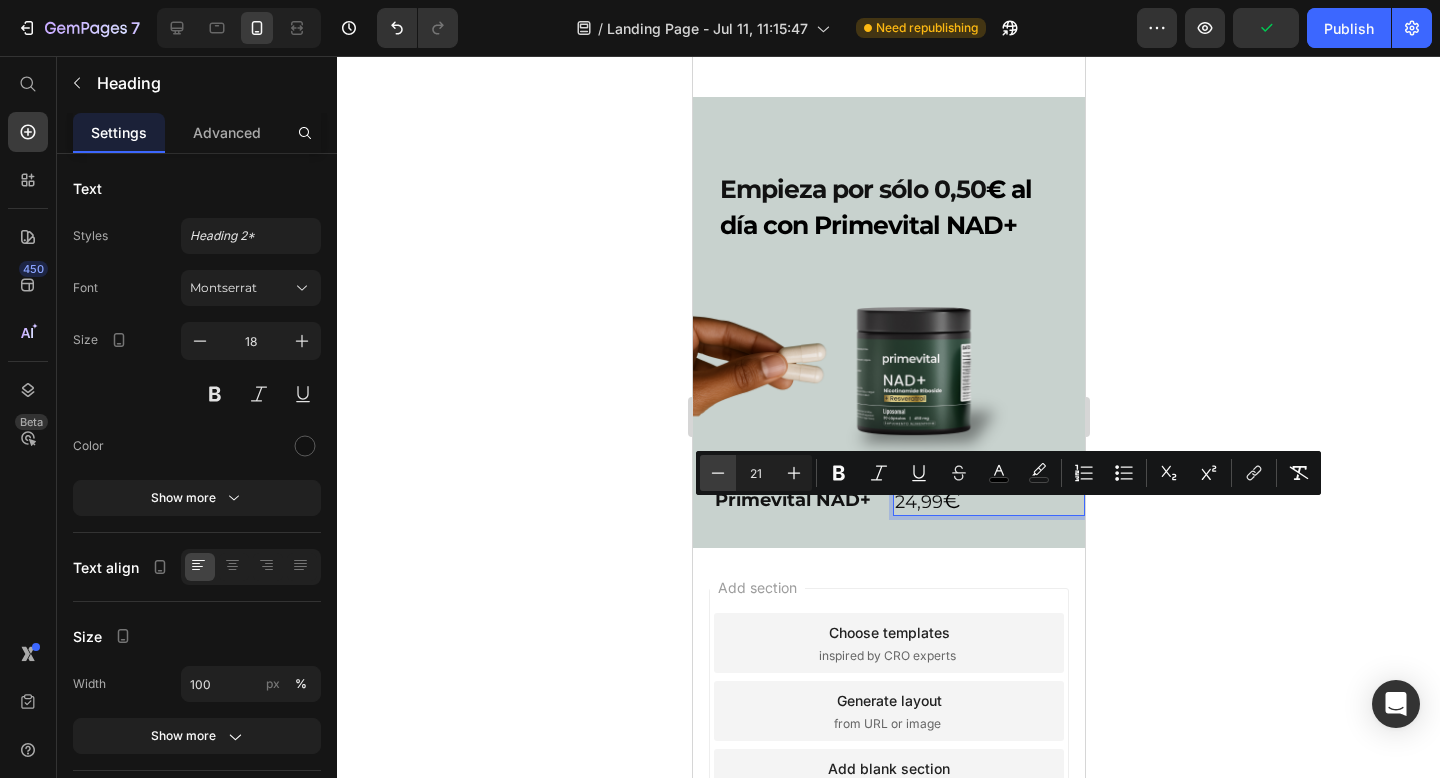 click 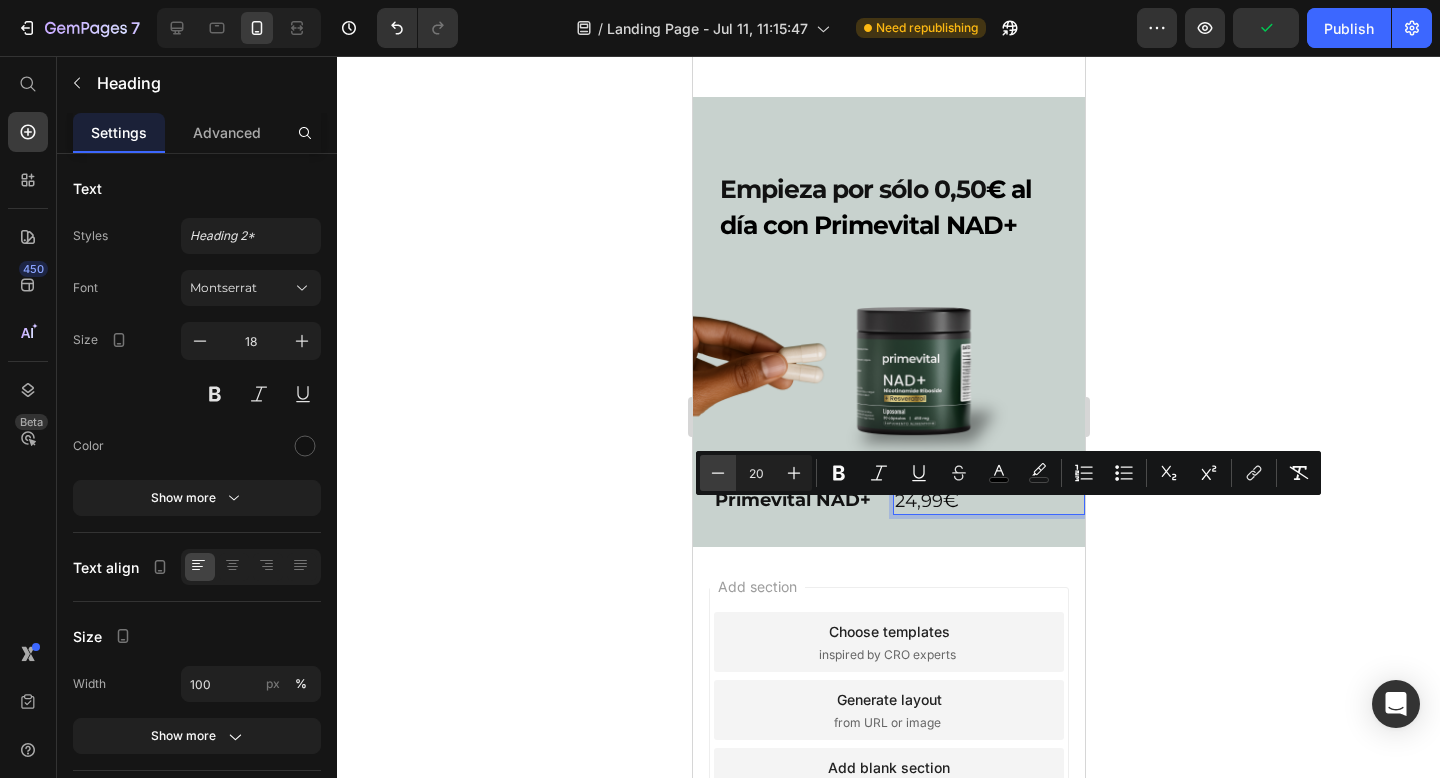 click 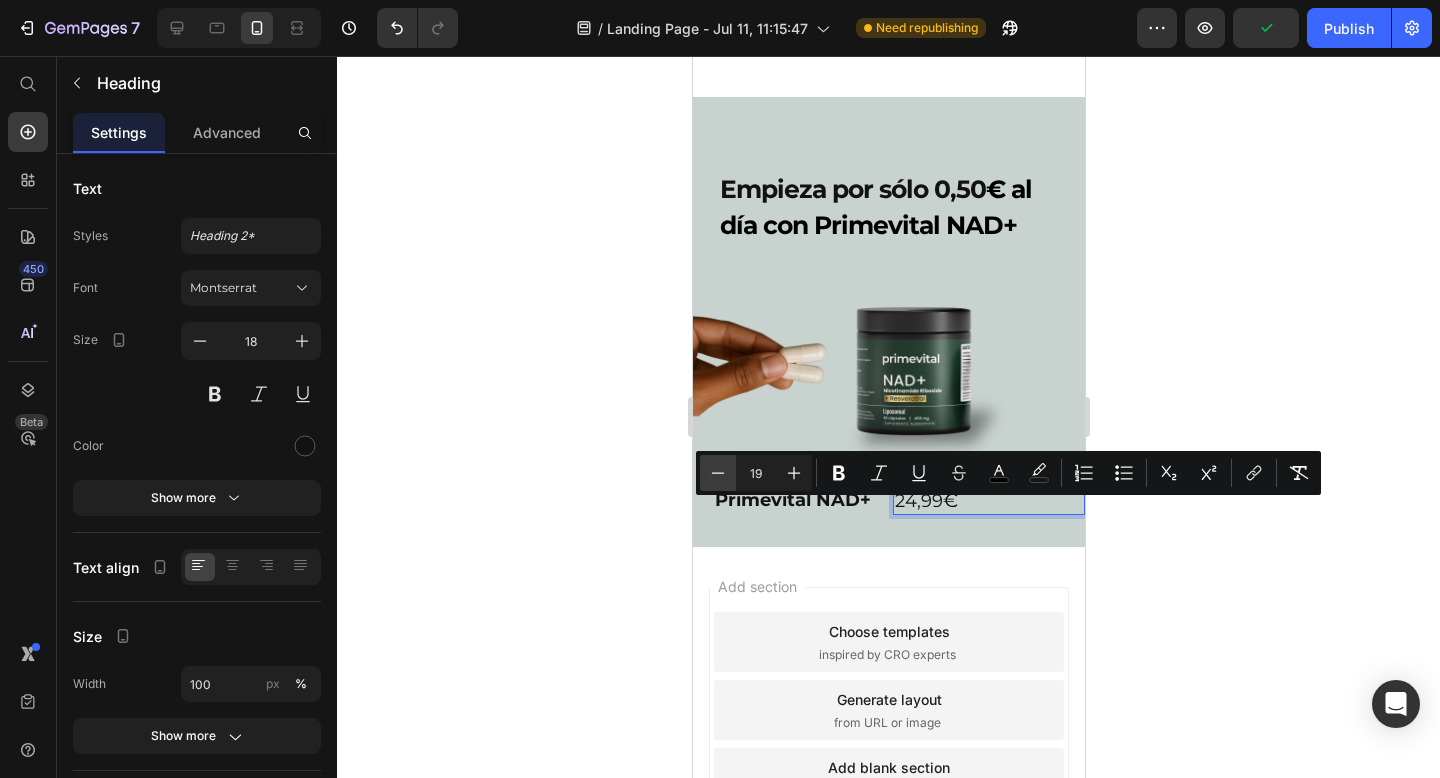 click 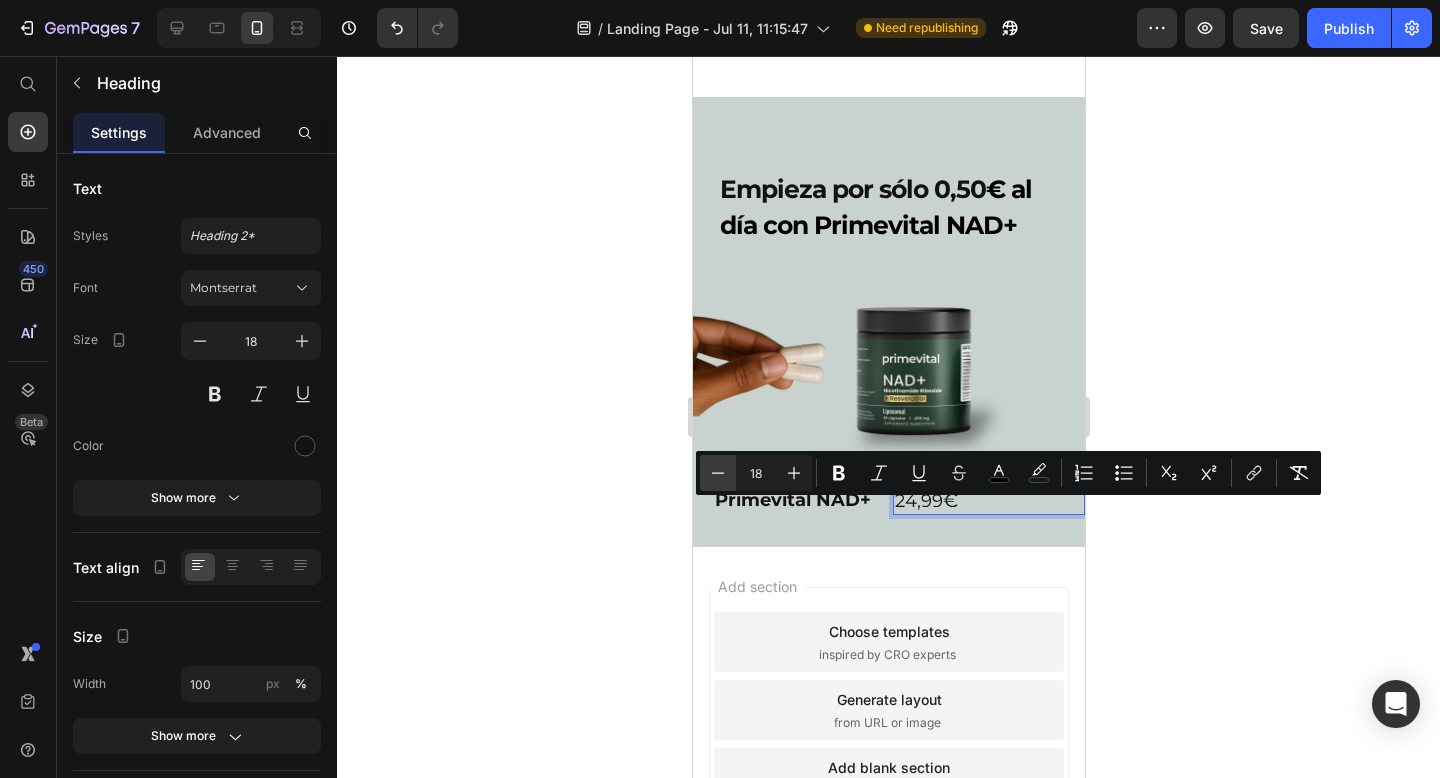 click 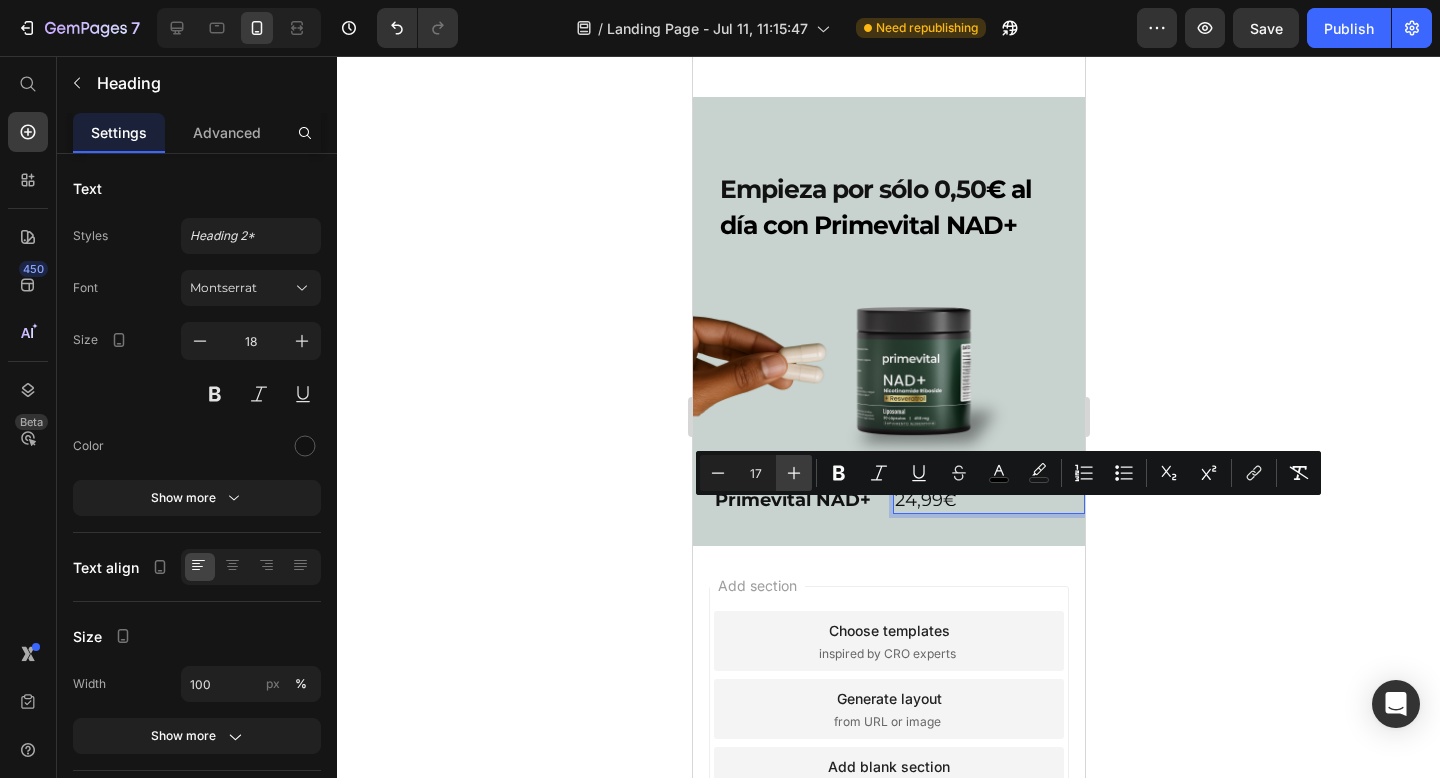 click 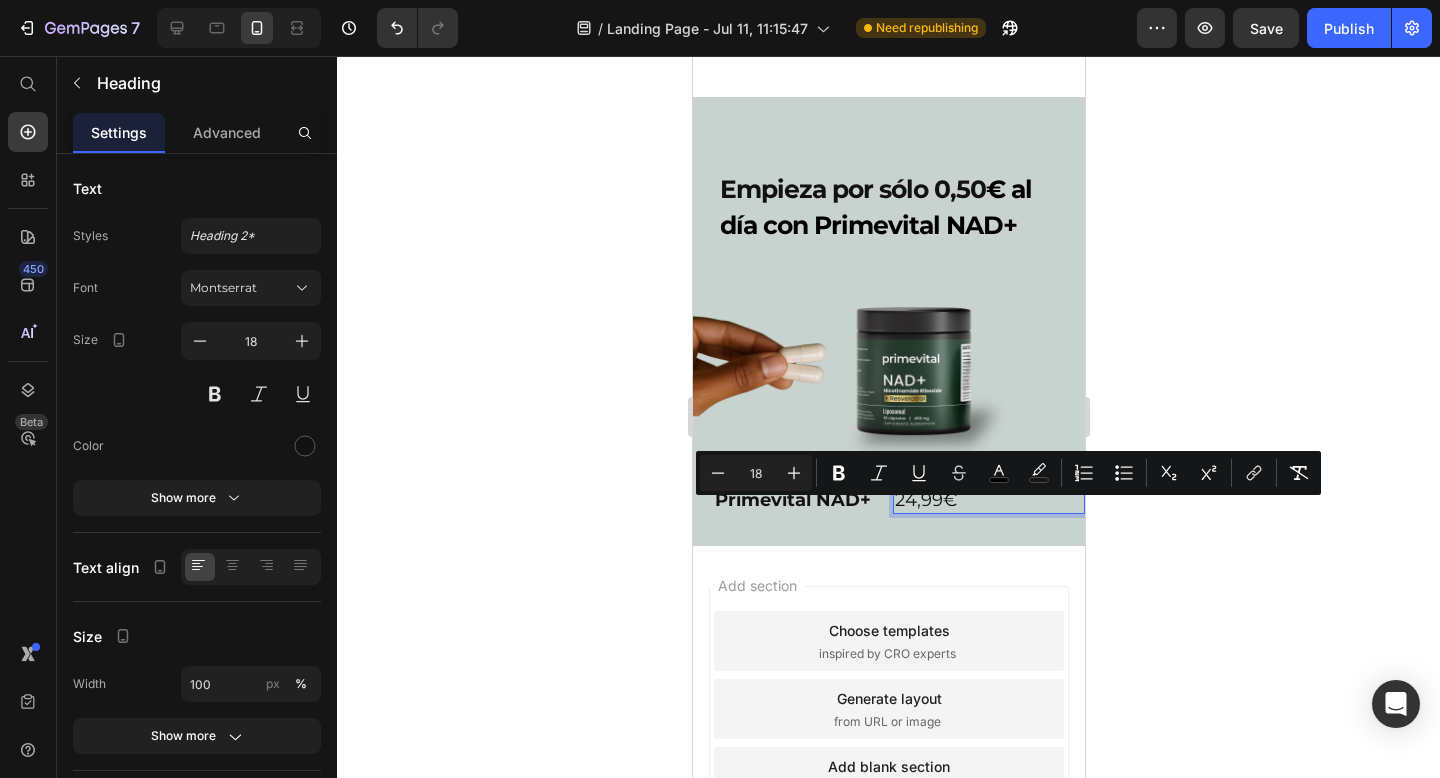 click 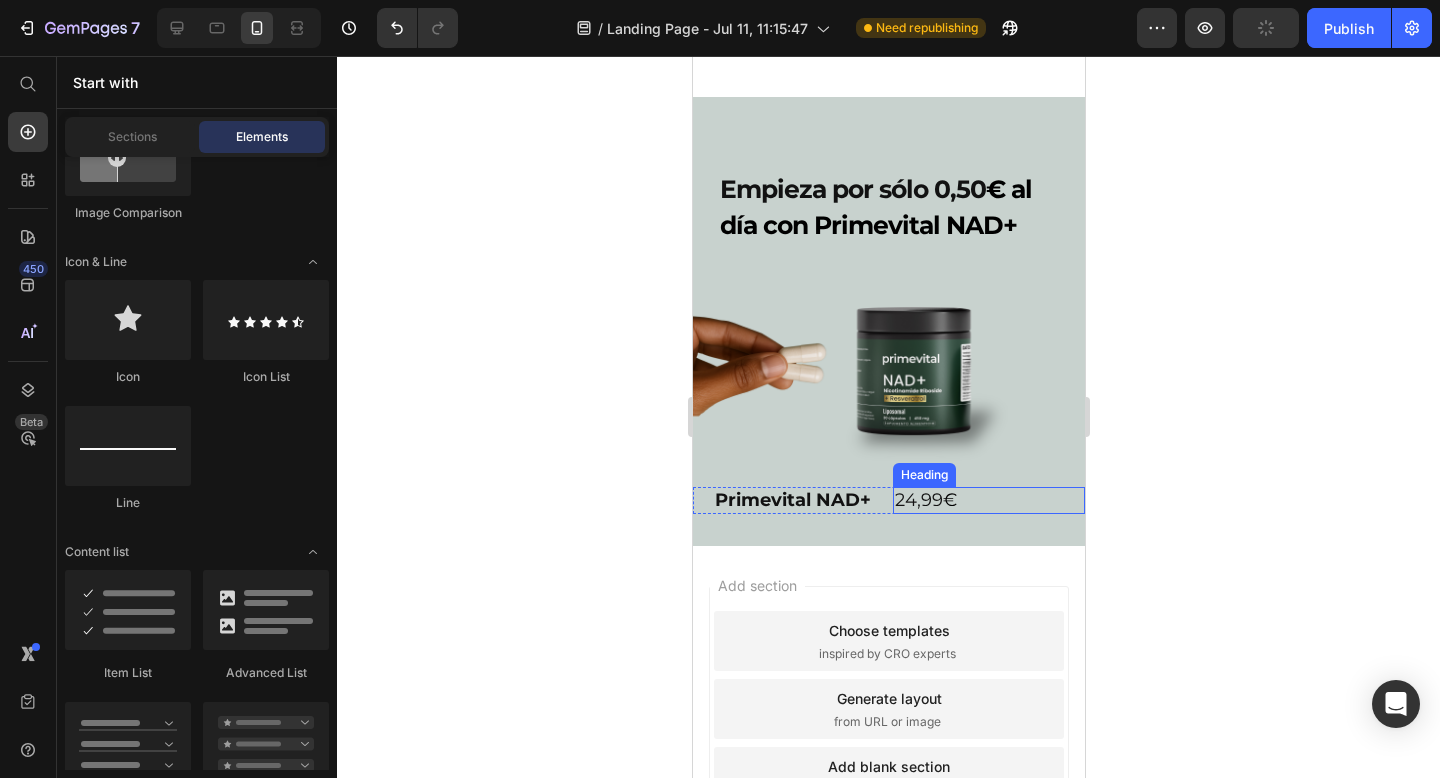 click on "24,99 €" at bounding box center [988, 500] 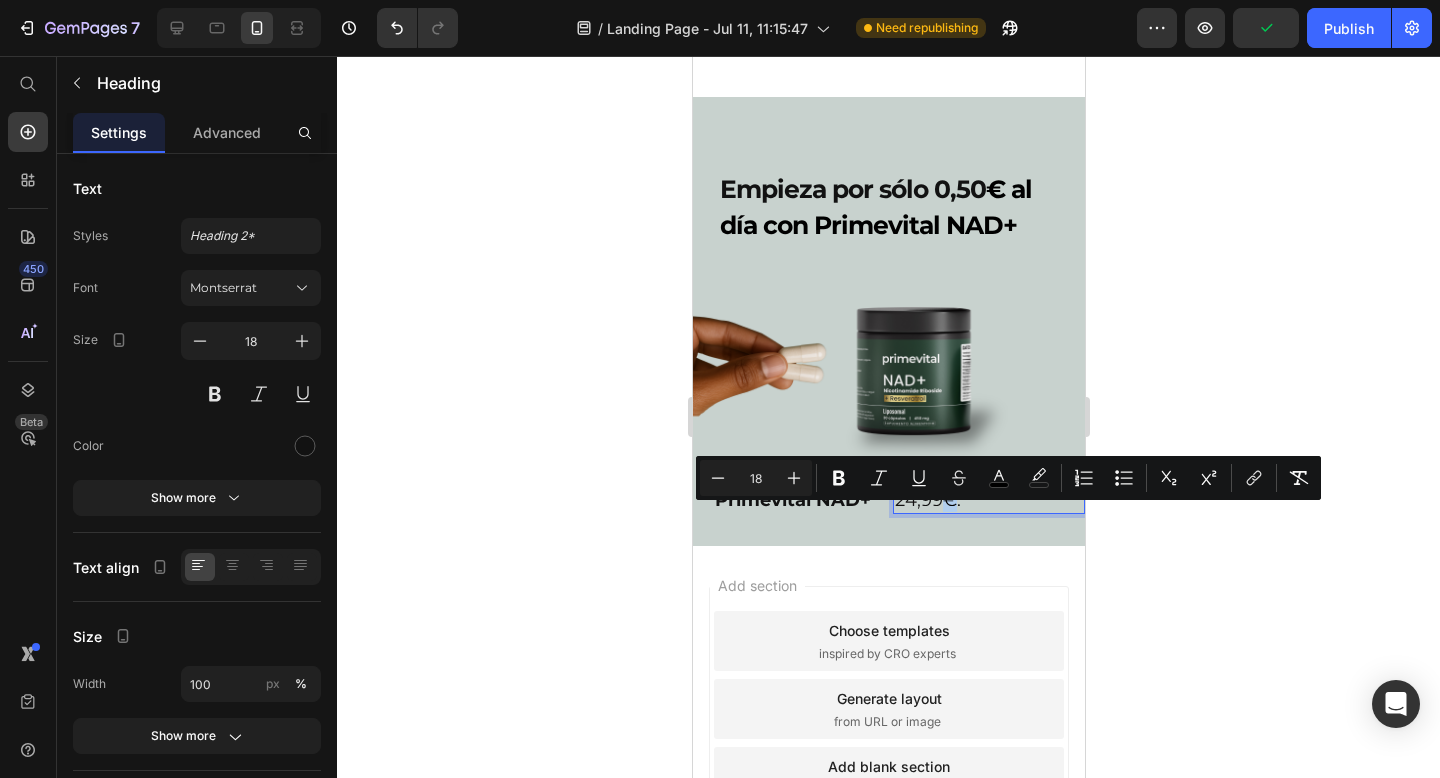 click on "€." at bounding box center [951, 500] 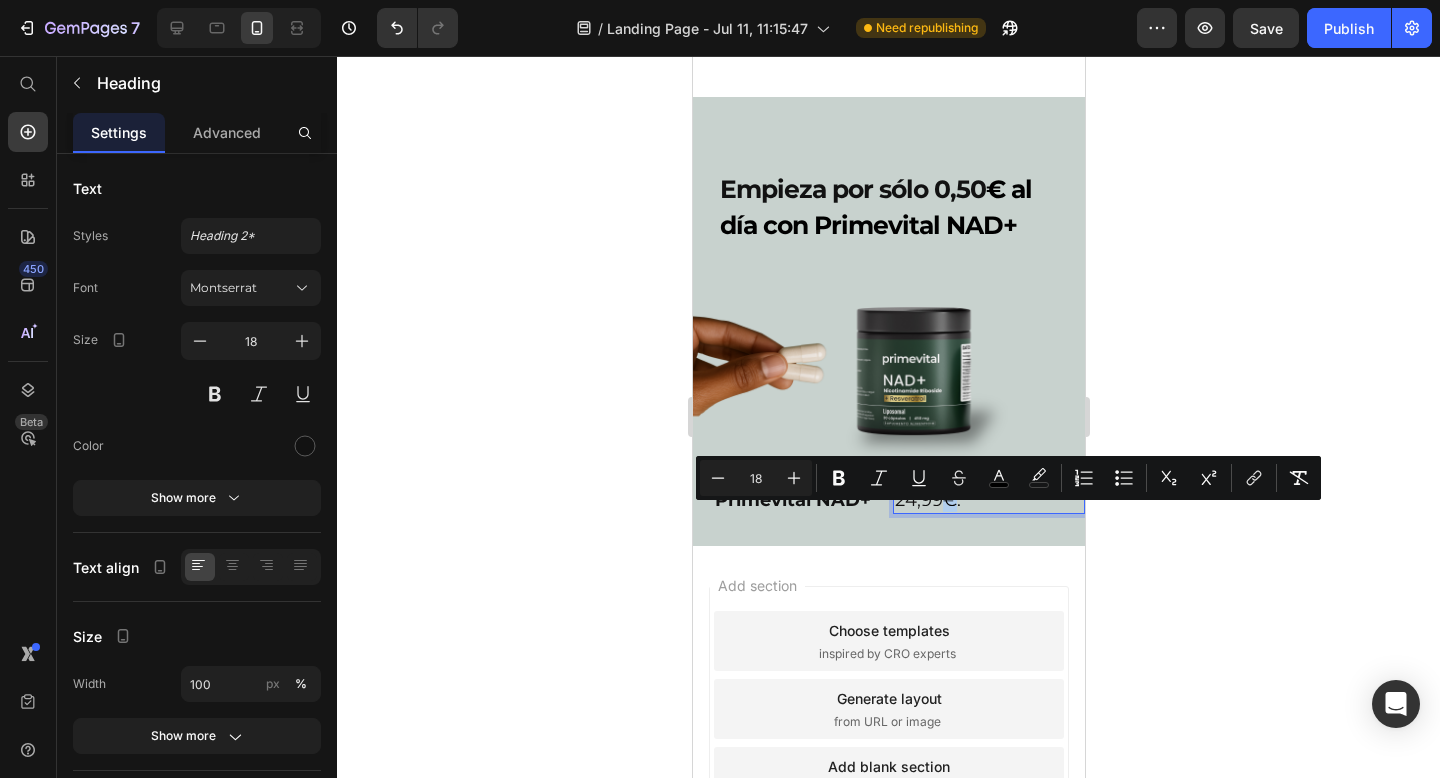 copy on "€" 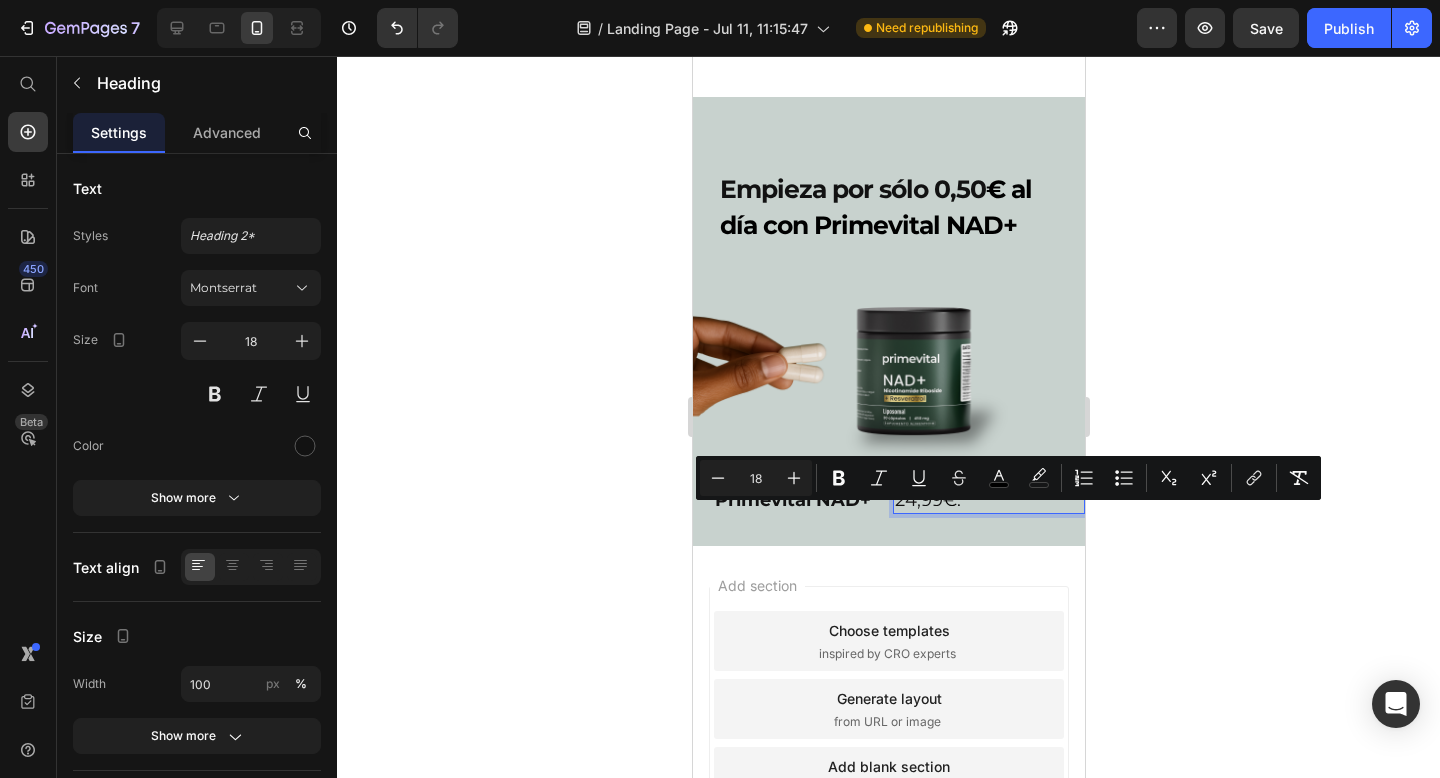click on "24,99 €." at bounding box center [988, 500] 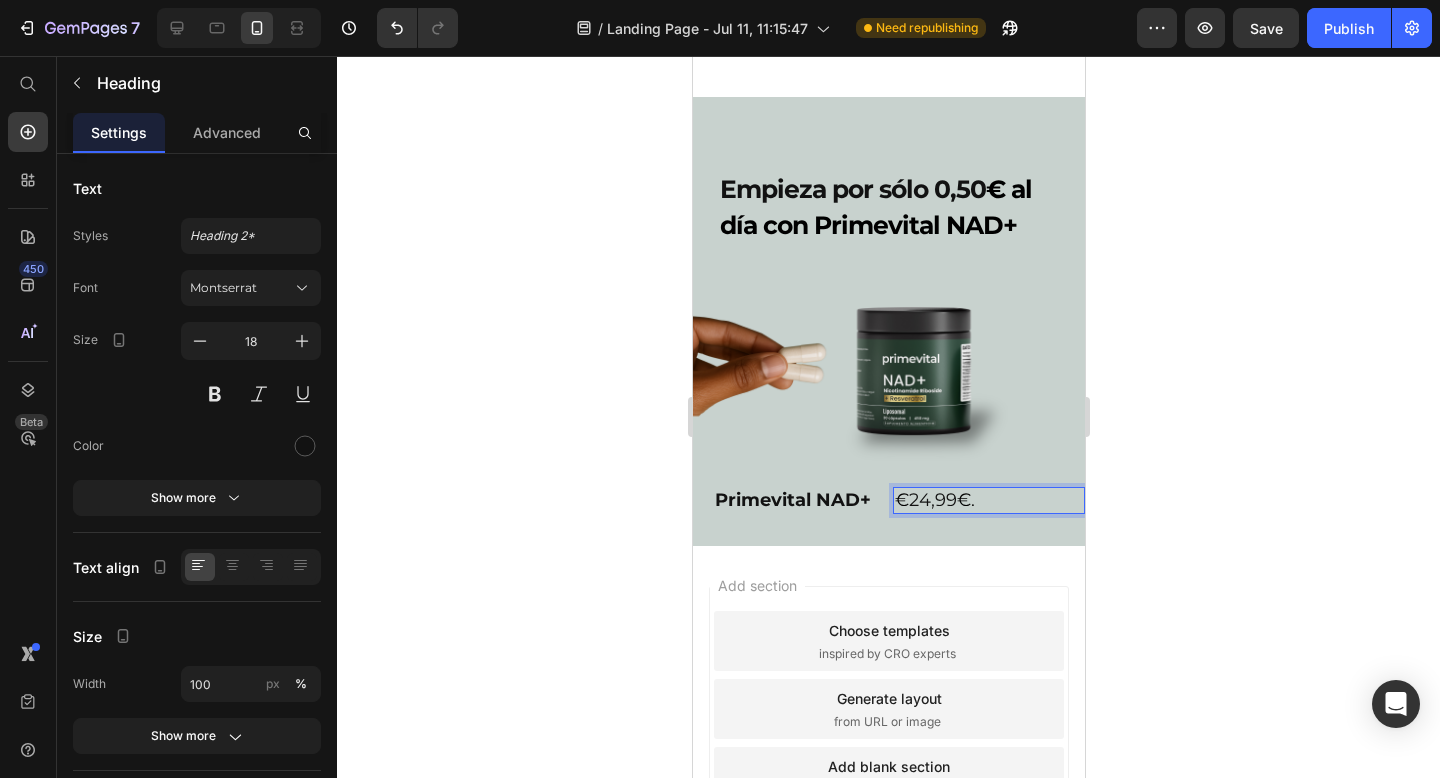click on "€." at bounding box center [965, 500] 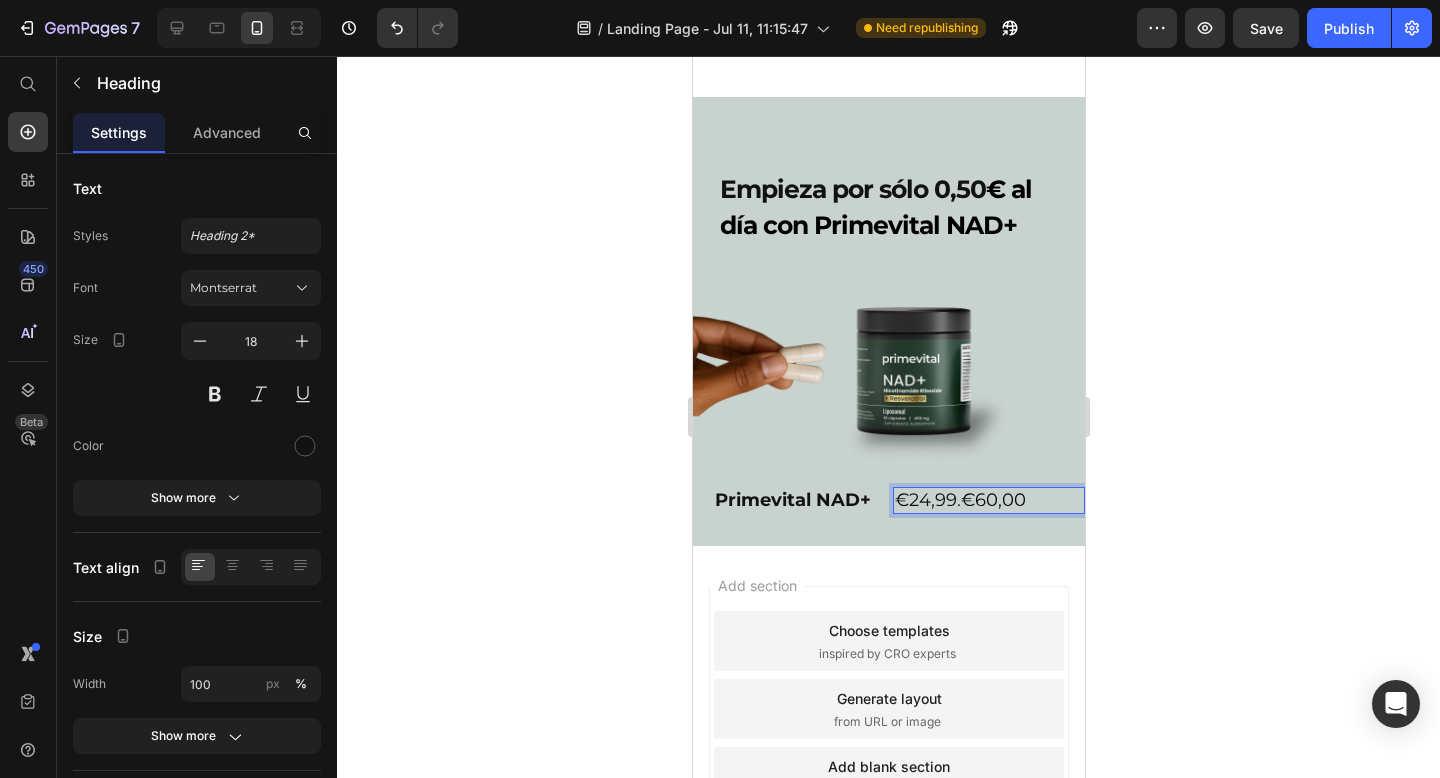 drag, startPoint x: 974, startPoint y: 520, endPoint x: 1052, endPoint y: 520, distance: 78 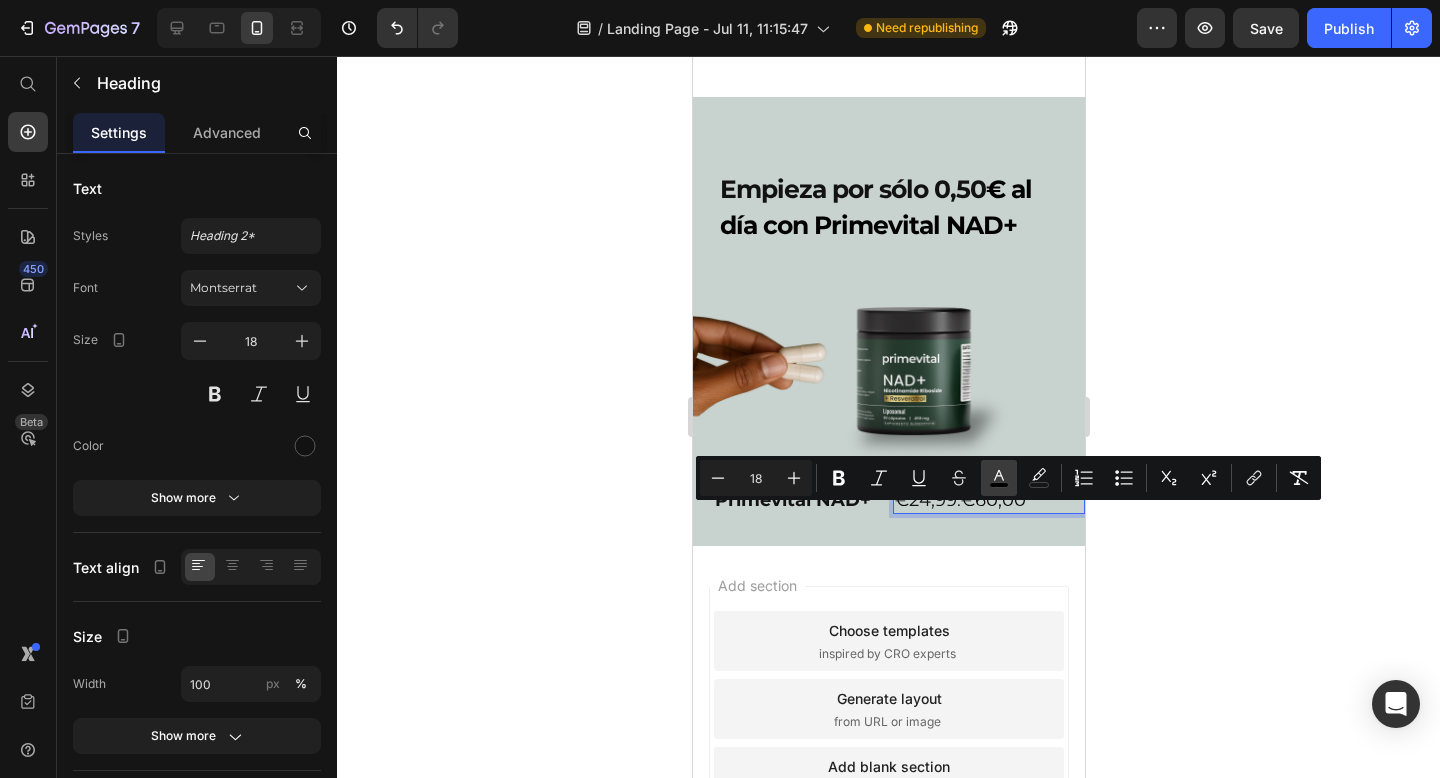 click 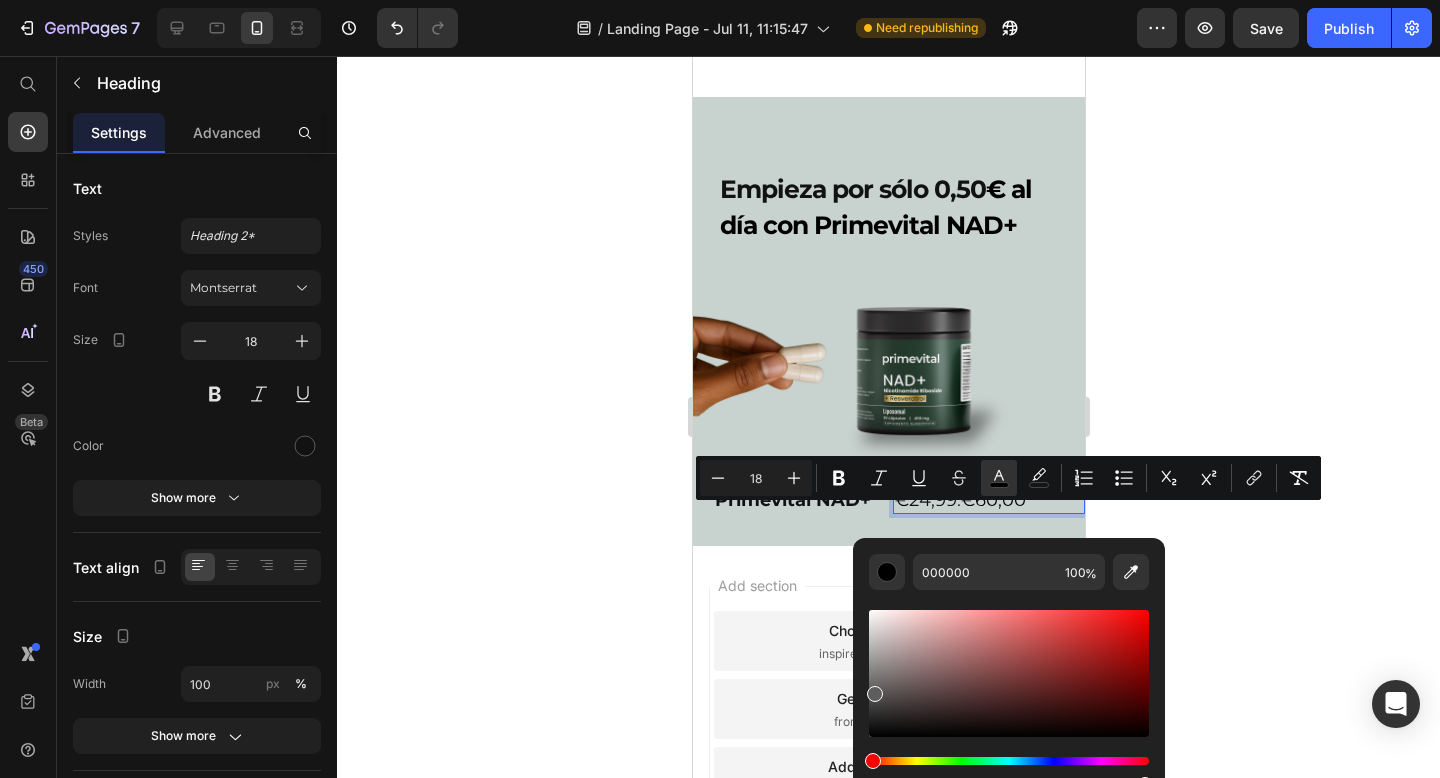 drag, startPoint x: 871, startPoint y: 726, endPoint x: 873, endPoint y: 690, distance: 36.05551 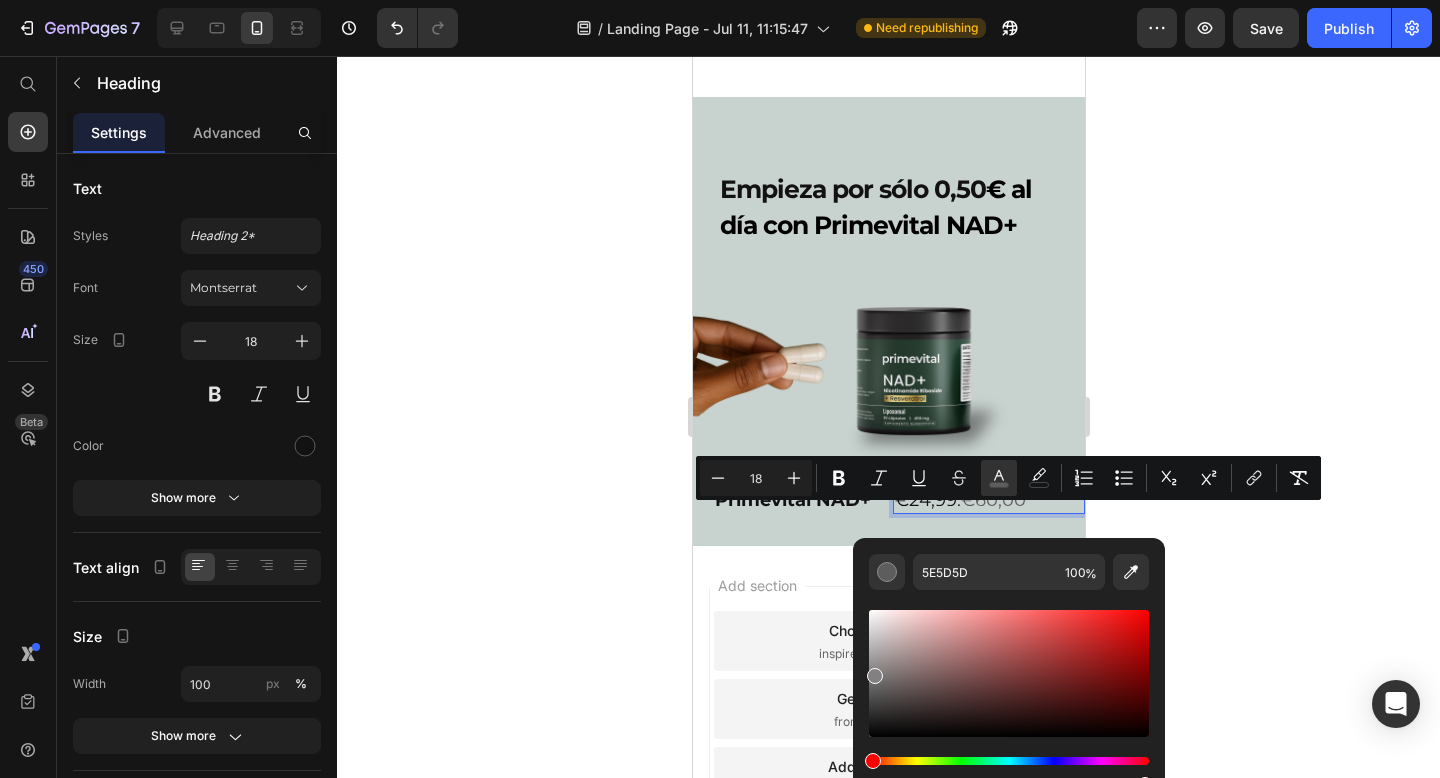 drag, startPoint x: 873, startPoint y: 690, endPoint x: 875, endPoint y: 670, distance: 20.09975 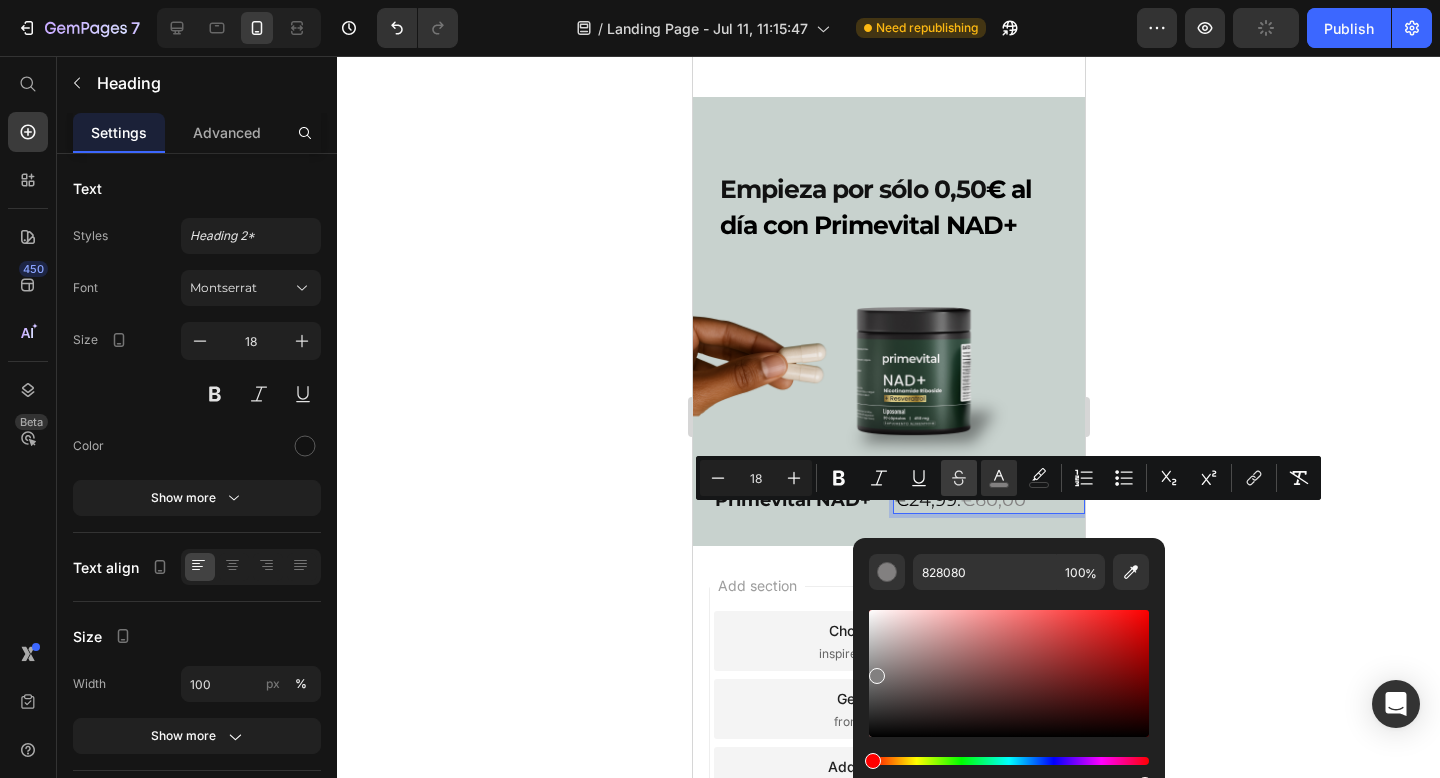 click 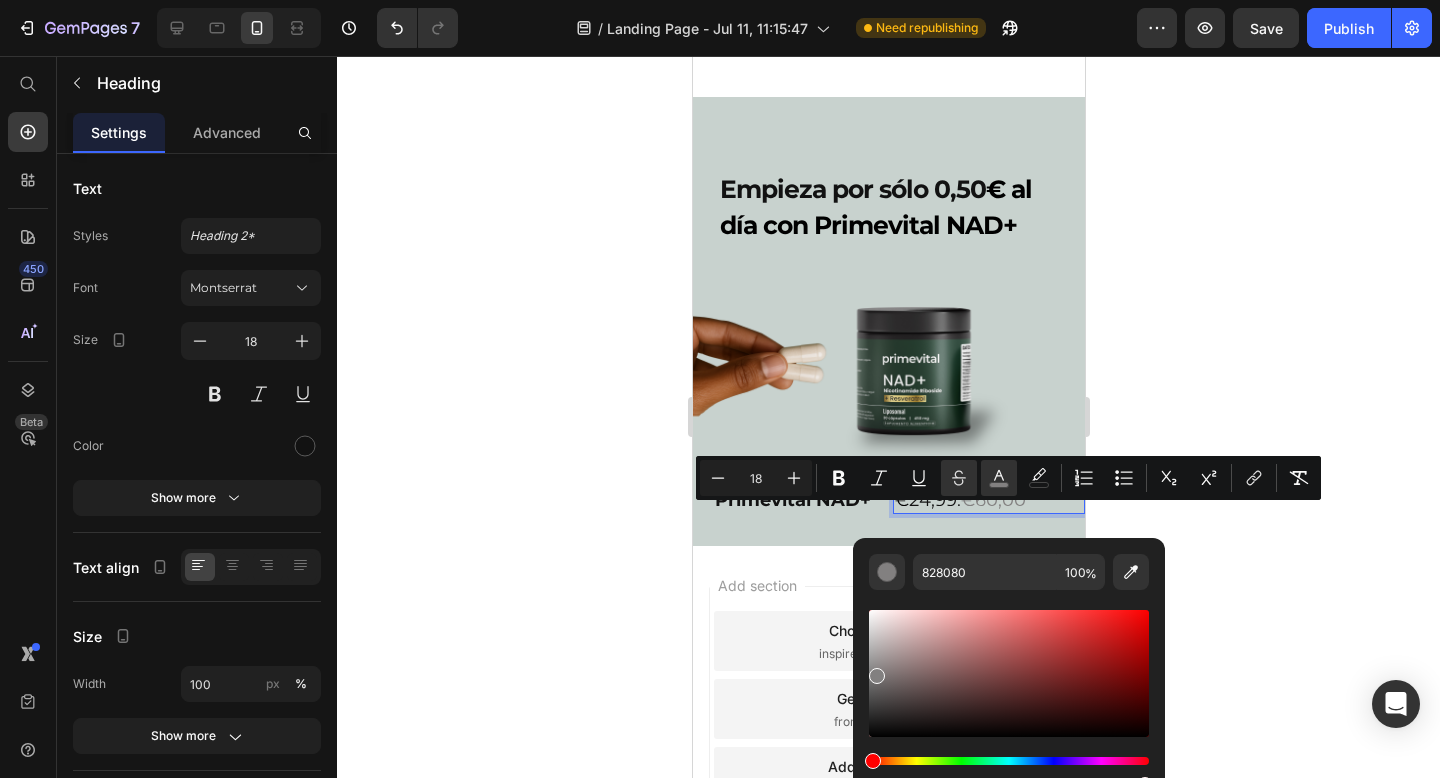 click 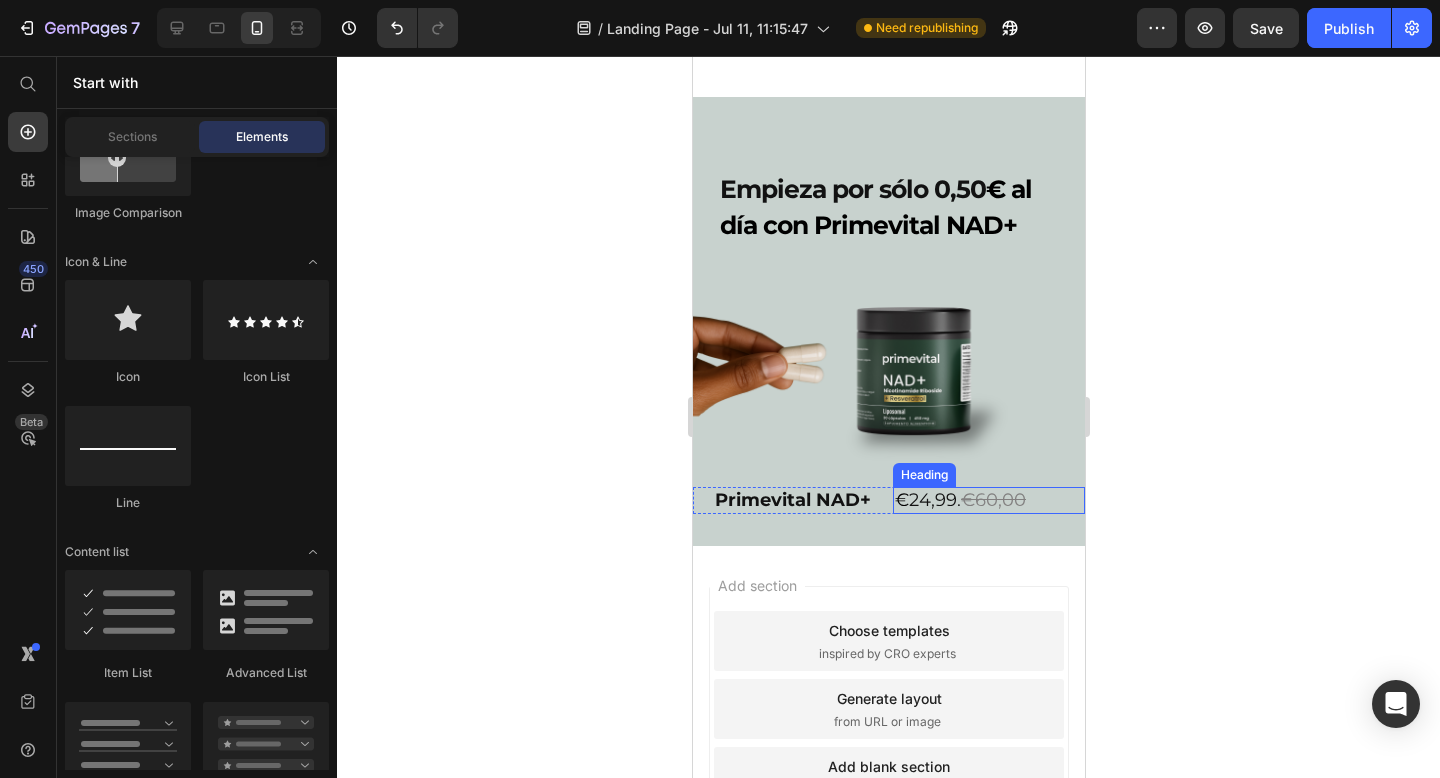 click on "⁠⁠⁠⁠⁠⁠⁠ € 24,99.    €60,00" at bounding box center [988, 500] 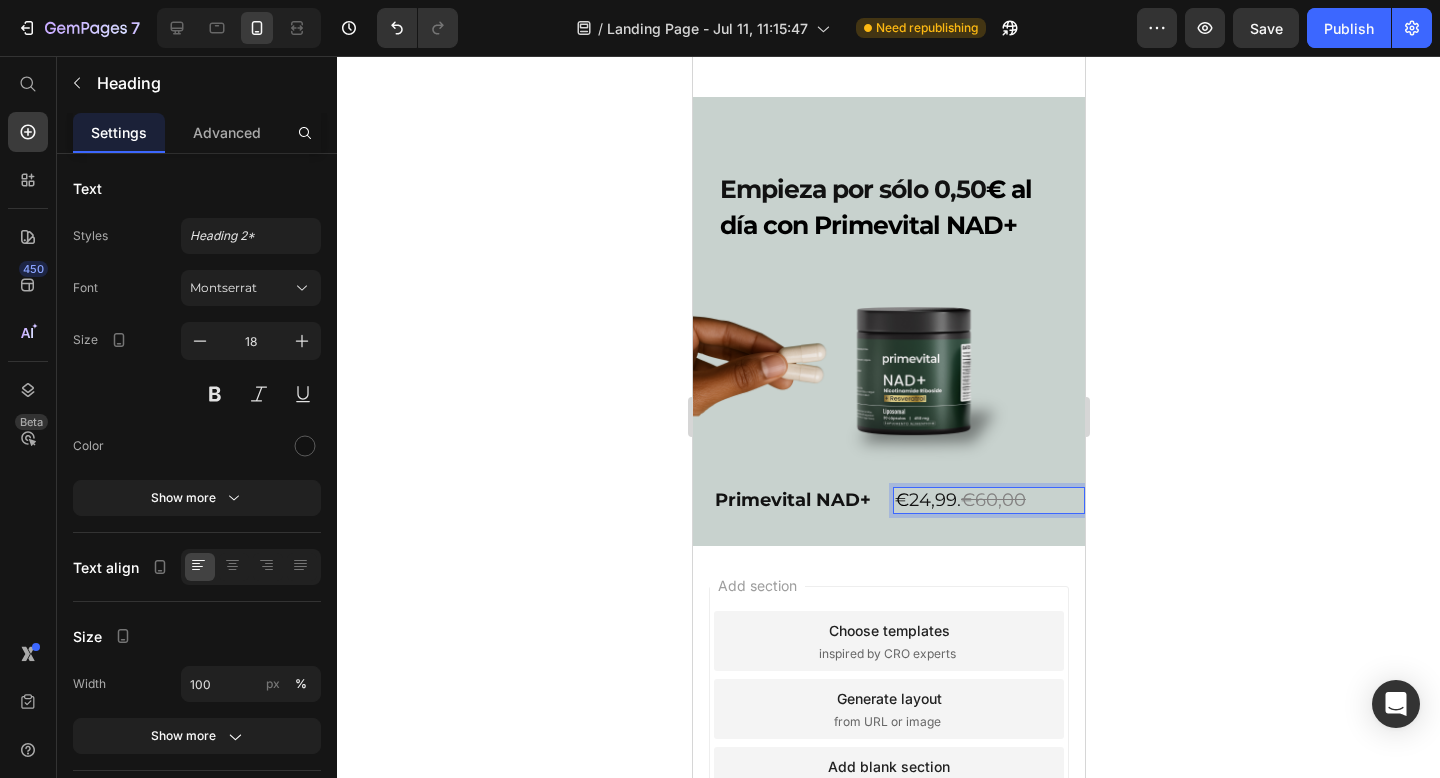 click on "€ 24,99.    €60,00" at bounding box center (988, 500) 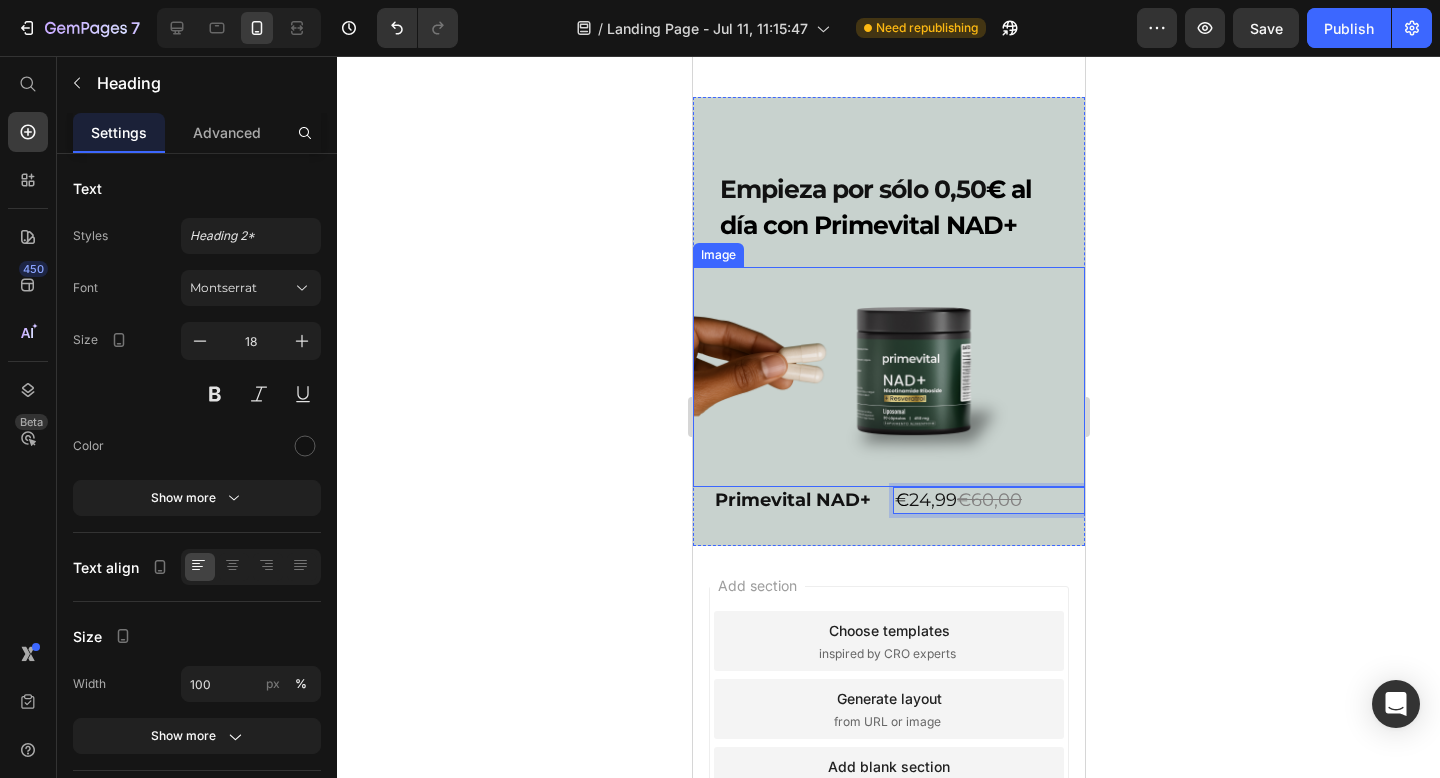 click 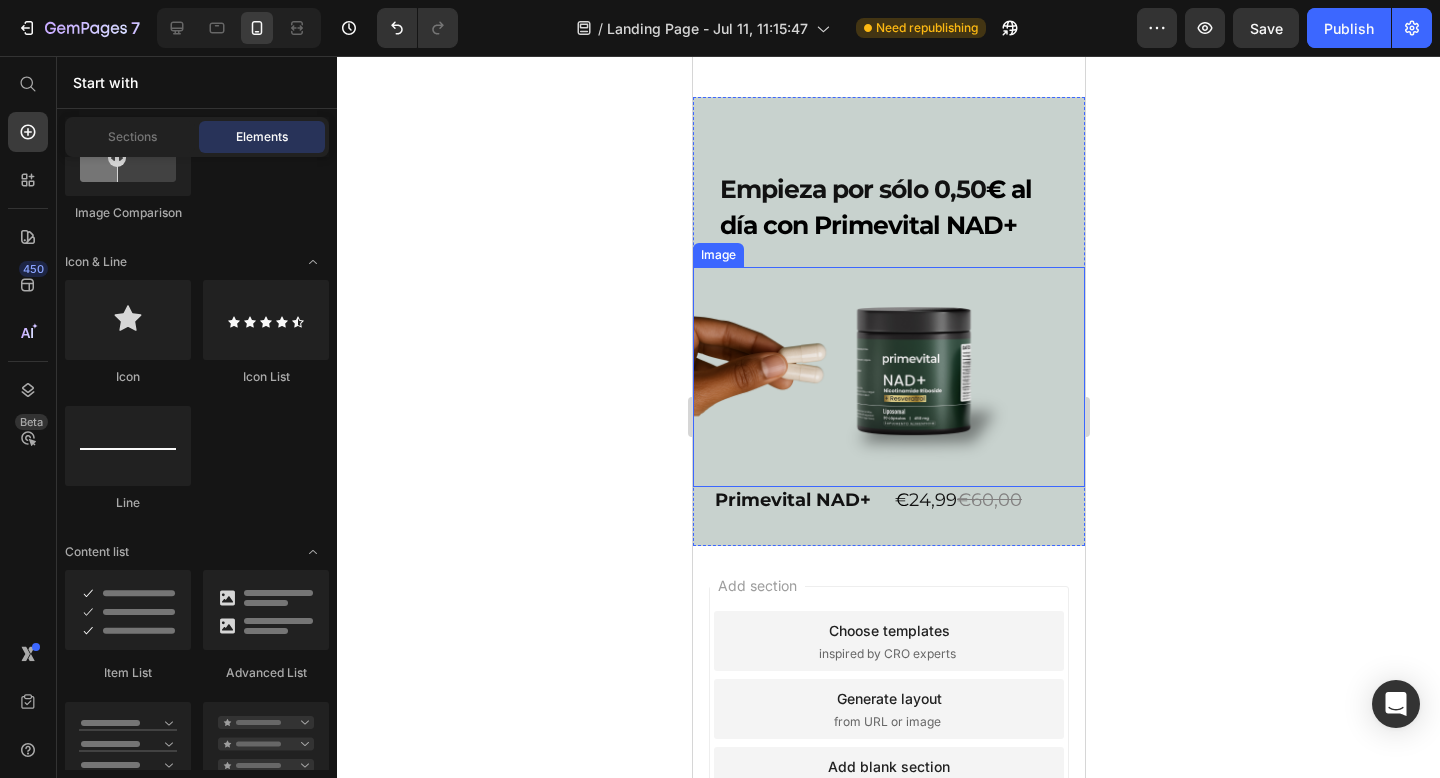 click 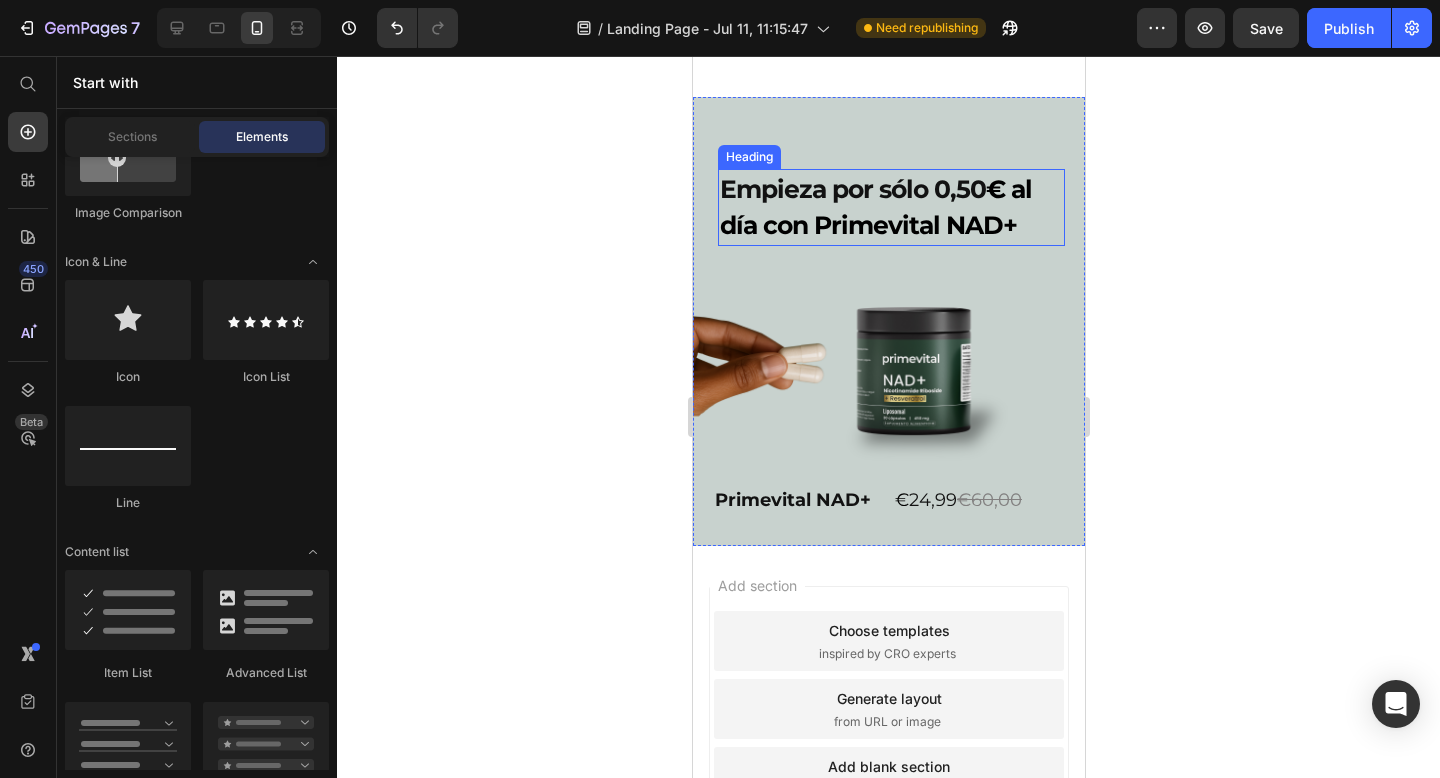 click on "⁠⁠⁠⁠⁠⁠⁠ Empieza por sólo 0,50 € al día con Primevital NAD+" at bounding box center [890, 207] 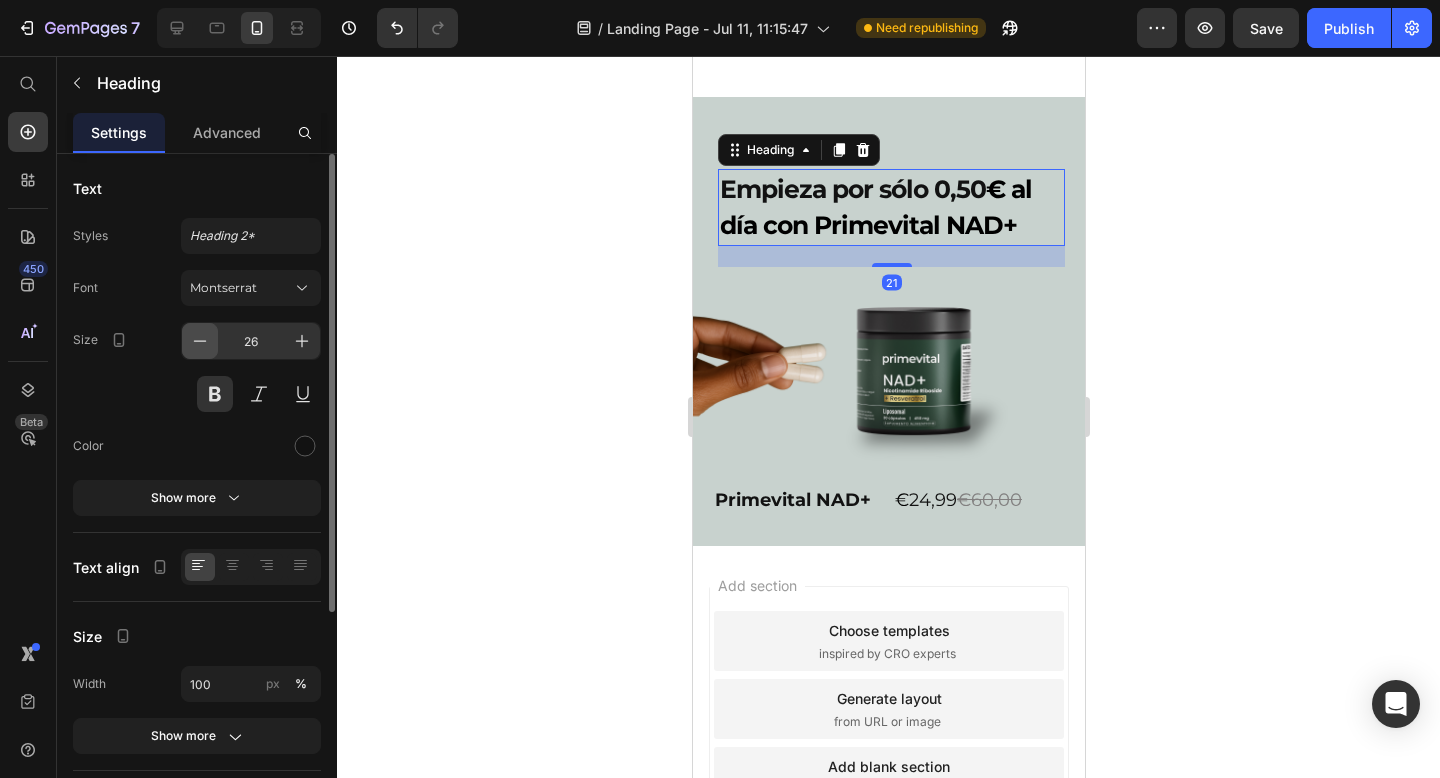 click 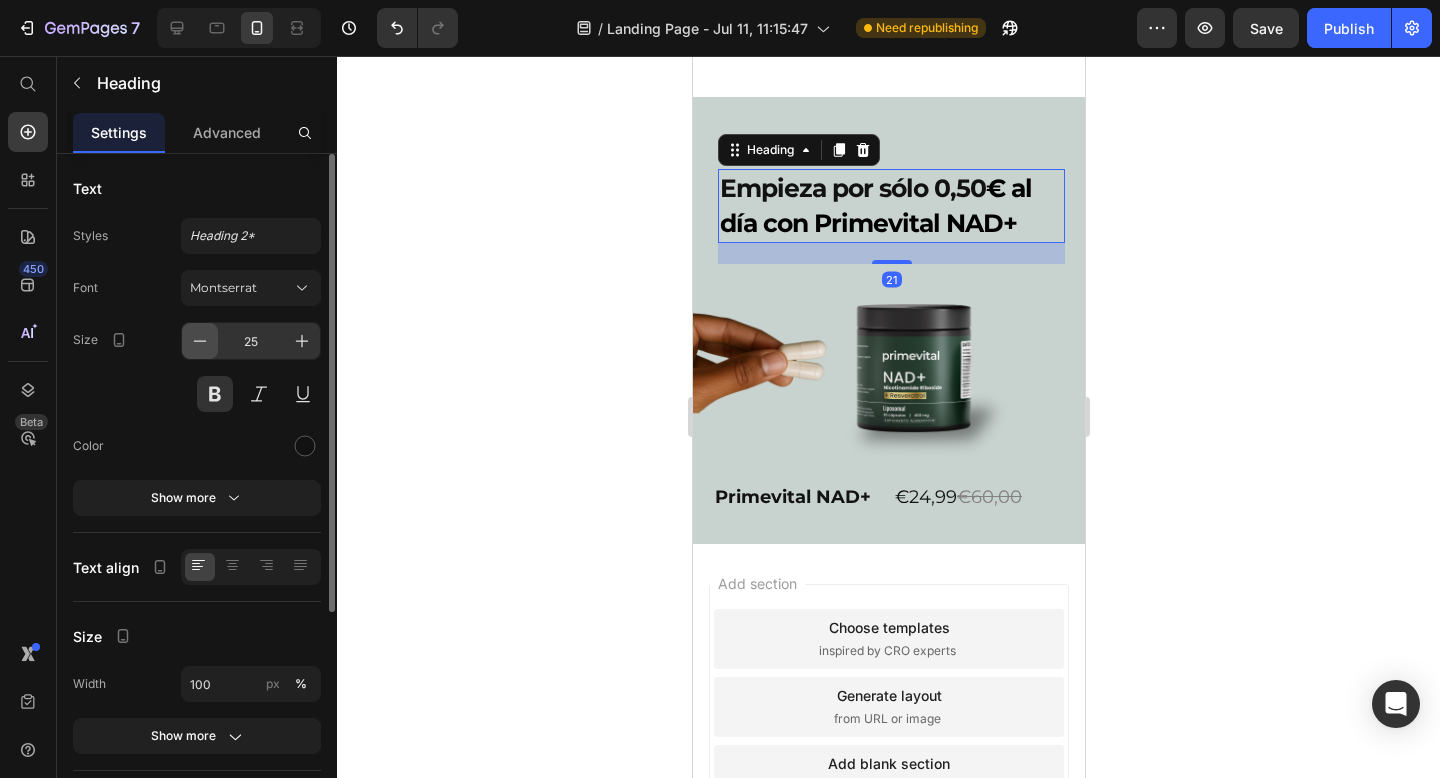 click 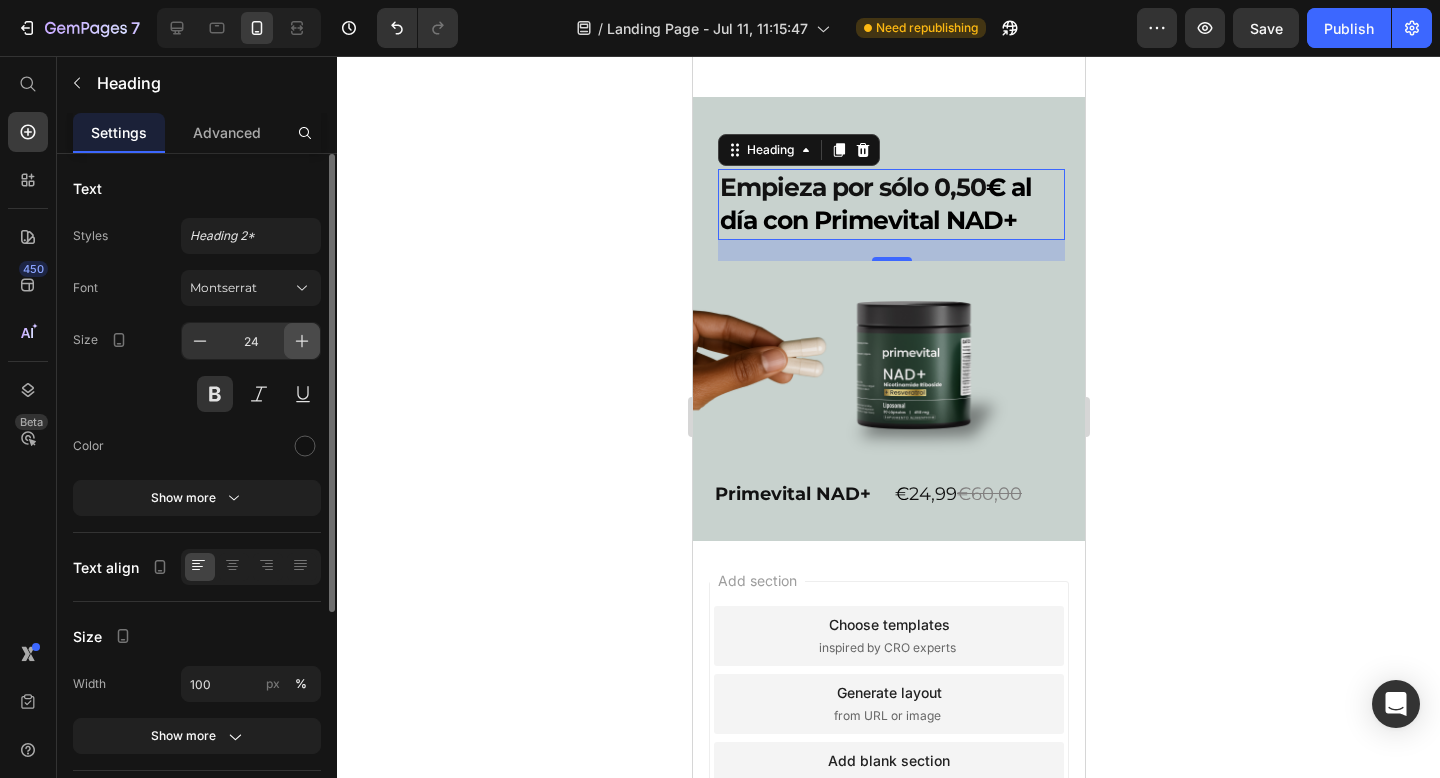 click at bounding box center [302, 341] 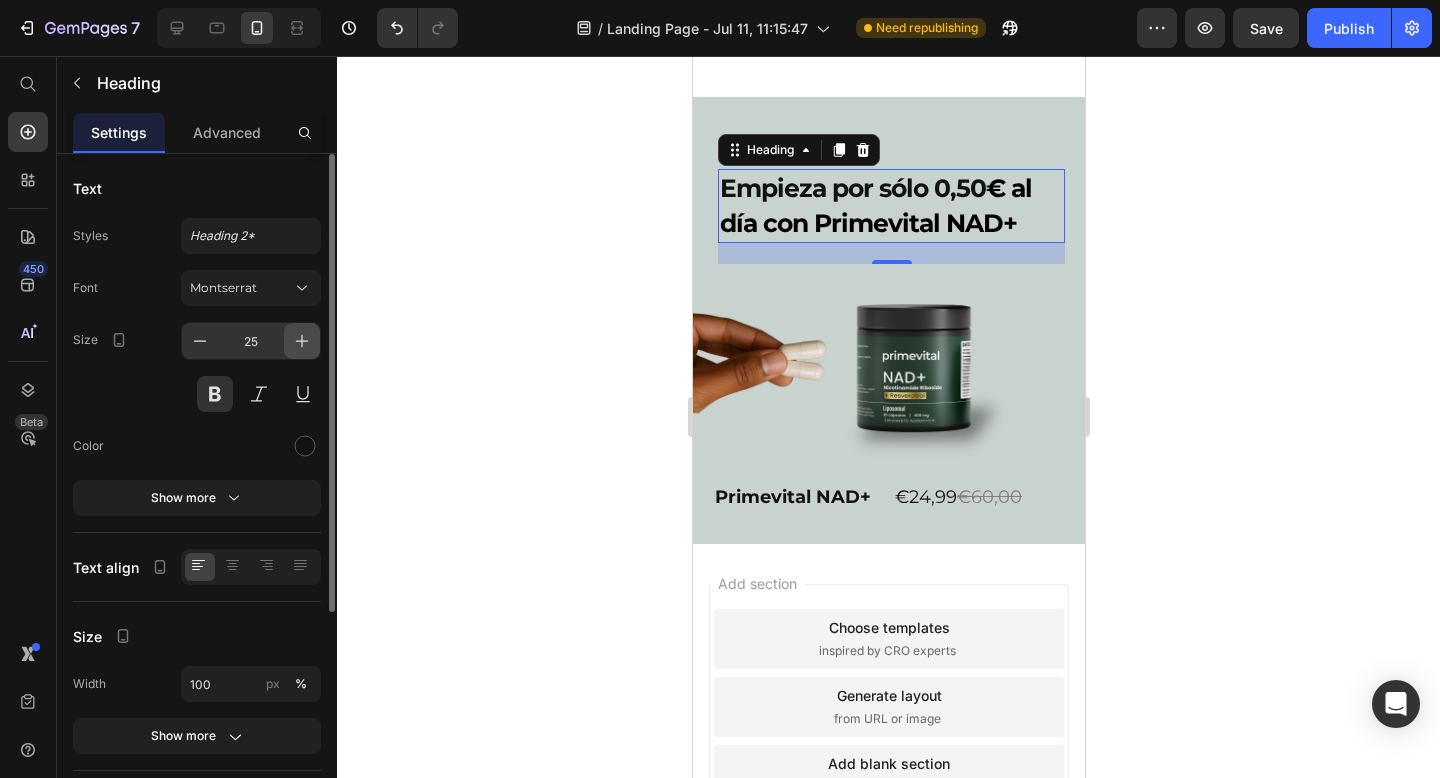click at bounding box center [302, 341] 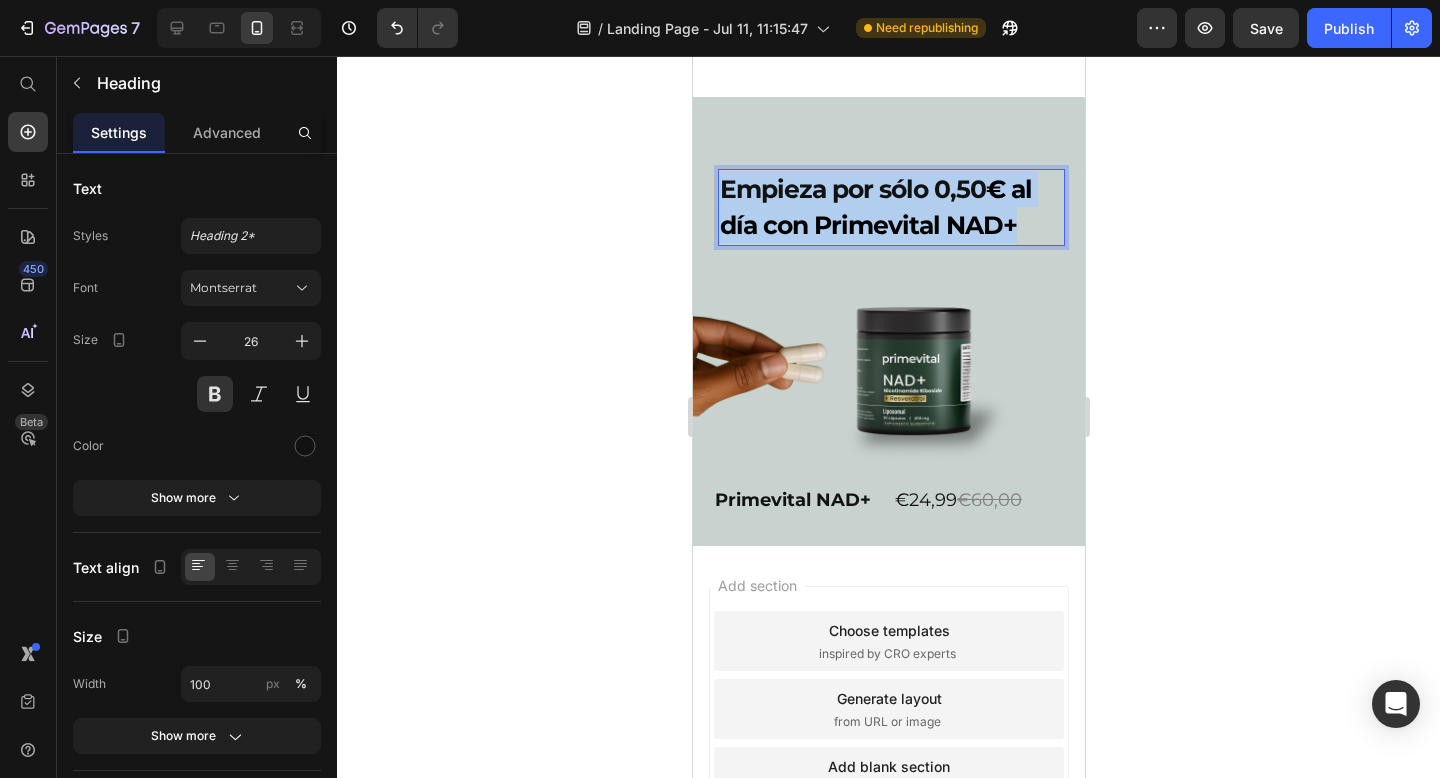 drag, startPoint x: 1024, startPoint y: 236, endPoint x: 714, endPoint y: 207, distance: 311.3535 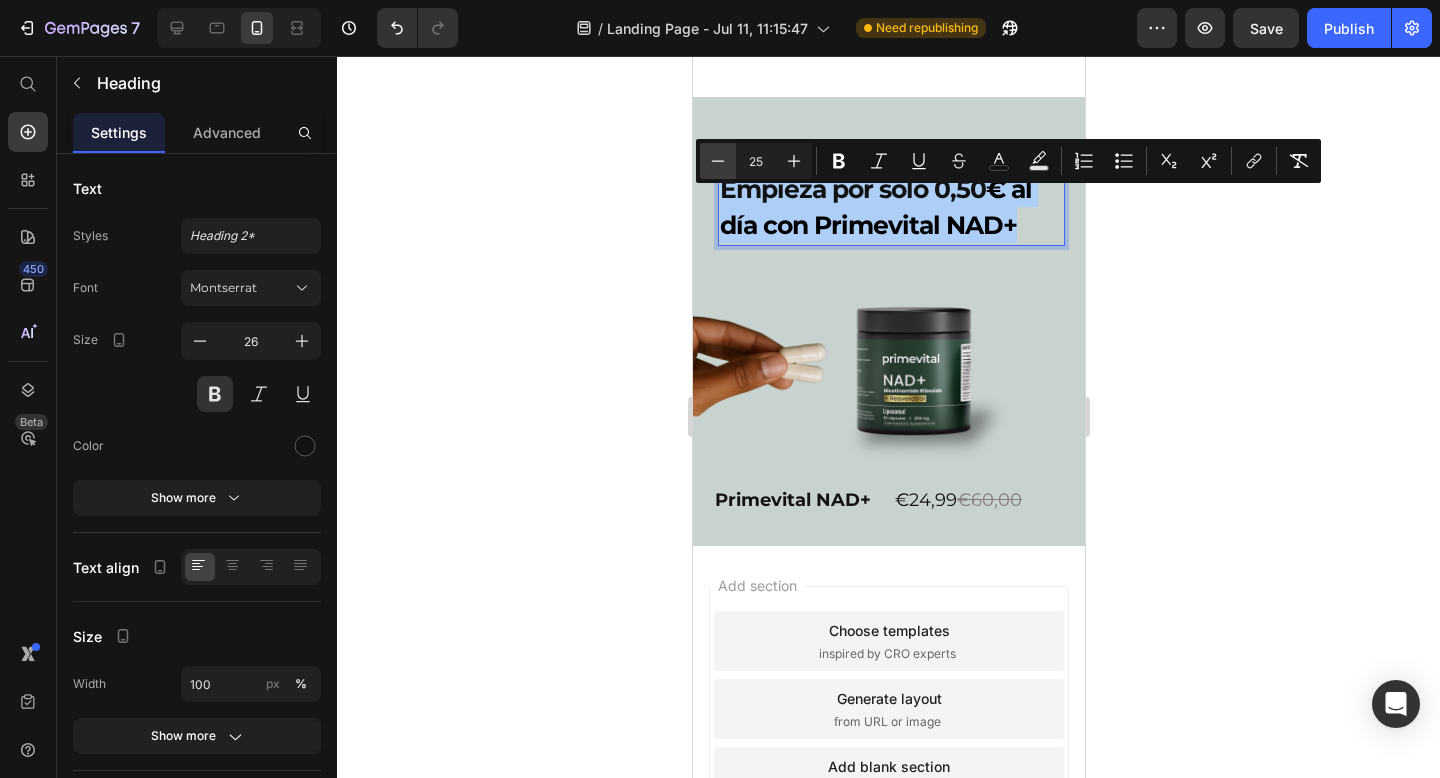 click on "Minus" at bounding box center [718, 161] 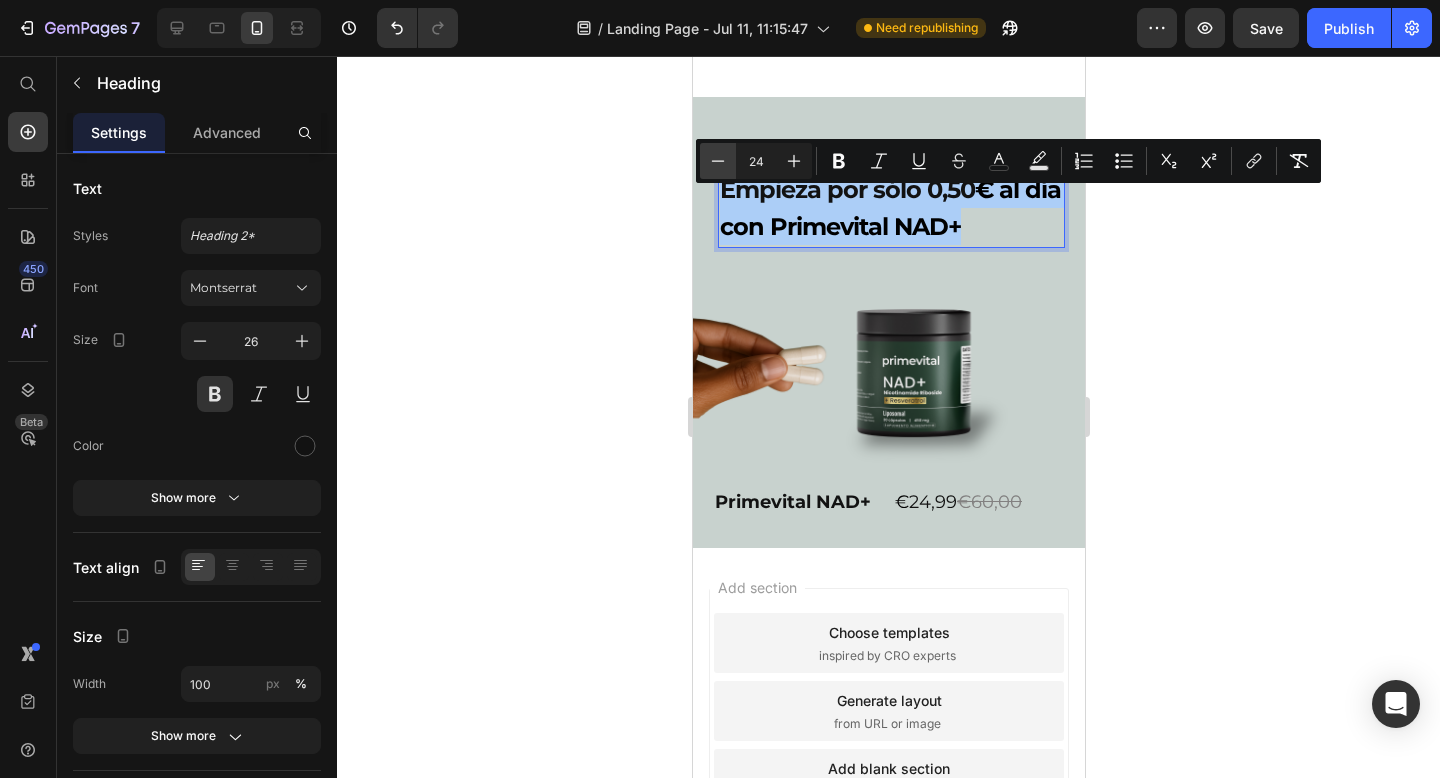 click on "Minus" at bounding box center [718, 161] 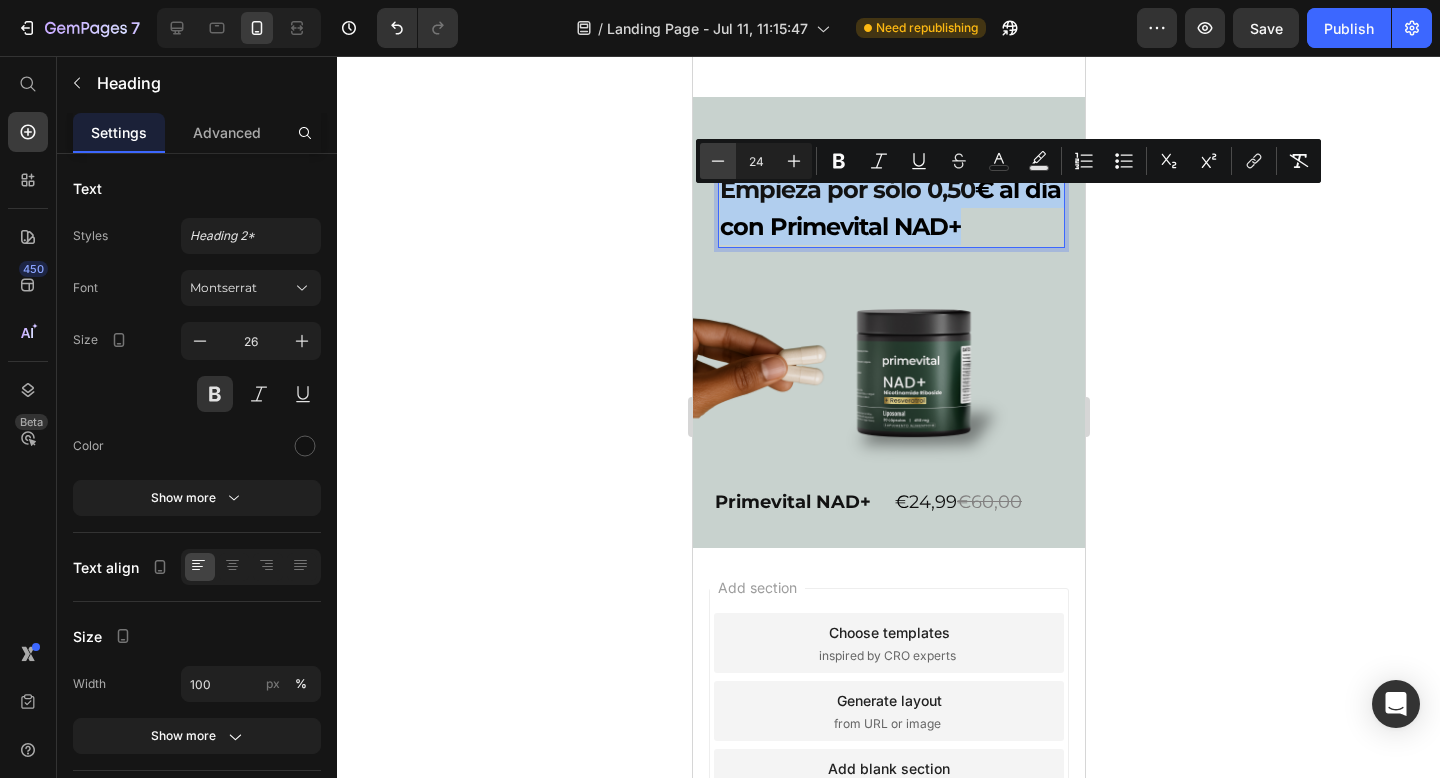 type on "23" 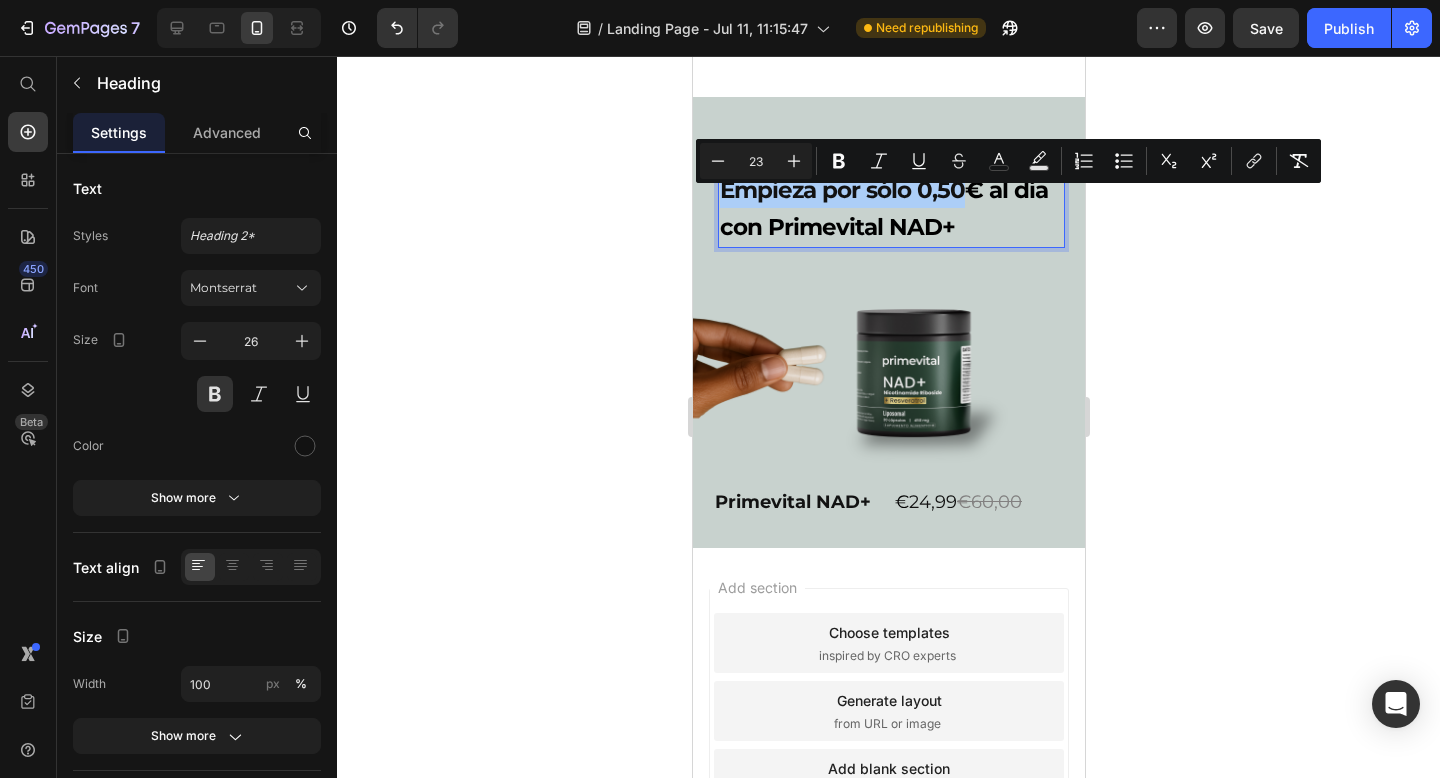 click 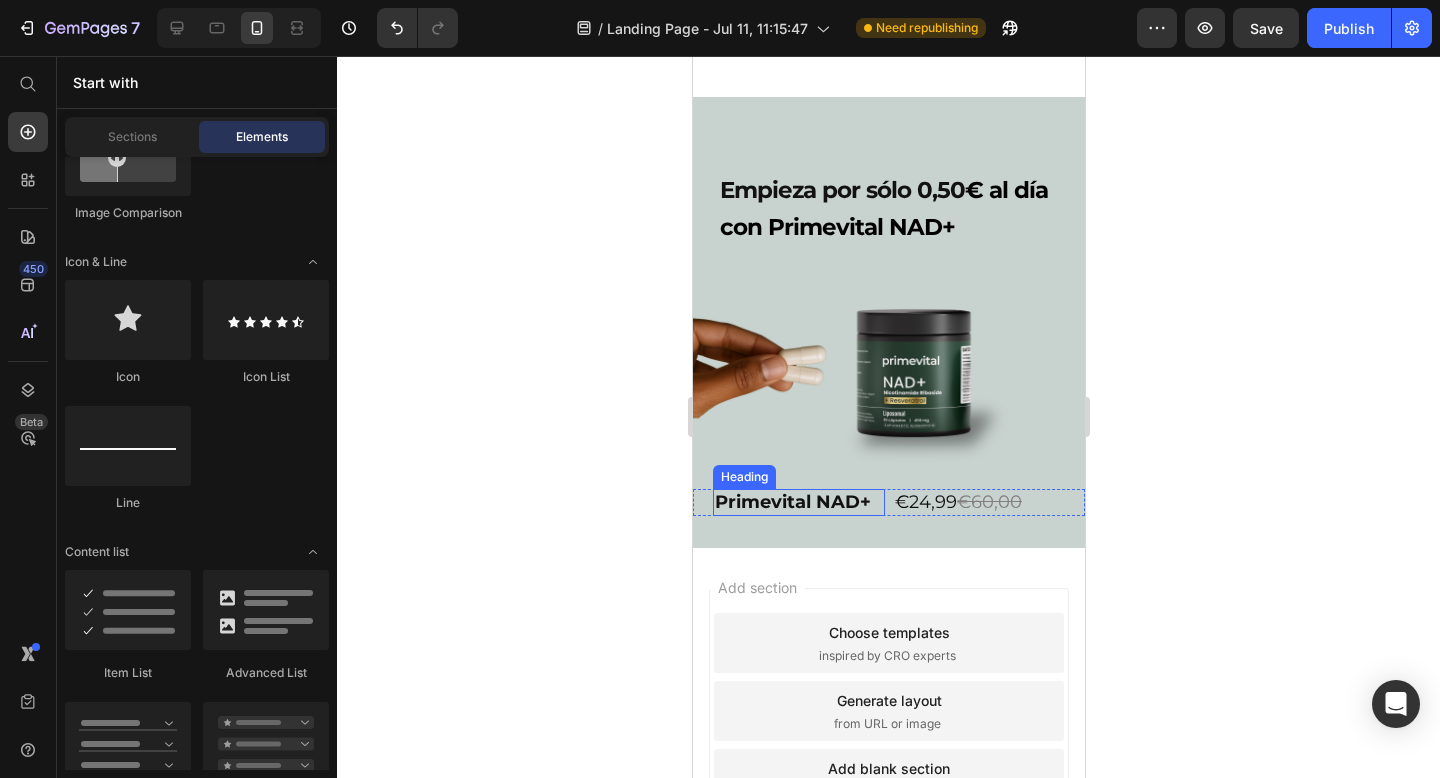 click on "Primevital NAD+" at bounding box center (798, 502) 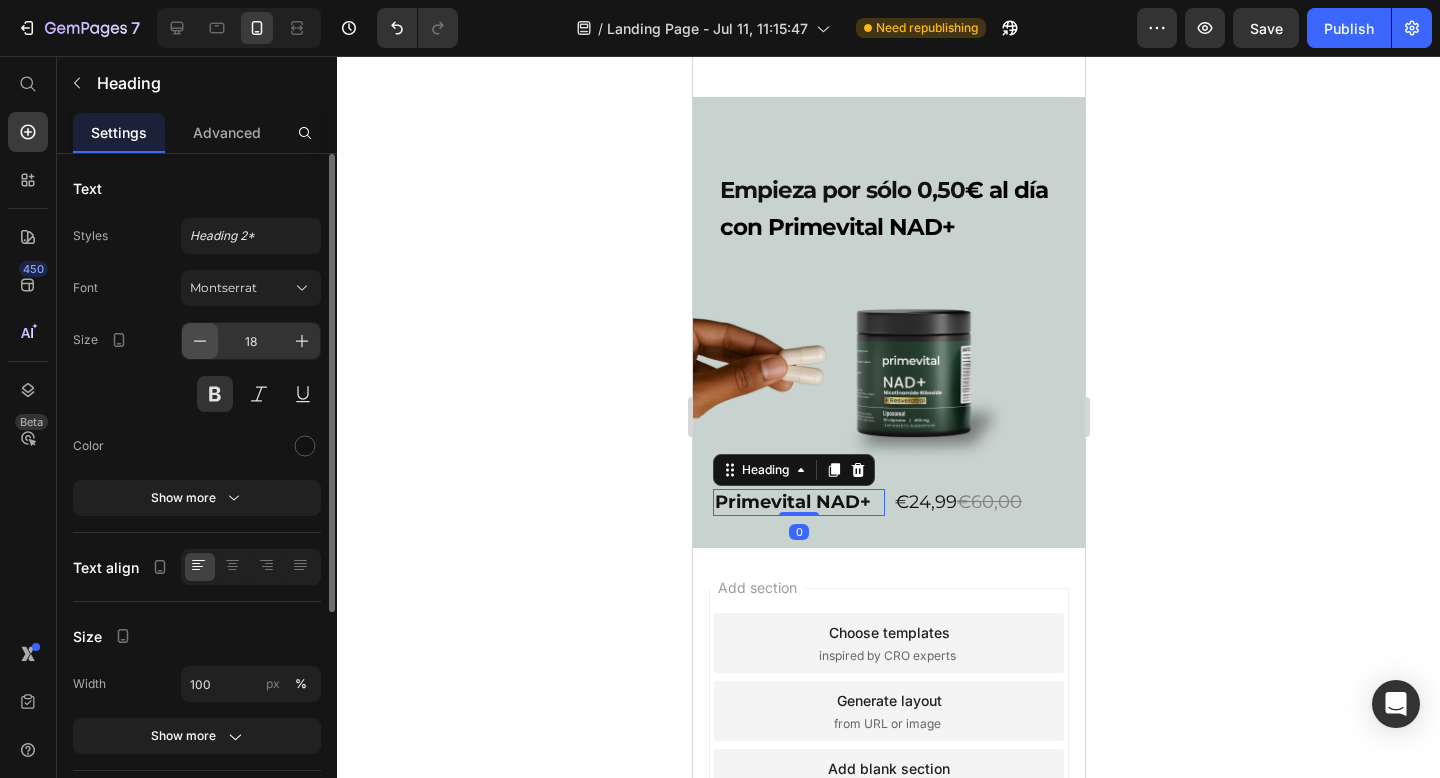 click 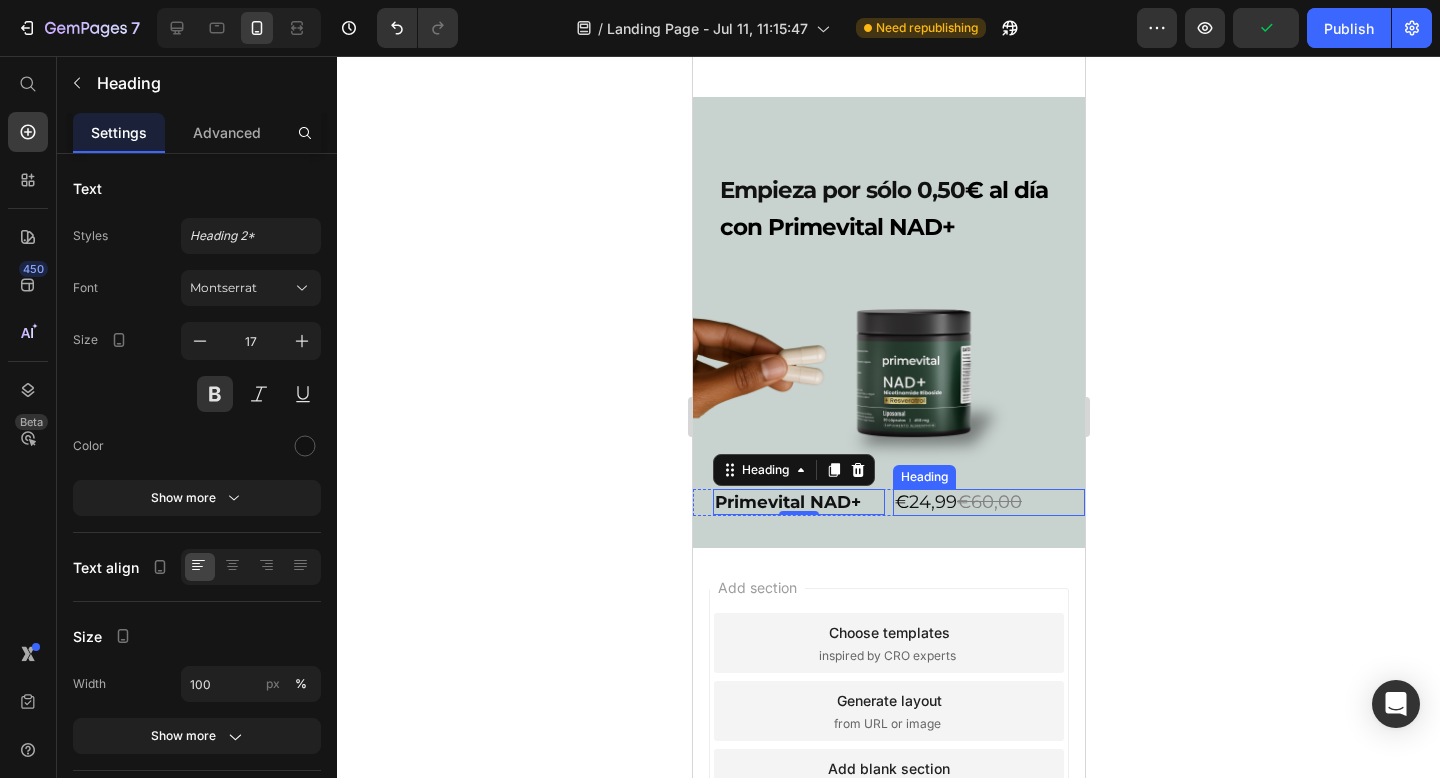 click on "€" at bounding box center [901, 502] 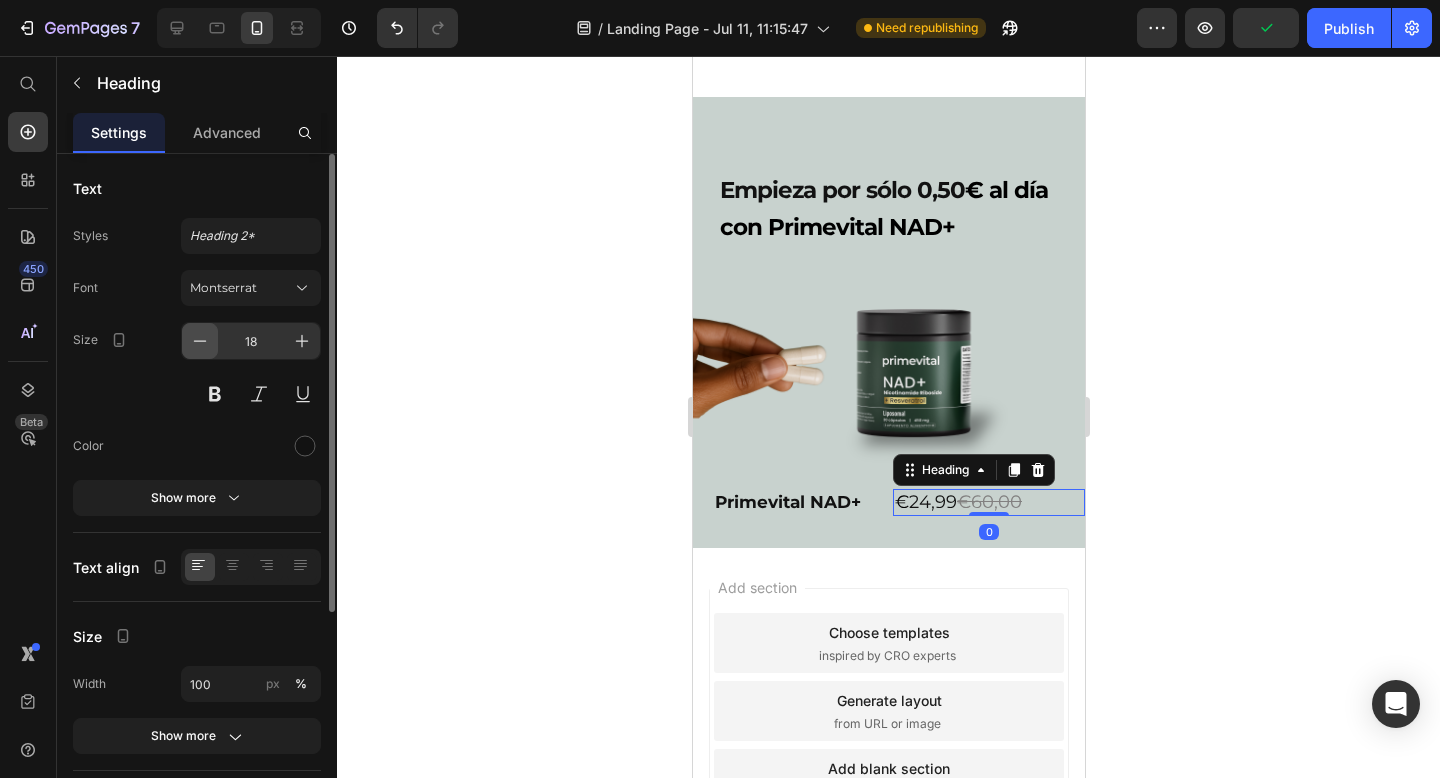 click 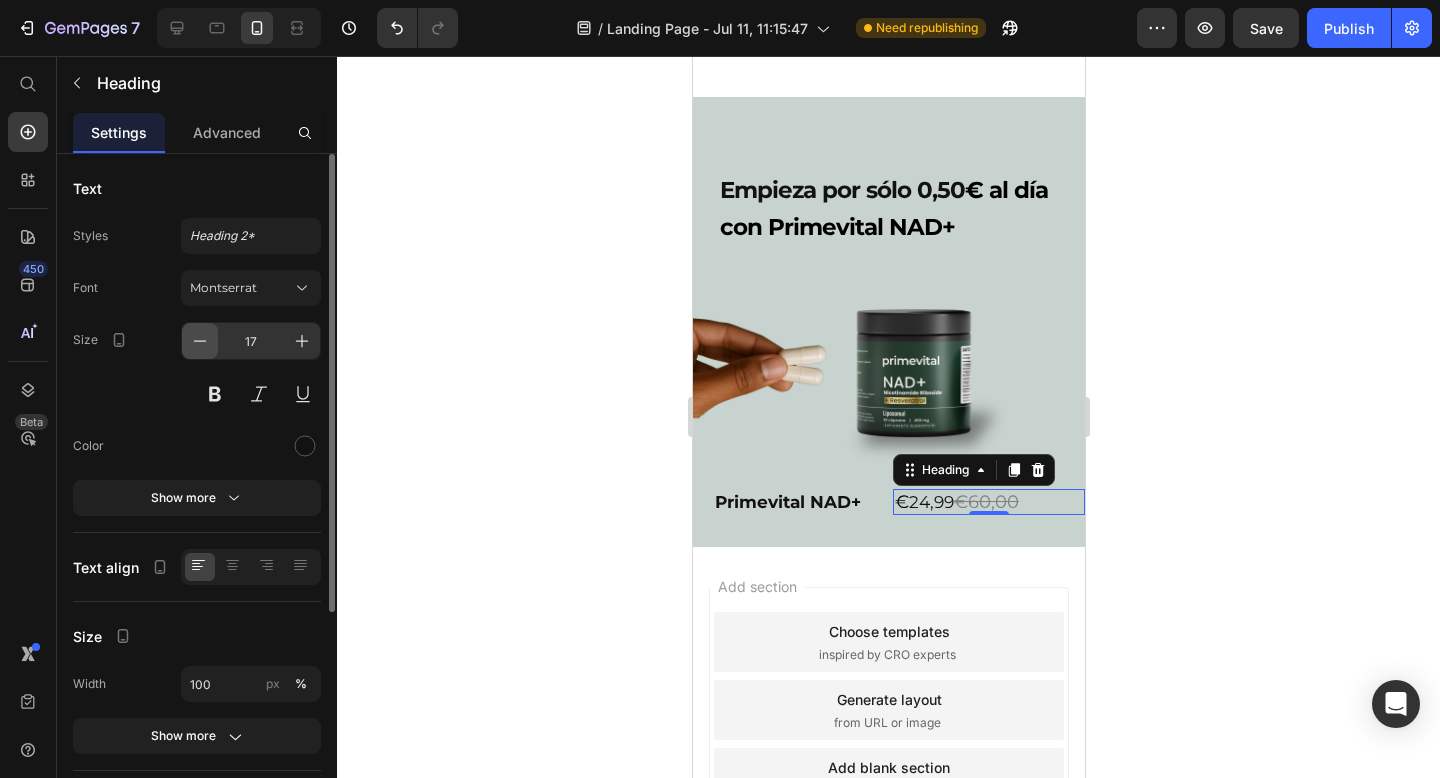 click 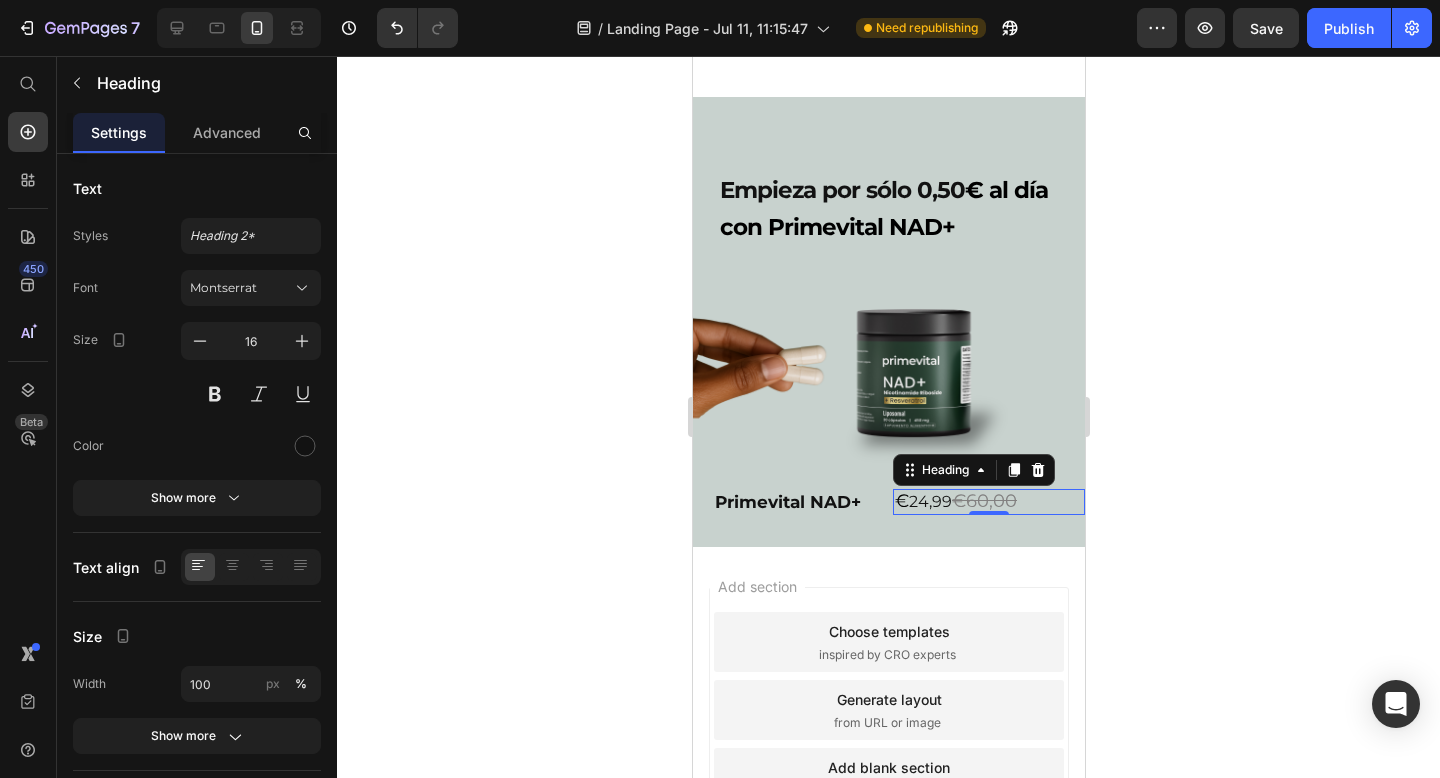 click 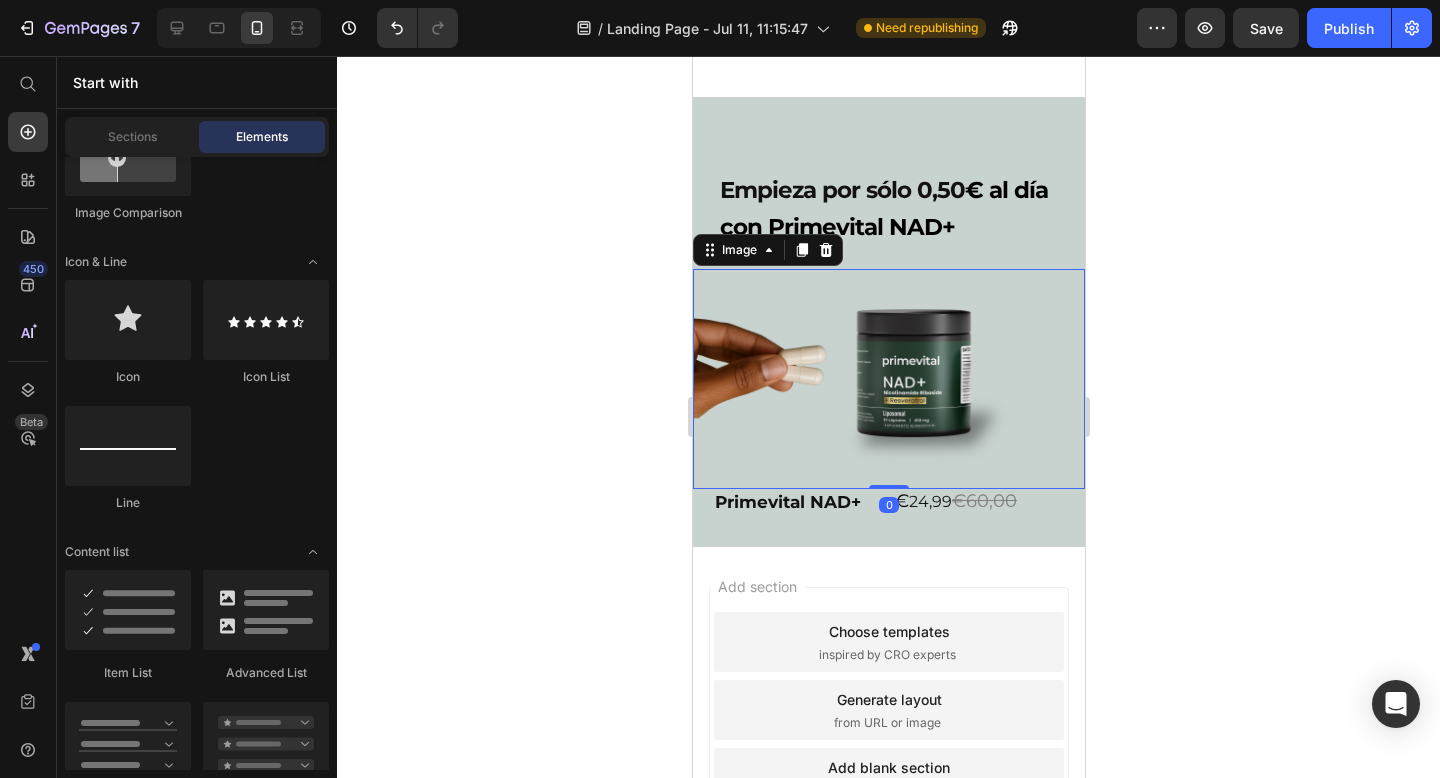 click at bounding box center (888, 379) 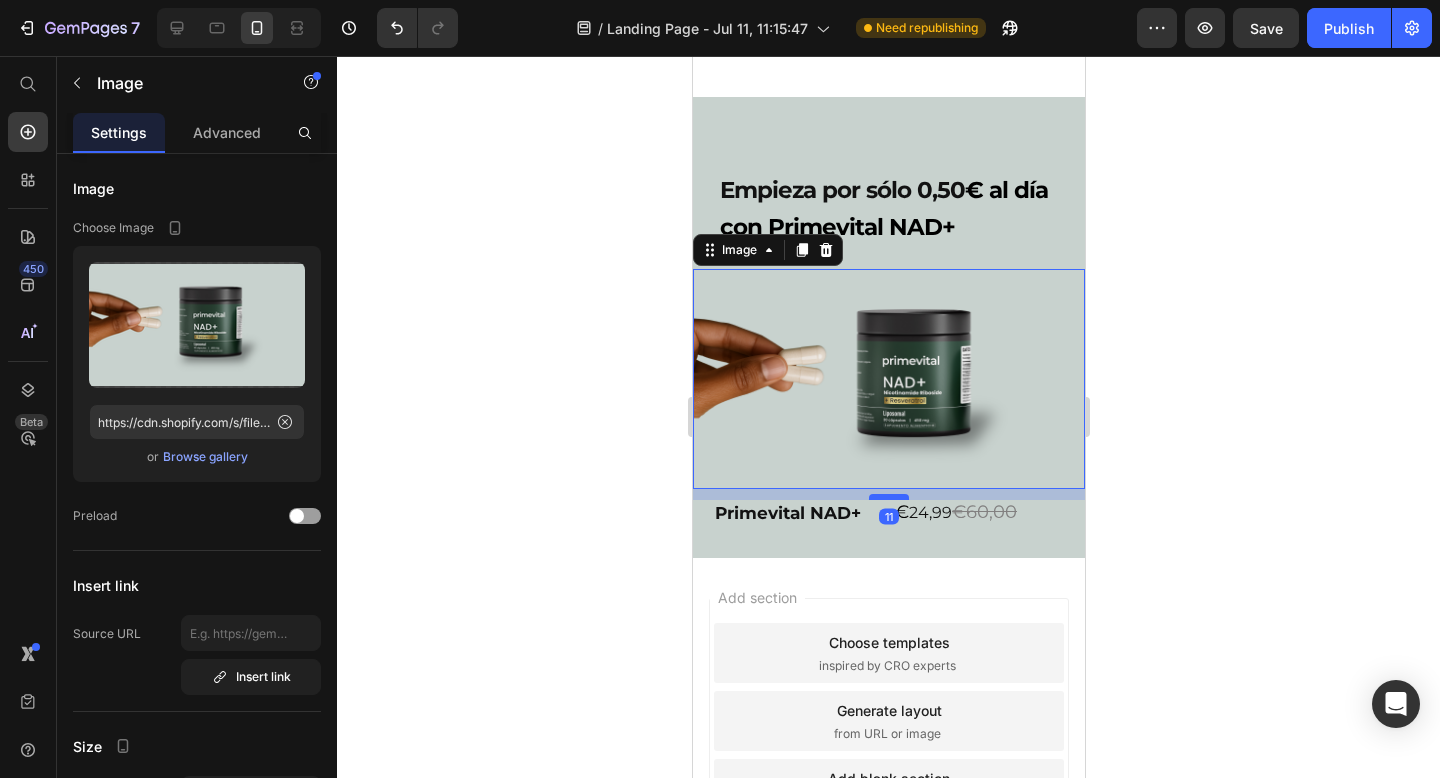 drag, startPoint x: 888, startPoint y: 503, endPoint x: 889, endPoint y: 514, distance: 11.045361 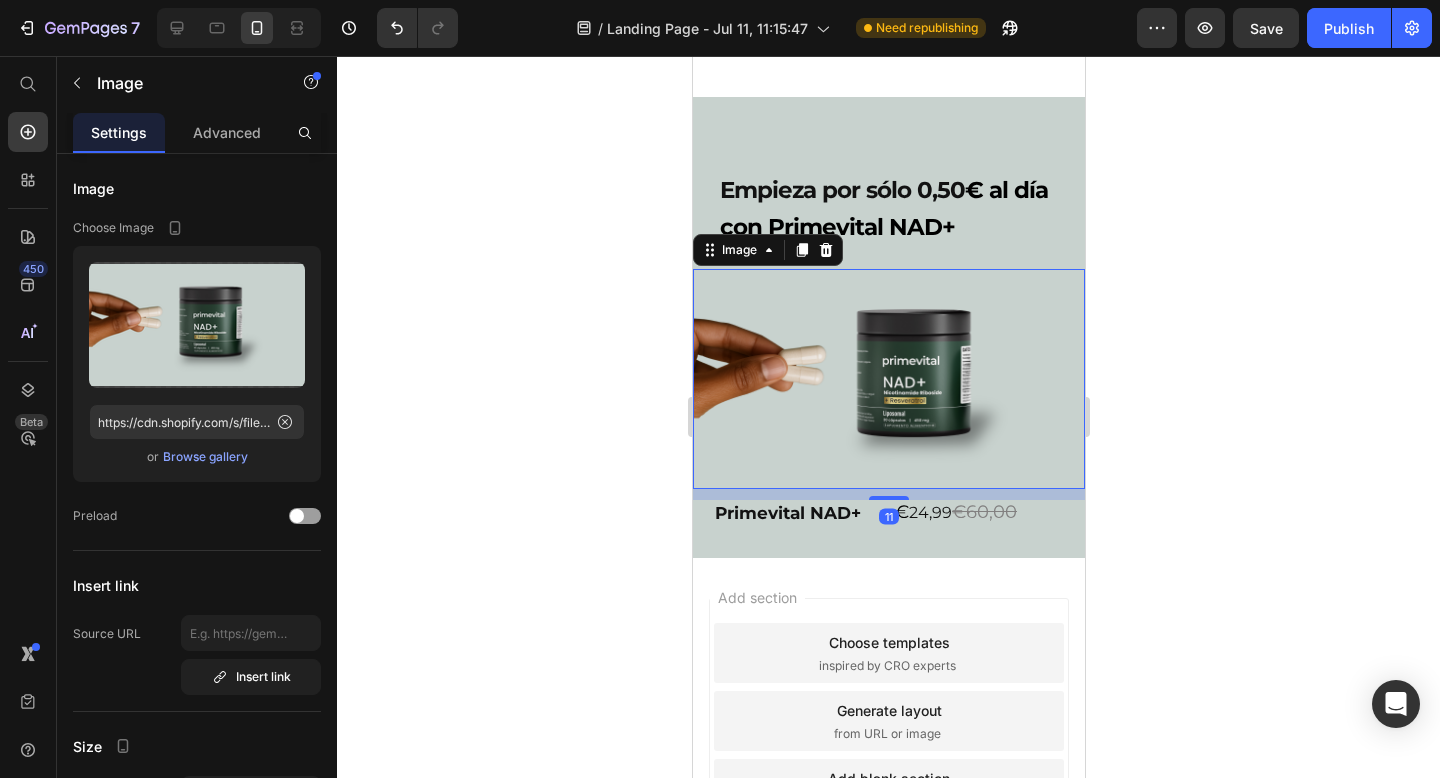 click 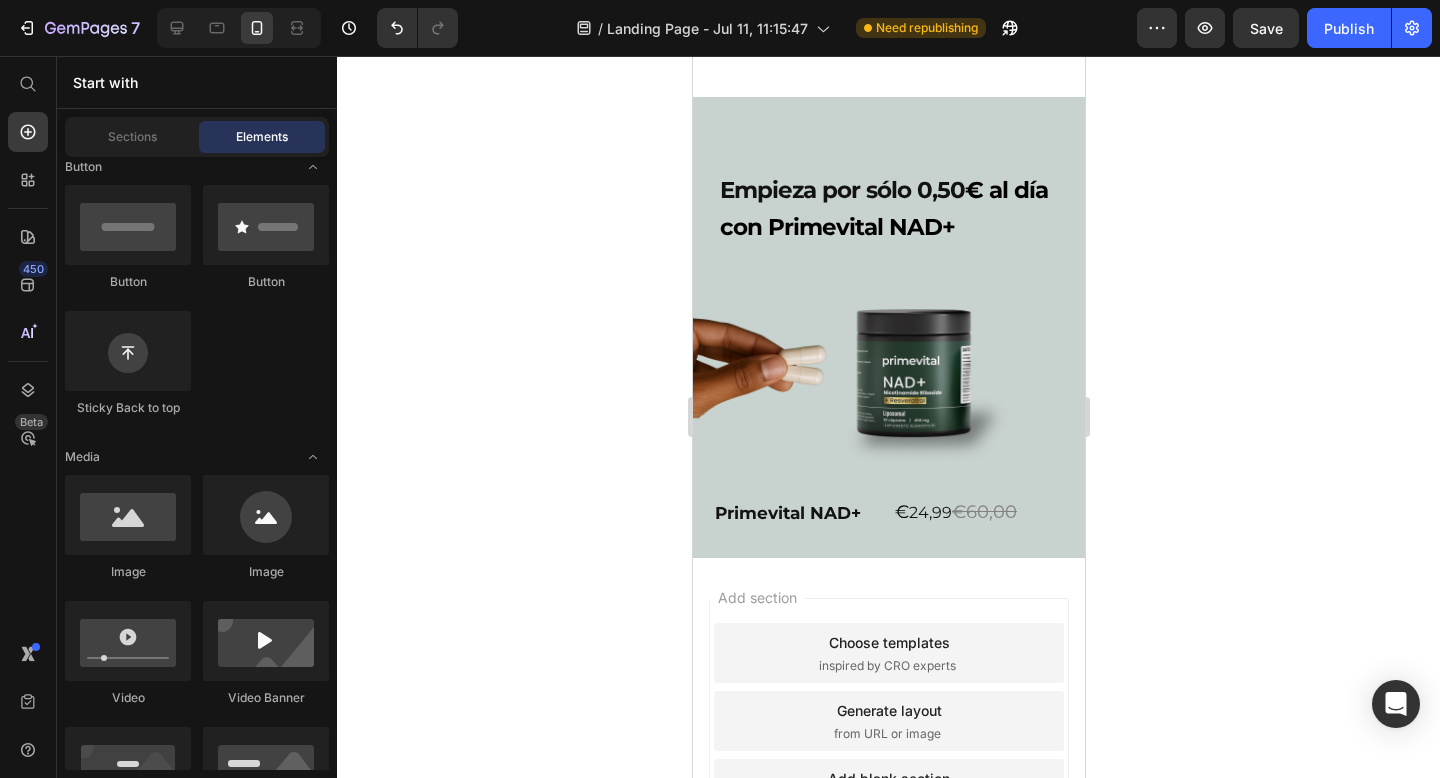 scroll, scrollTop: 0, scrollLeft: 0, axis: both 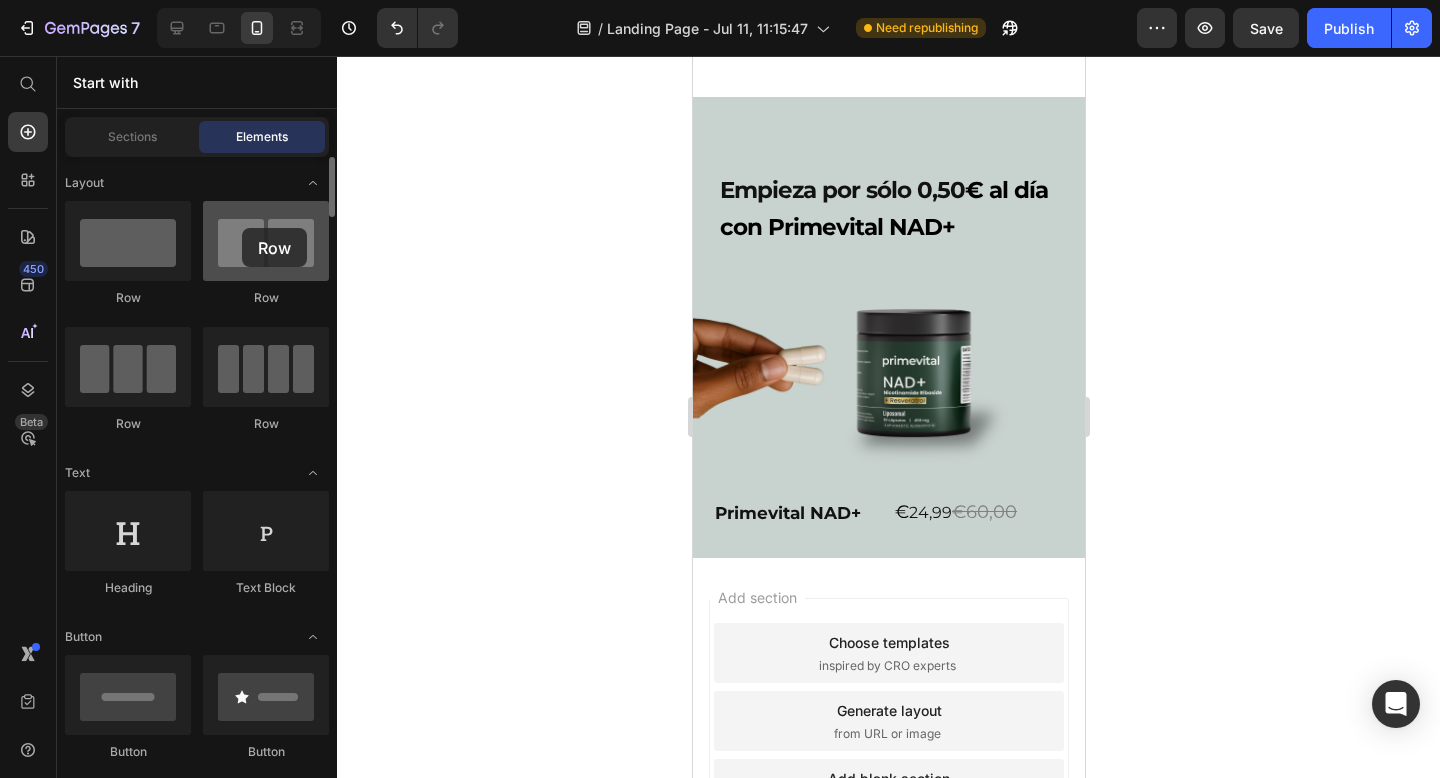 drag, startPoint x: 257, startPoint y: 233, endPoint x: 243, endPoint y: 227, distance: 15.231546 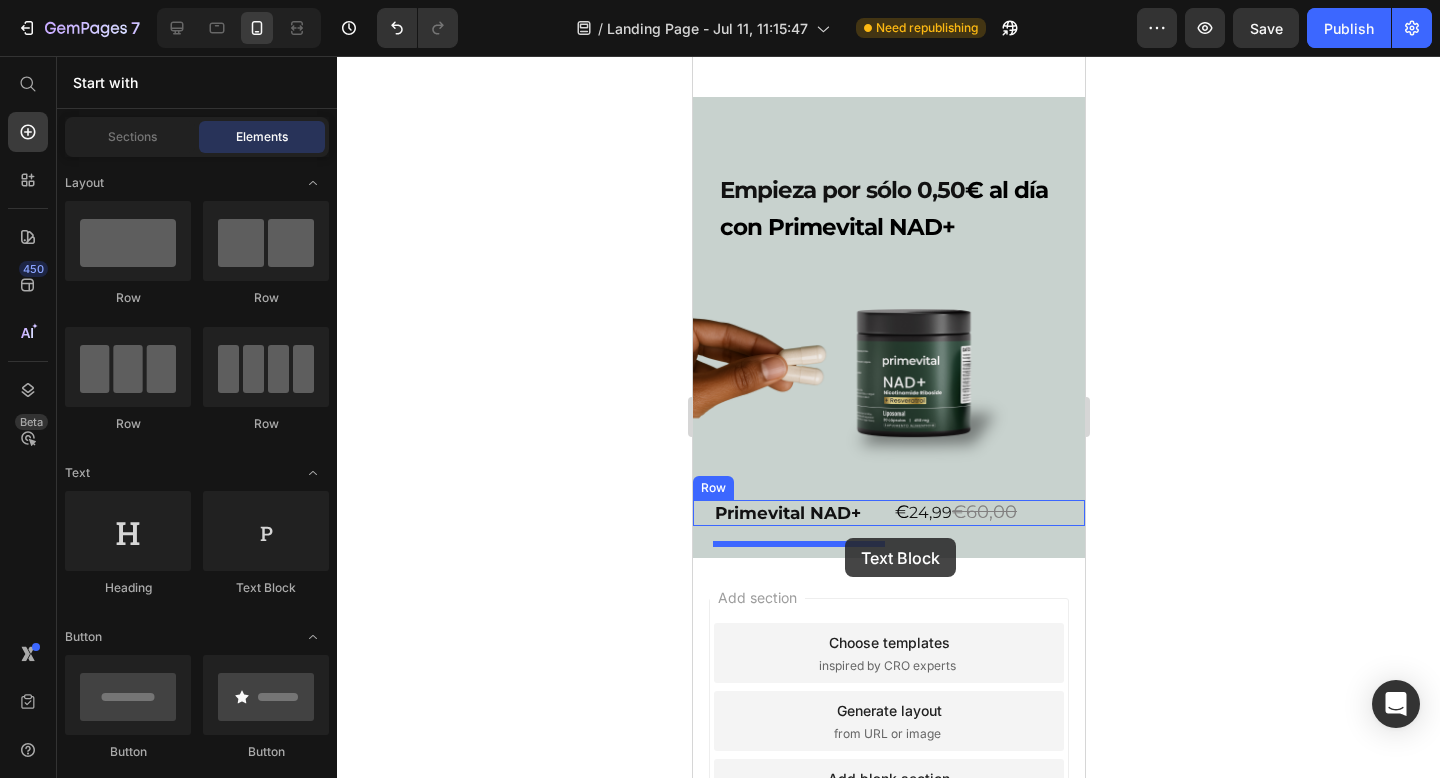 drag, startPoint x: 941, startPoint y: 578, endPoint x: 842, endPoint y: 539, distance: 106.404884 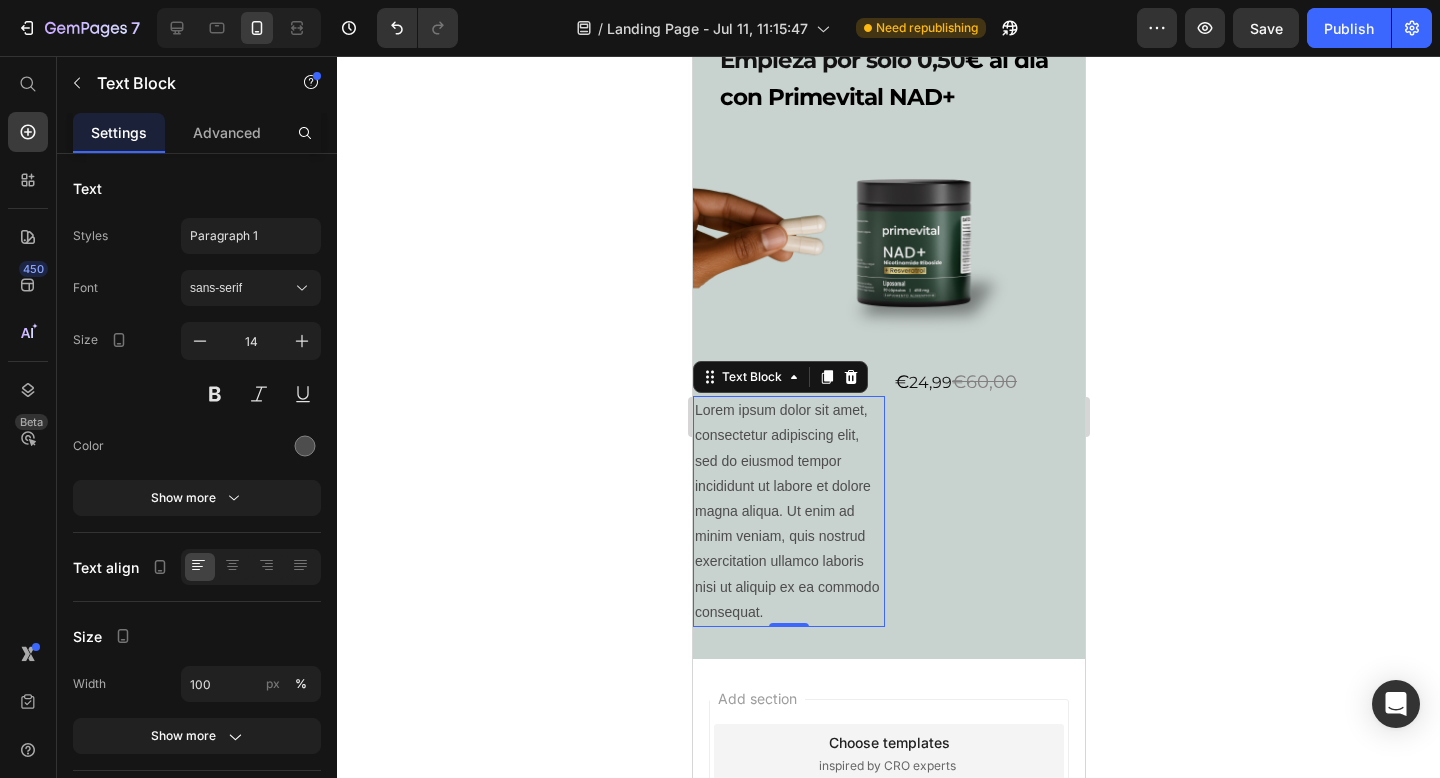 scroll, scrollTop: 4557, scrollLeft: 0, axis: vertical 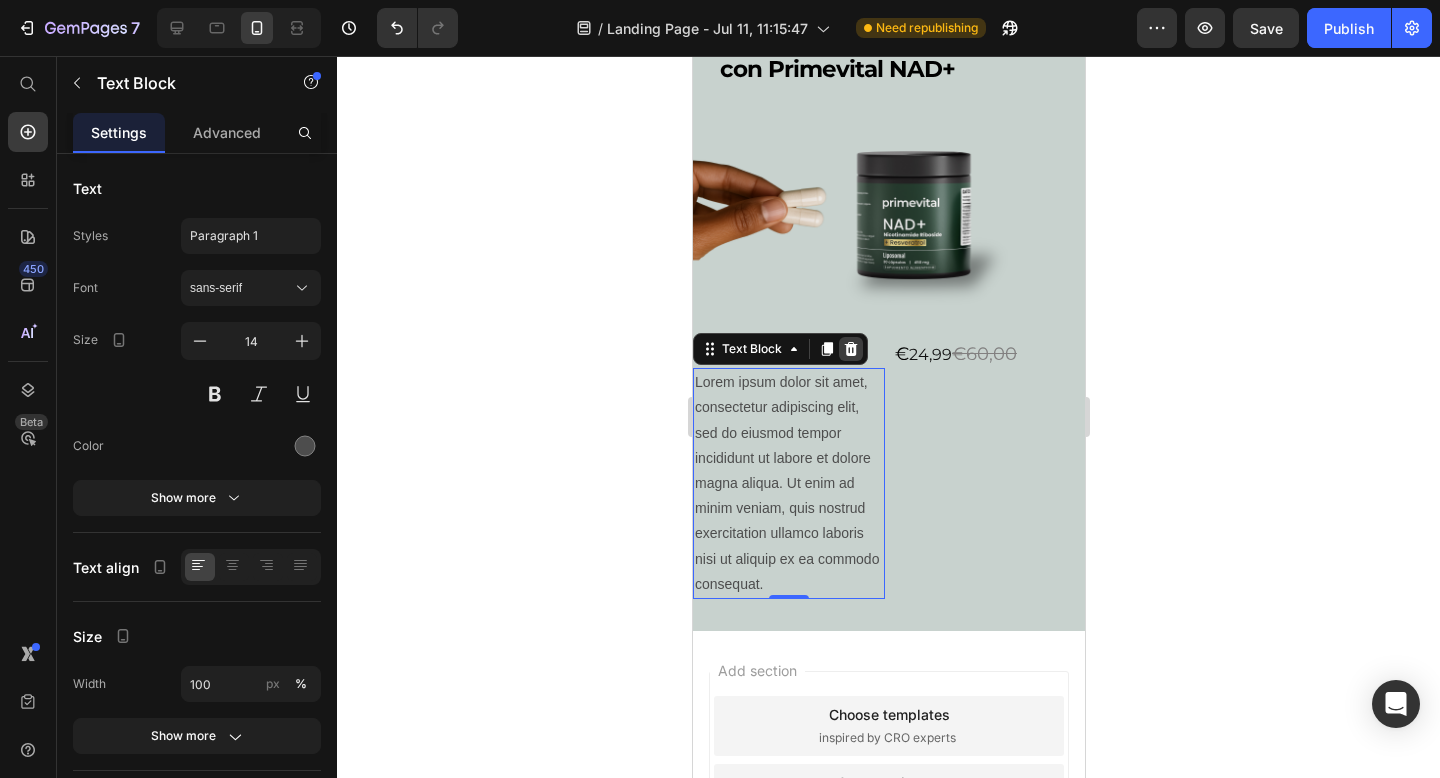 click 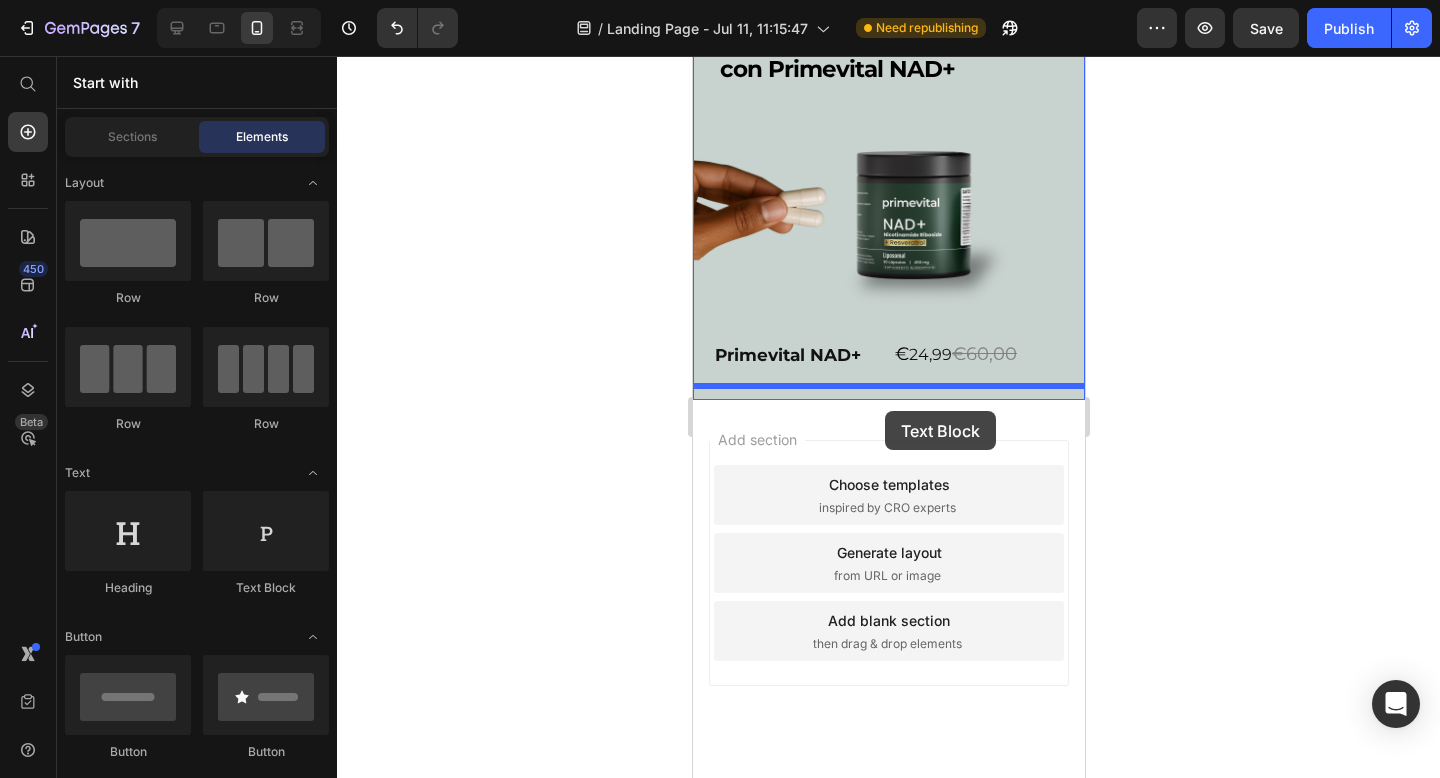 drag, startPoint x: 966, startPoint y: 585, endPoint x: 884, endPoint y: 411, distance: 192.35384 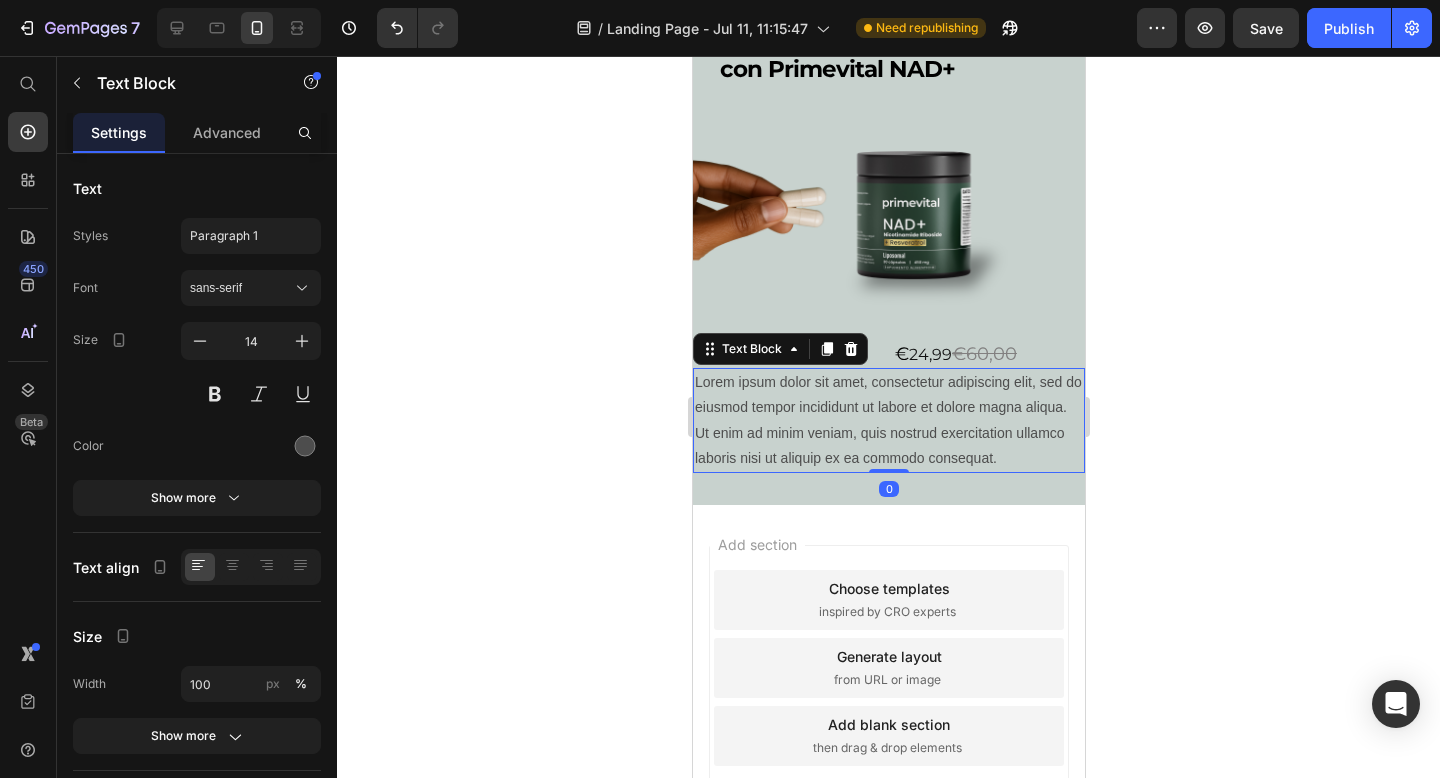 click 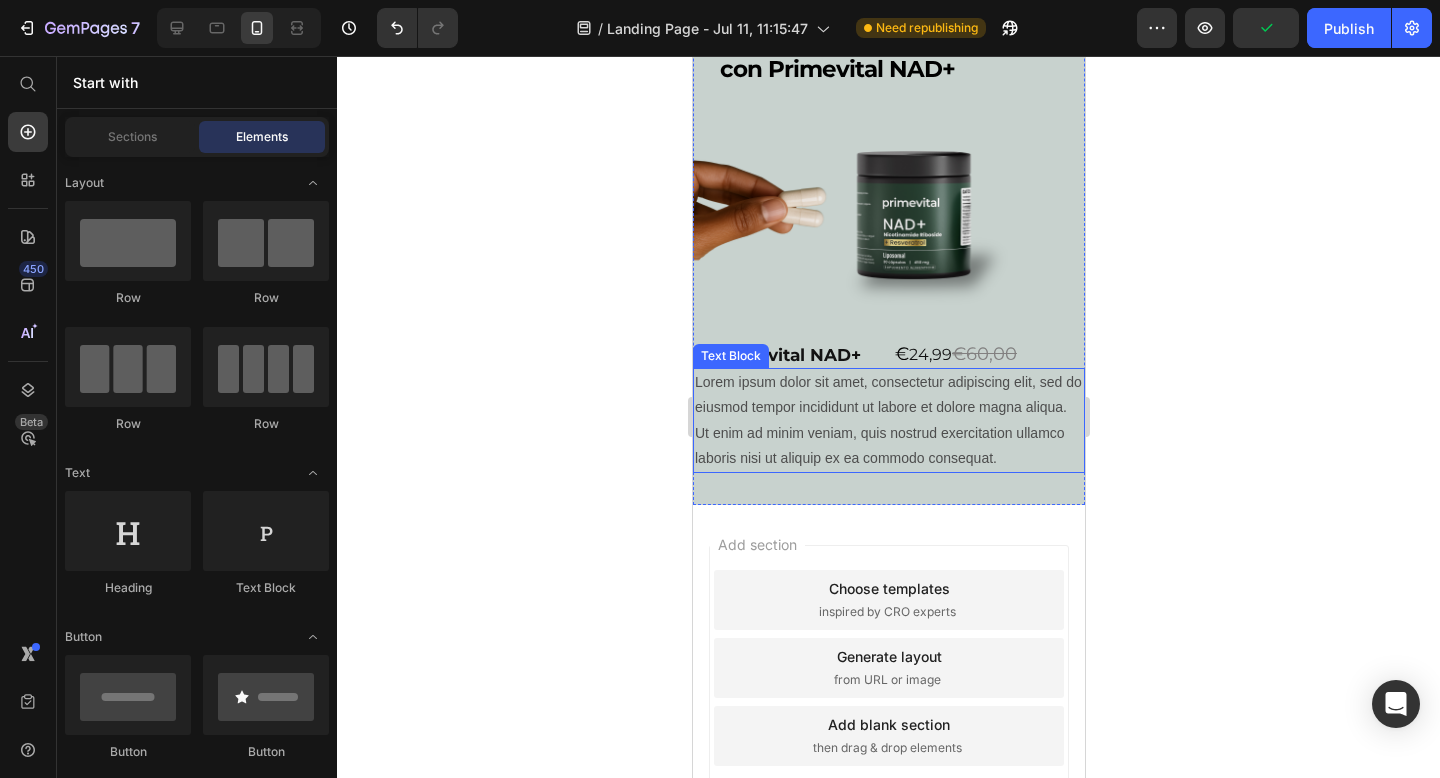click on "Lorem ipsum dolor sit amet, consectetur adipiscing elit, sed do eiusmod tempor incididunt ut labore et dolore magna aliqua. Ut enim ad minim veniam, quis nostrud exercitation ullamco laboris nisi ut aliquip ex ea commodo consequat." at bounding box center (888, 420) 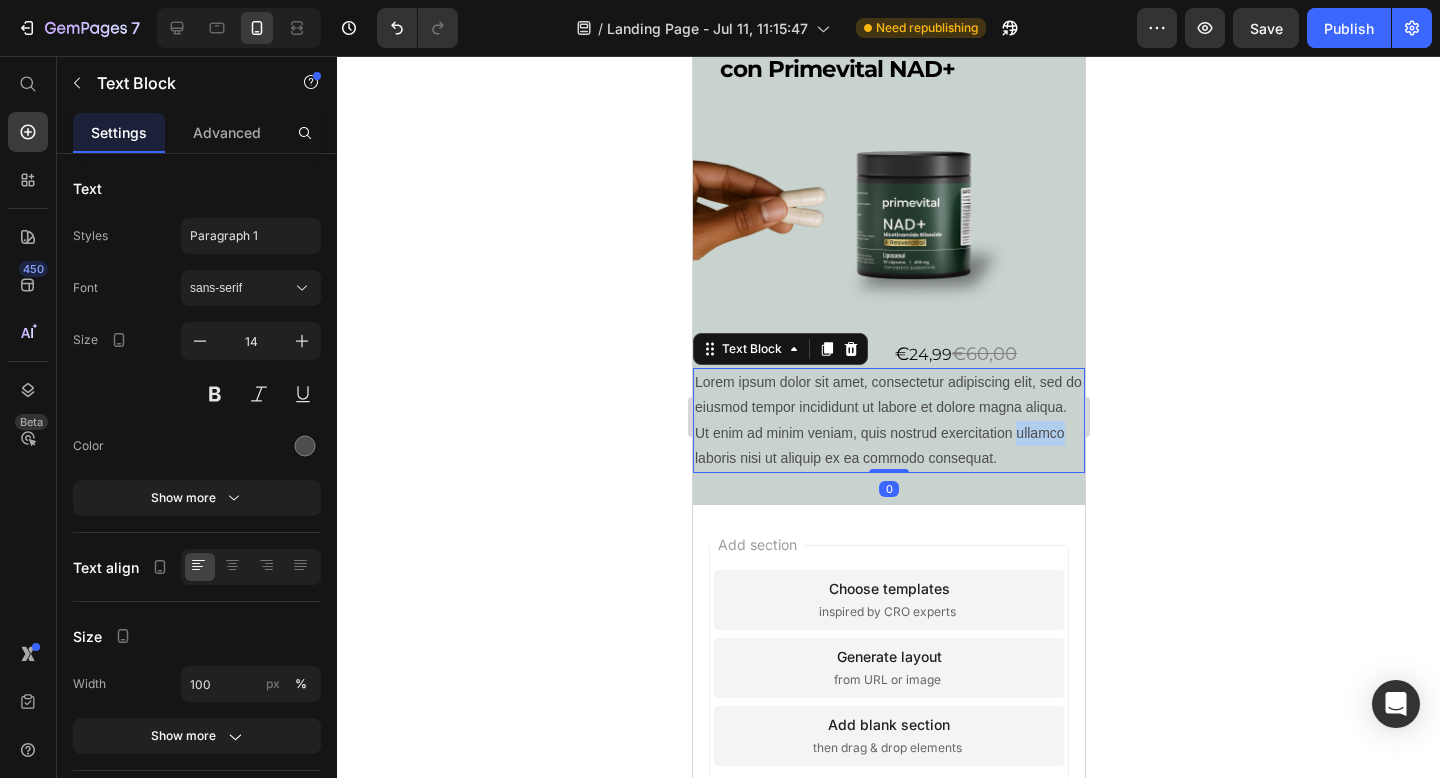 click on "Lorem ipsum dolor sit amet, consectetur adipiscing elit, sed do eiusmod tempor incididunt ut labore et dolore magna aliqua. Ut enim ad minim veniam, quis nostrud exercitation ullamco laboris nisi ut aliquip ex ea commodo consequat." at bounding box center [888, 420] 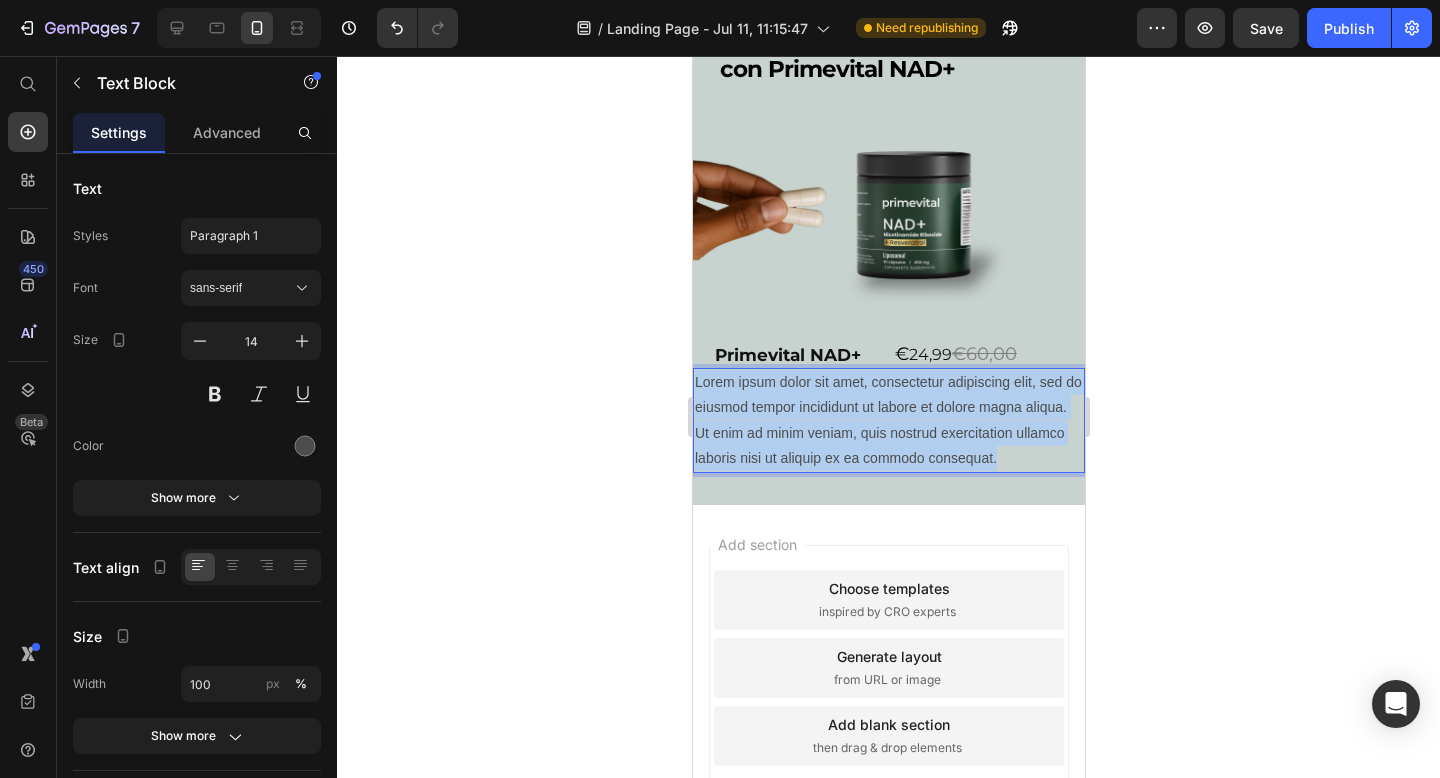 drag, startPoint x: 1009, startPoint y: 477, endPoint x: 695, endPoint y: 397, distance: 324.03085 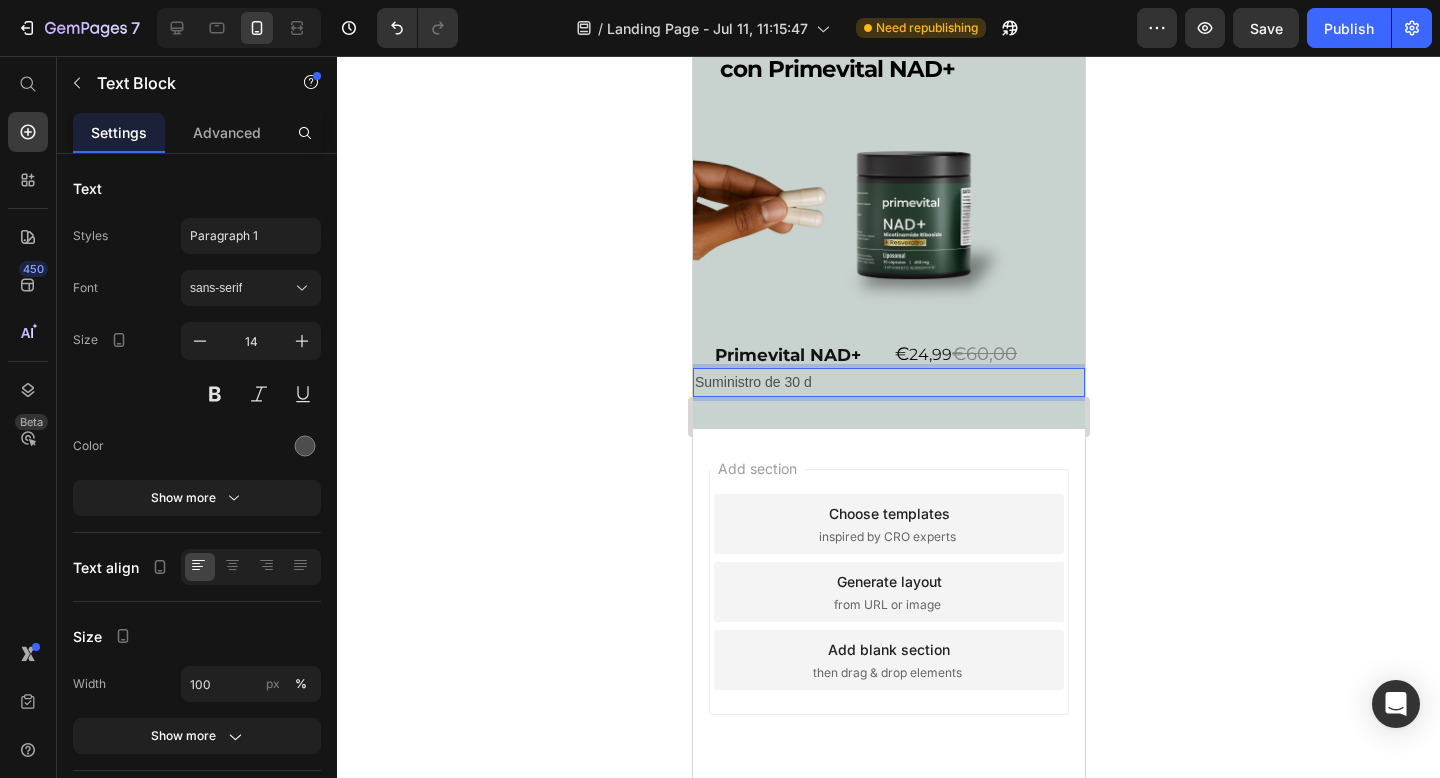type 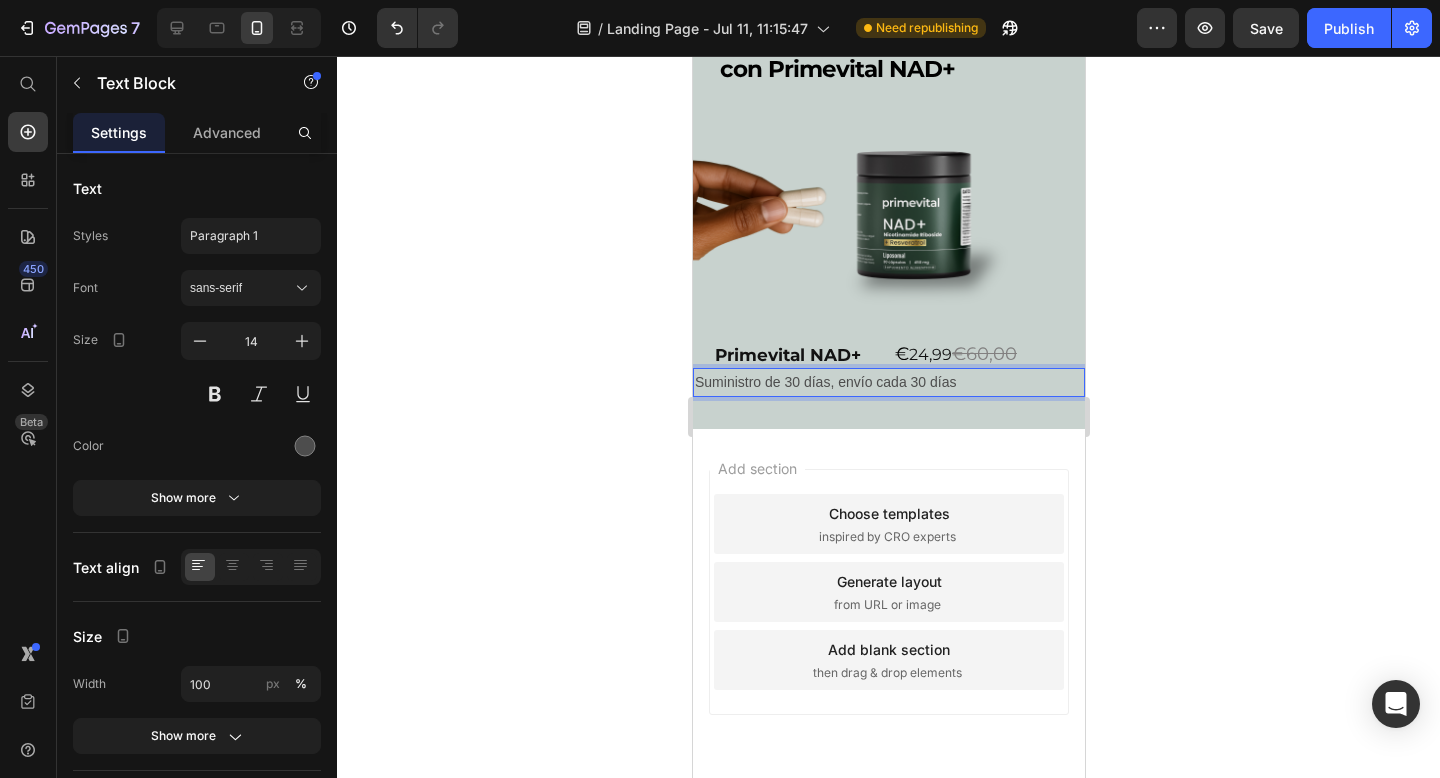 click 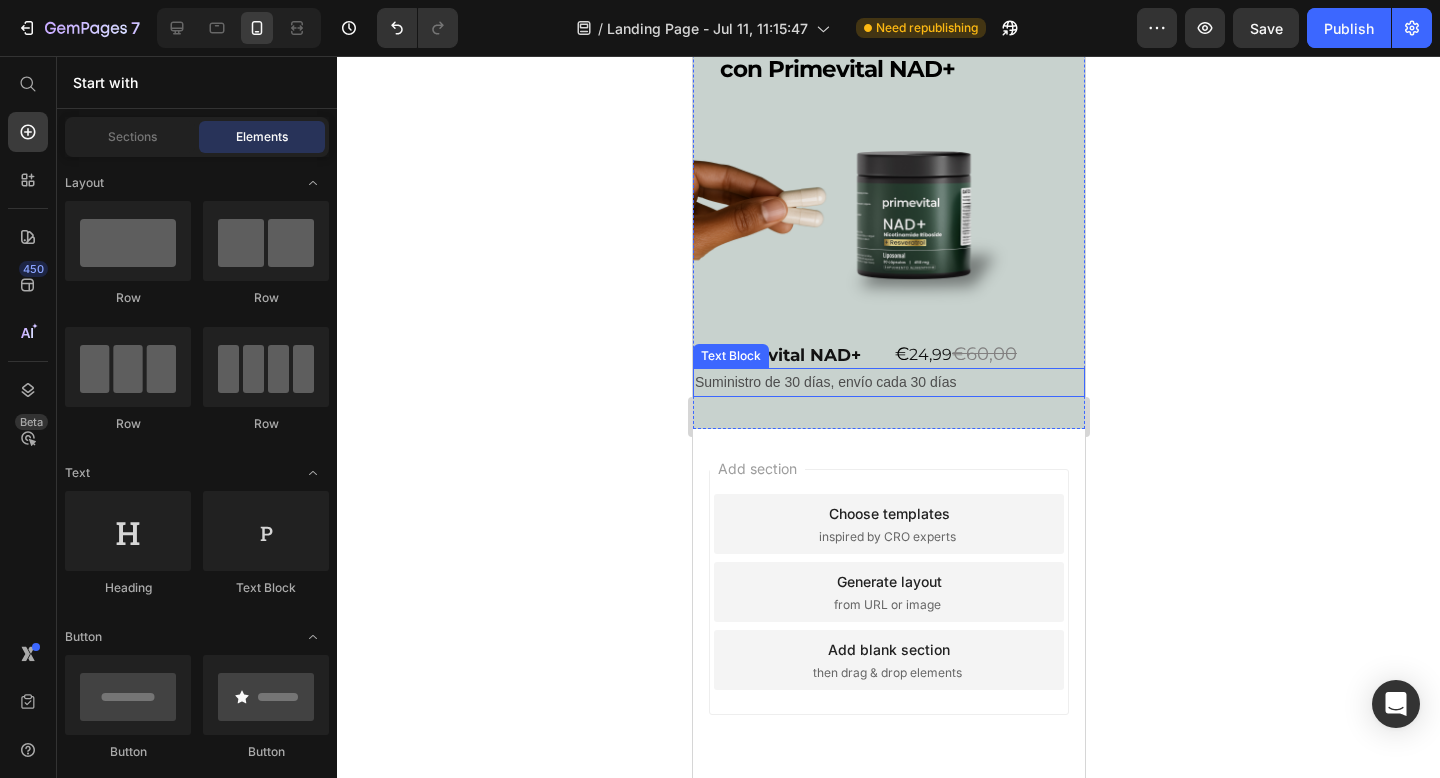 click on "Suministro de 30 días, envío cada 30 días" at bounding box center [888, 382] 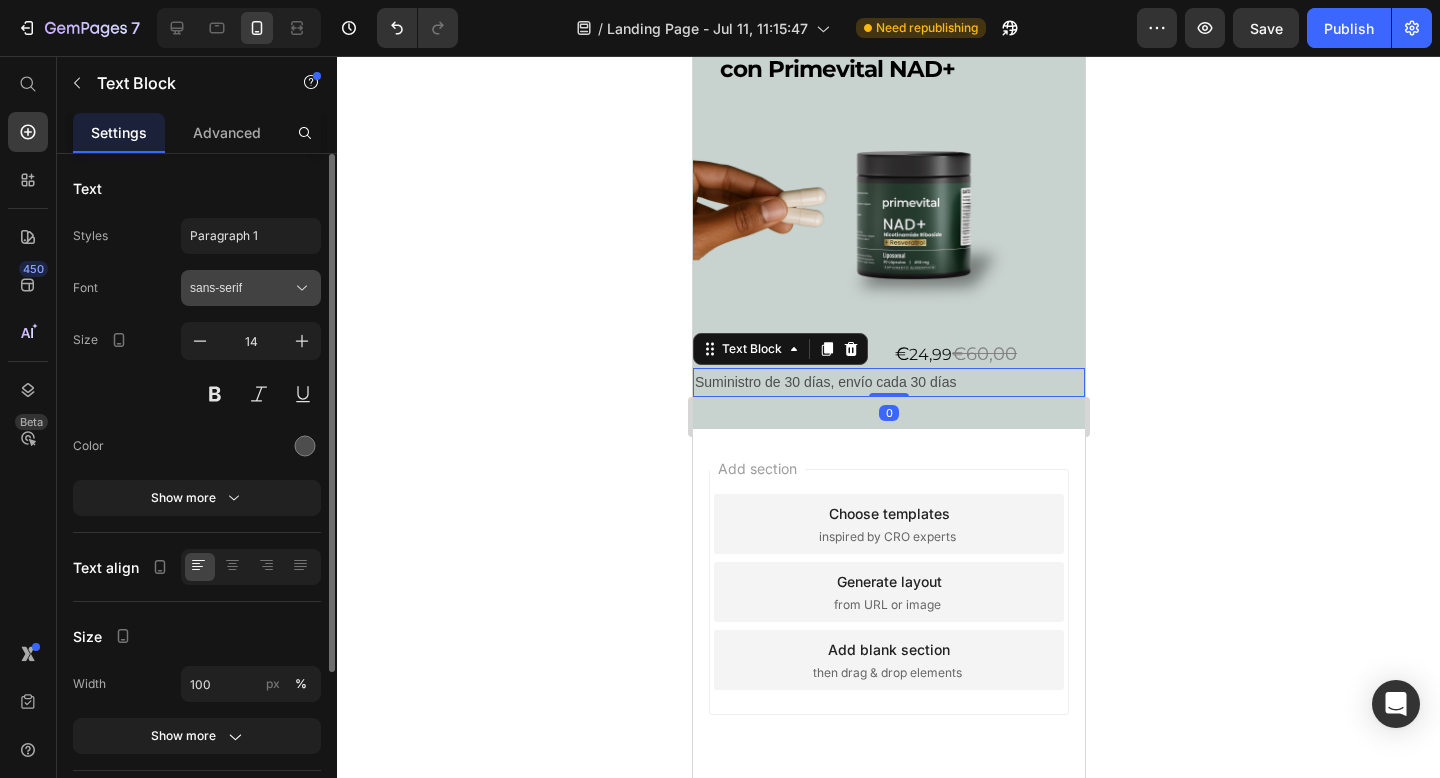 click on "sans-serif" at bounding box center [241, 288] 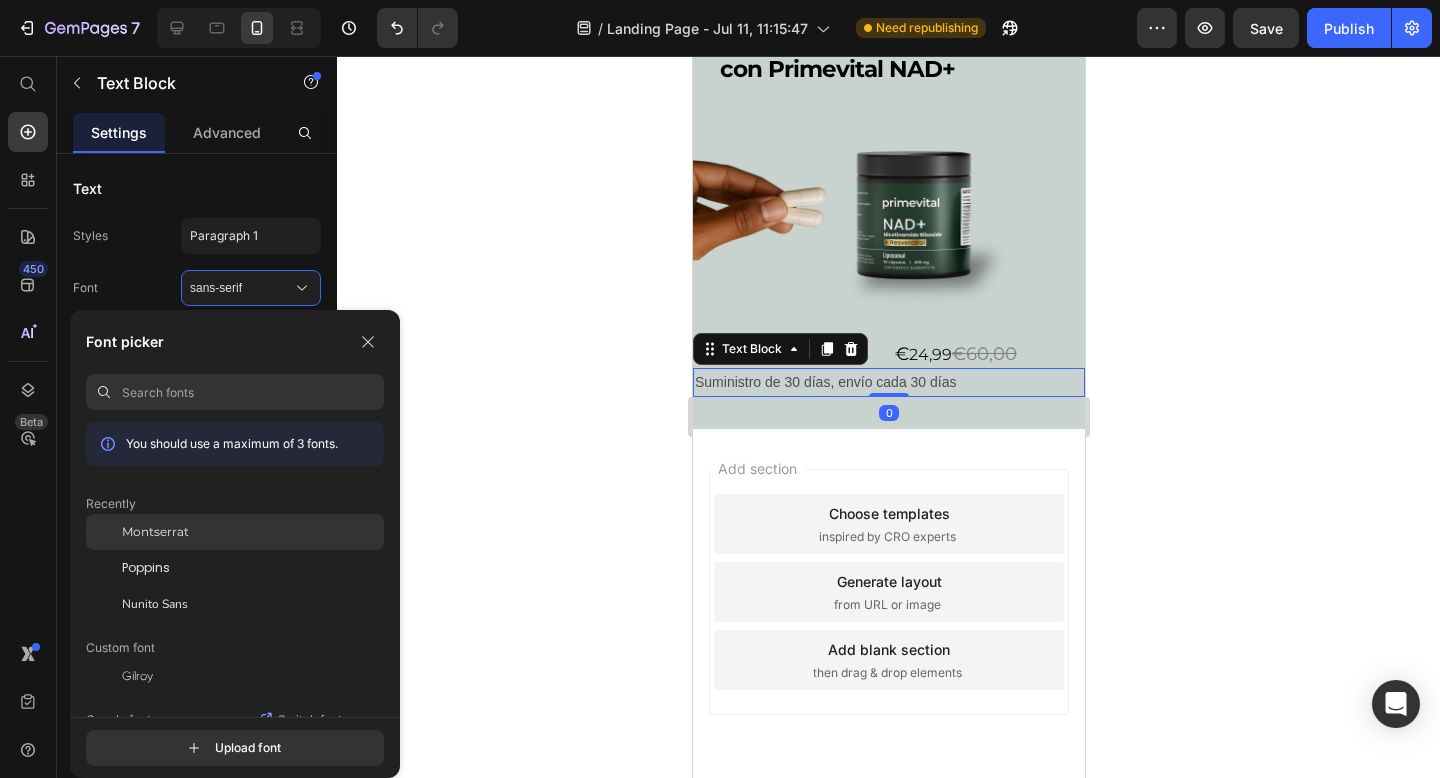 click on "Montserrat" 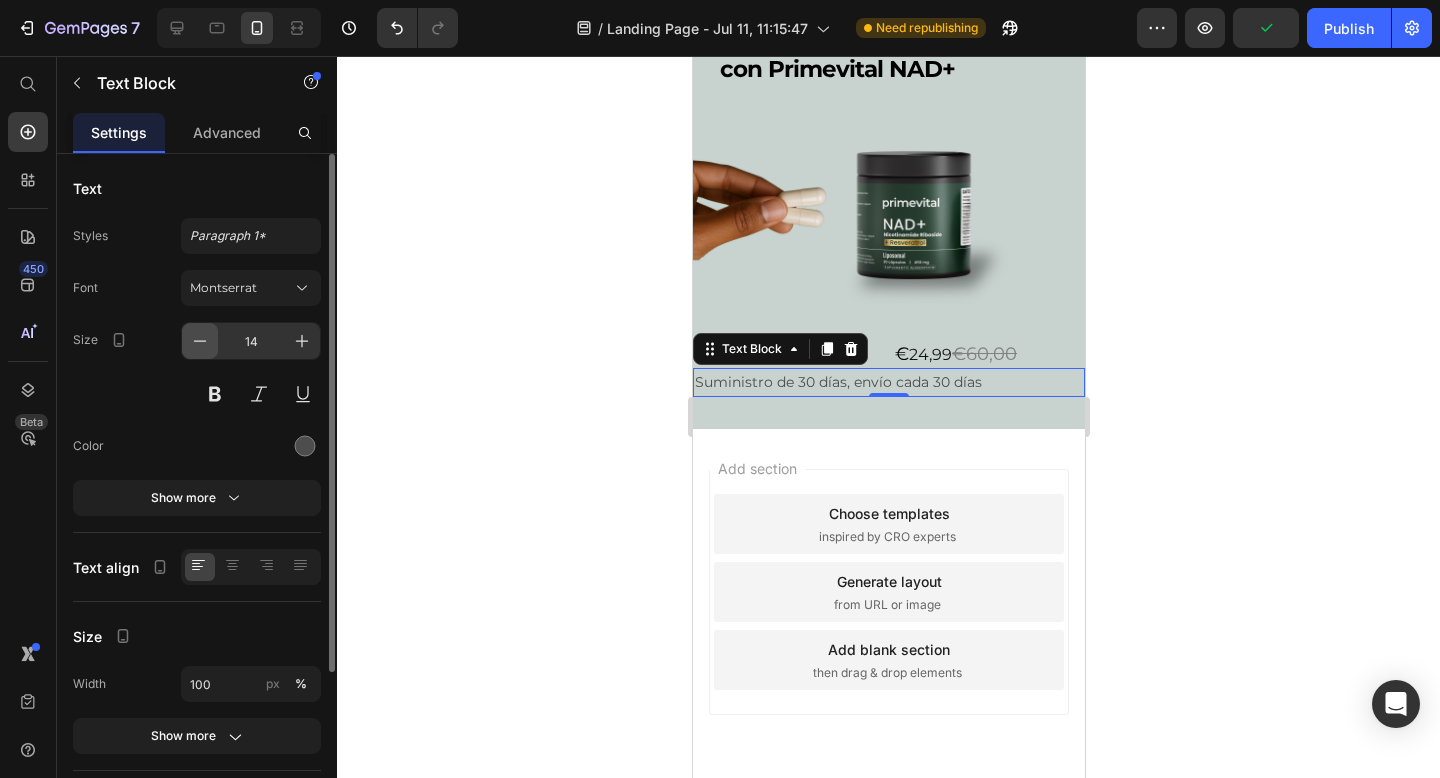 click 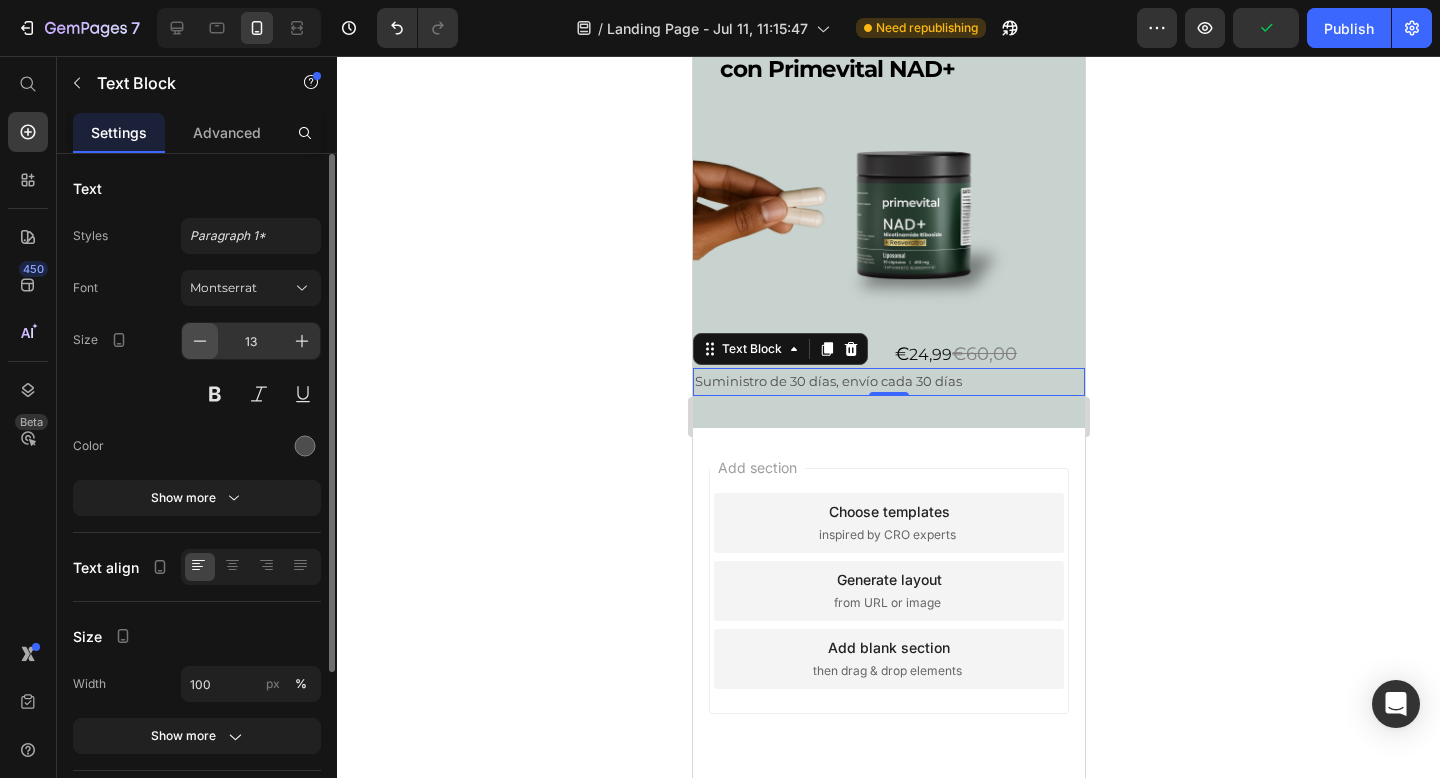 click 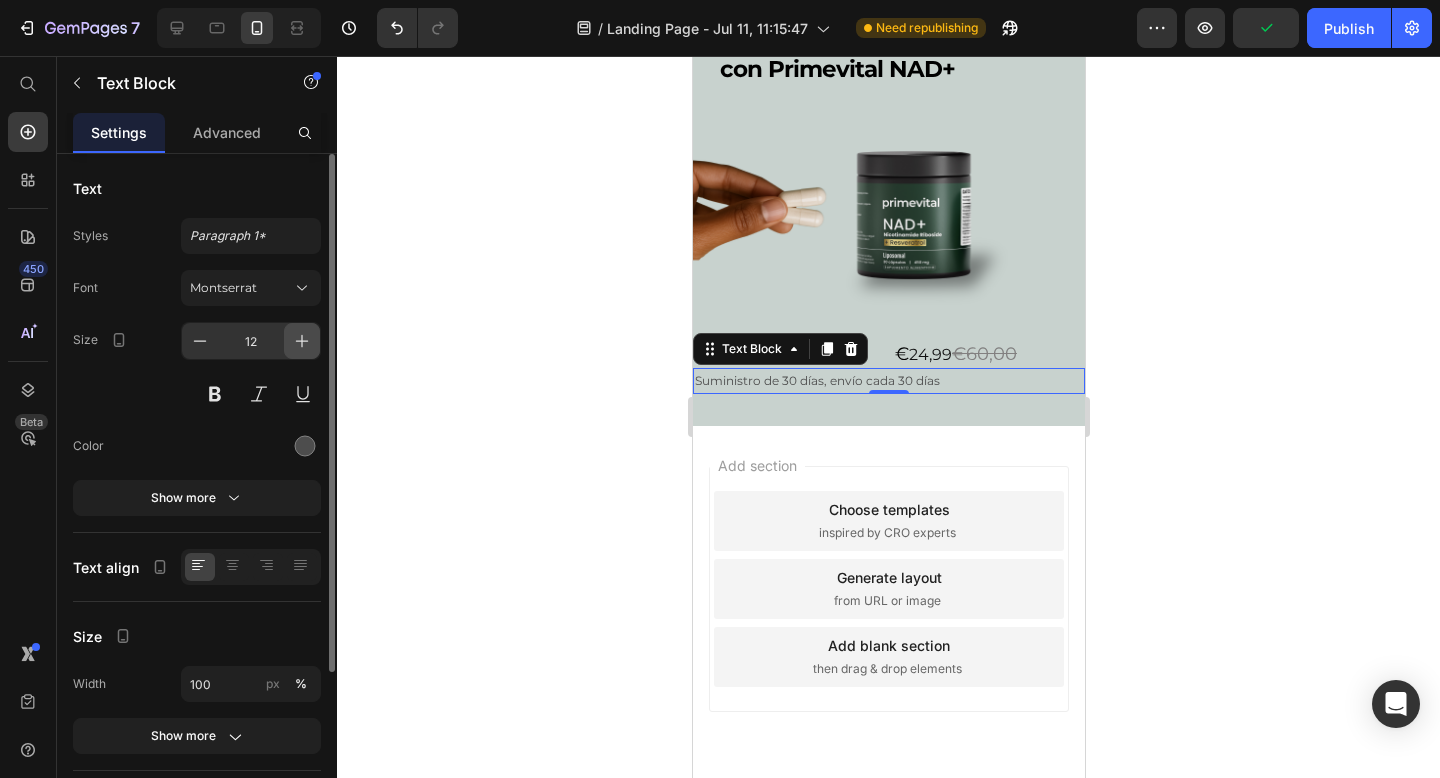 click 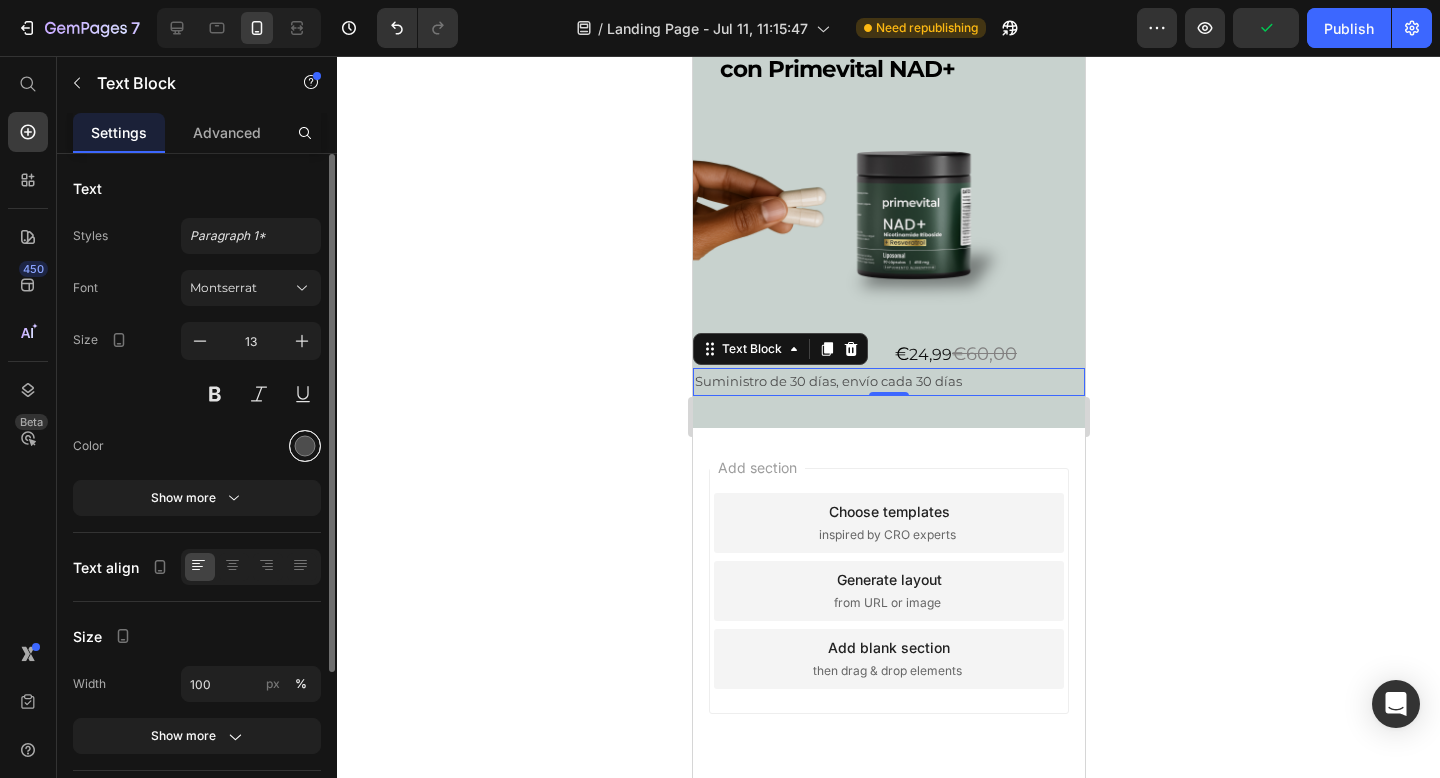 click at bounding box center [305, 446] 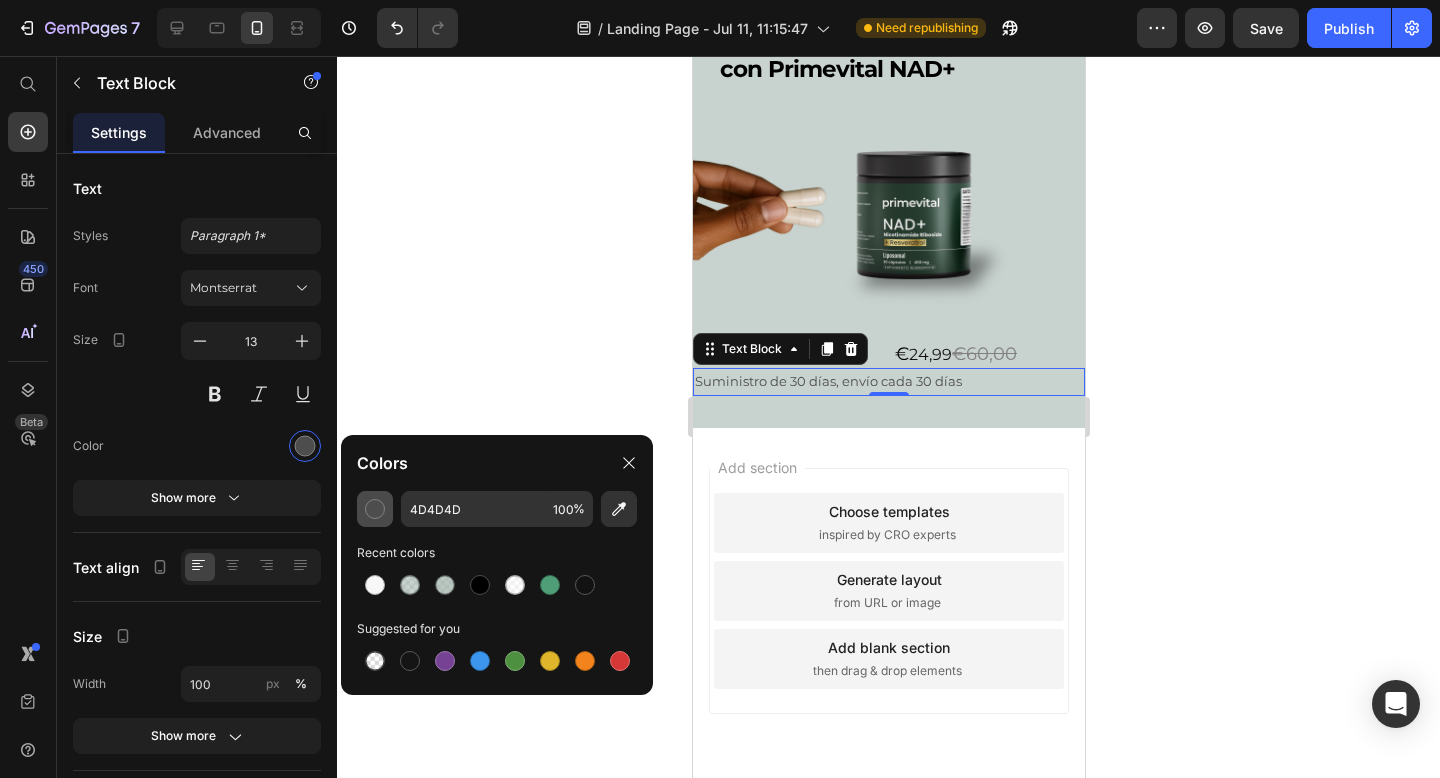 click at bounding box center [375, 509] 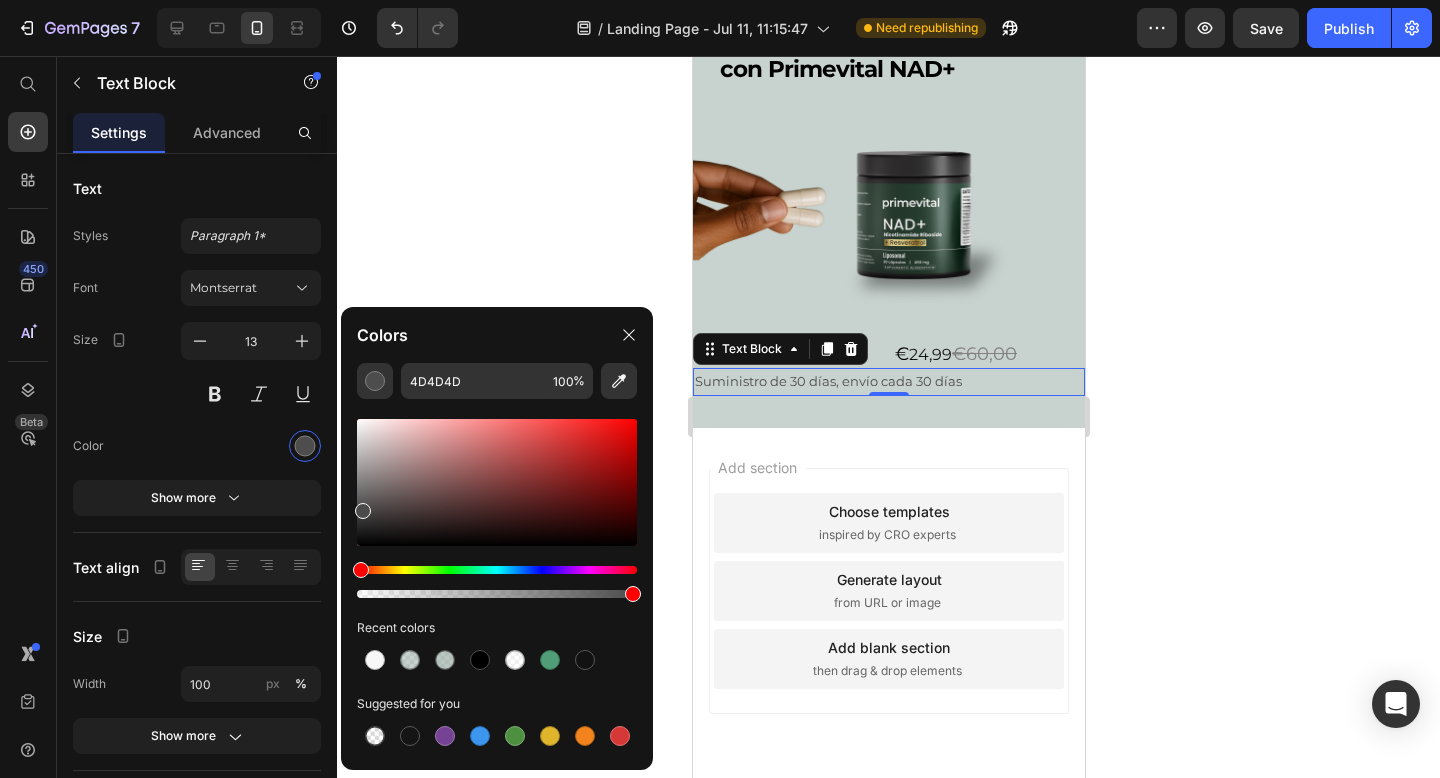 drag, startPoint x: 361, startPoint y: 538, endPoint x: 362, endPoint y: 507, distance: 31.016125 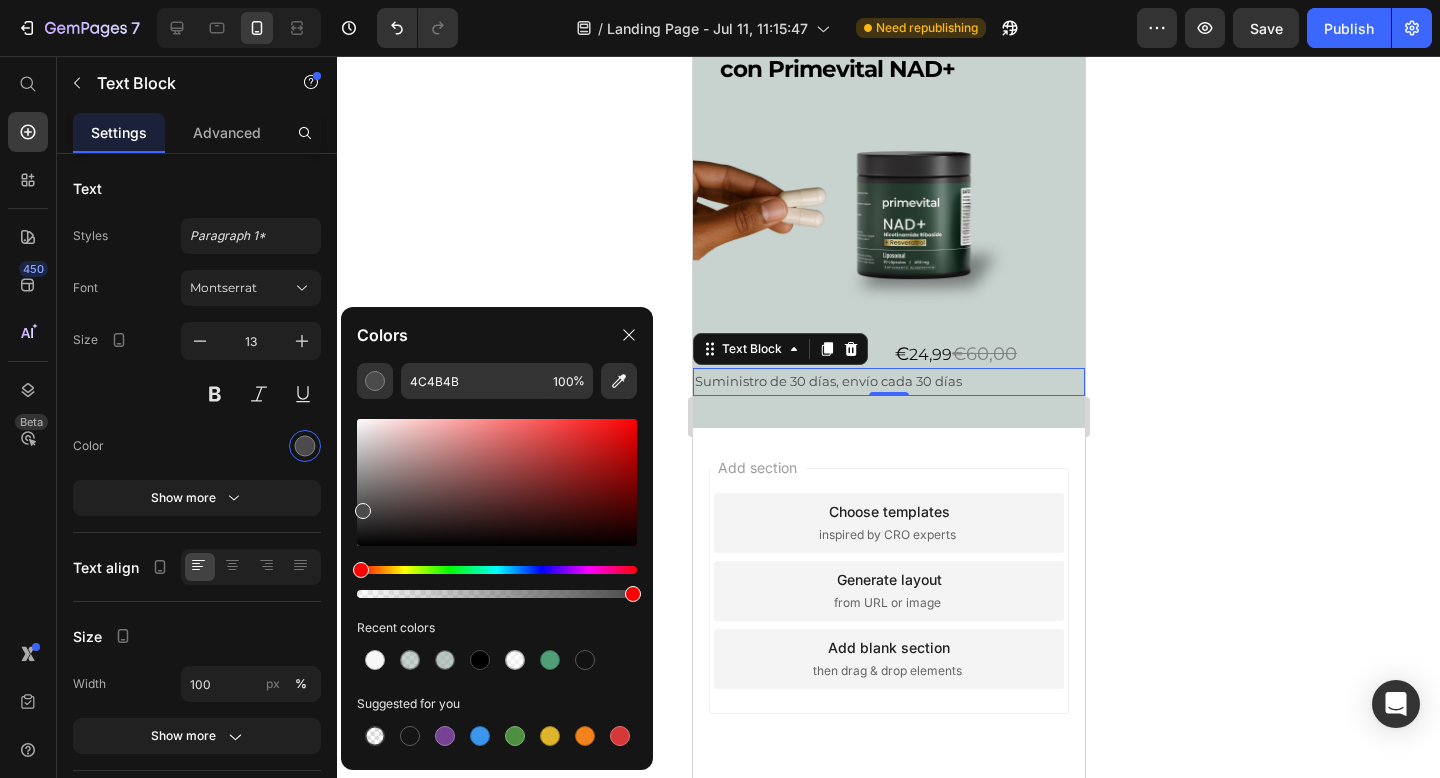 click on "Text Block" 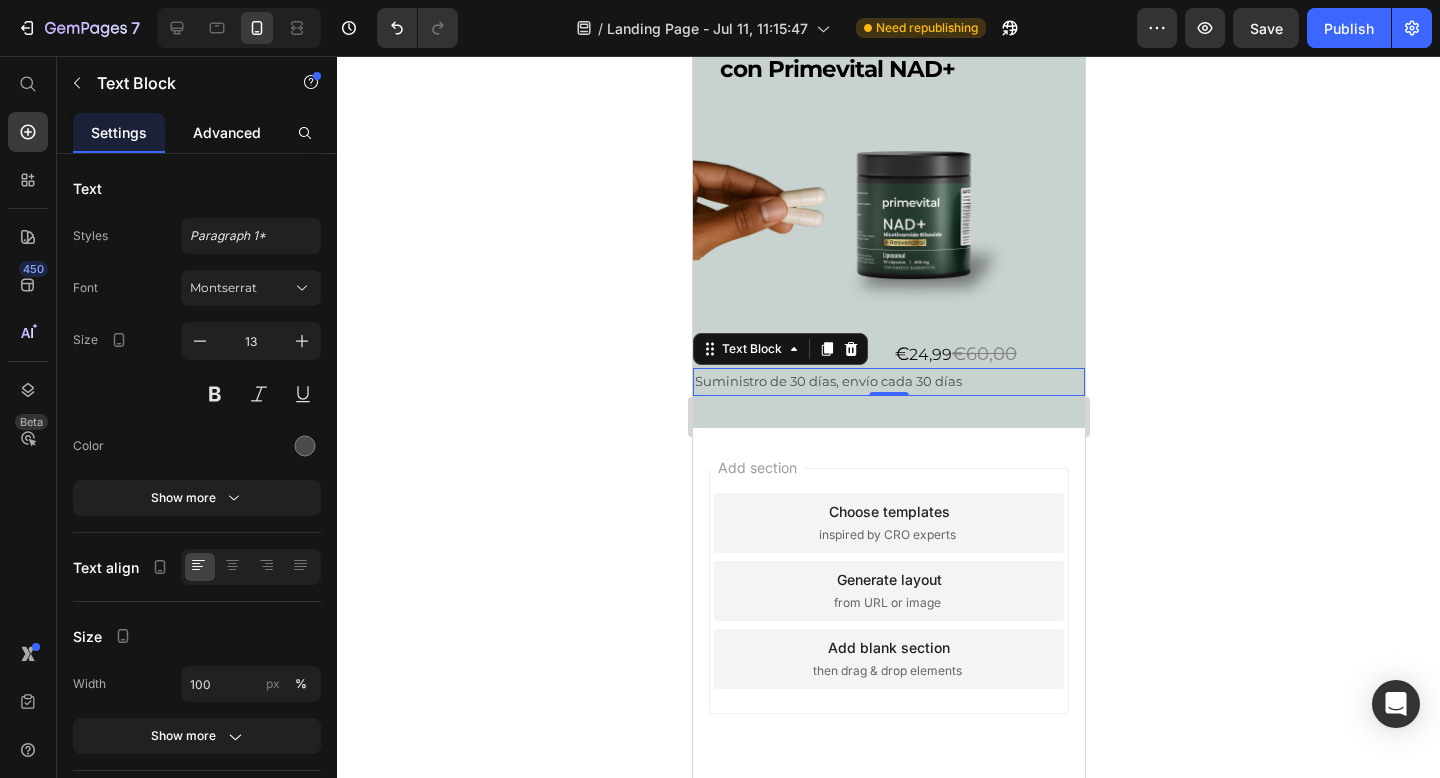 click on "Advanced" 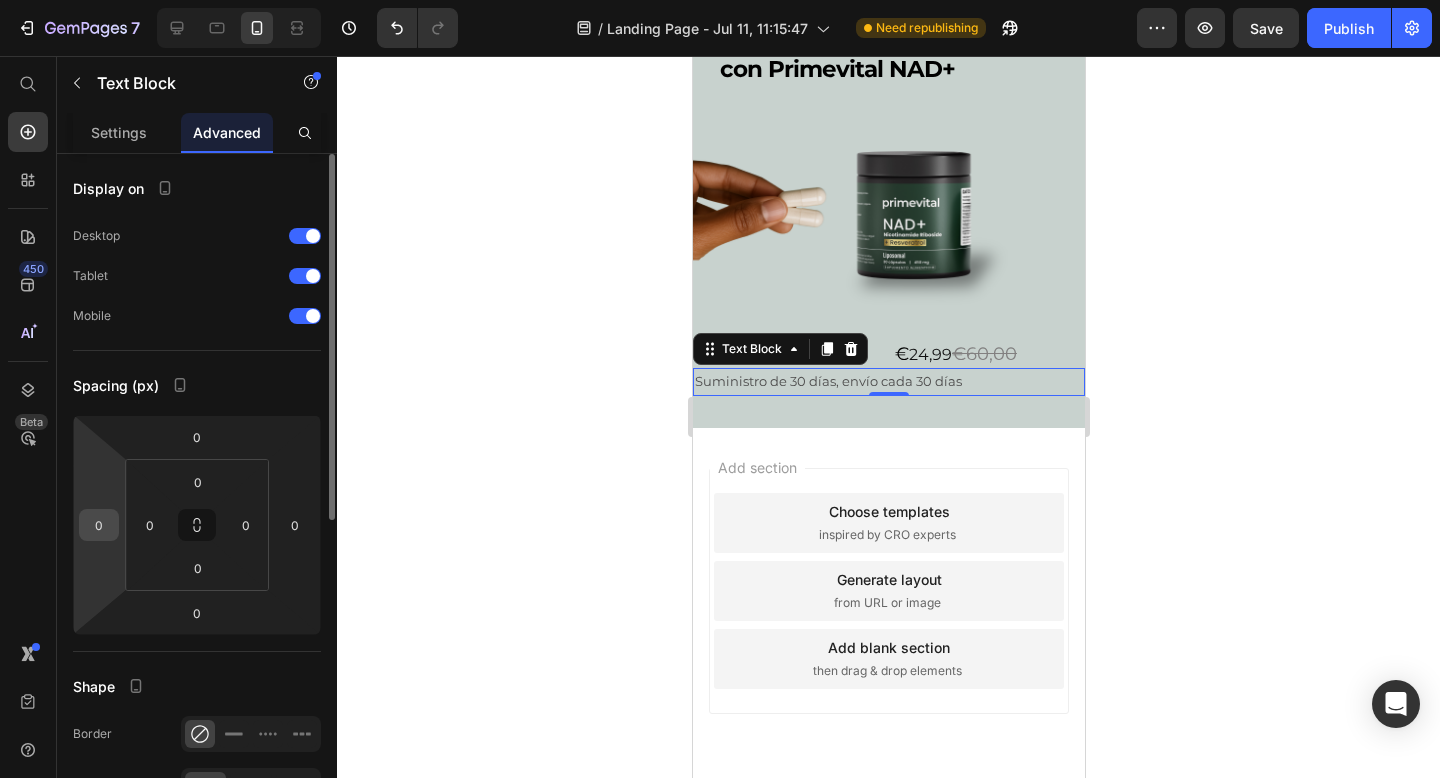 click on "0" at bounding box center [99, 525] 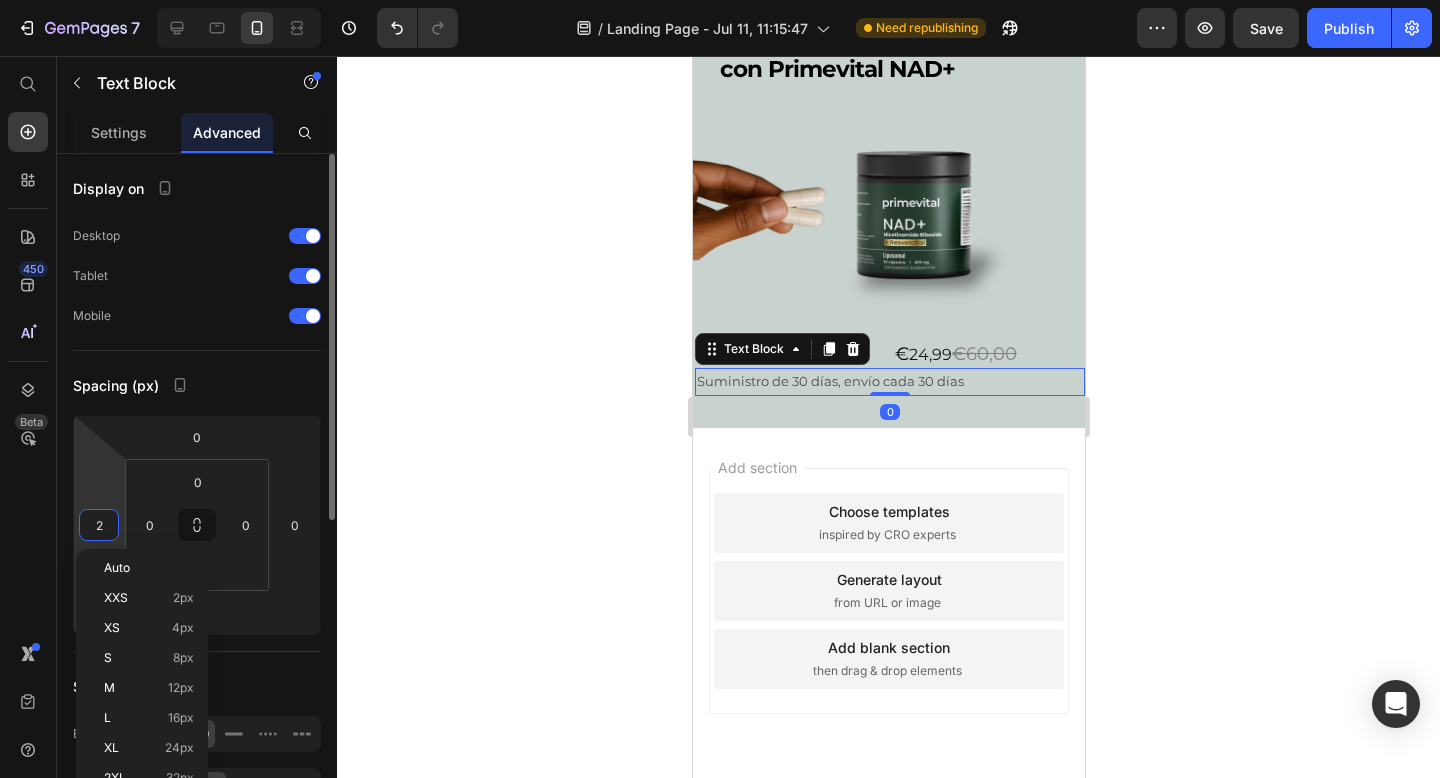 type on "20" 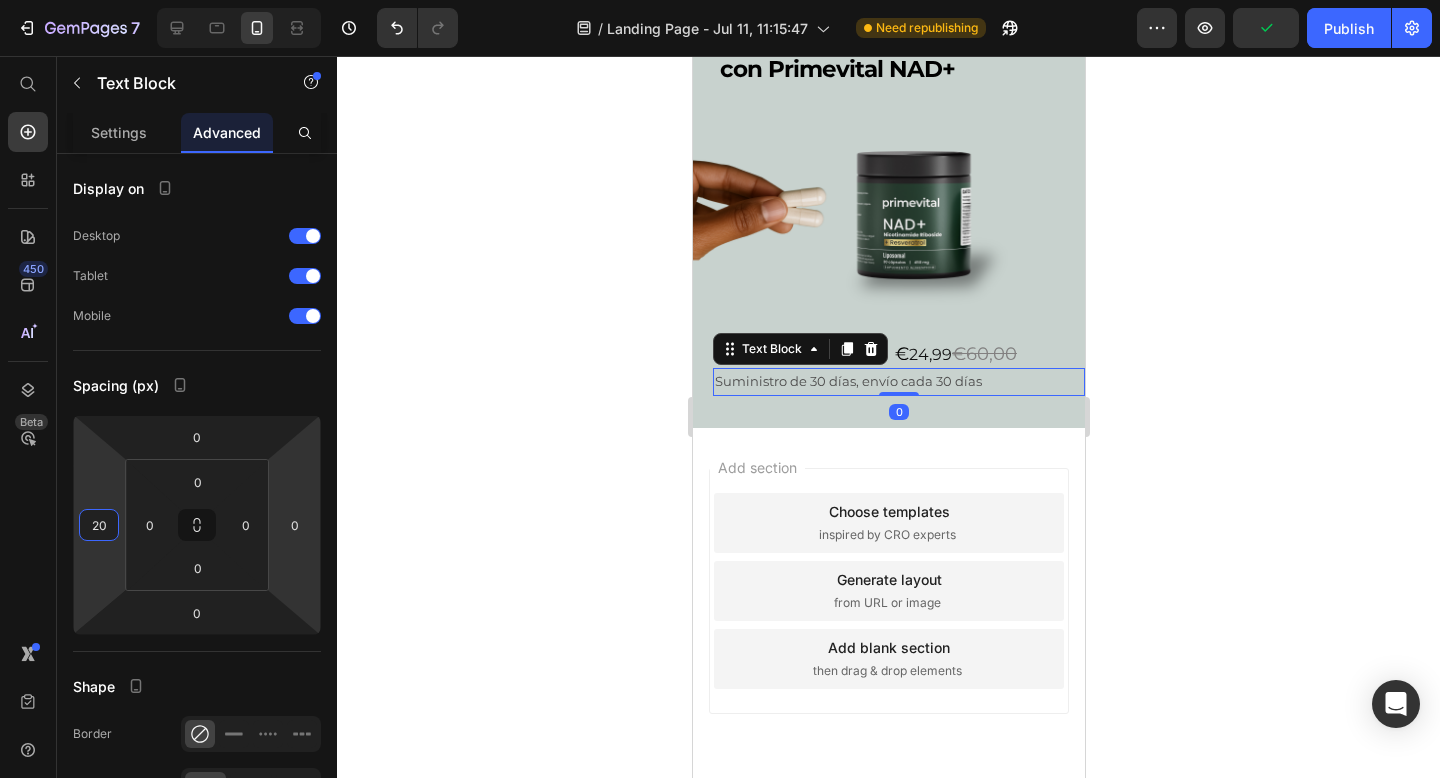 click 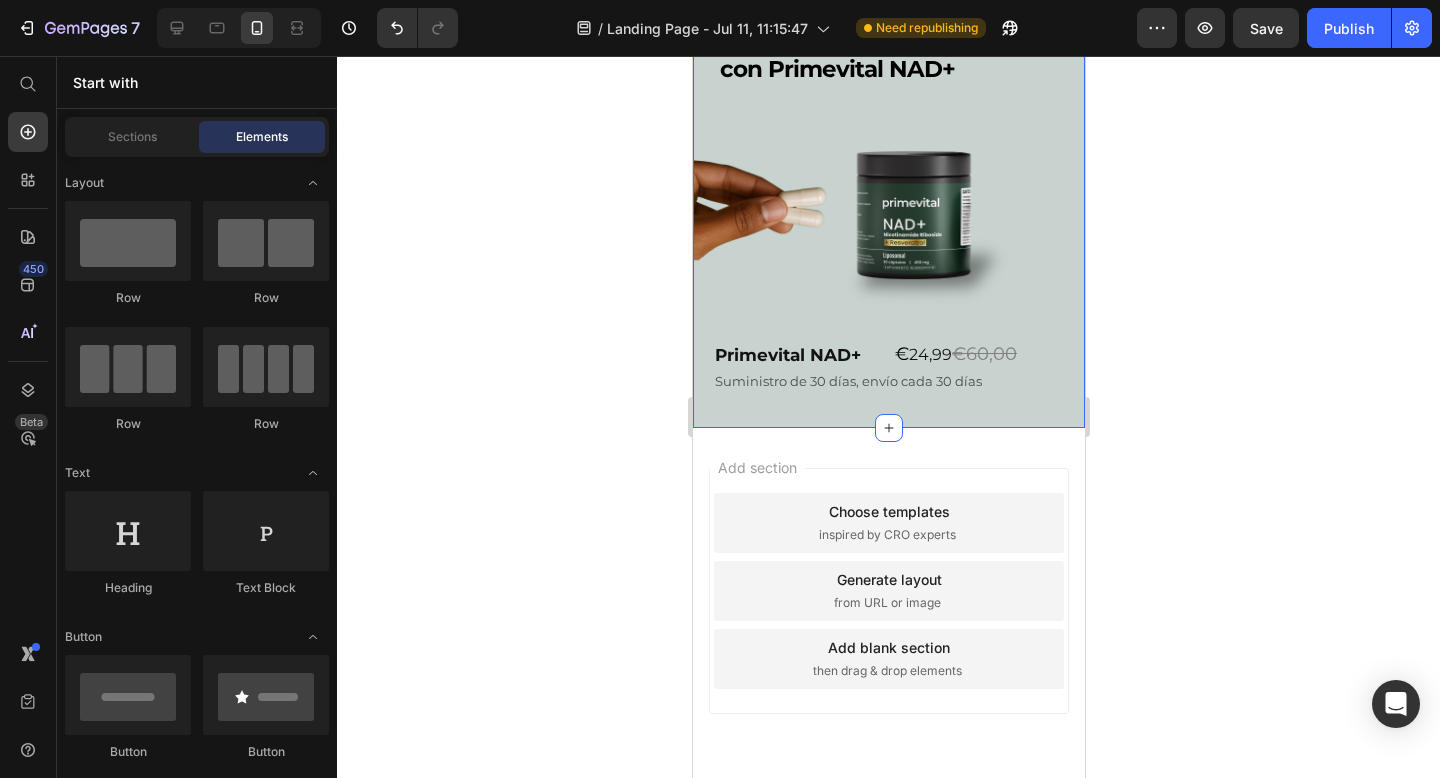 click on "⁠⁠⁠⁠⁠⁠⁠ Empieza por sólo 0,50 € al día con Primevital NAD+ Heading Image Primevital NAD+ Heading ⁠⁠⁠⁠⁠⁠⁠ € 24,99   €60,00    Heading Row Suministro de 30 días, envío cada 30 días Text Block" at bounding box center [888, 183] 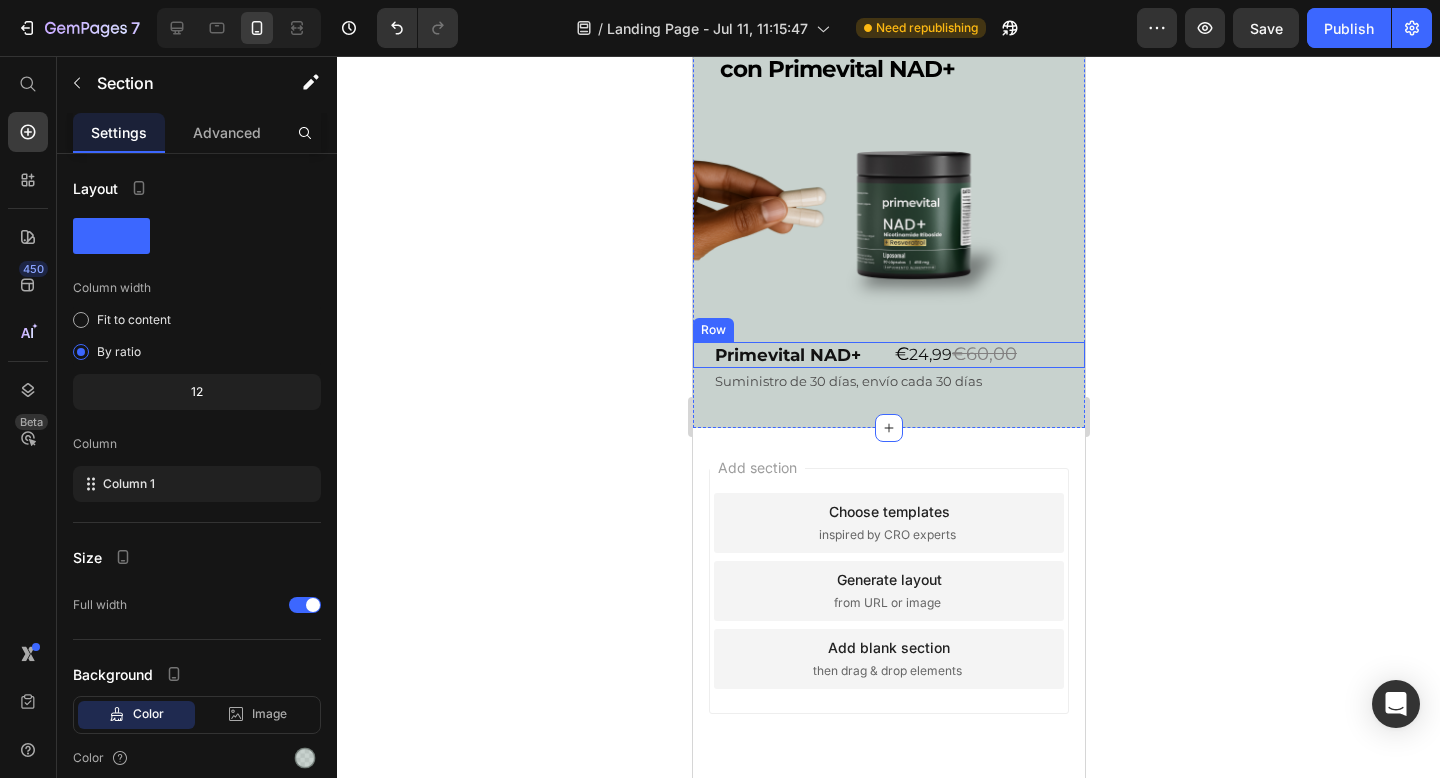 click on "Primevital NAD+ Heading" at bounding box center [788, 355] 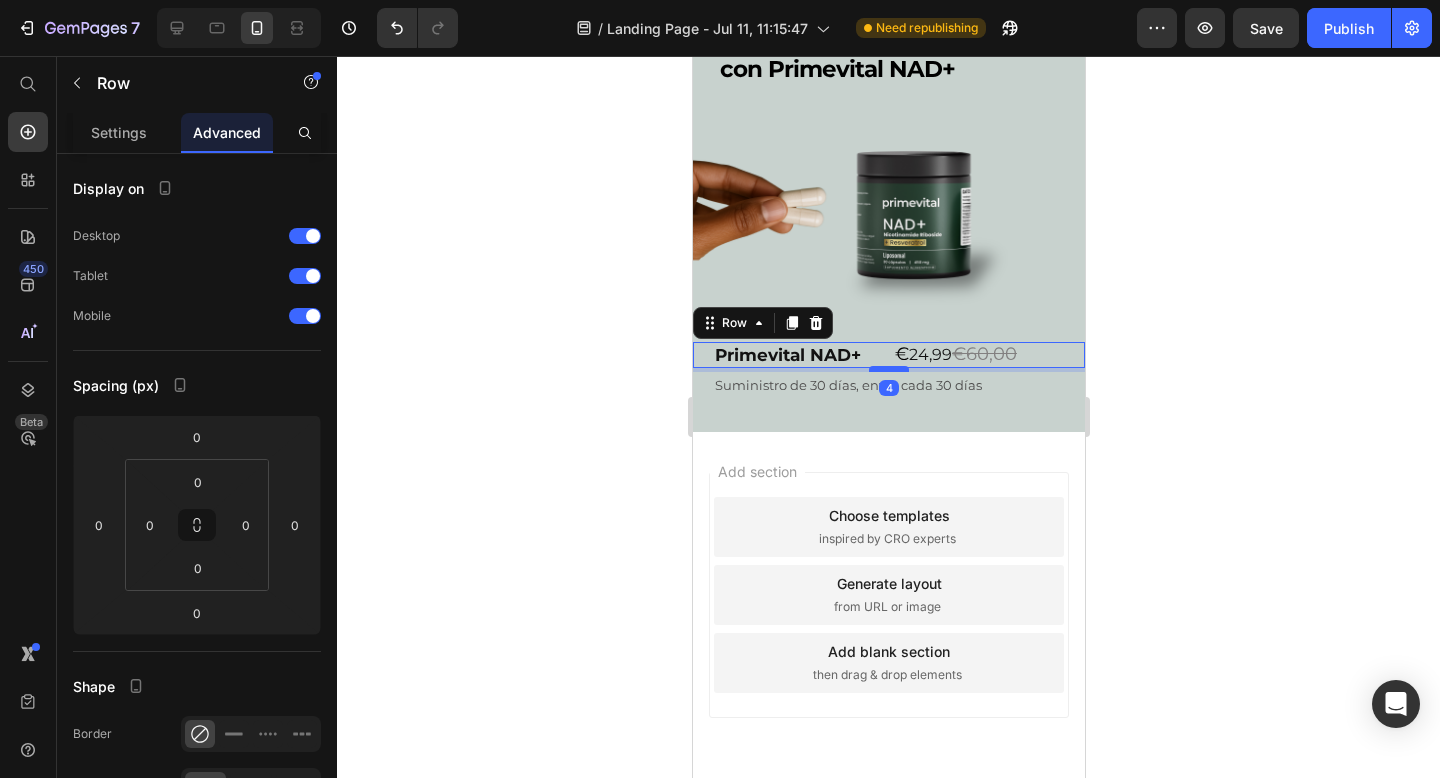 click at bounding box center [888, 369] 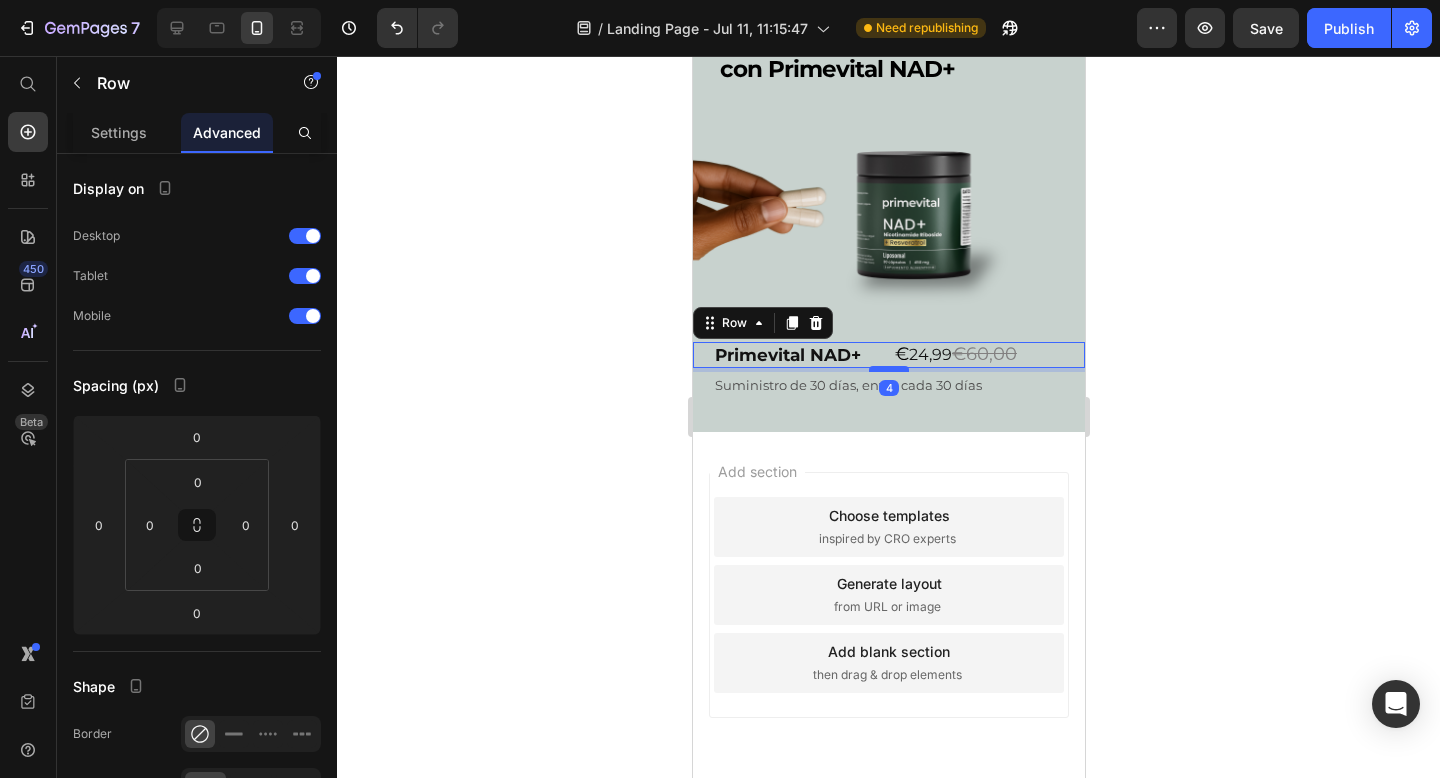 type on "4" 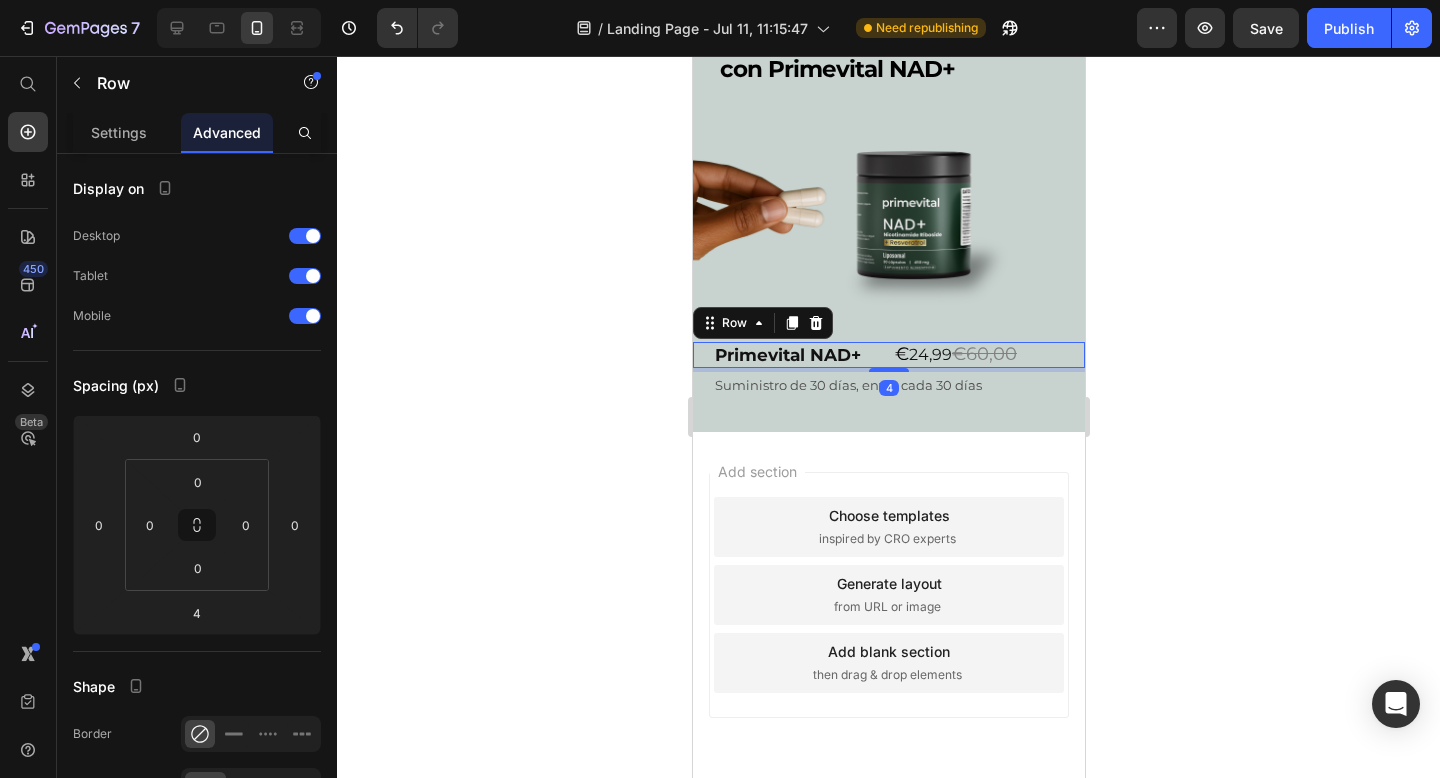 click 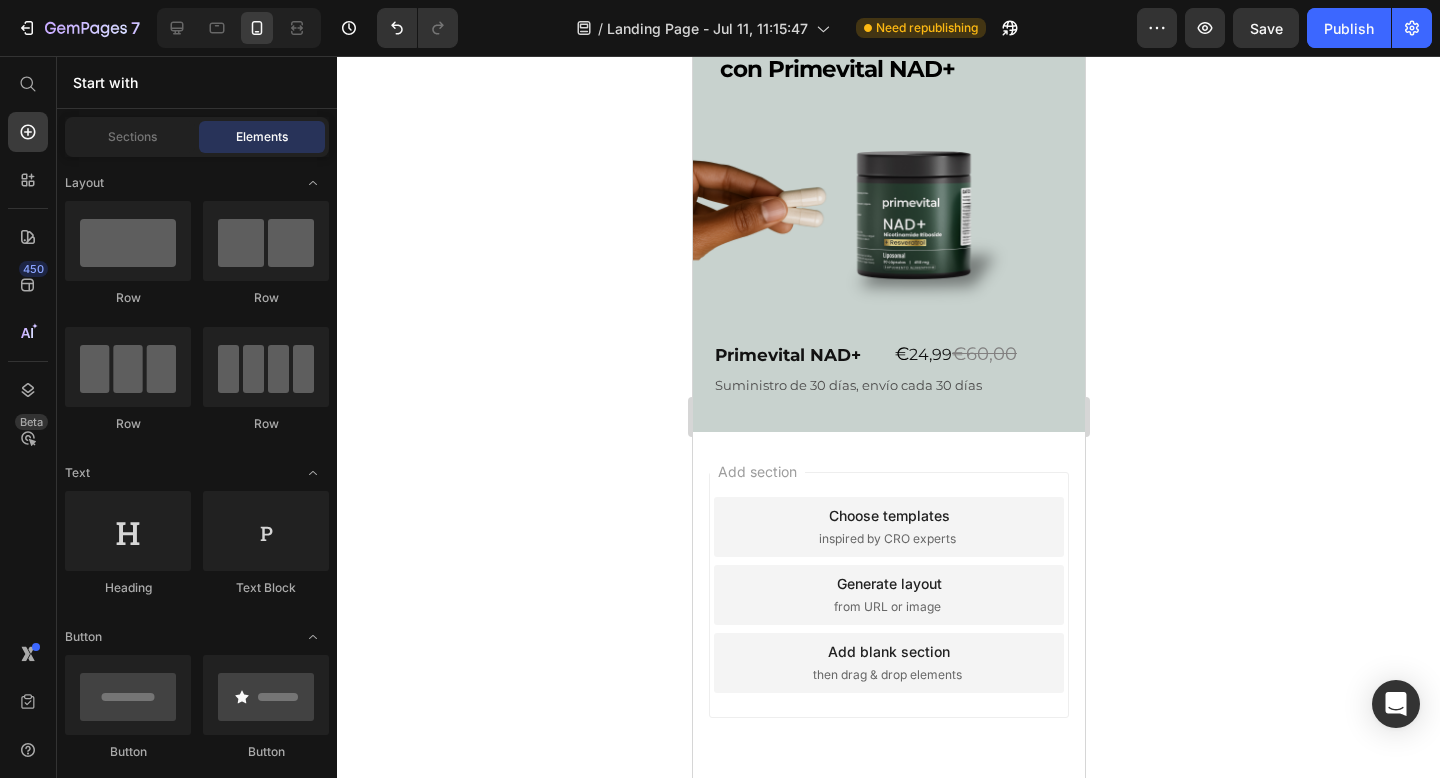 scroll, scrollTop: 4472, scrollLeft: 0, axis: vertical 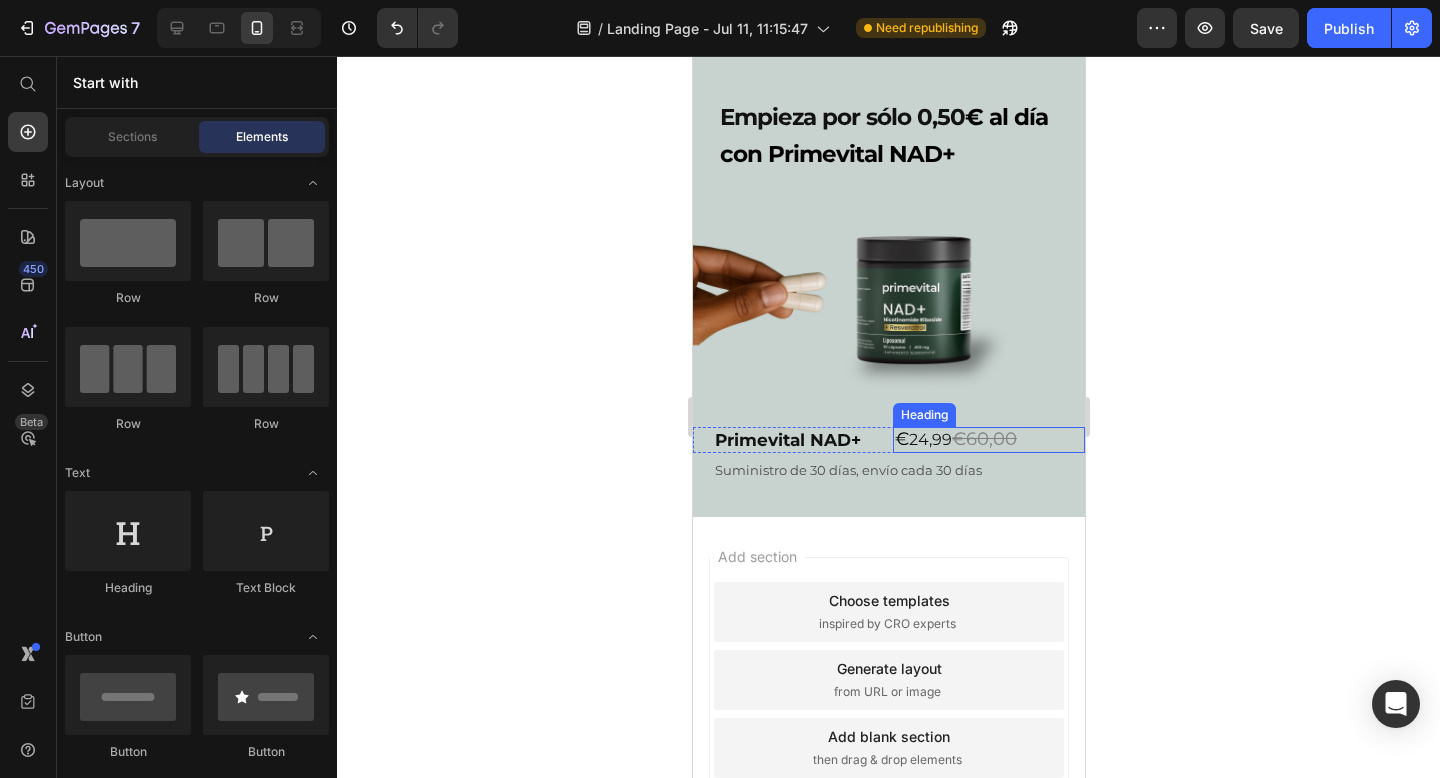 click on "€60,00" at bounding box center (983, 439) 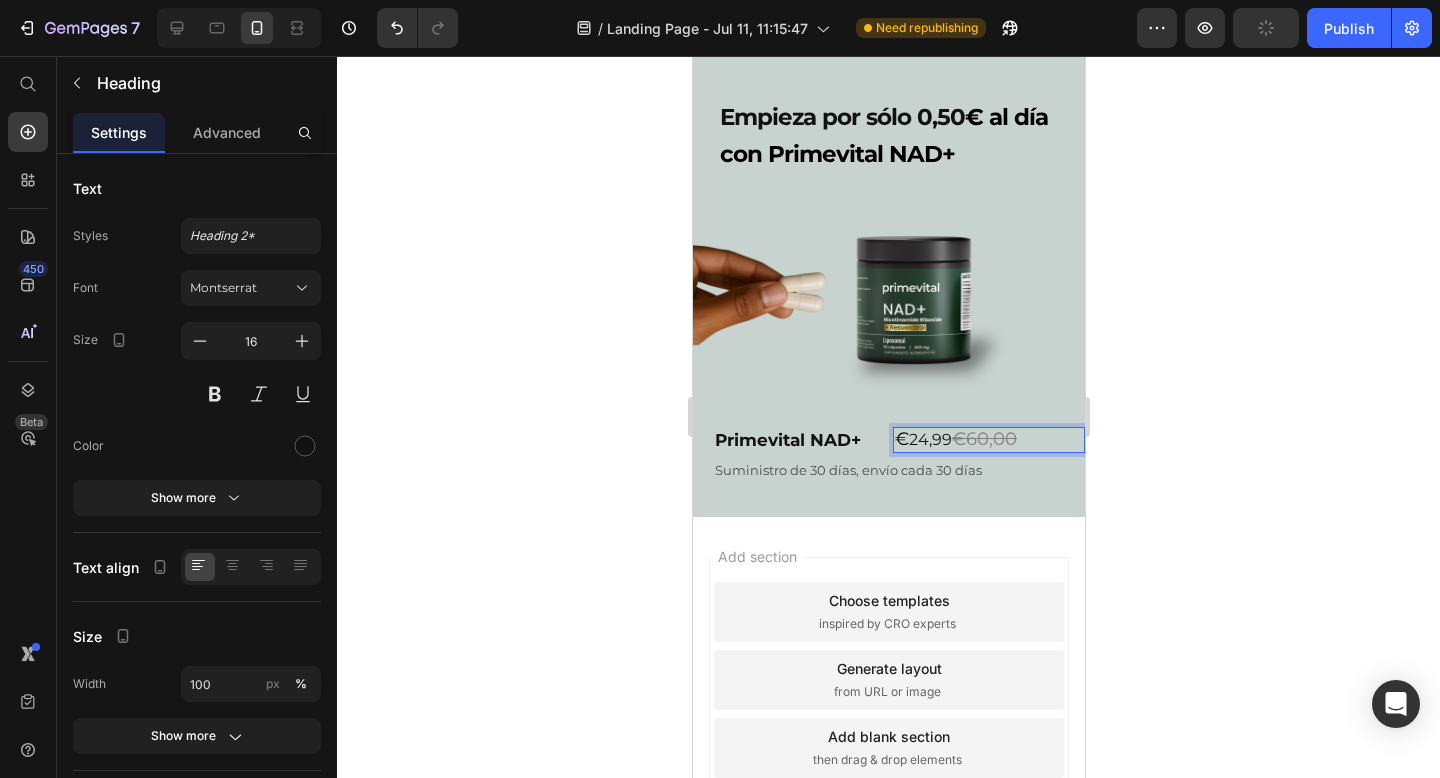drag, startPoint x: 1037, startPoint y: 460, endPoint x: 963, endPoint y: 456, distance: 74.10803 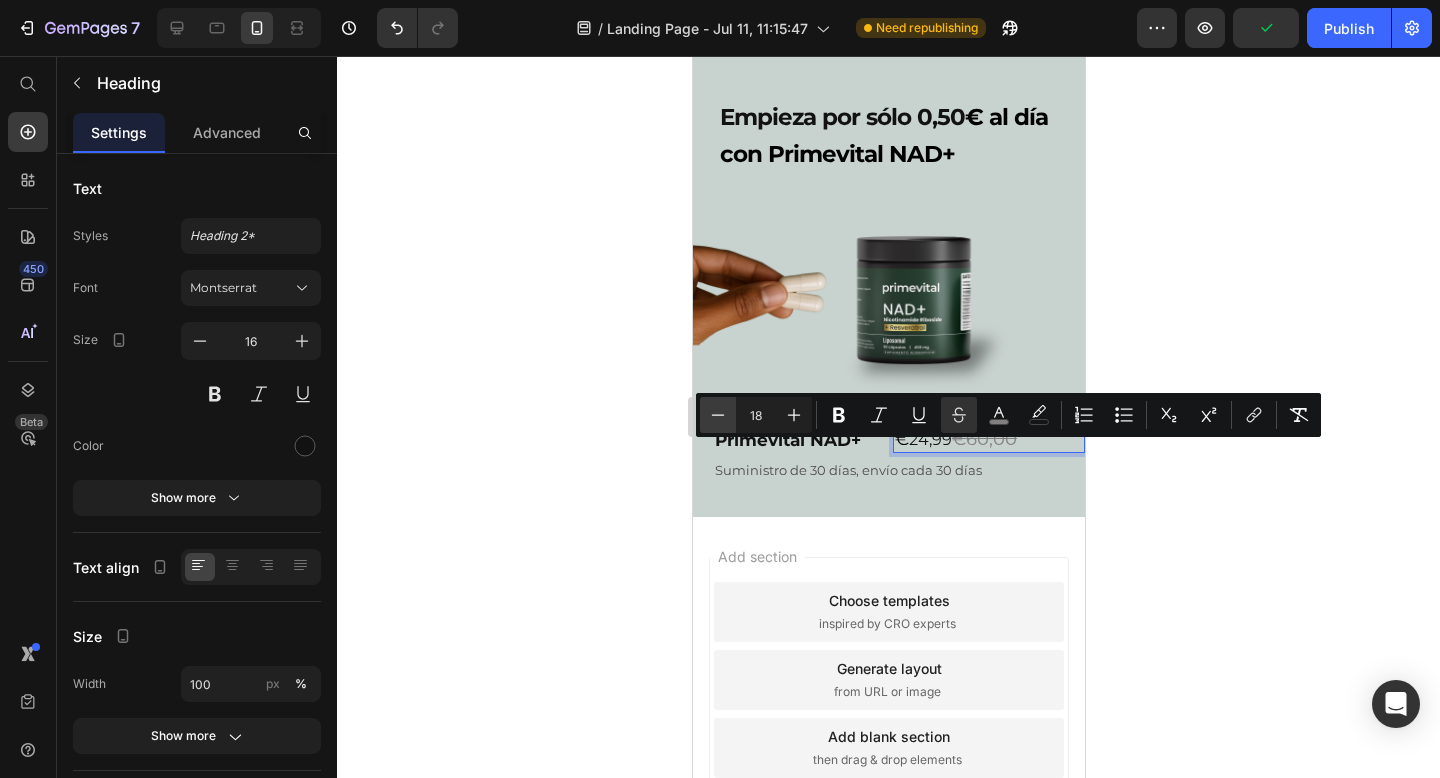 click 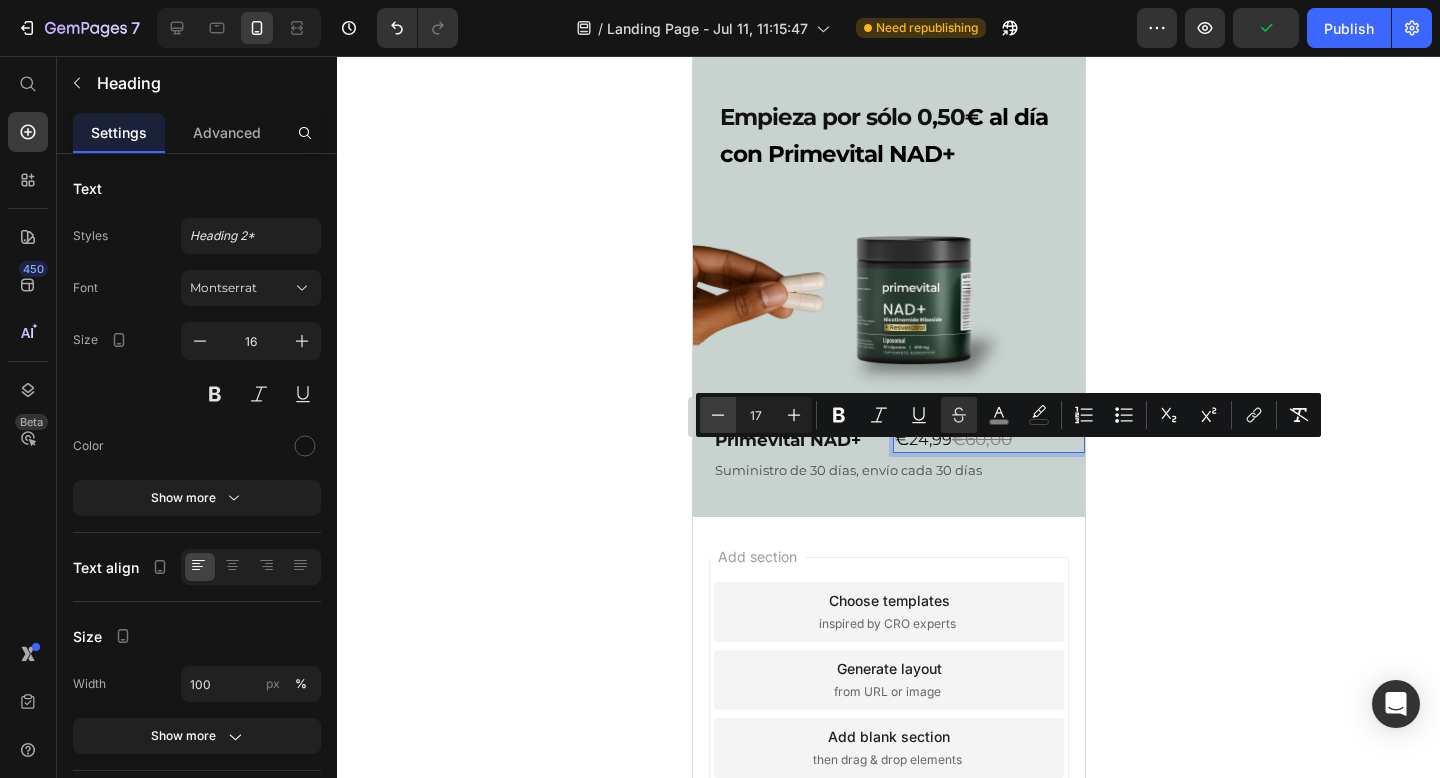 click 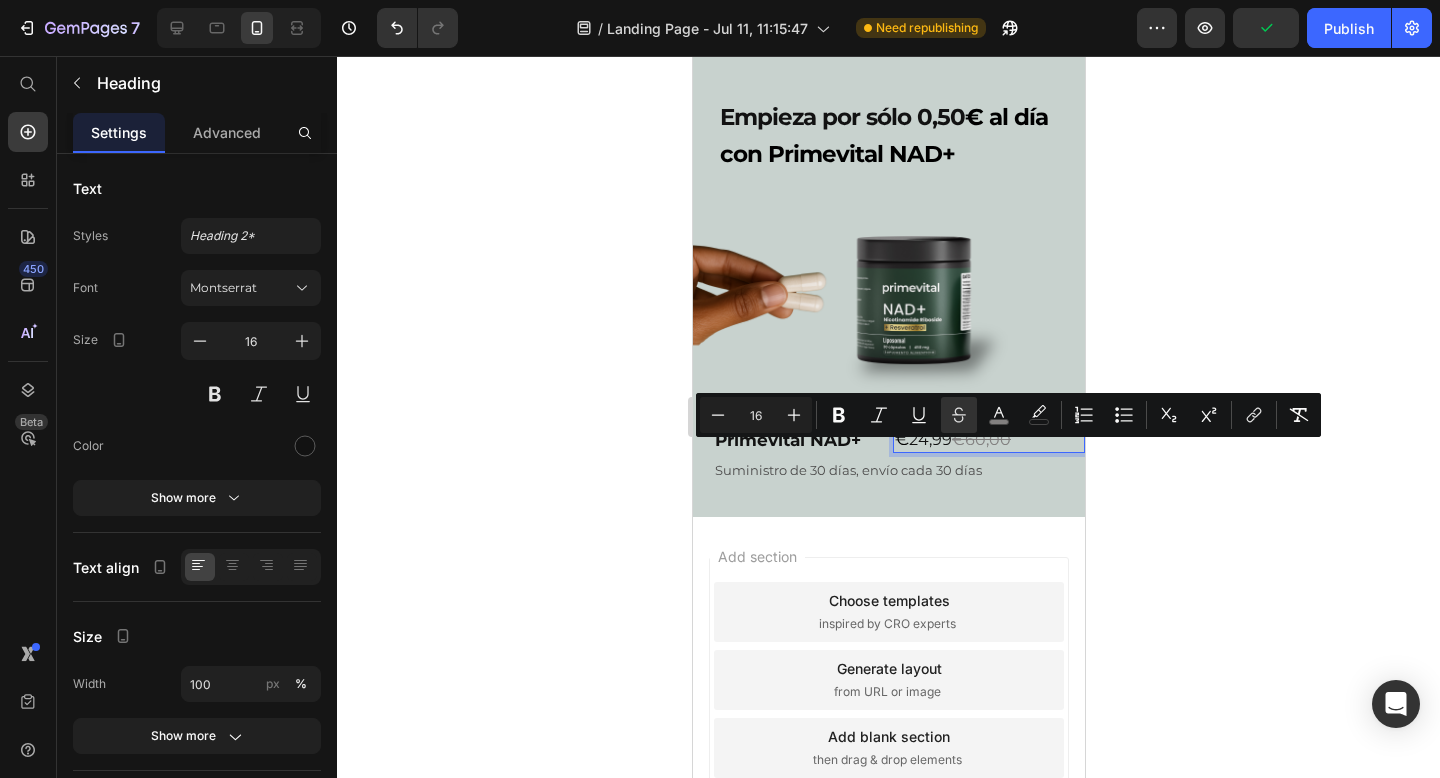 click 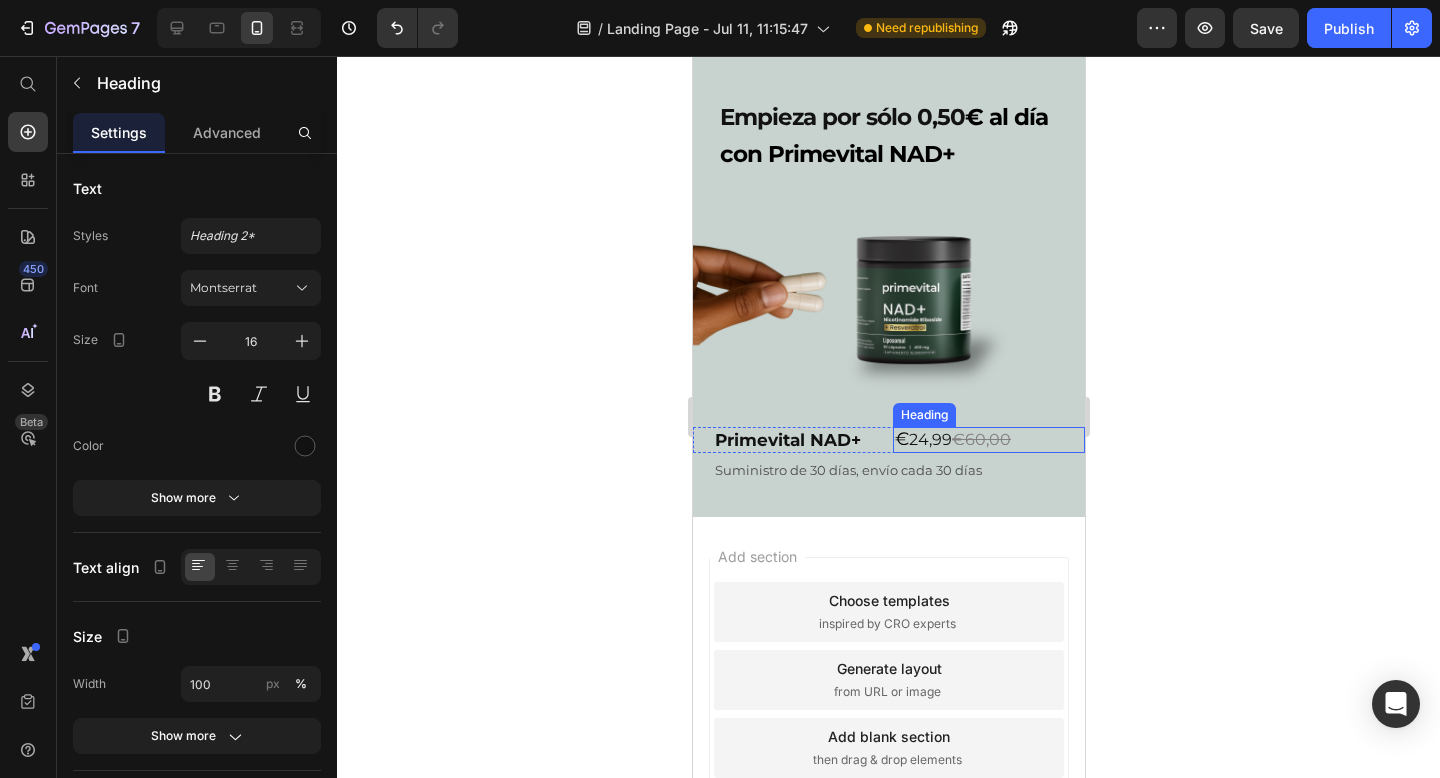 click on "€60,00" at bounding box center [980, 439] 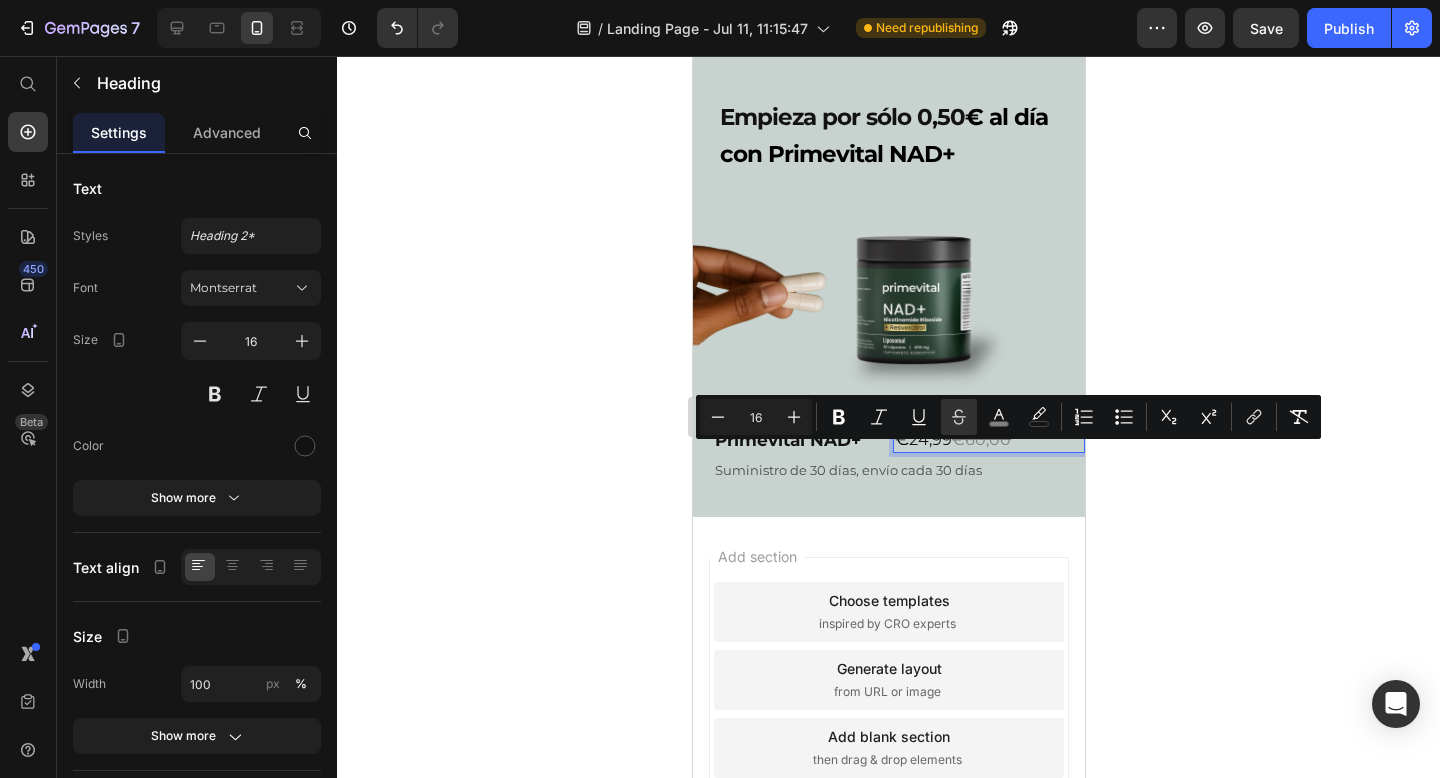 drag, startPoint x: 1033, startPoint y: 455, endPoint x: 957, endPoint y: 455, distance: 76 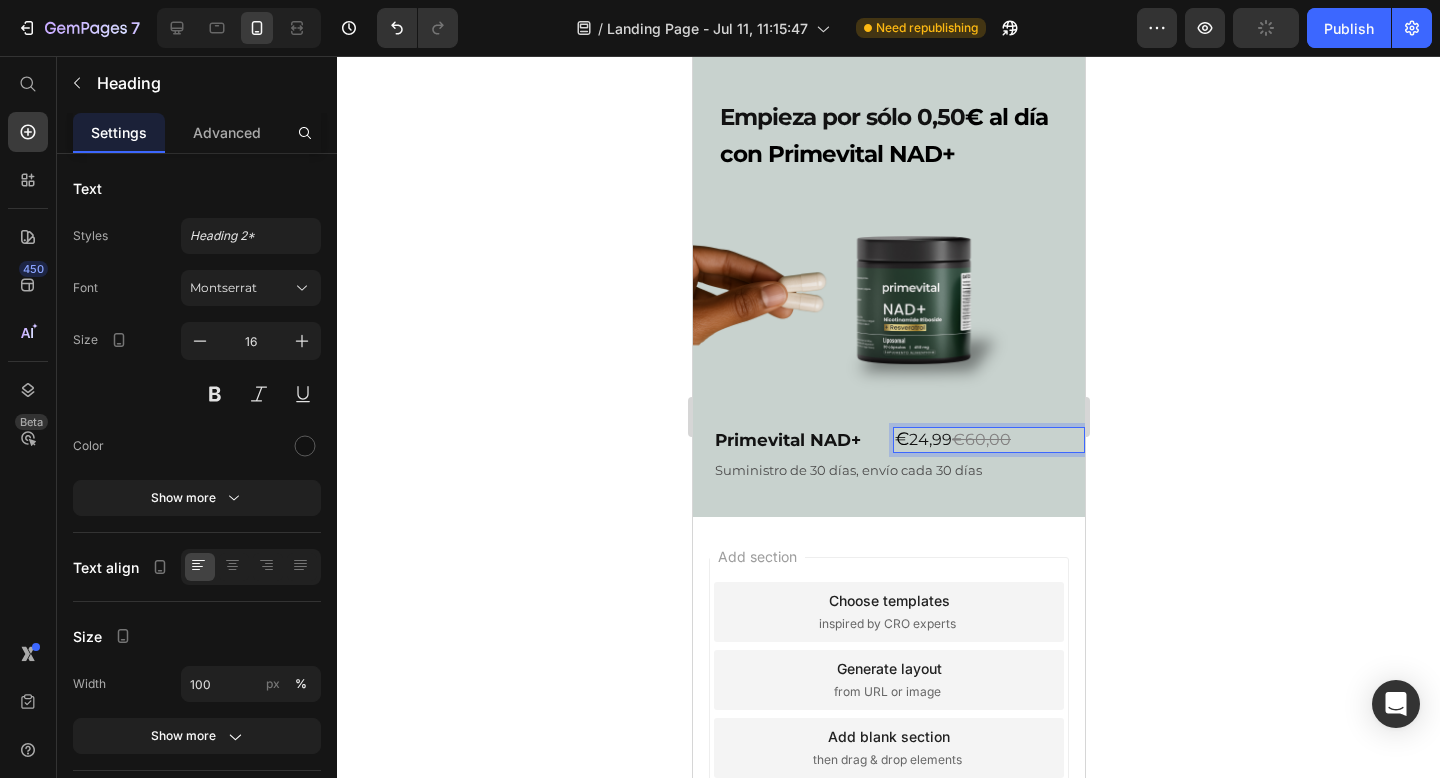 click on "€ 24,99   €60,00" at bounding box center [988, 440] 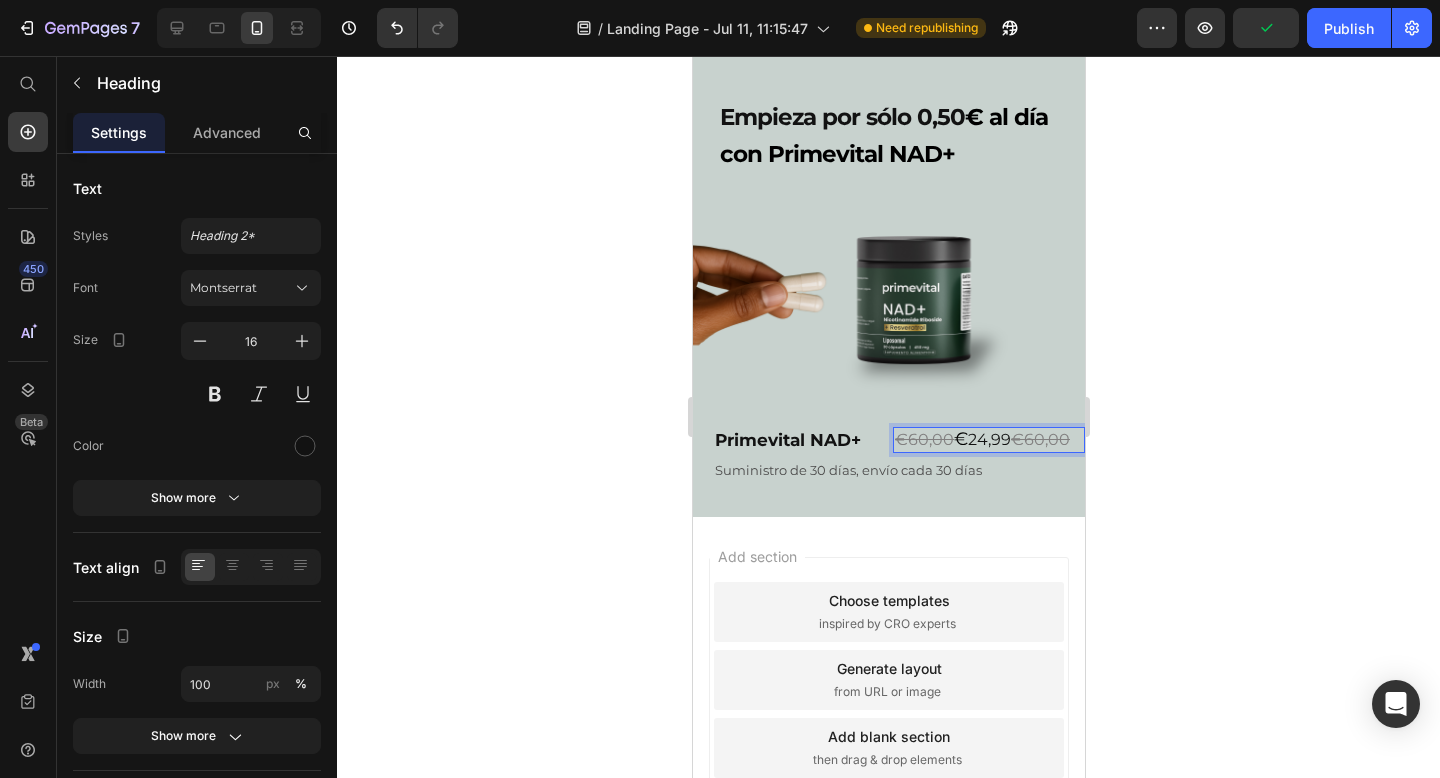 drag, startPoint x: 968, startPoint y: 479, endPoint x: 868, endPoint y: 479, distance: 100 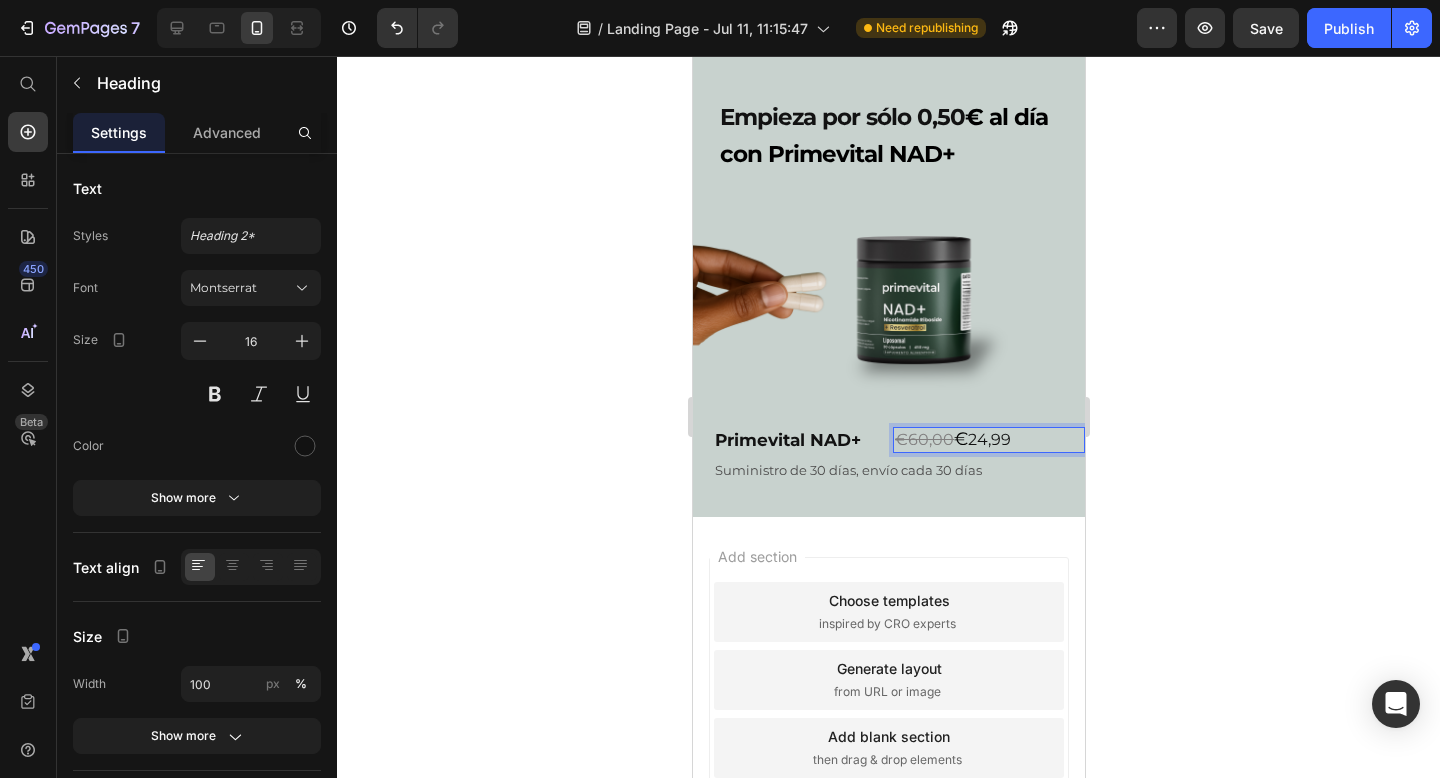 drag, startPoint x: 965, startPoint y: 455, endPoint x: 953, endPoint y: 455, distance: 12 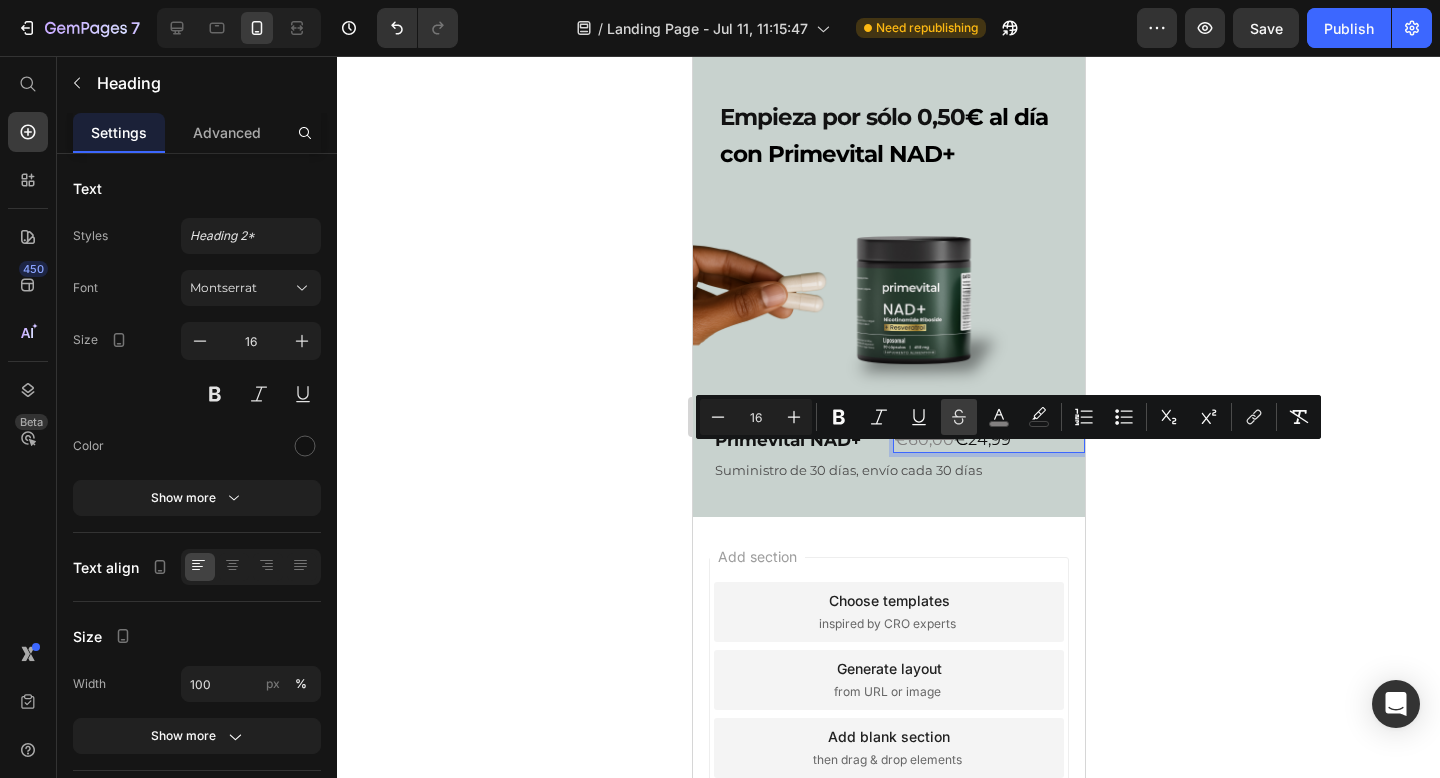 click 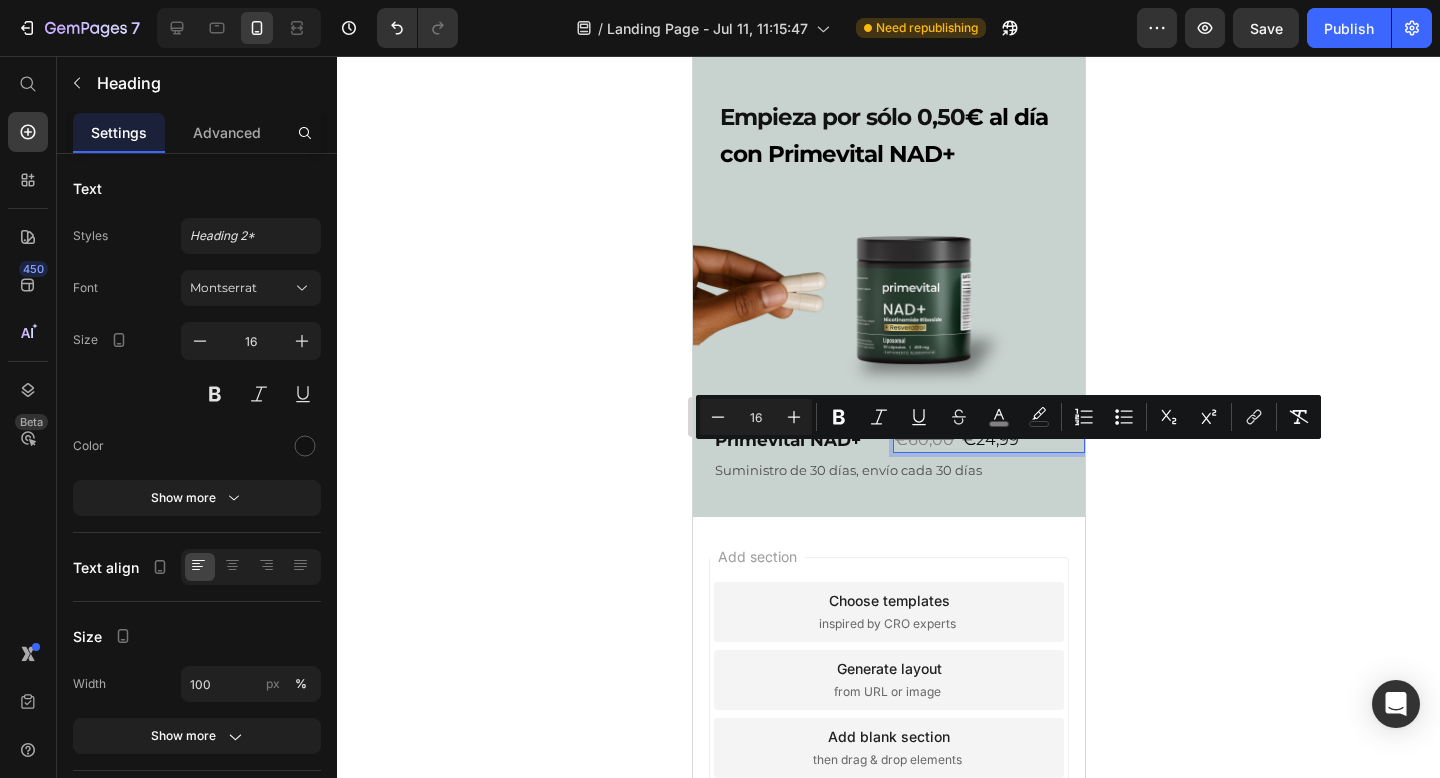 click 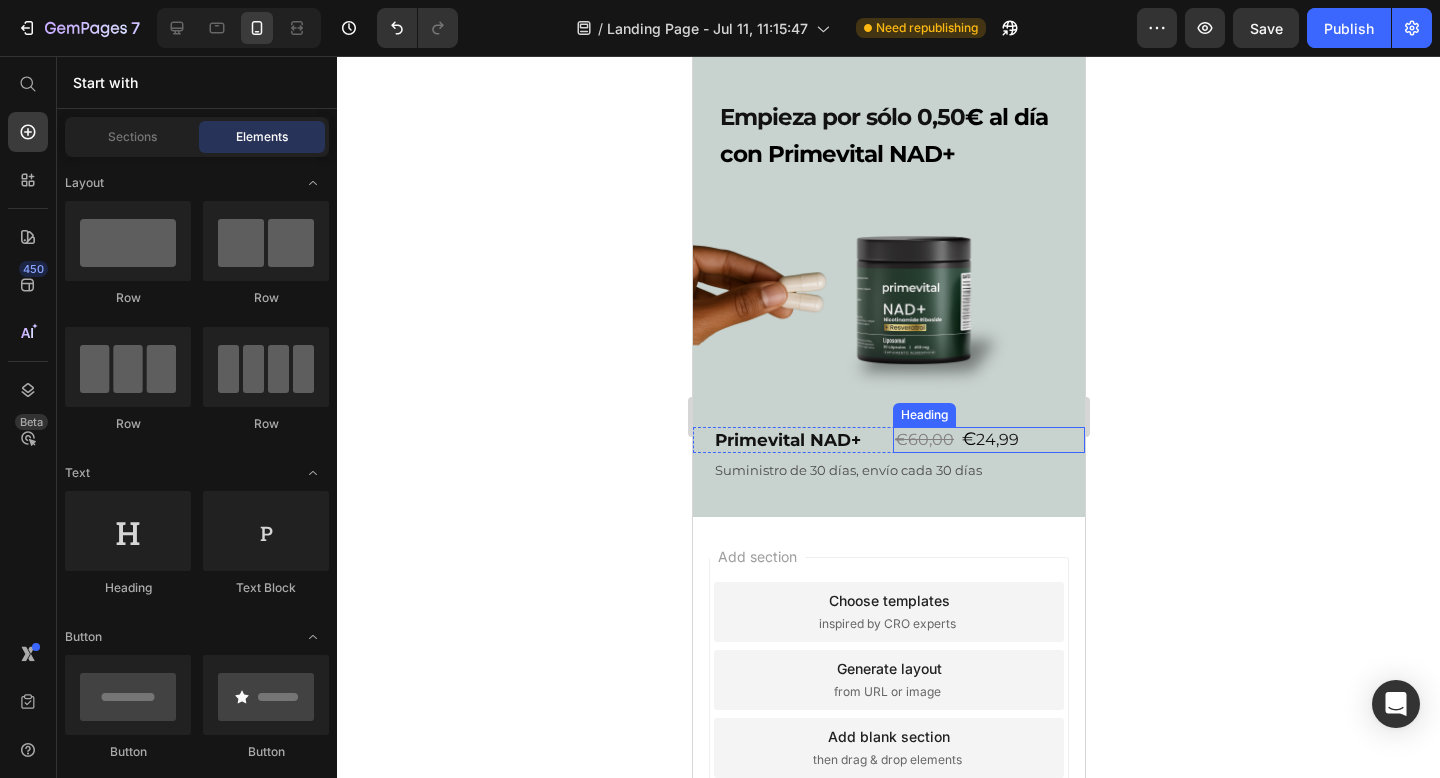 click on "€60,00" at bounding box center (923, 439) 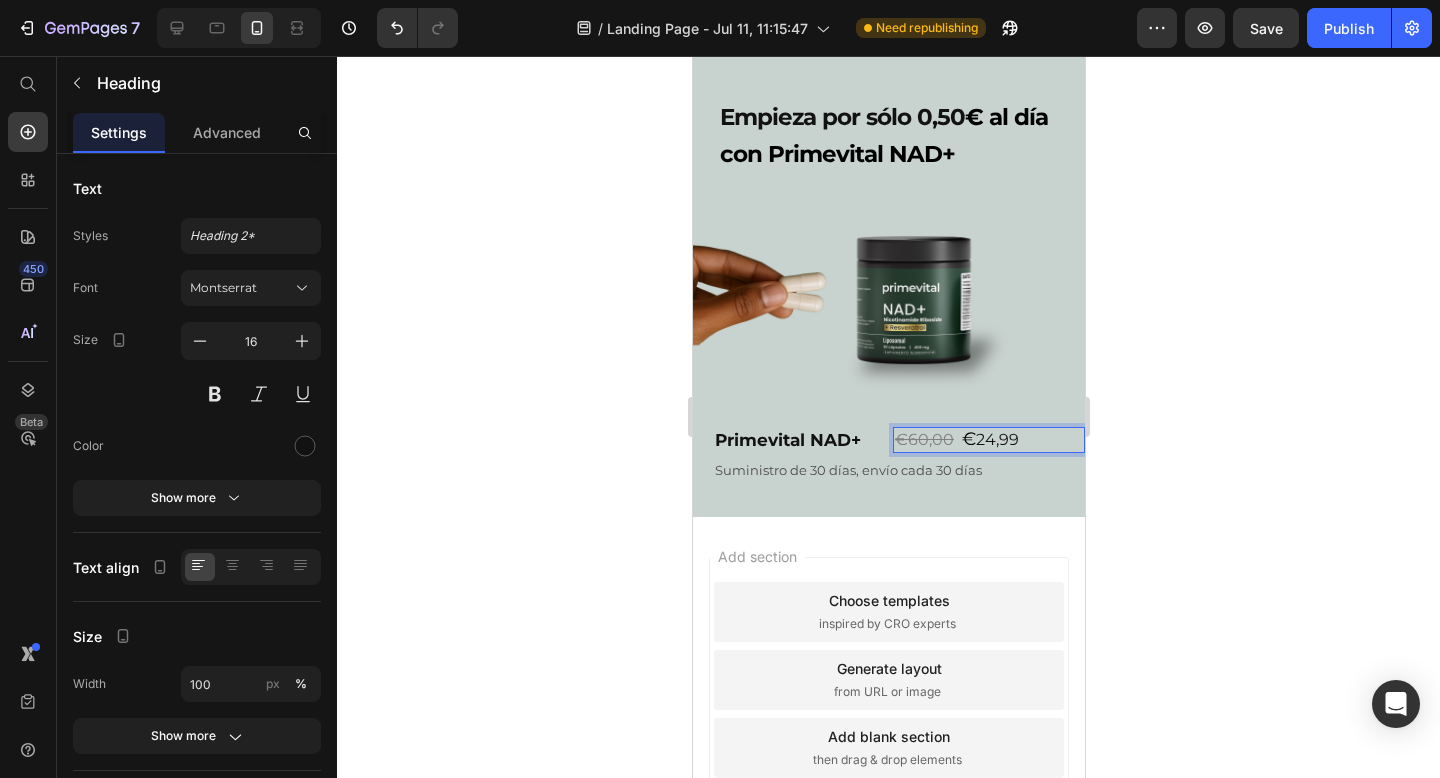 click on "€60,00" at bounding box center (923, 439) 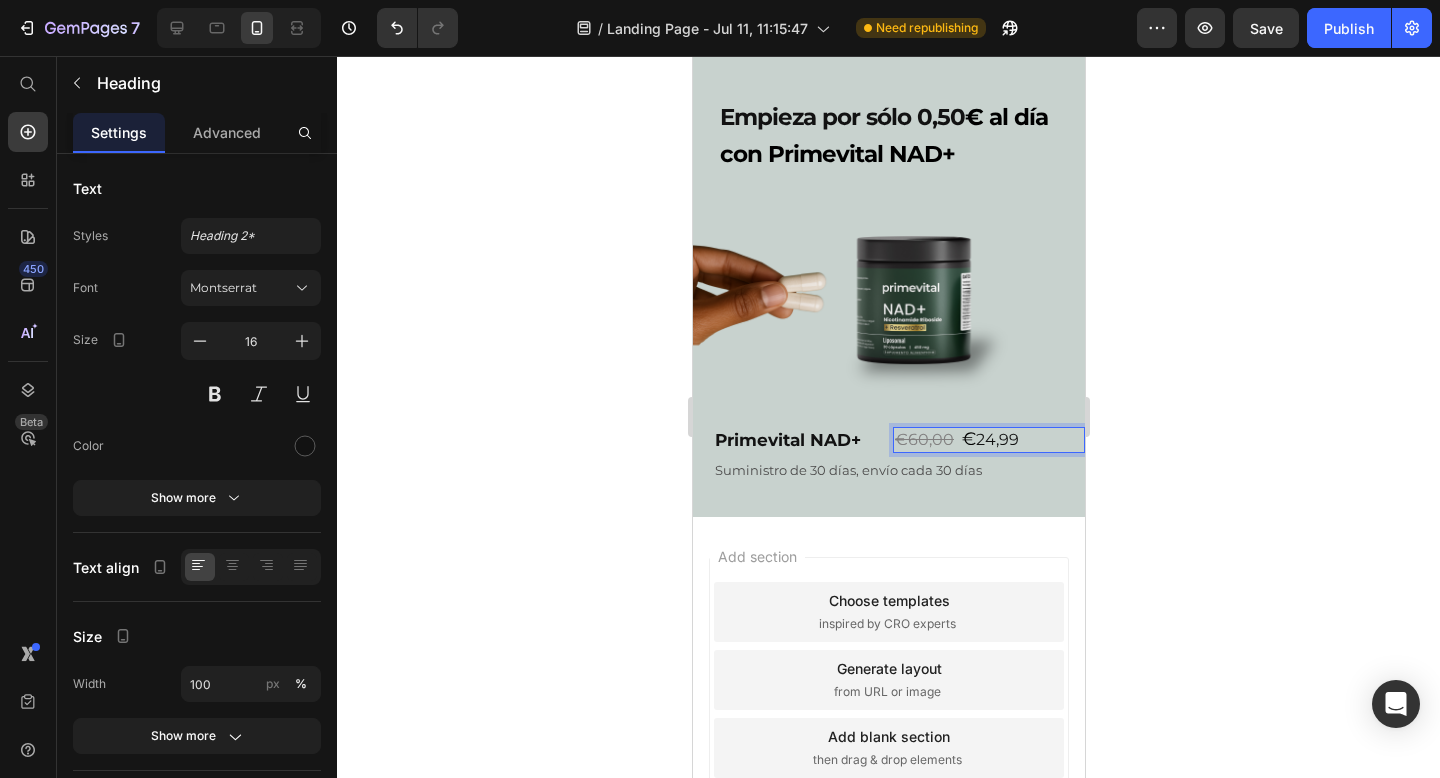 click 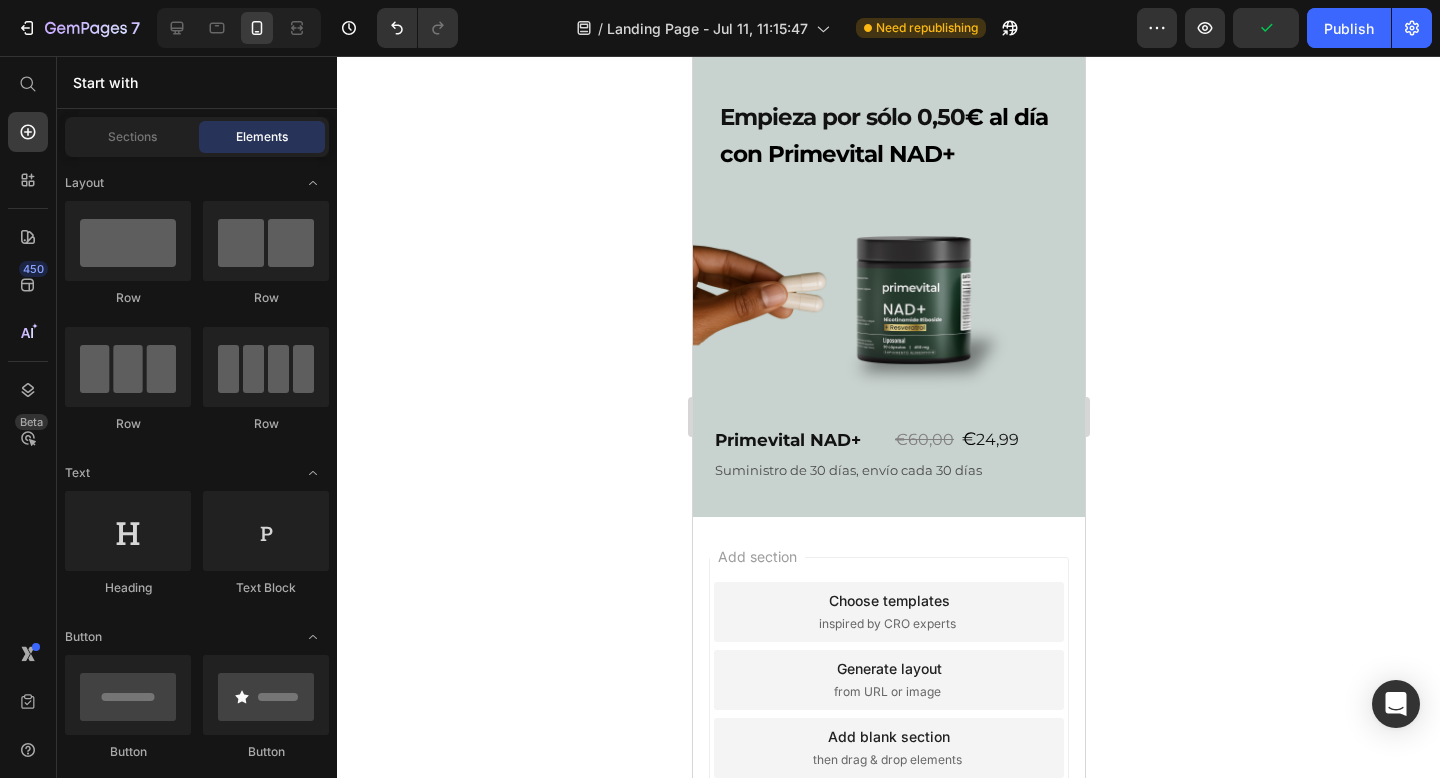 scroll, scrollTop: 4383, scrollLeft: 0, axis: vertical 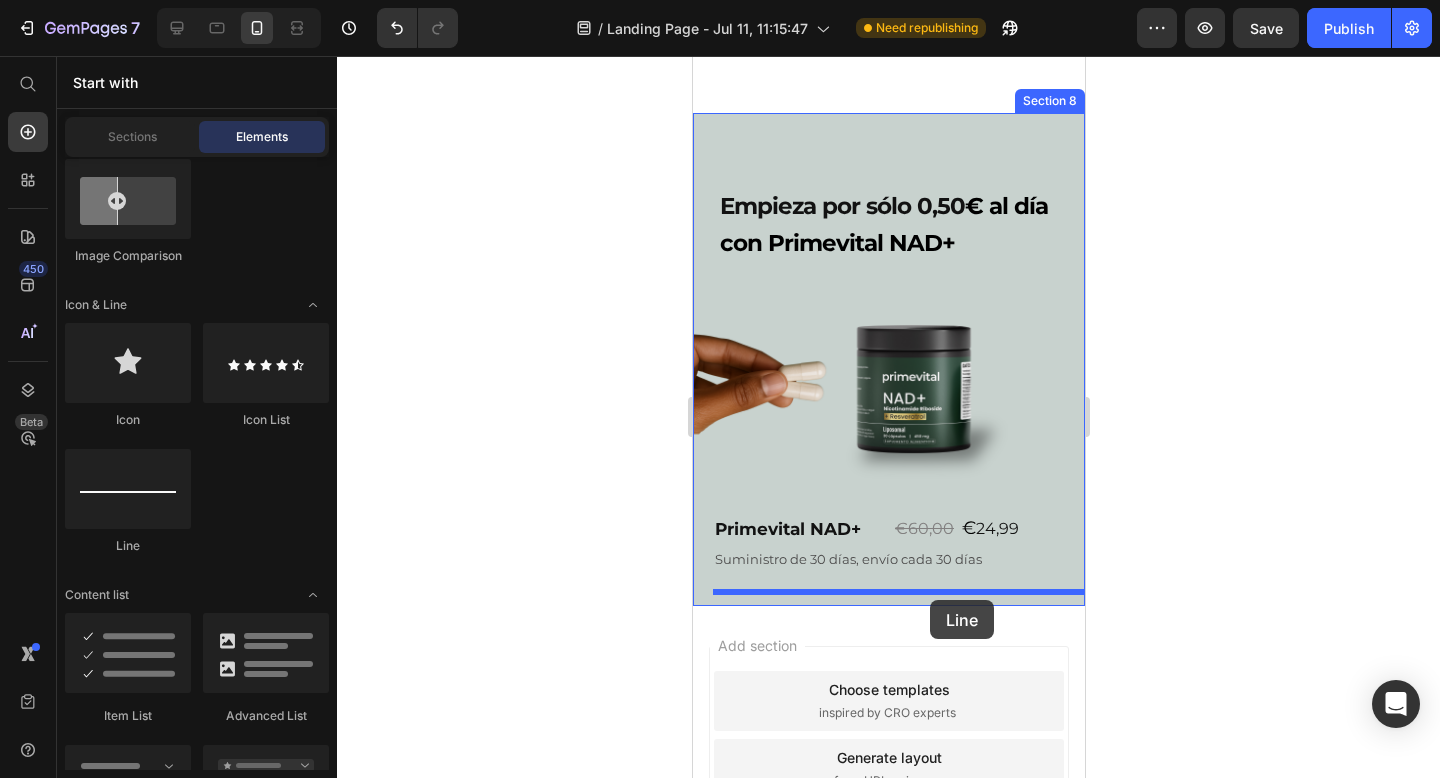 drag, startPoint x: 830, startPoint y: 578, endPoint x: 929, endPoint y: 600, distance: 101.414986 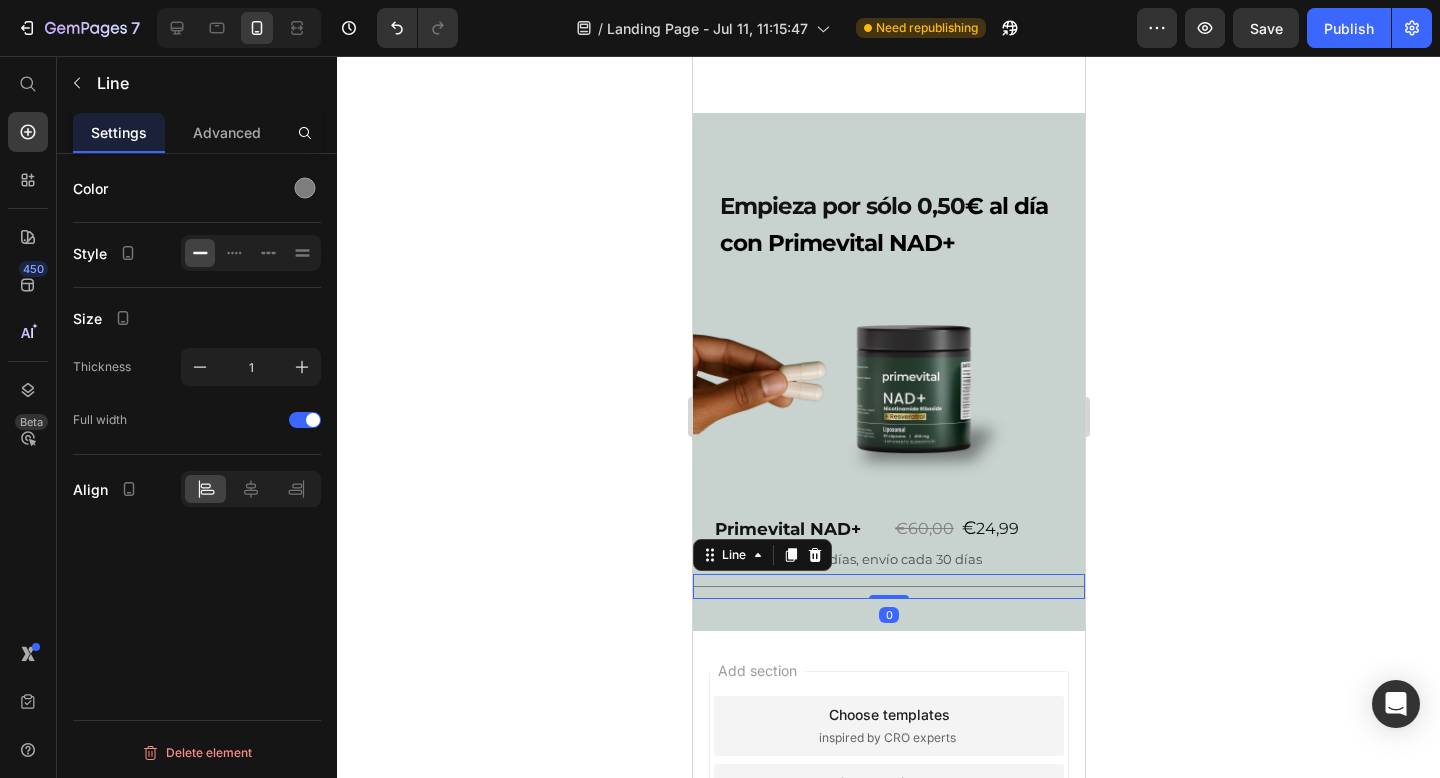 click 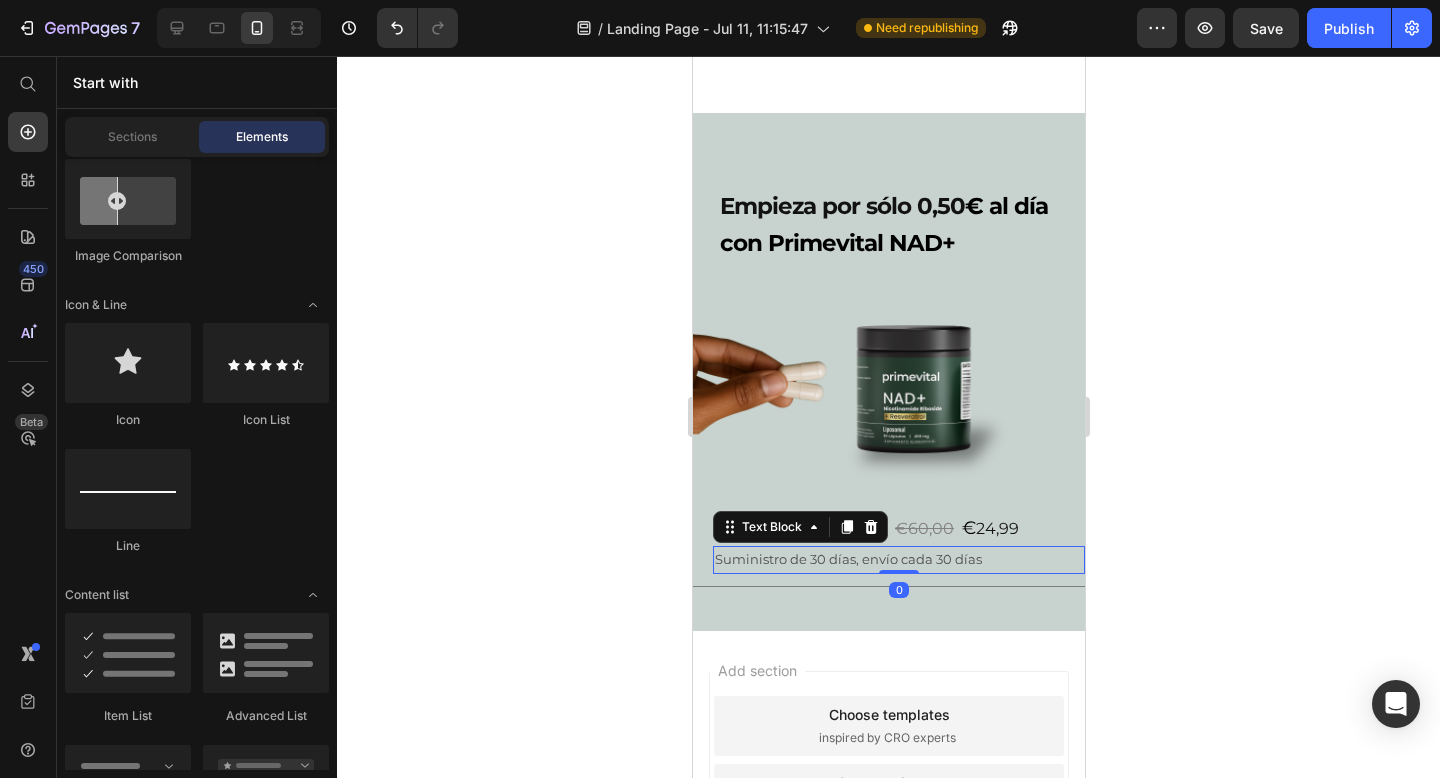 click on "Suministro de 30 días, envío cada 30 días" at bounding box center (898, 559) 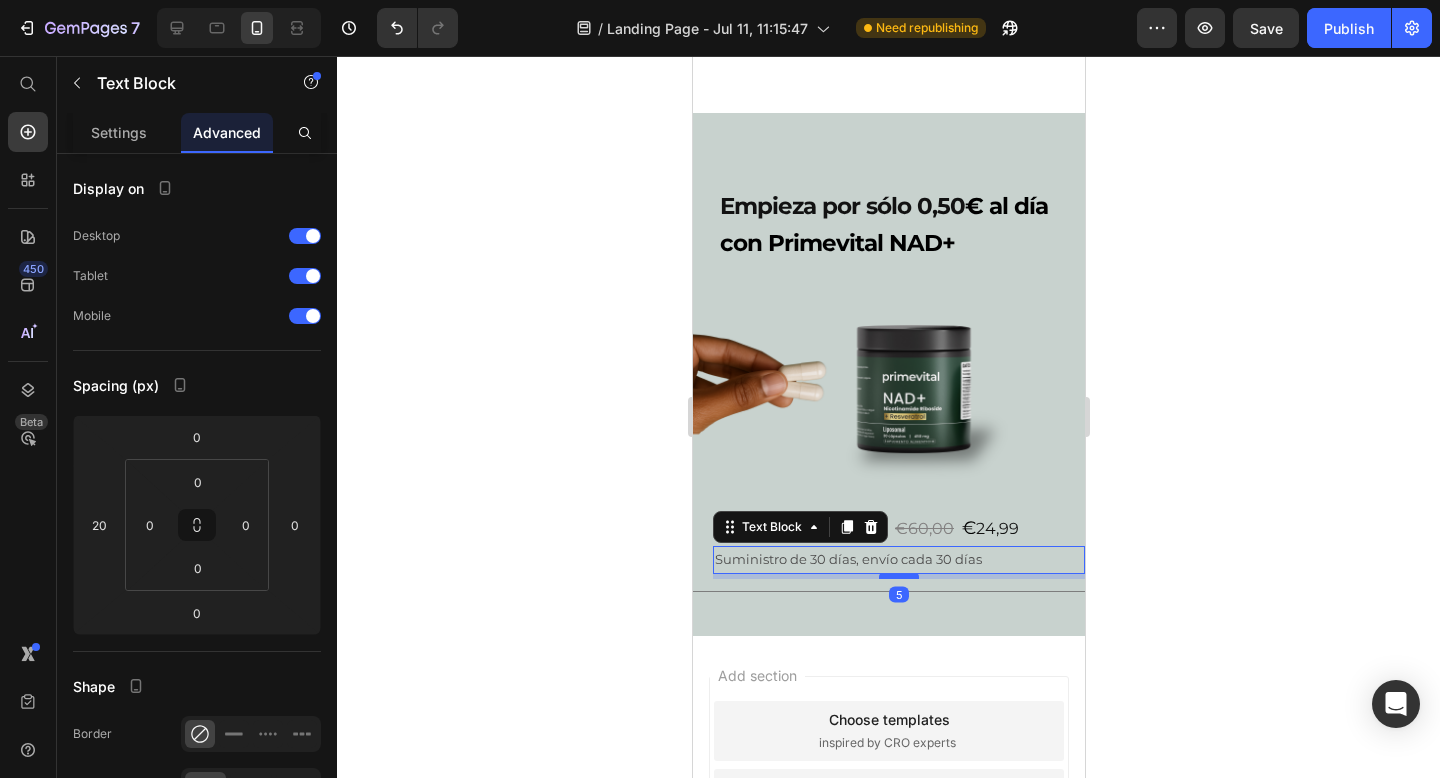 click at bounding box center [898, 576] 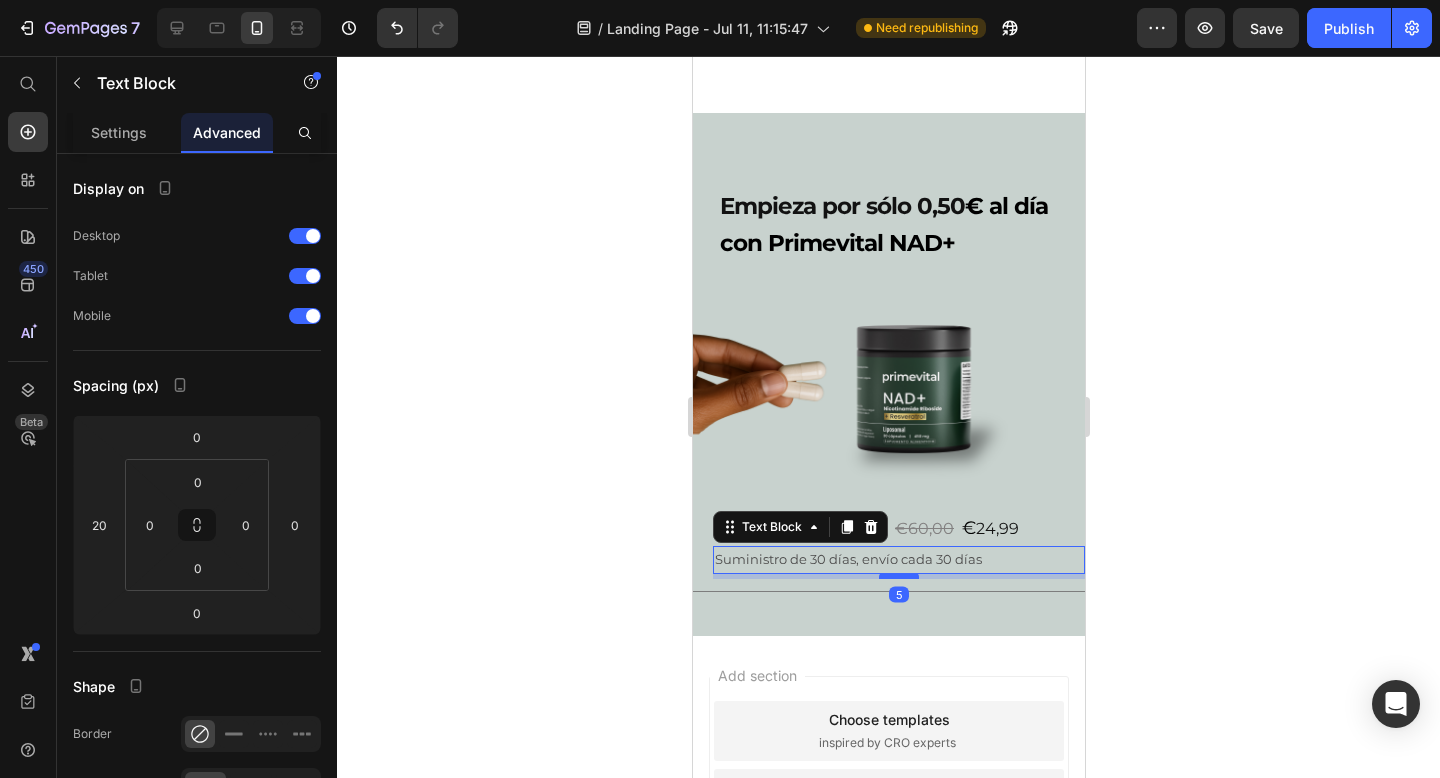 type on "6" 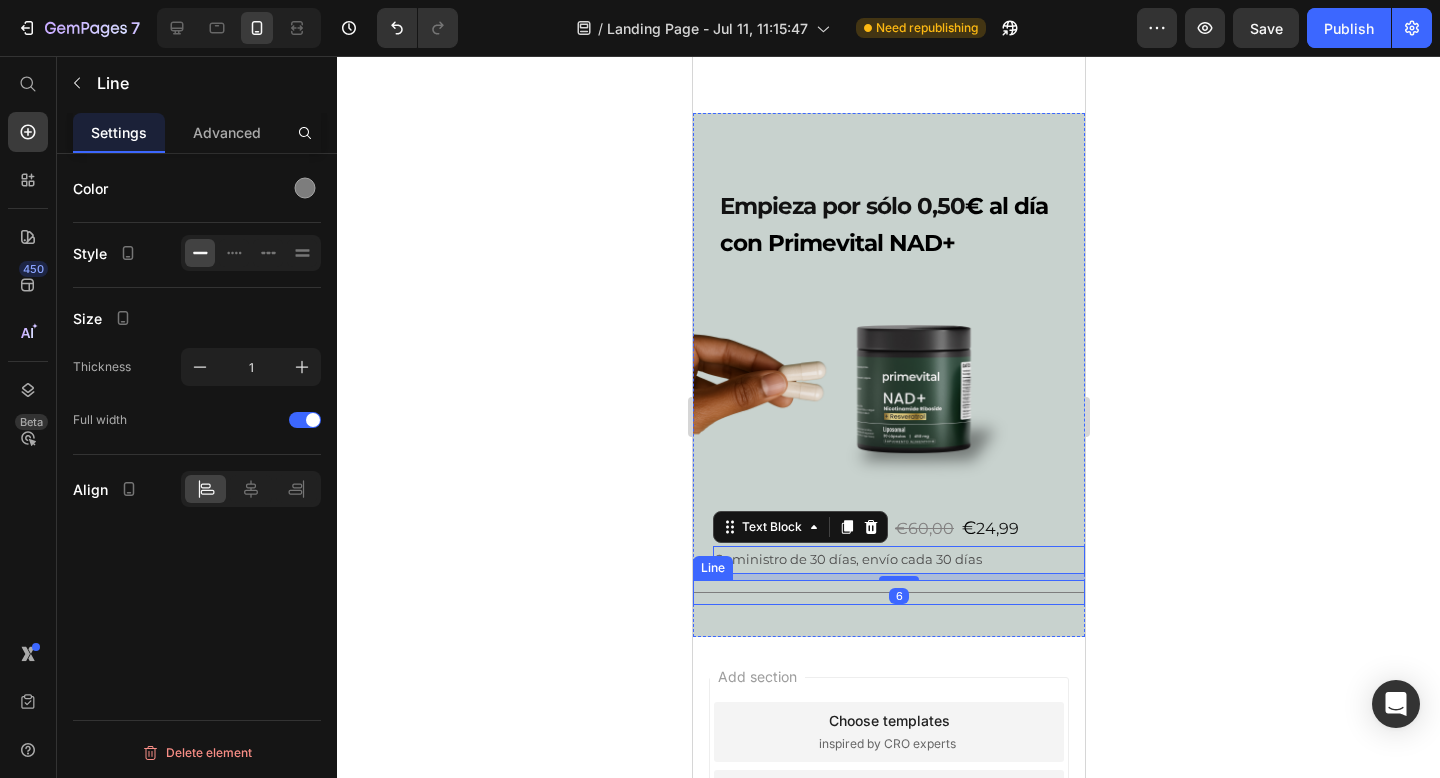 click on "Title Line" at bounding box center [888, 592] 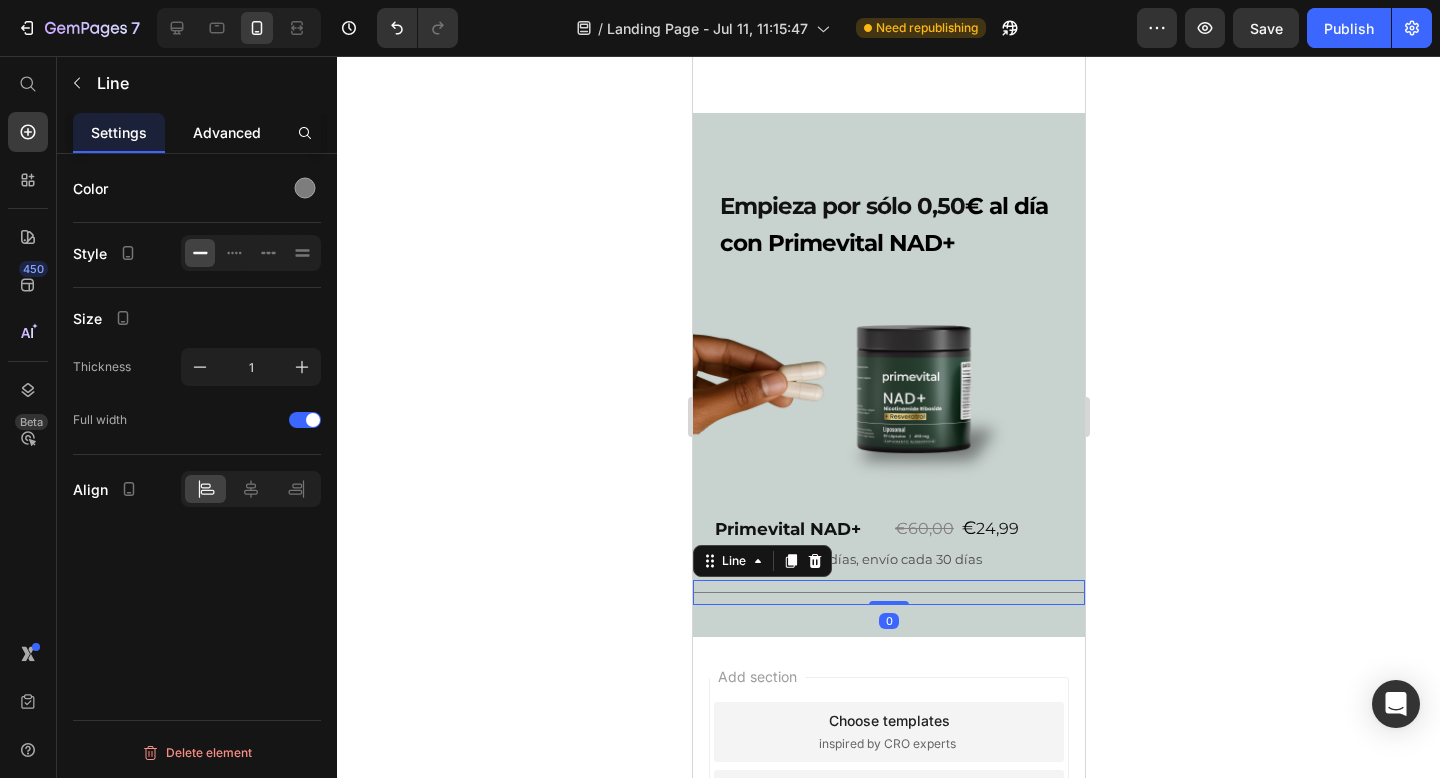click on "Advanced" at bounding box center (227, 132) 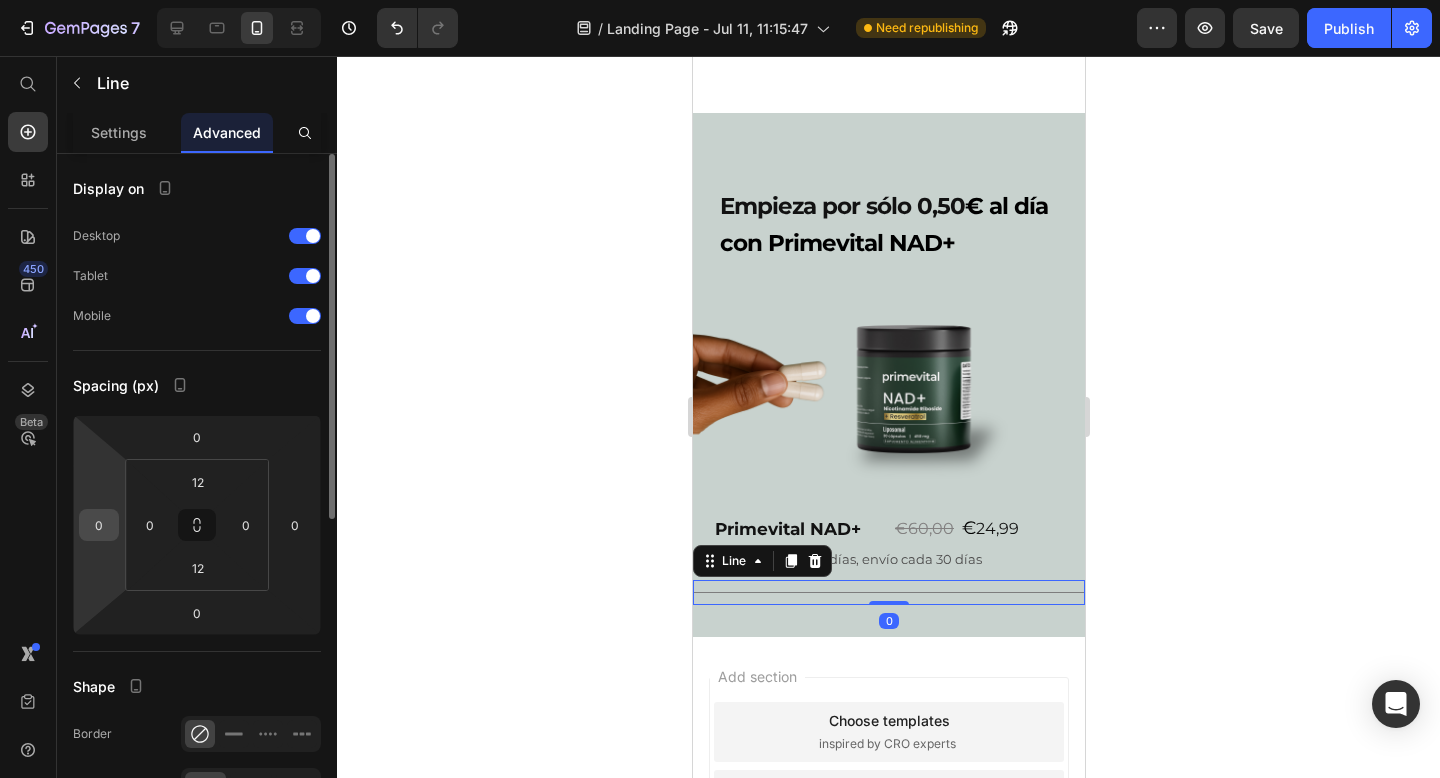 click on "0" at bounding box center [99, 525] 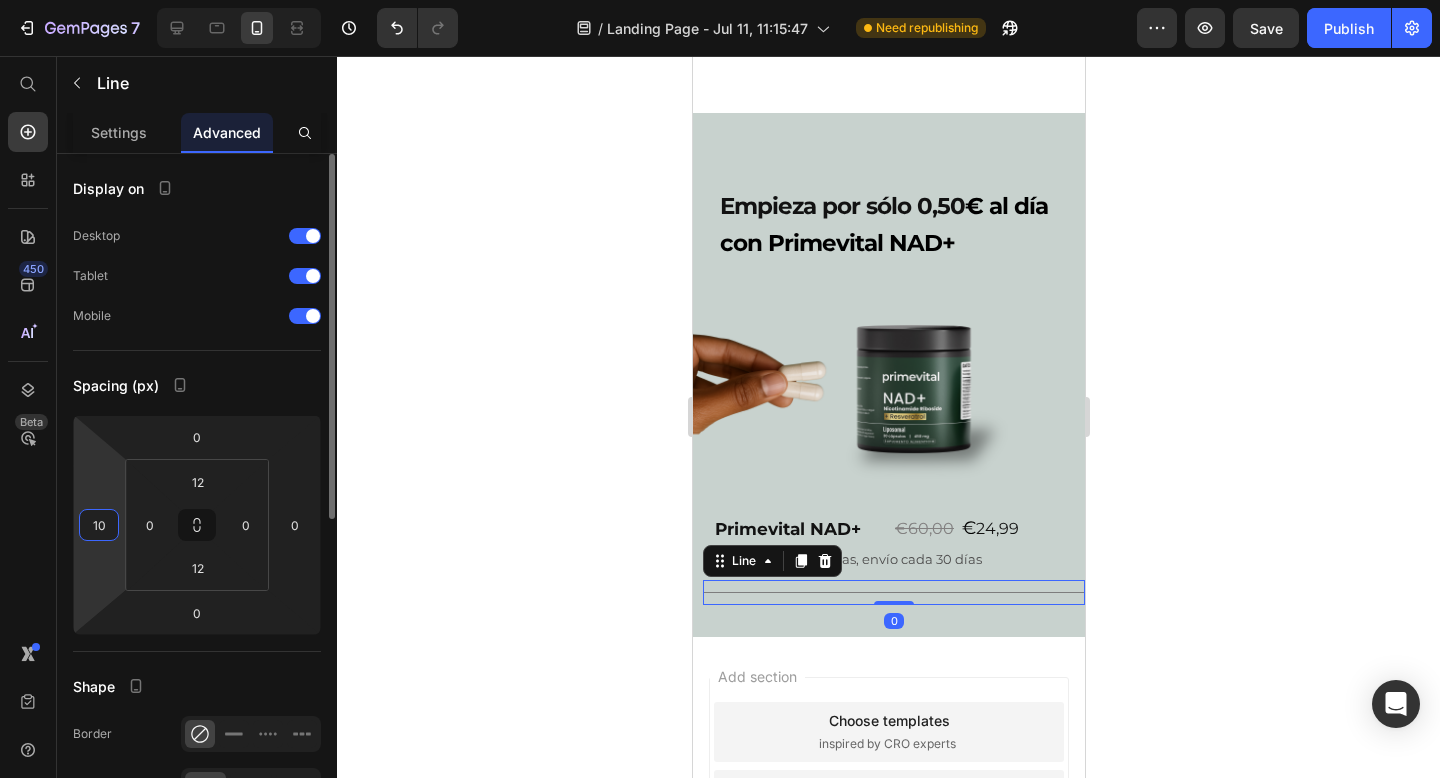 type on "1" 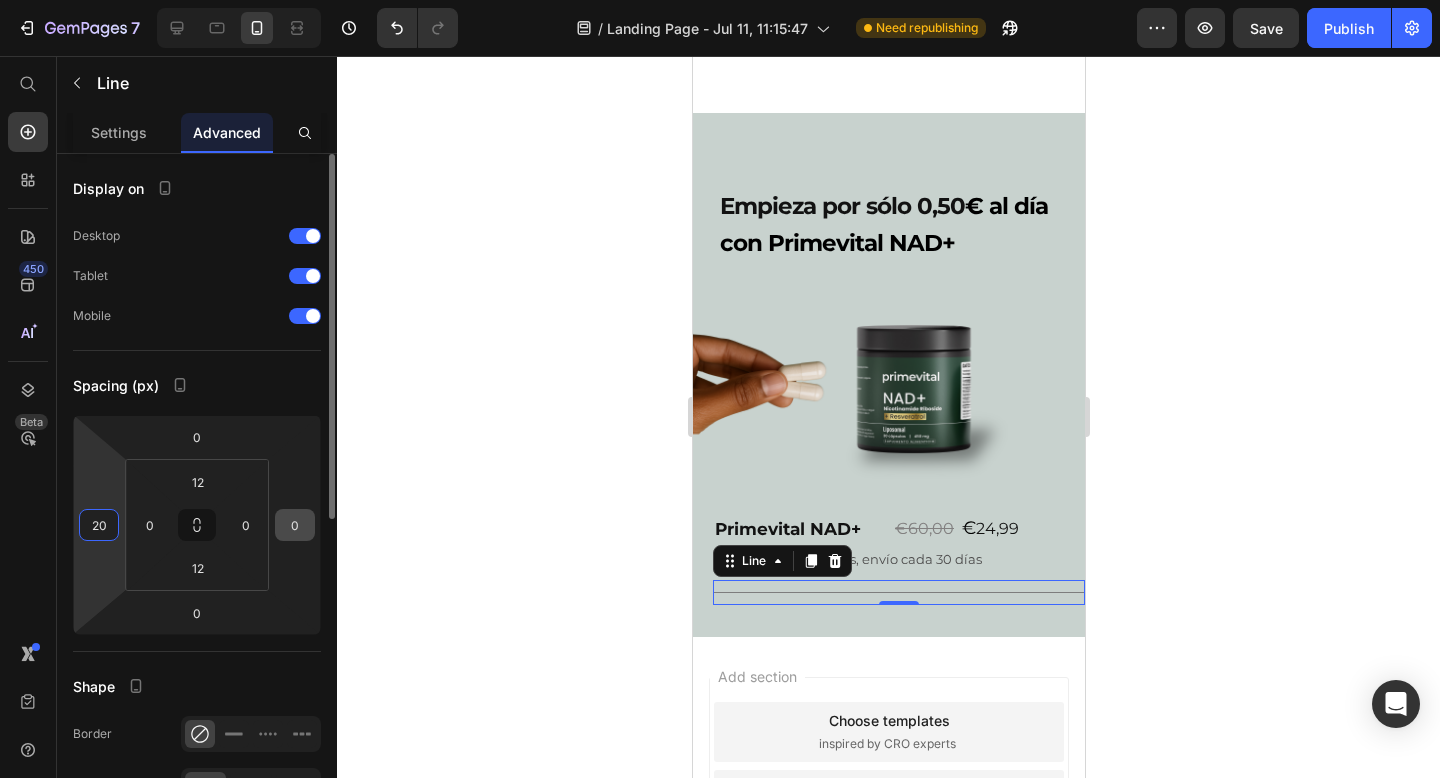 type on "20" 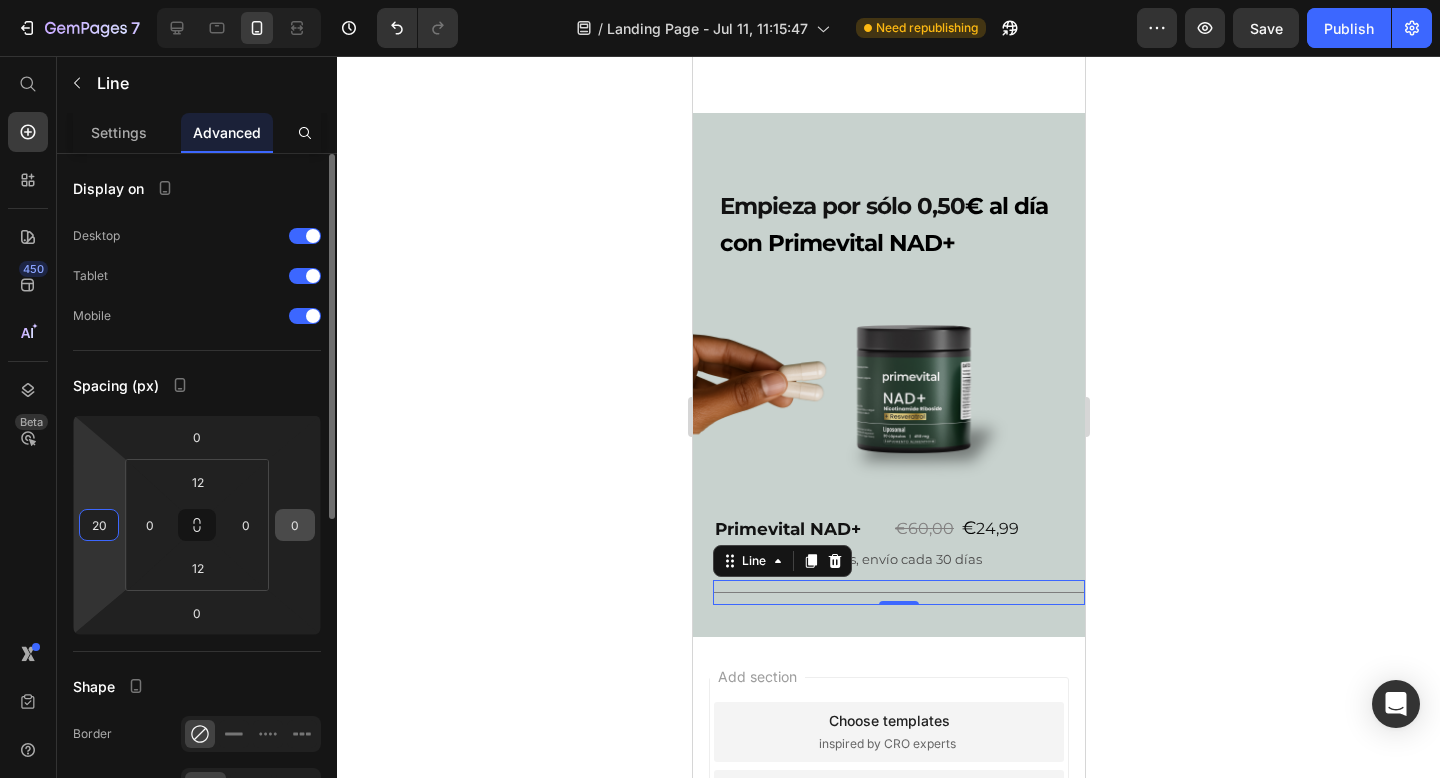 click on "0" at bounding box center [295, 525] 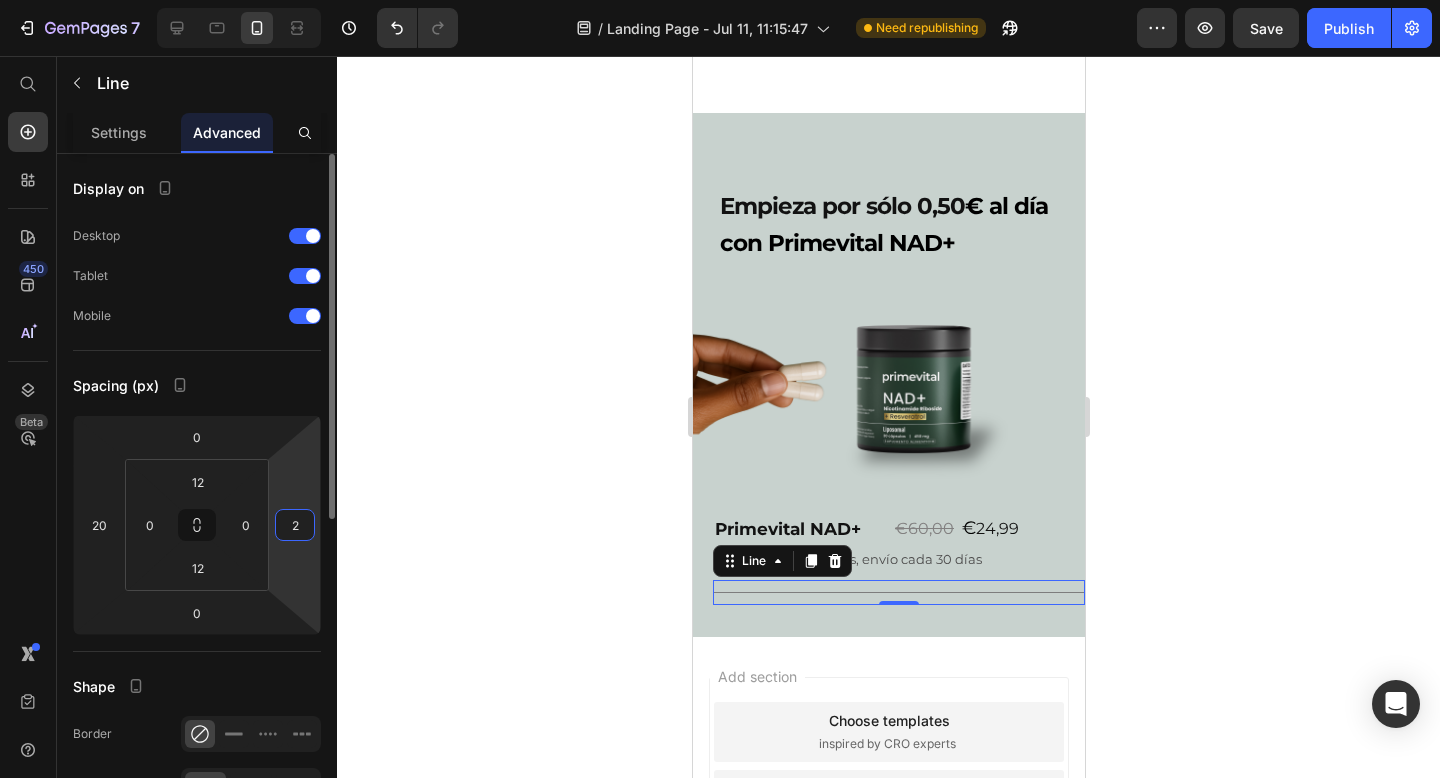 type on "20" 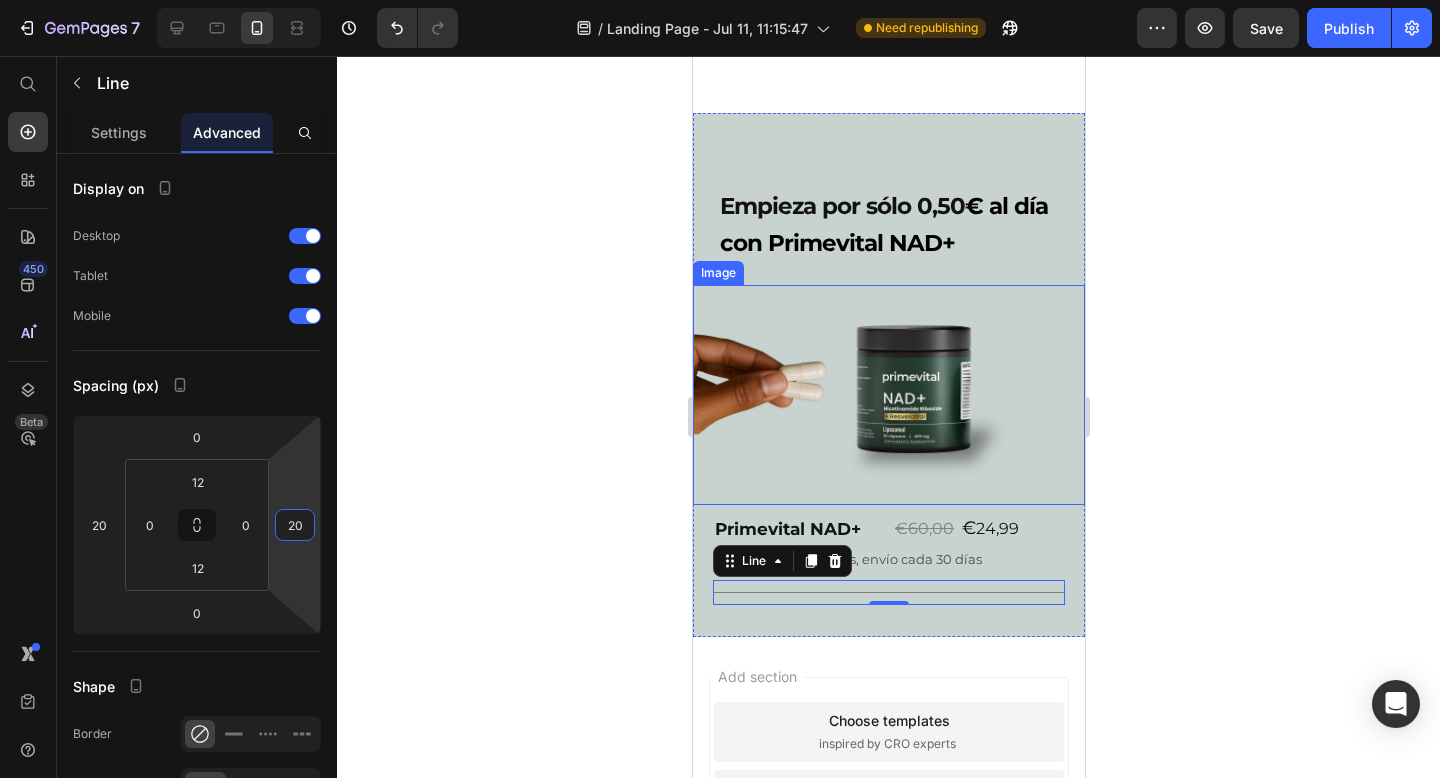 click at bounding box center (888, 395) 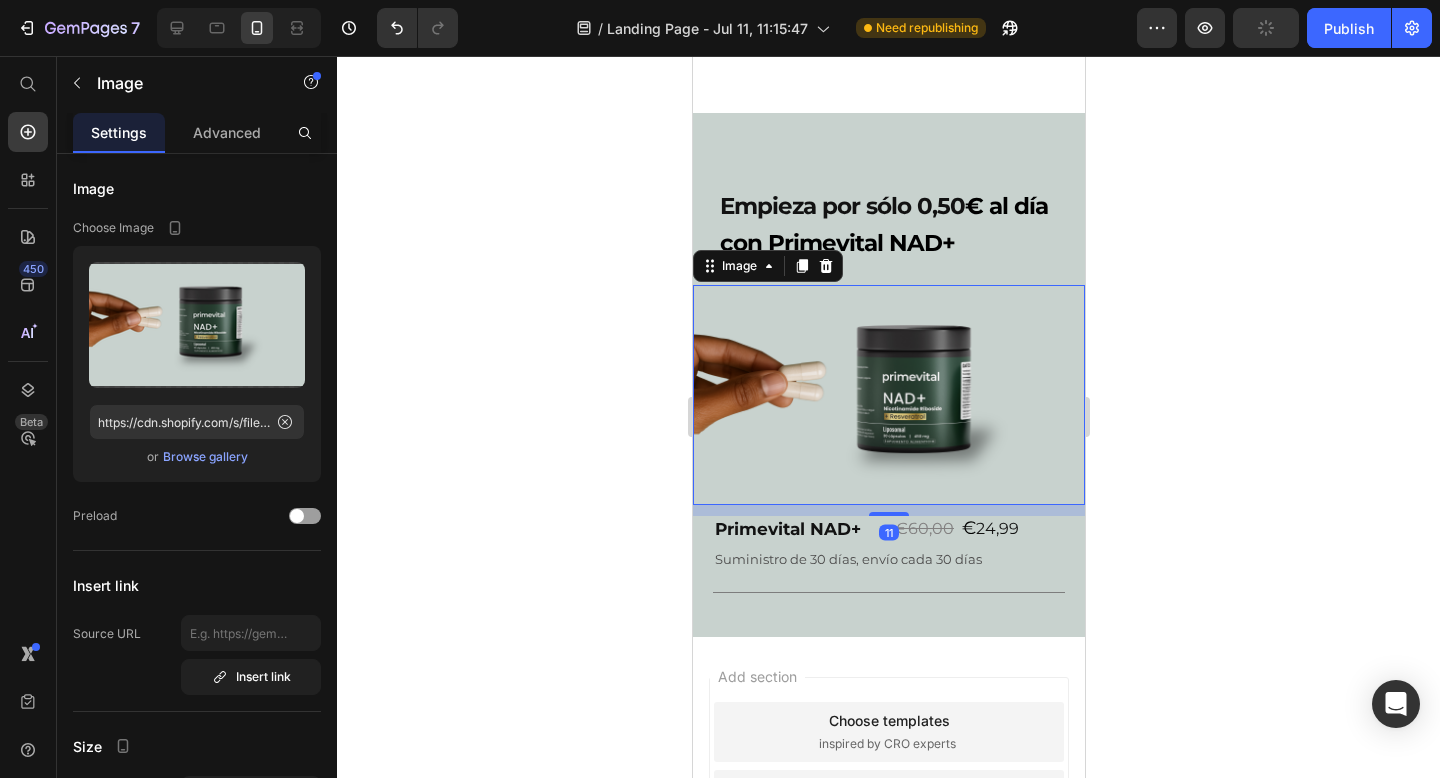 click 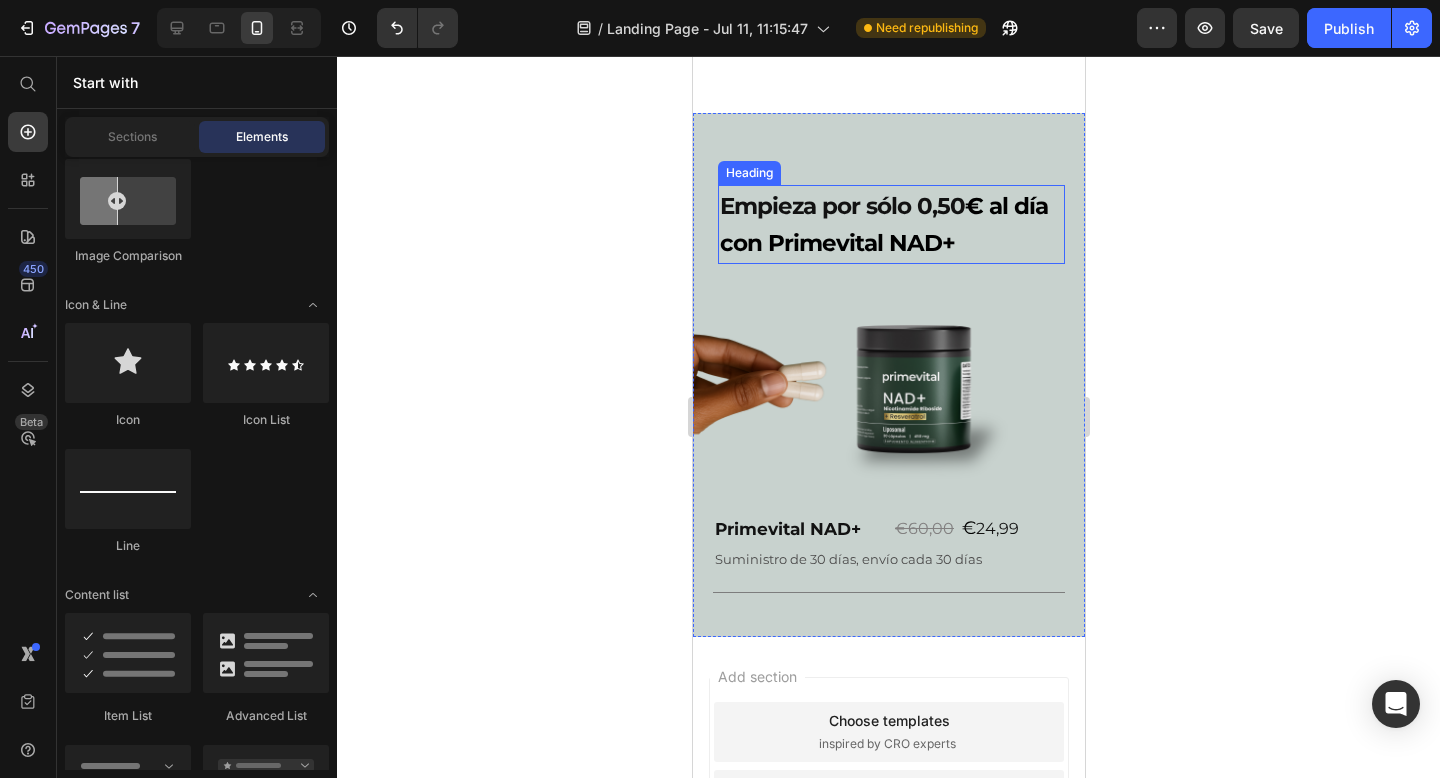click on "⁠⁠⁠⁠⁠⁠⁠ Empieza por sólo 0,50 € al día con Primevital NAD+" at bounding box center [890, 224] 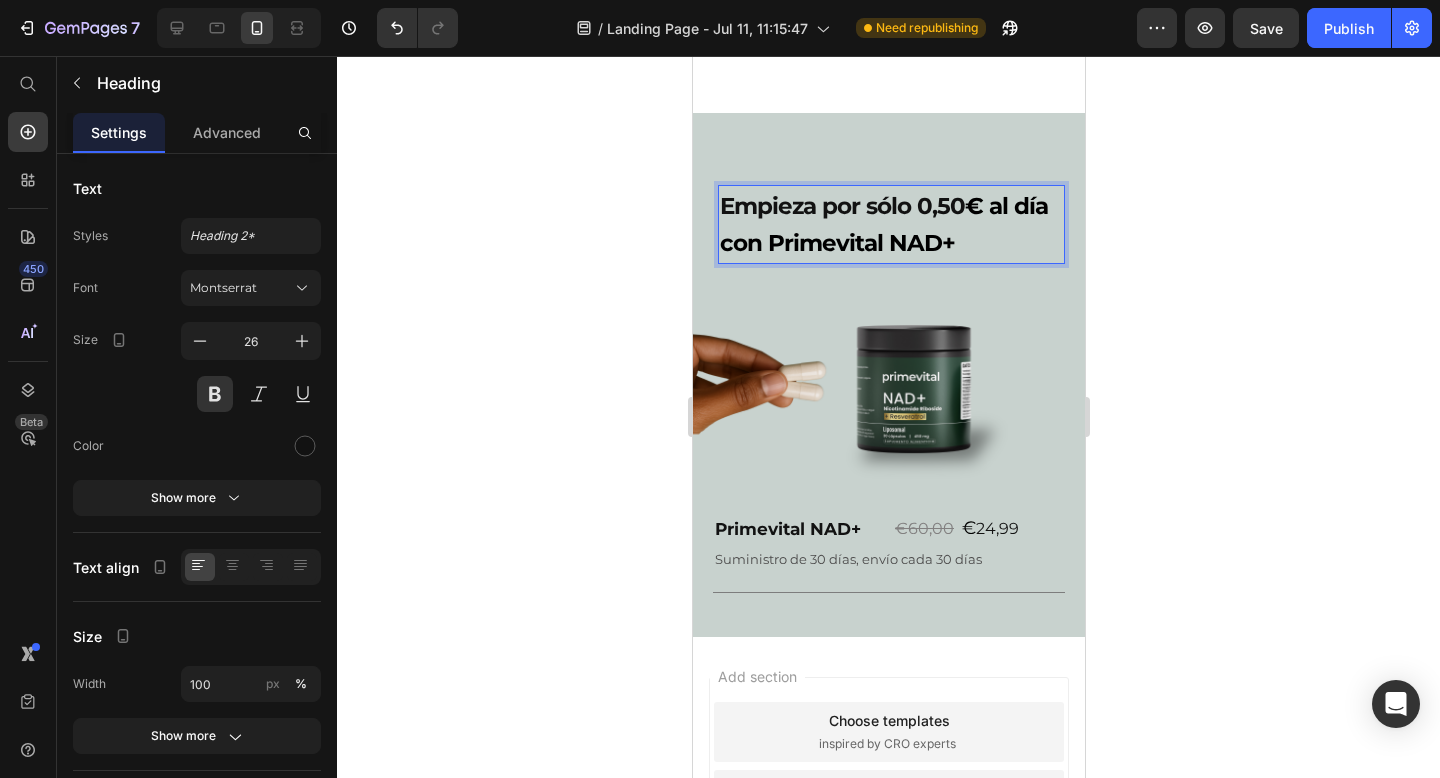 click 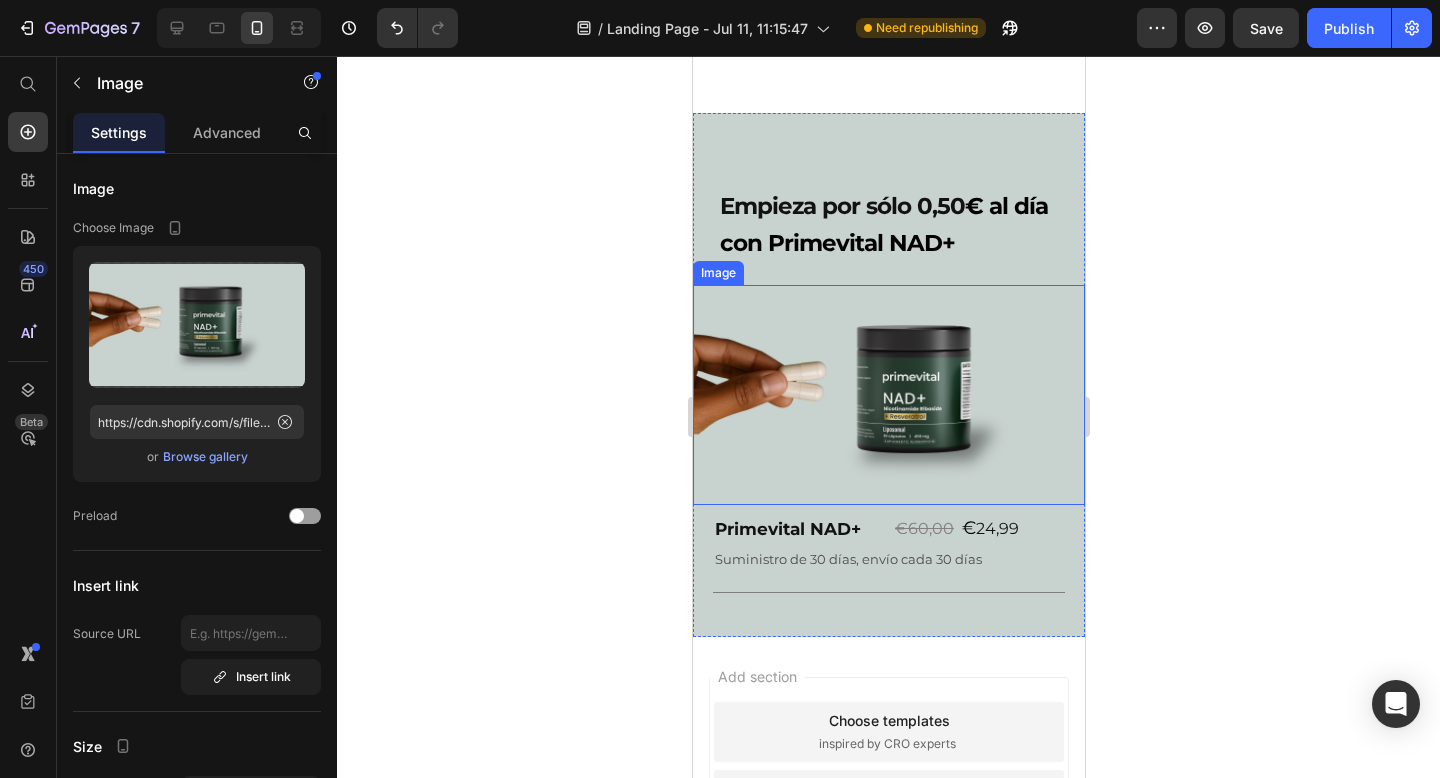 click at bounding box center [888, 395] 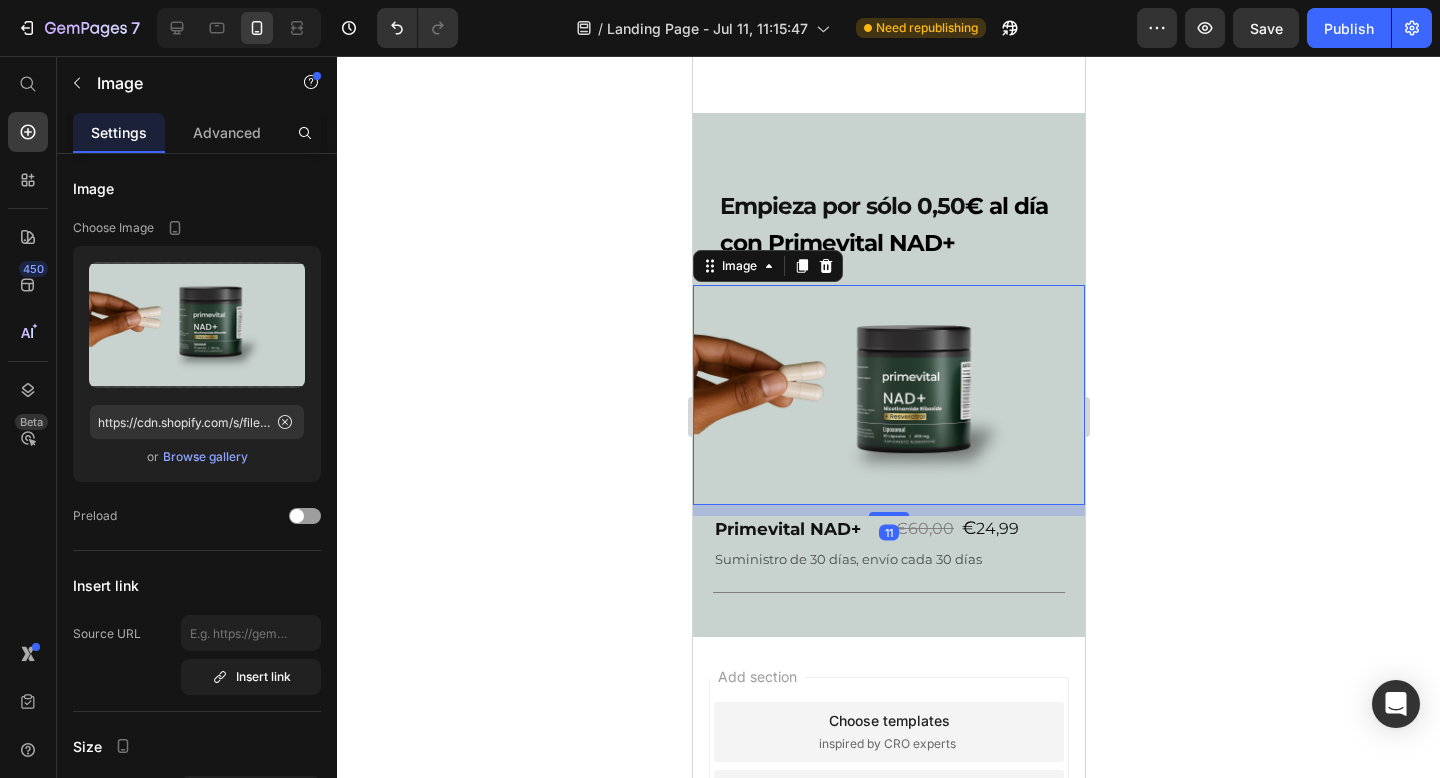 click 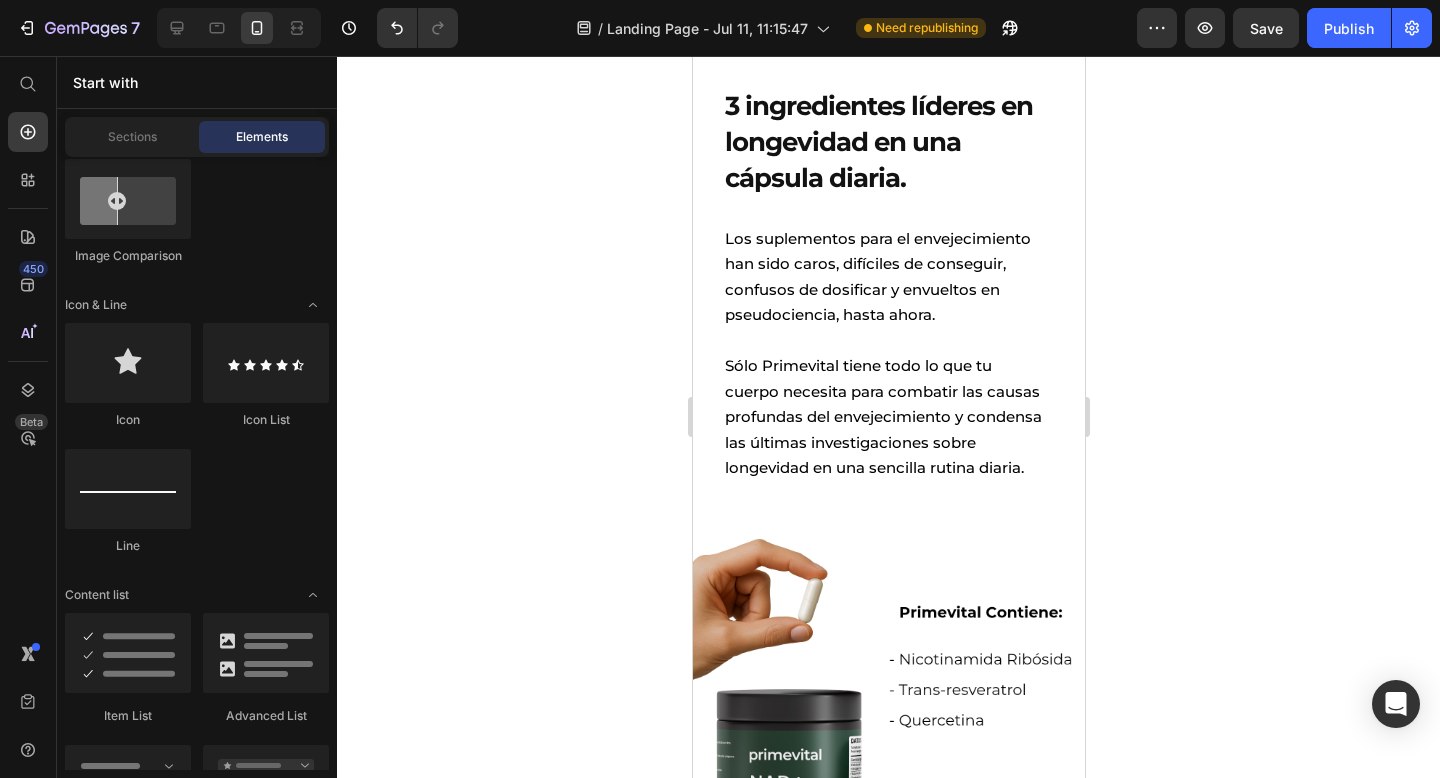 scroll, scrollTop: 804, scrollLeft: 0, axis: vertical 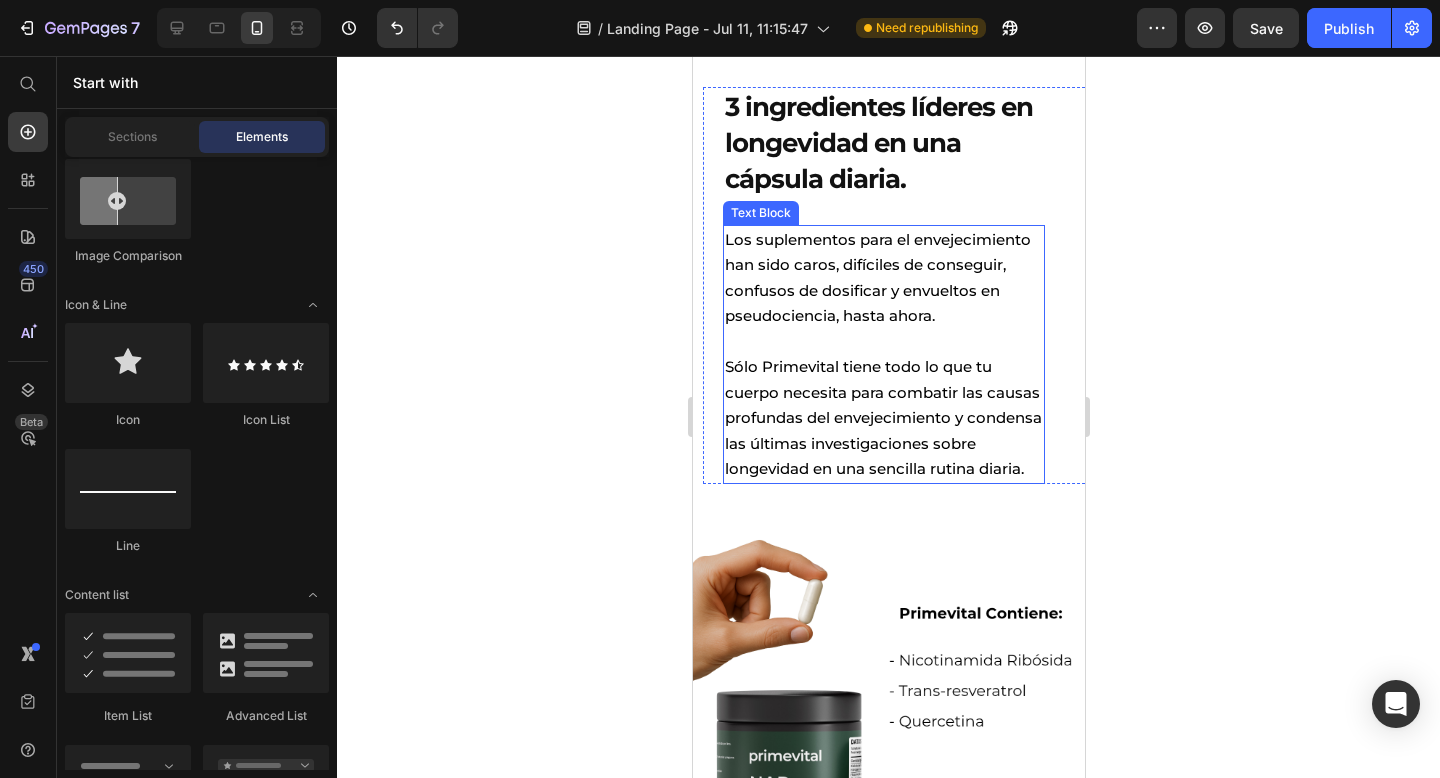 click on "Sólo Primevital tiene todo lo que tu cuerpo necesita para combatir las causas profundas del envejecimiento y condensa las últimas investigaciones sobre longevidad en una sencilla rutina diaria." at bounding box center (883, 418) 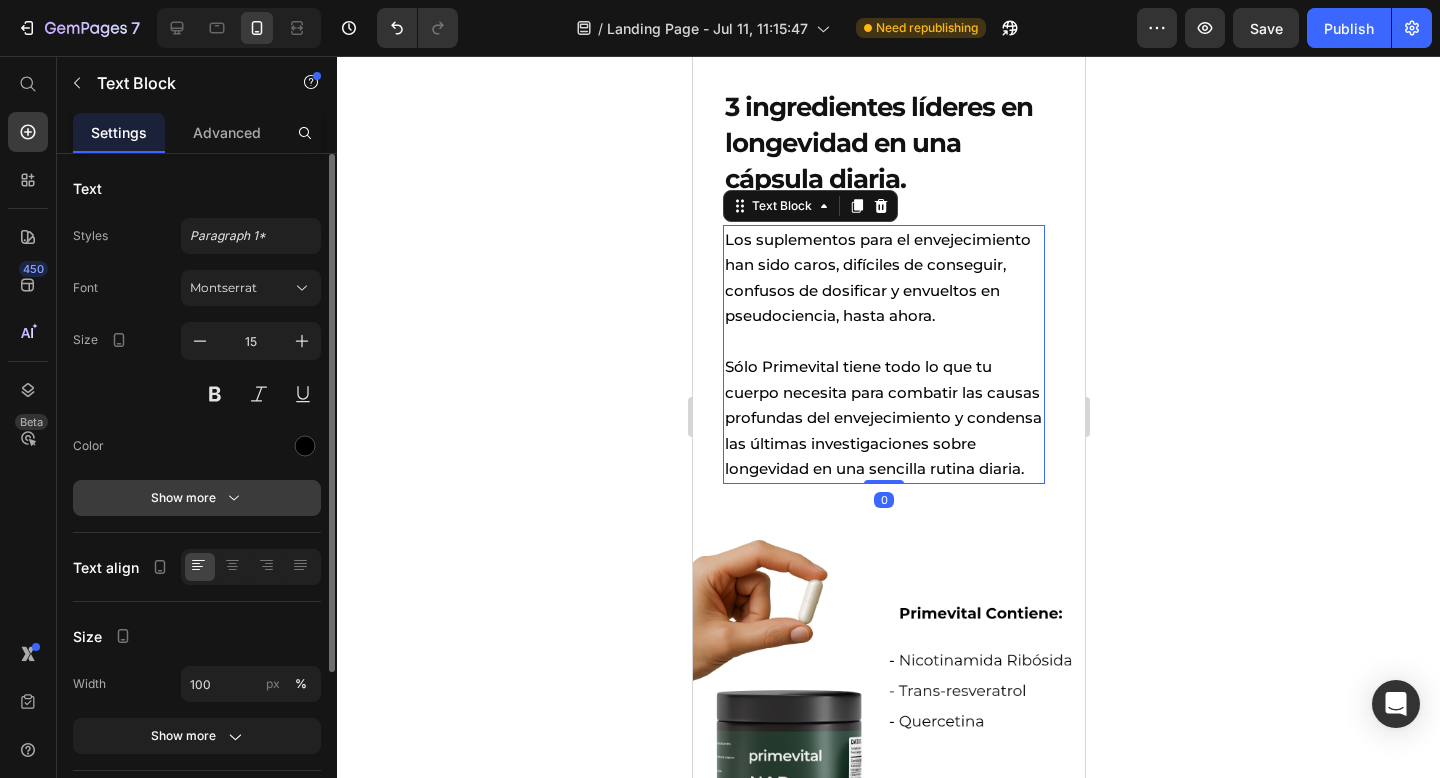 click 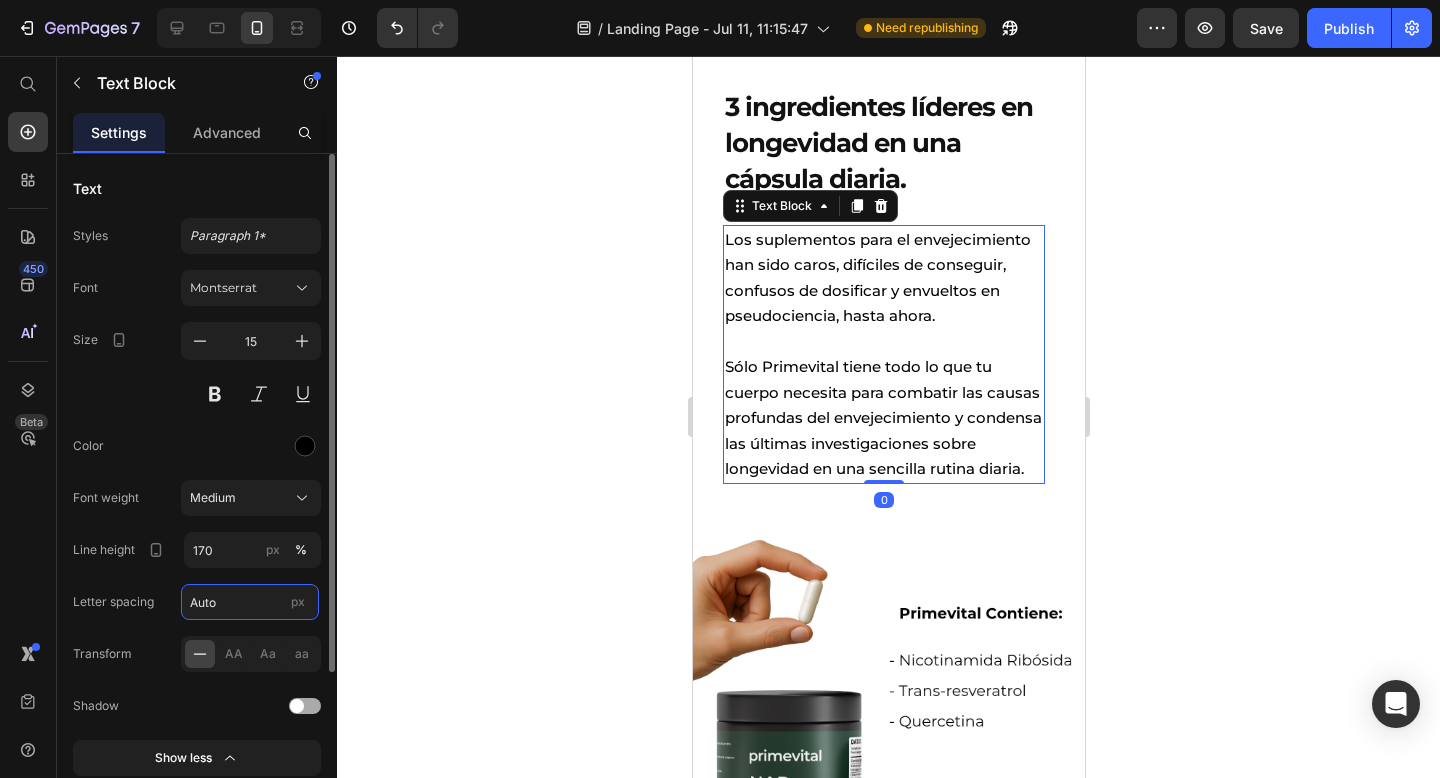 click on "Auto" at bounding box center (250, 602) 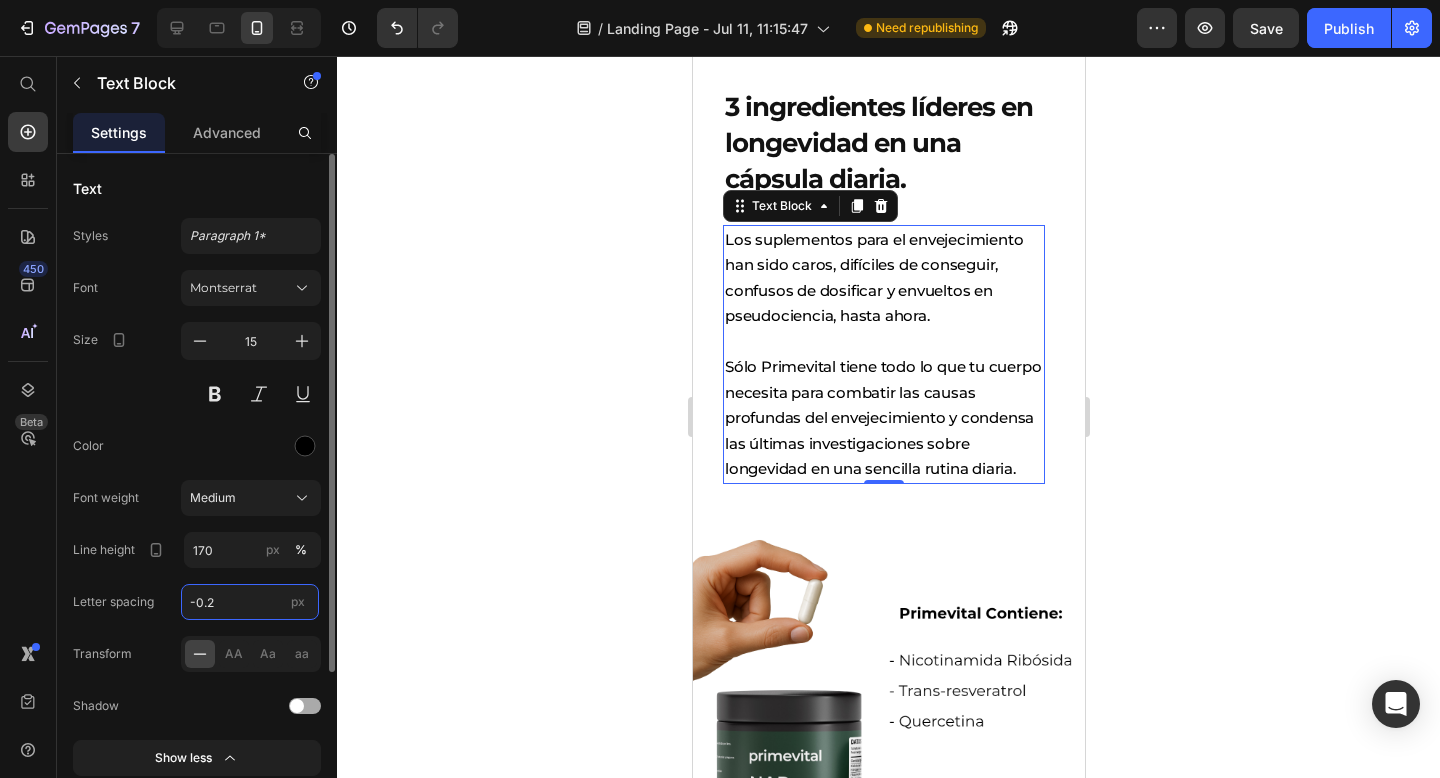 type on "-0.2" 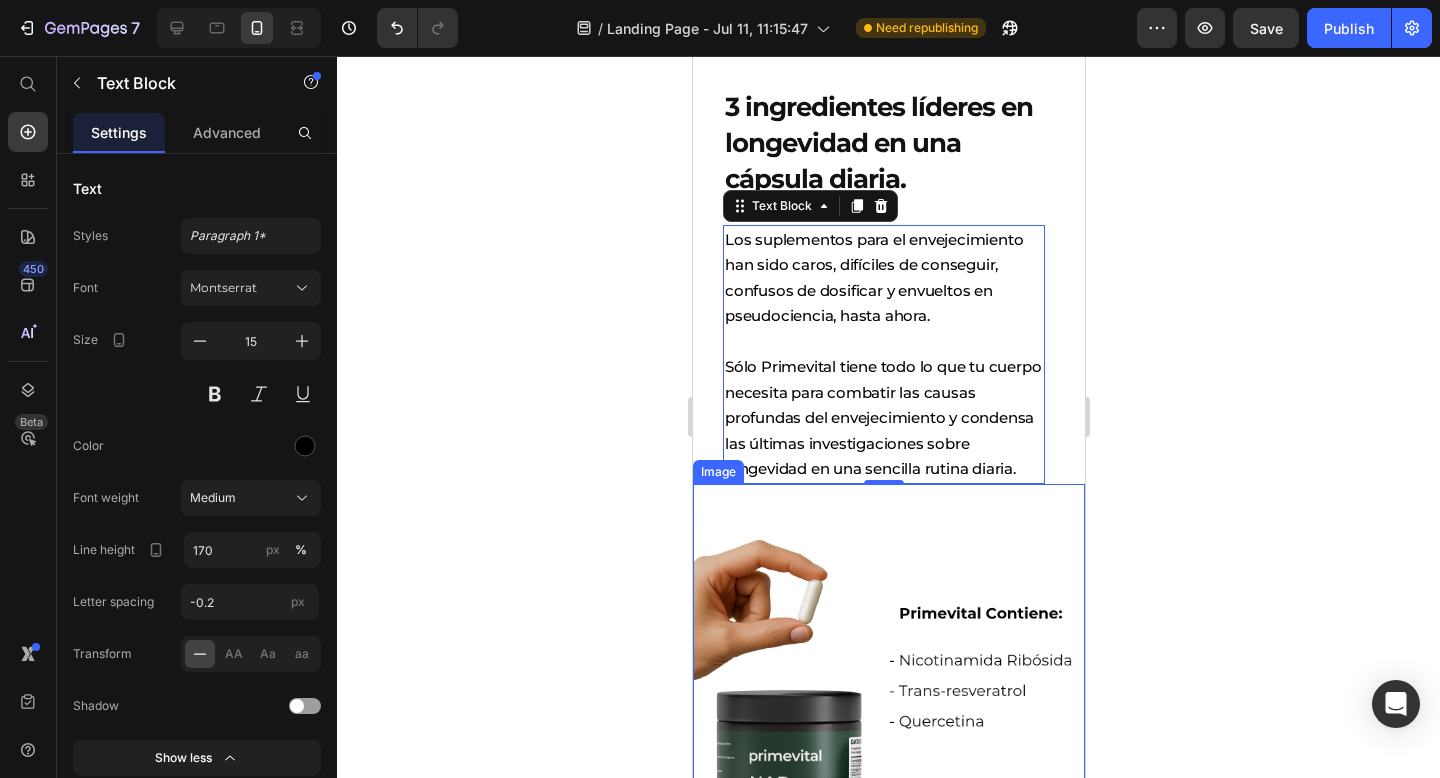 click 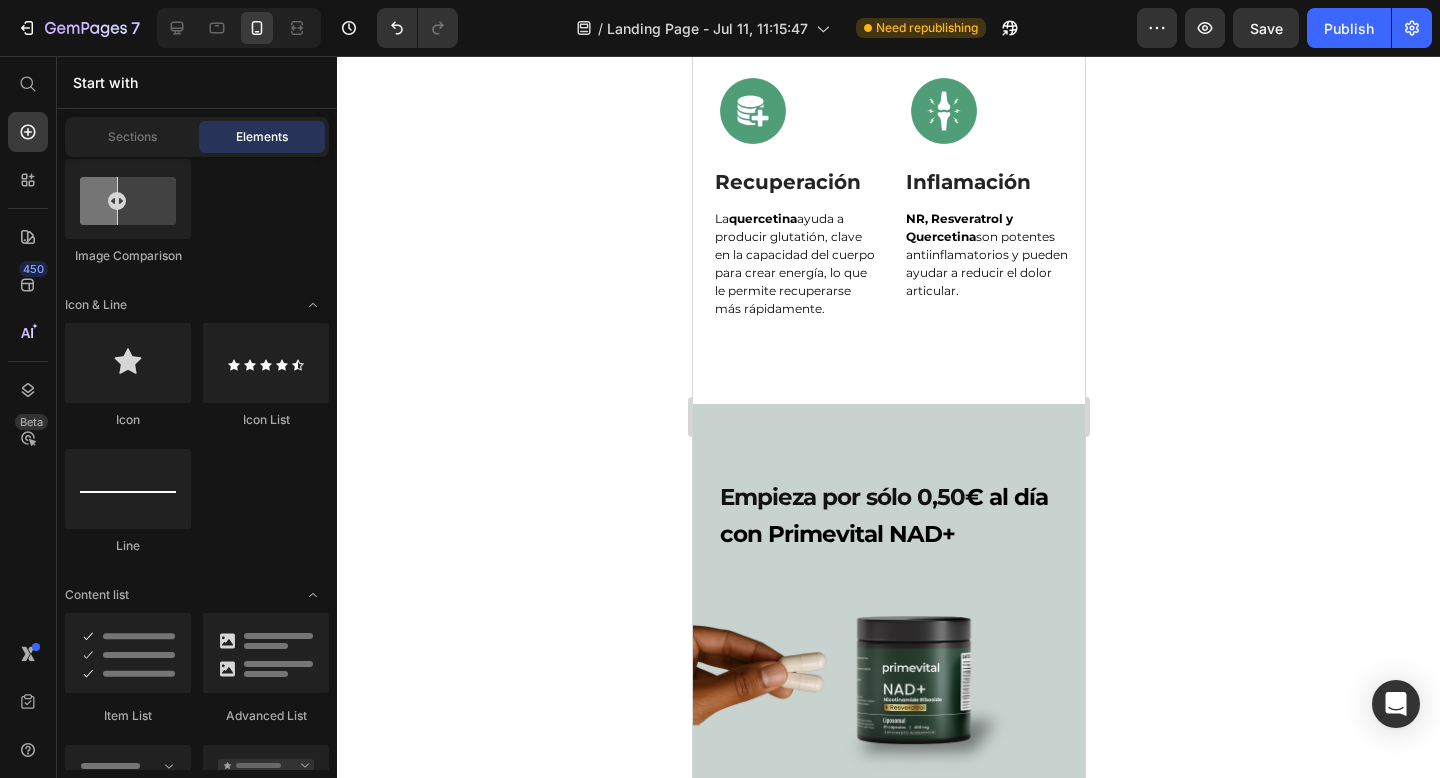 scroll, scrollTop: 4337, scrollLeft: 0, axis: vertical 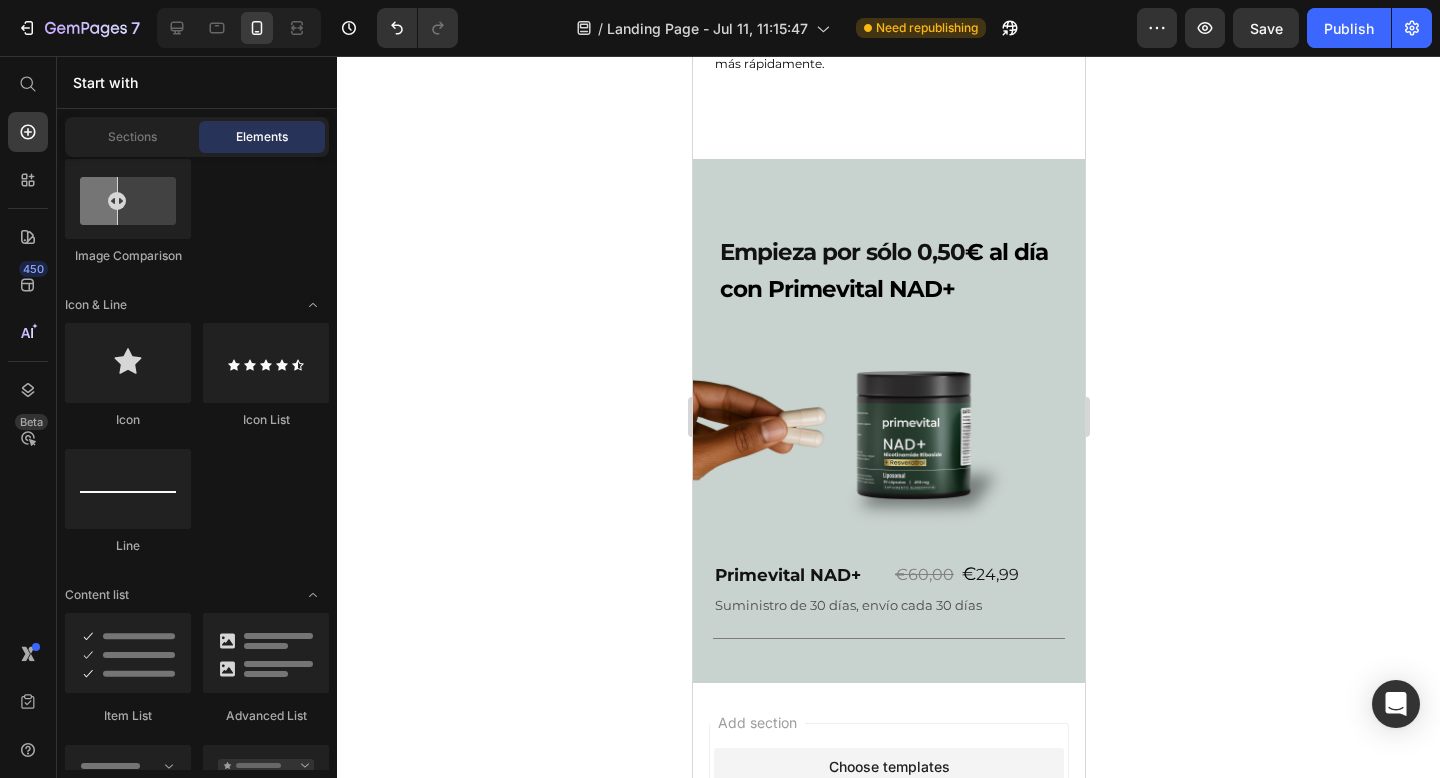 click on "€ al día con Primevital NAD+" at bounding box center (883, 270) 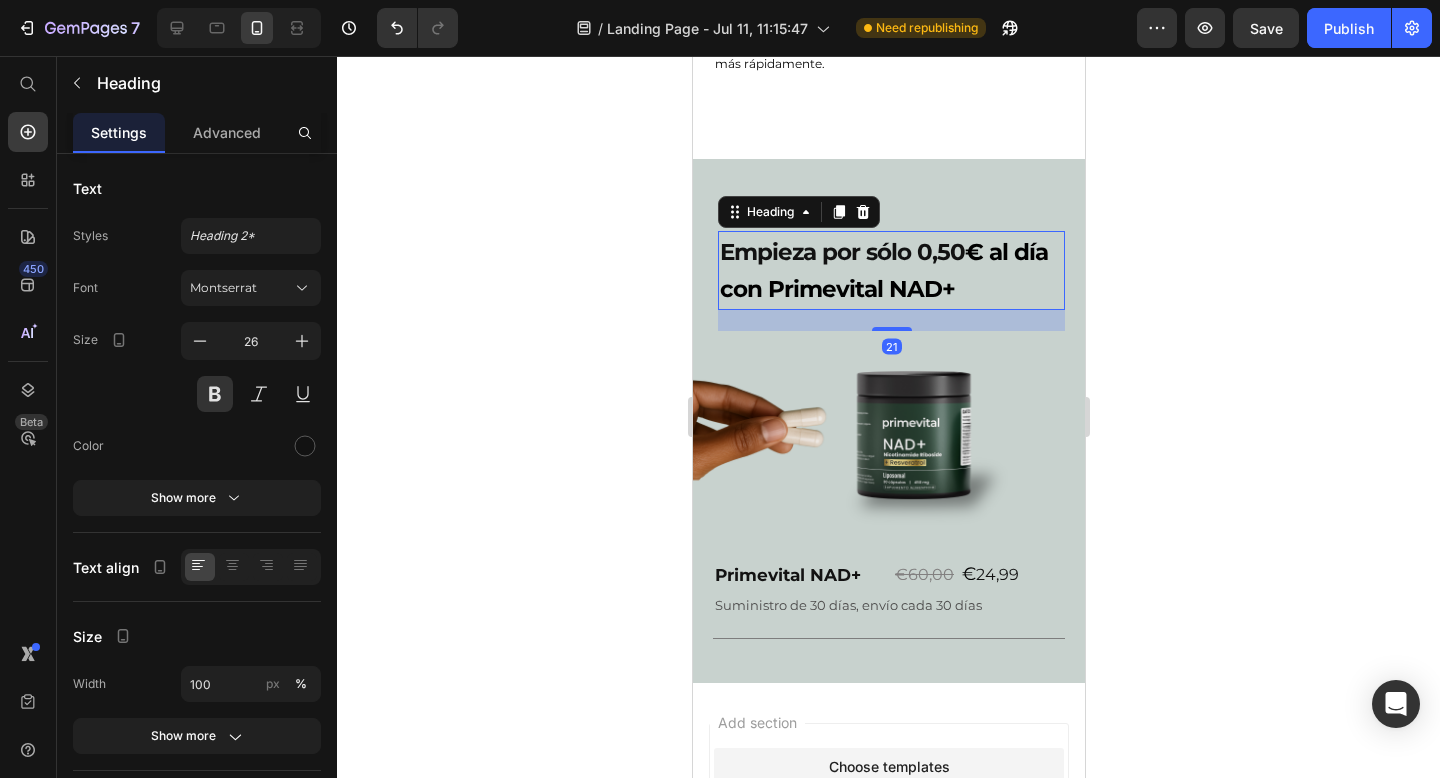 click 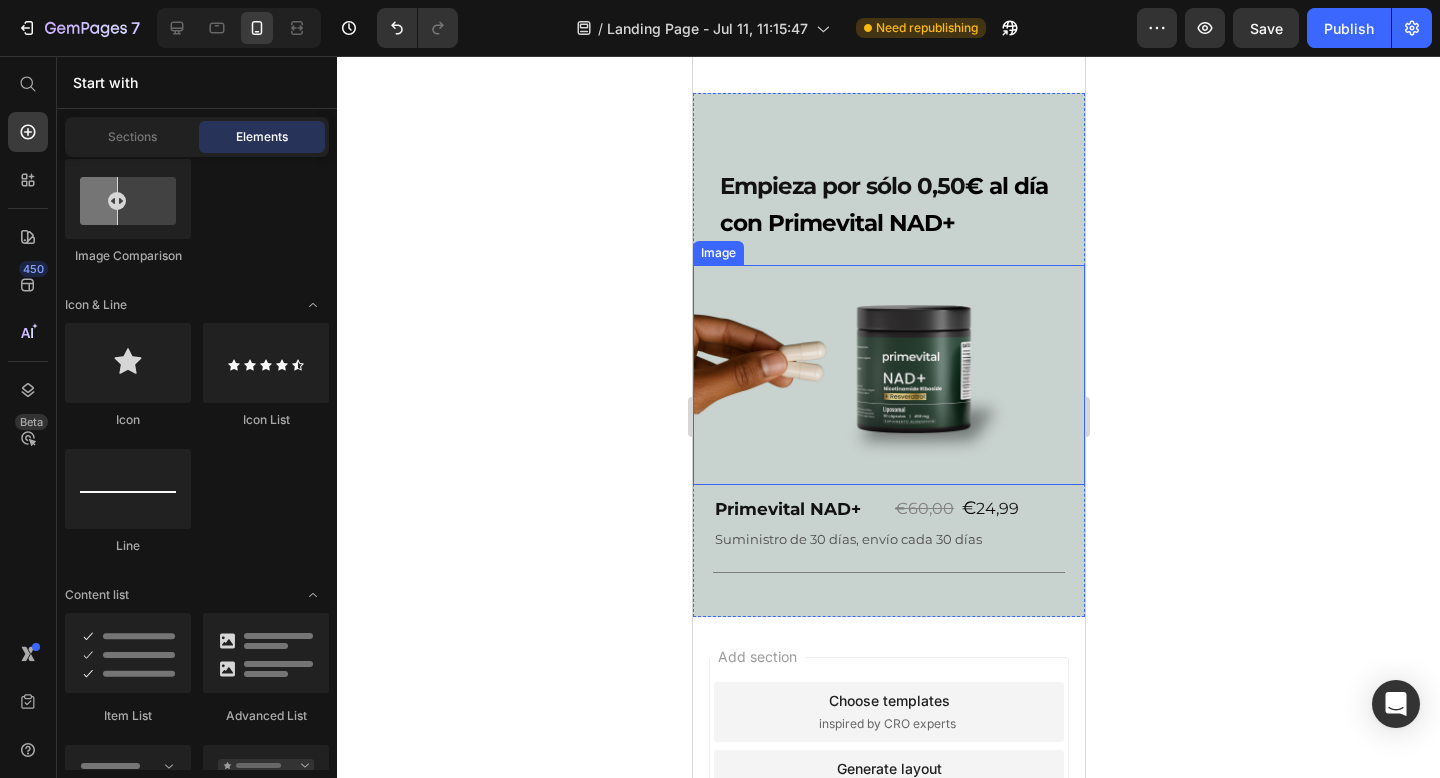 scroll, scrollTop: 4420, scrollLeft: 0, axis: vertical 